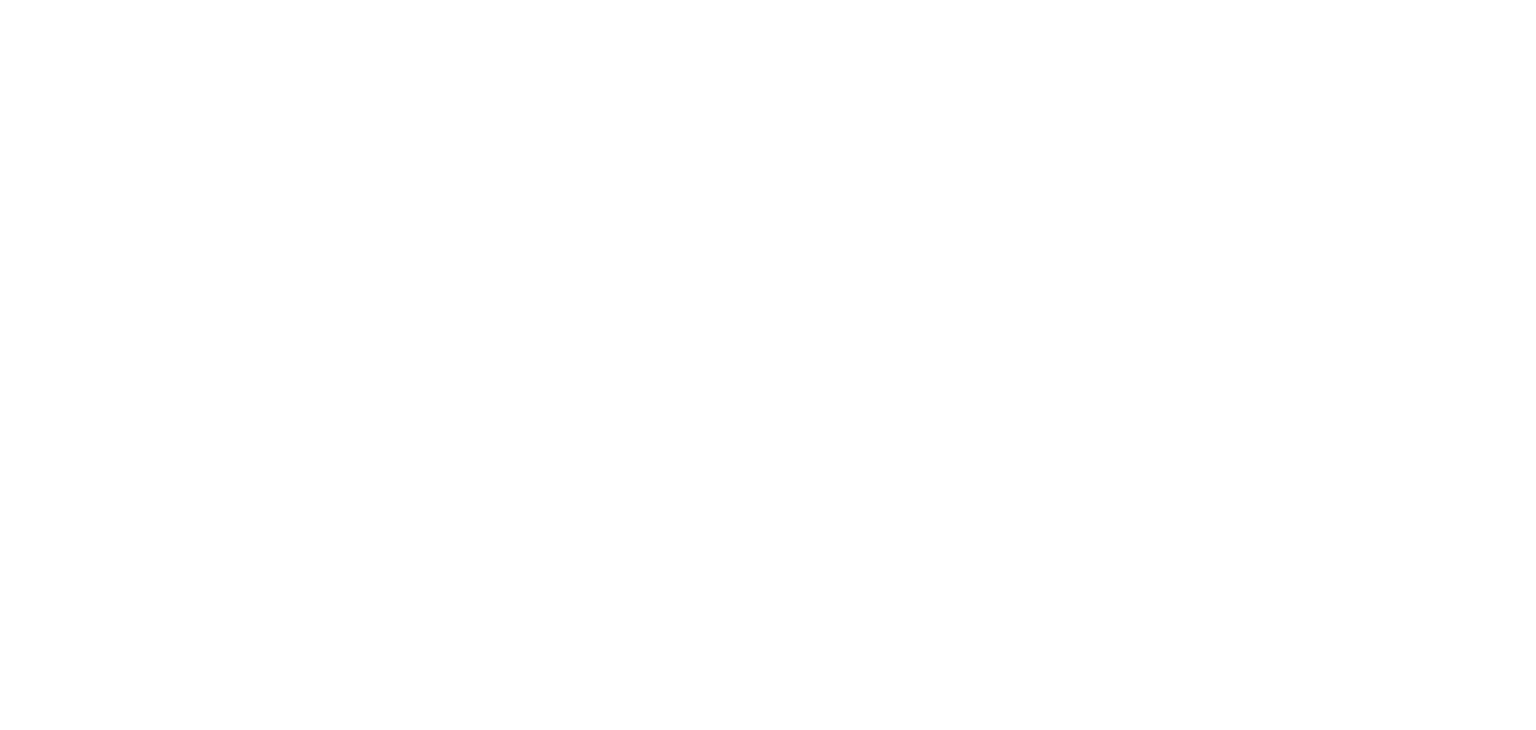 scroll, scrollTop: 0, scrollLeft: 0, axis: both 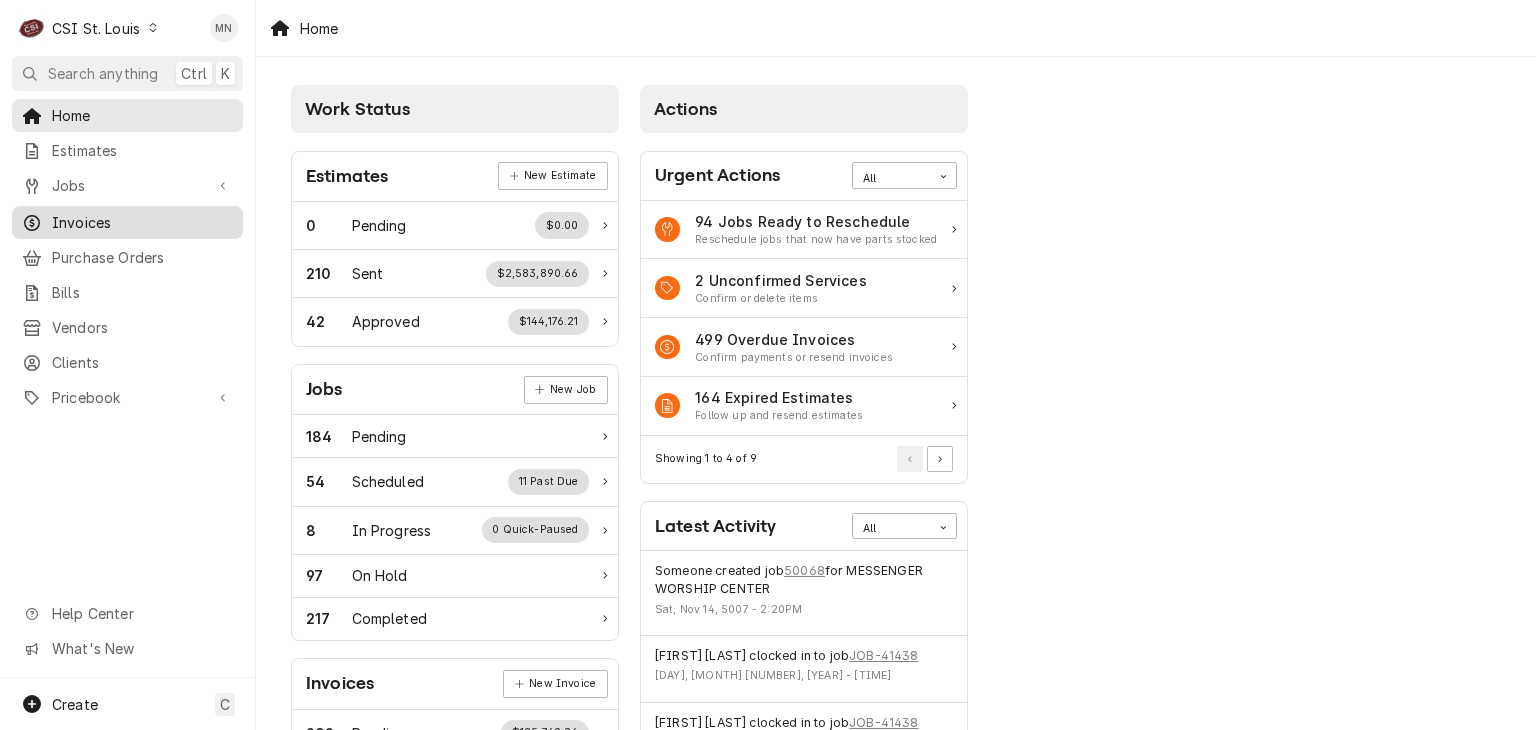 click on "Invoices" at bounding box center (127, 222) 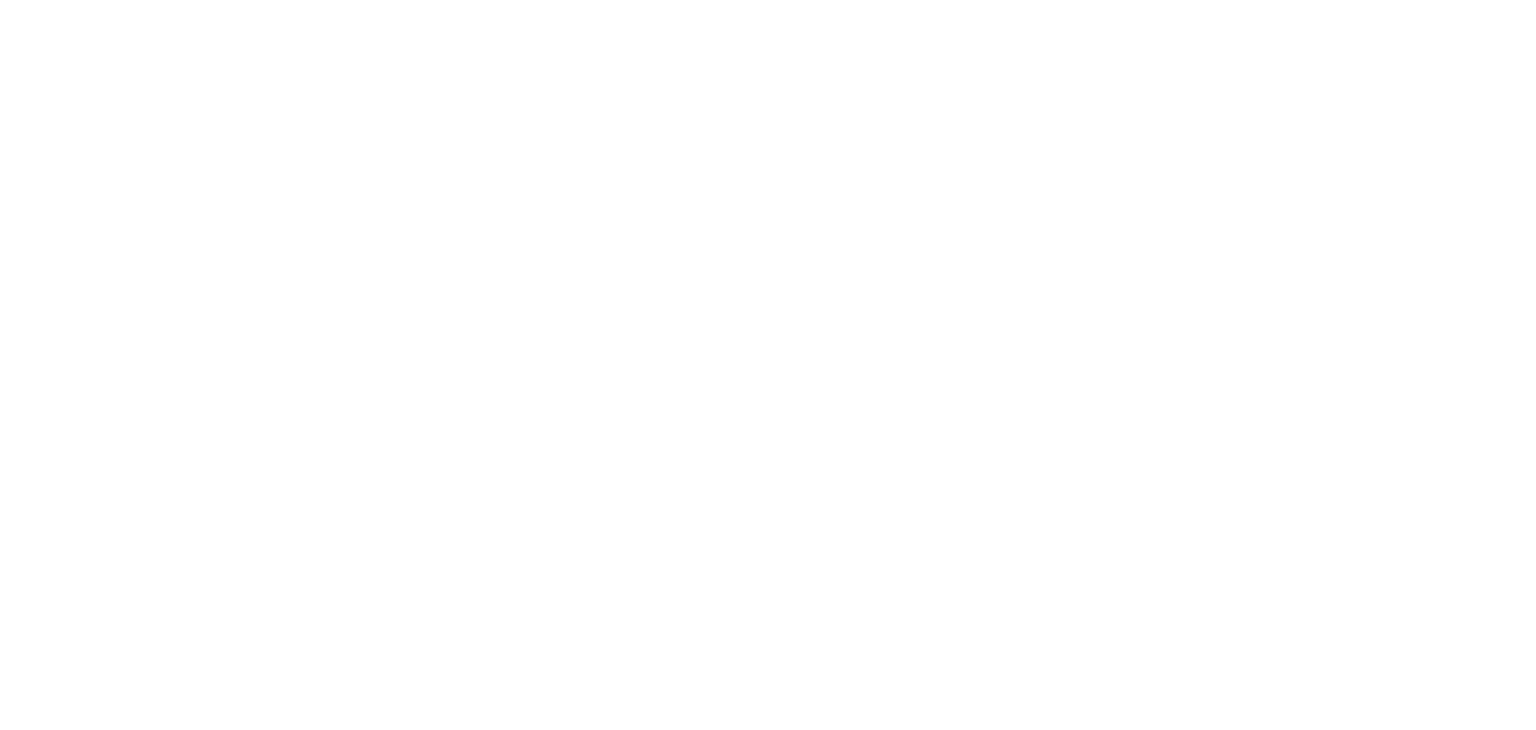 scroll, scrollTop: 0, scrollLeft: 0, axis: both 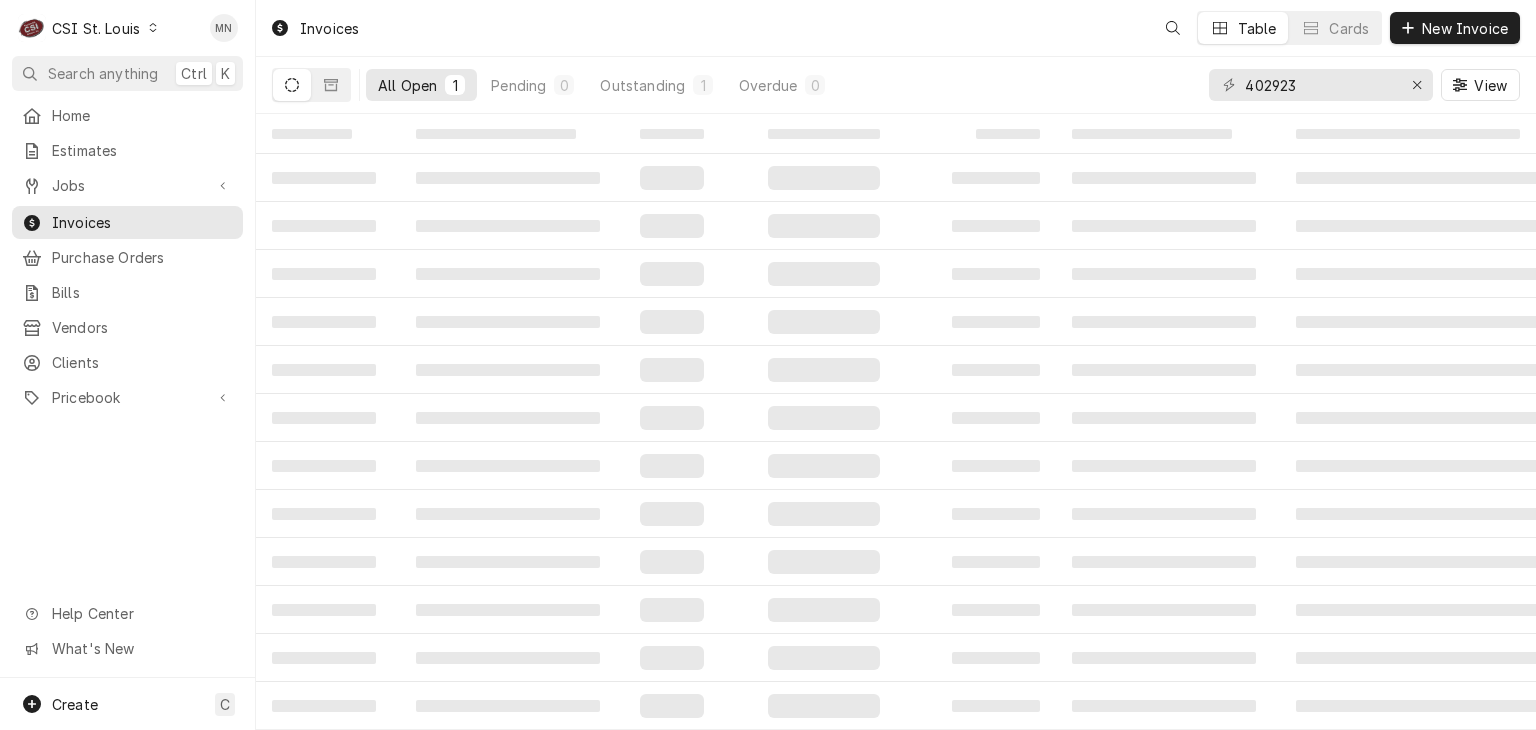 click on "C CSI St. Louis" at bounding box center [89, 28] 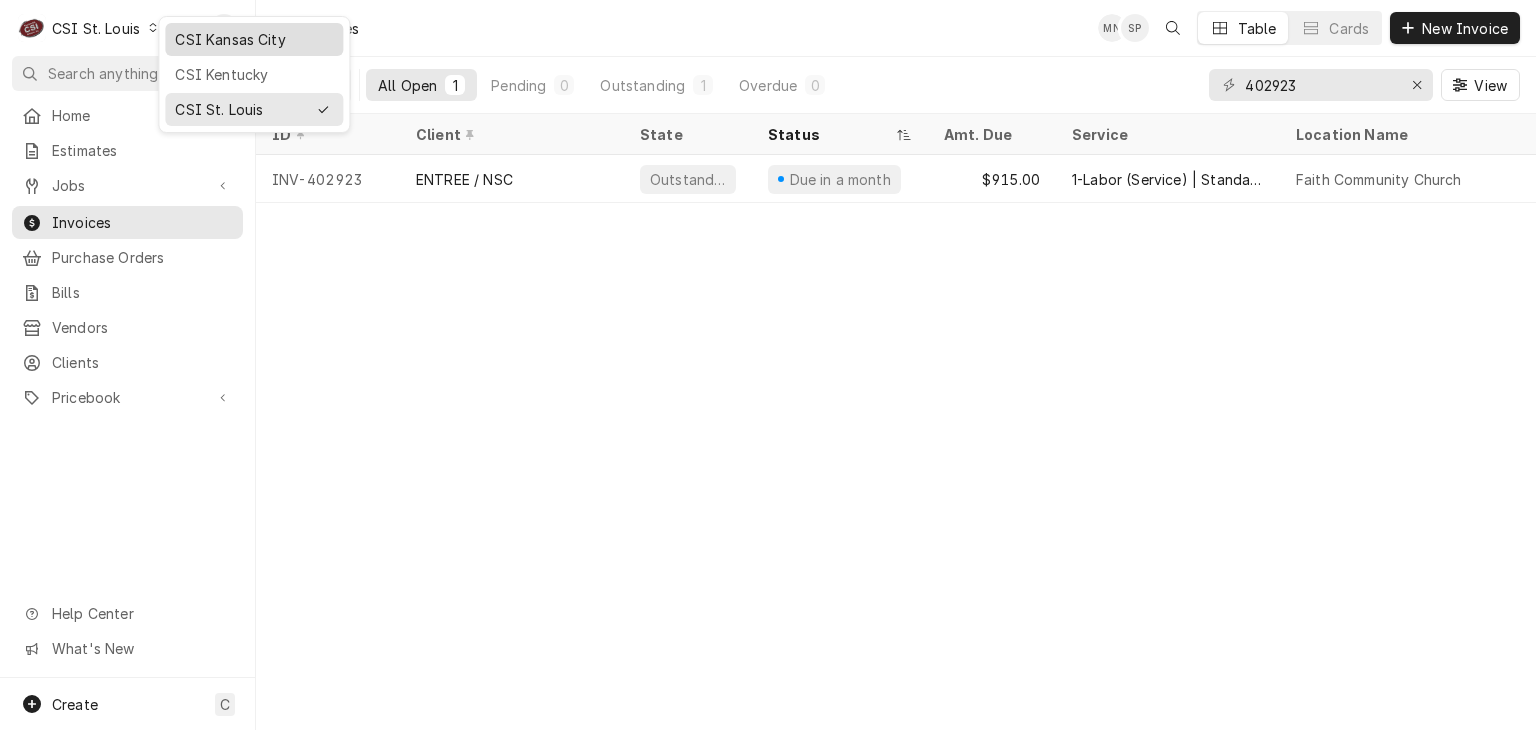 click on "CSI Kansas City" at bounding box center [254, 39] 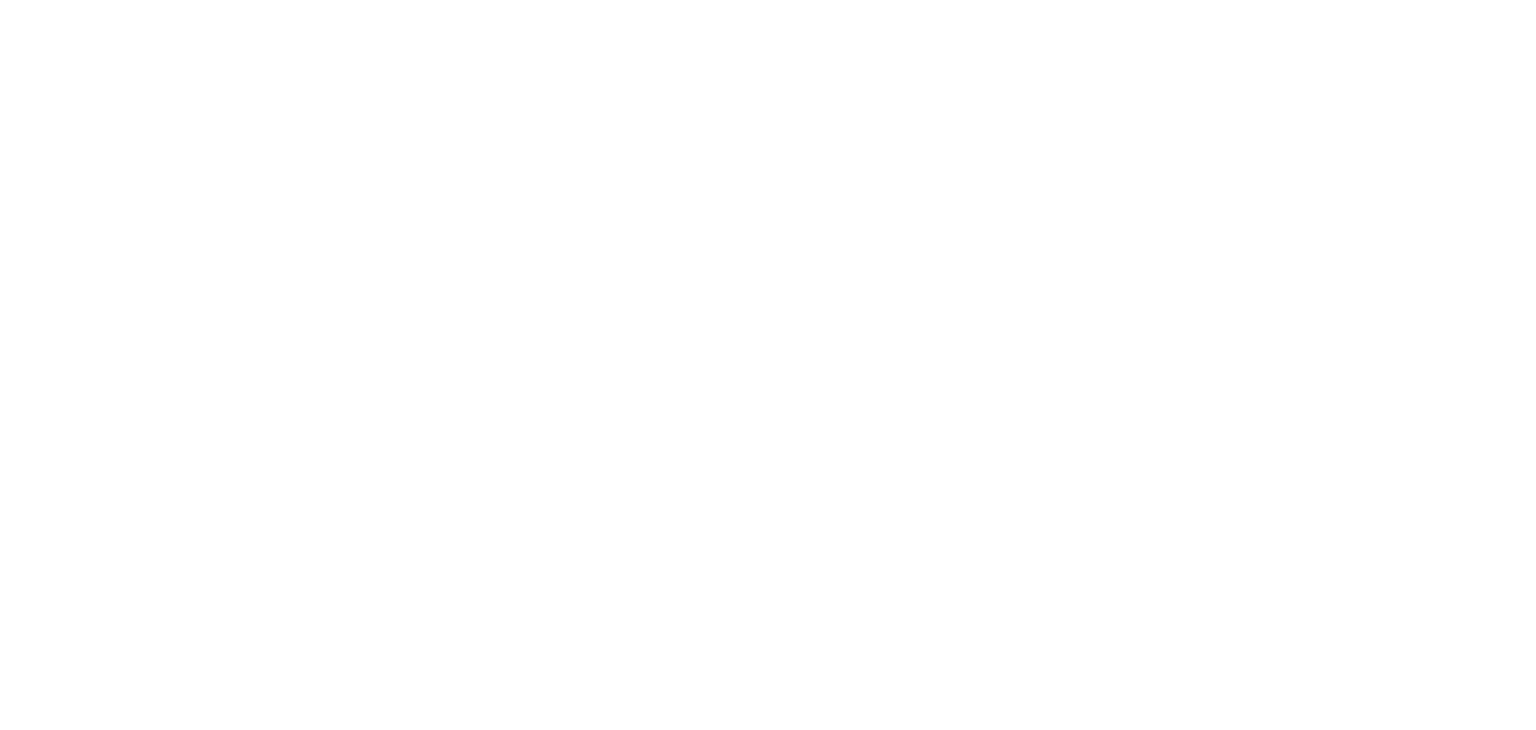 scroll, scrollTop: 0, scrollLeft: 0, axis: both 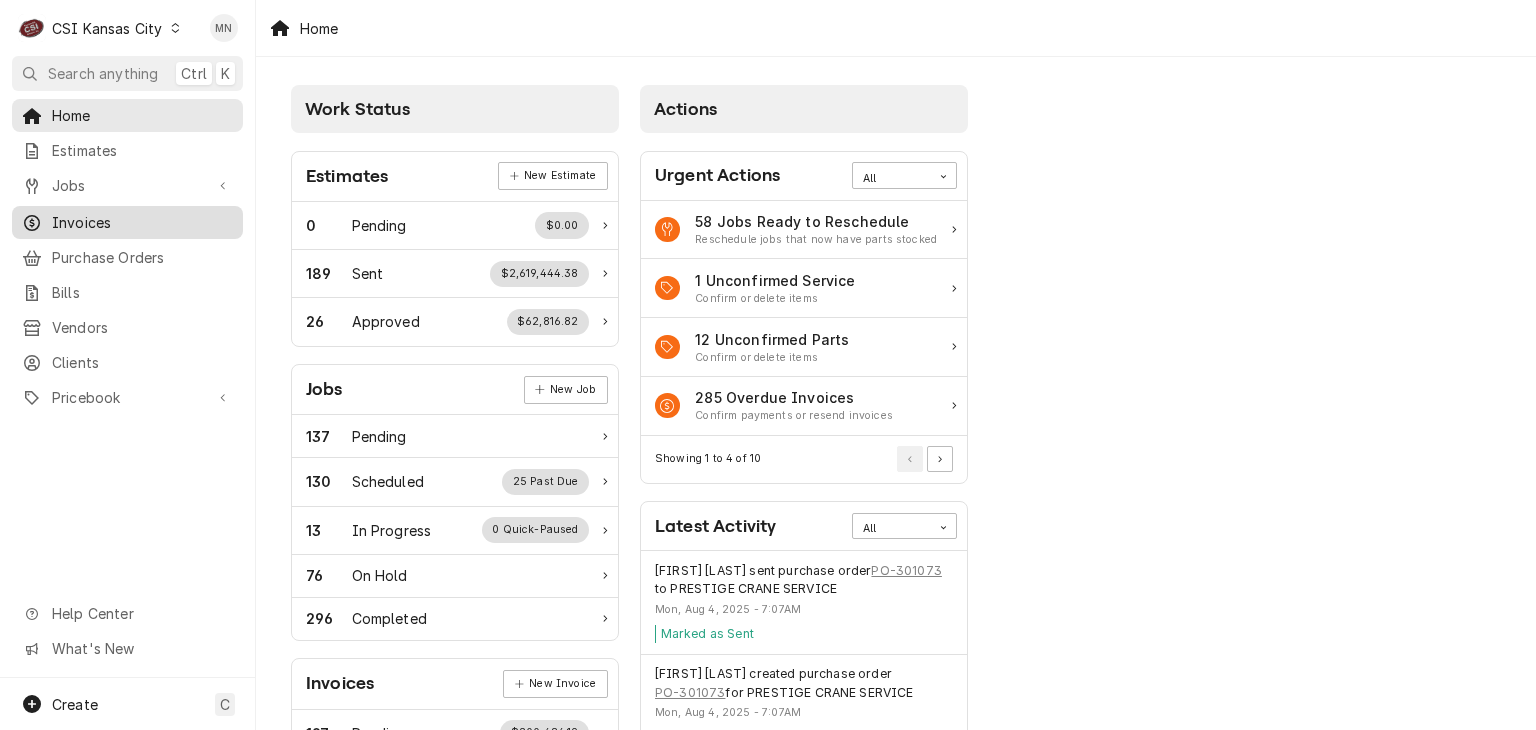 click on "Invoices" at bounding box center (142, 222) 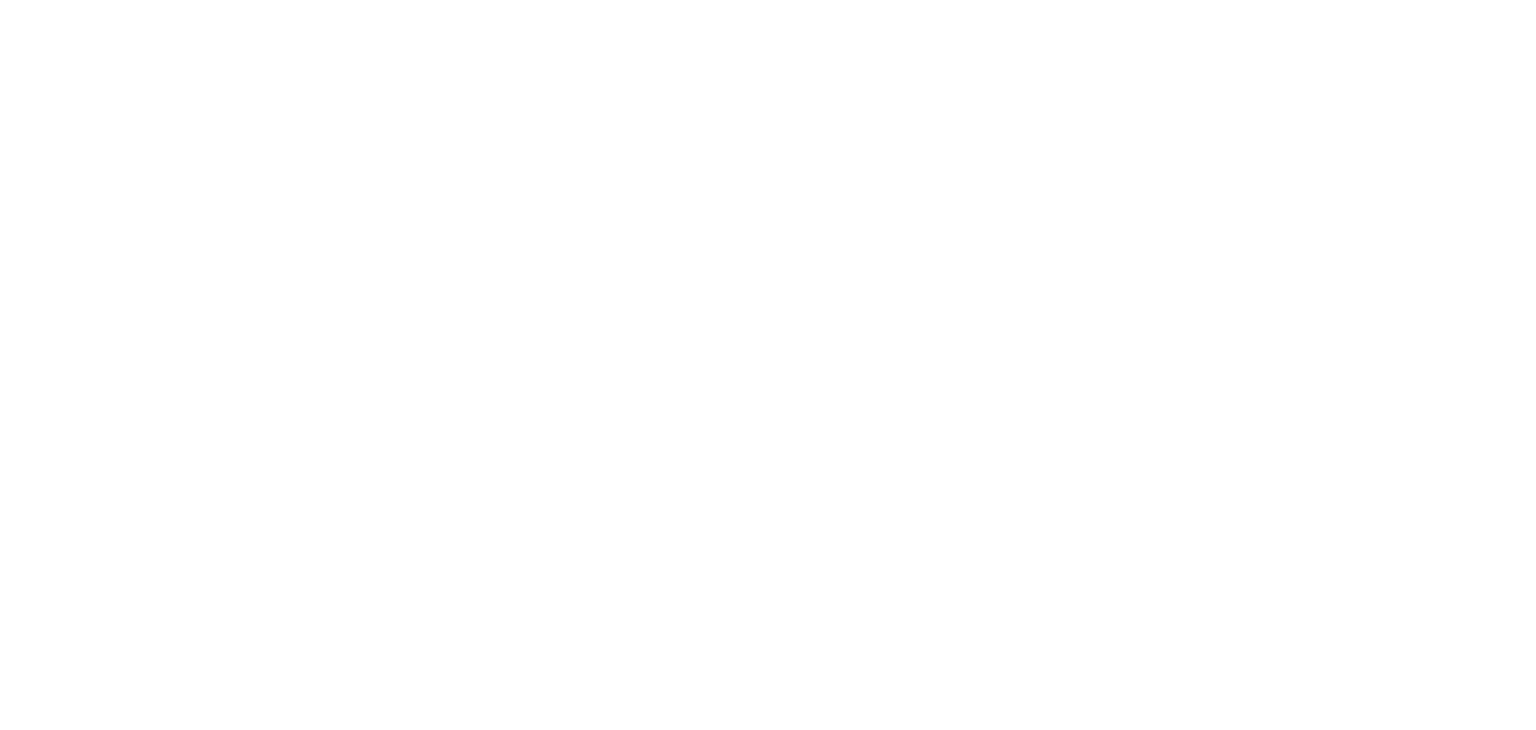scroll, scrollTop: 0, scrollLeft: 0, axis: both 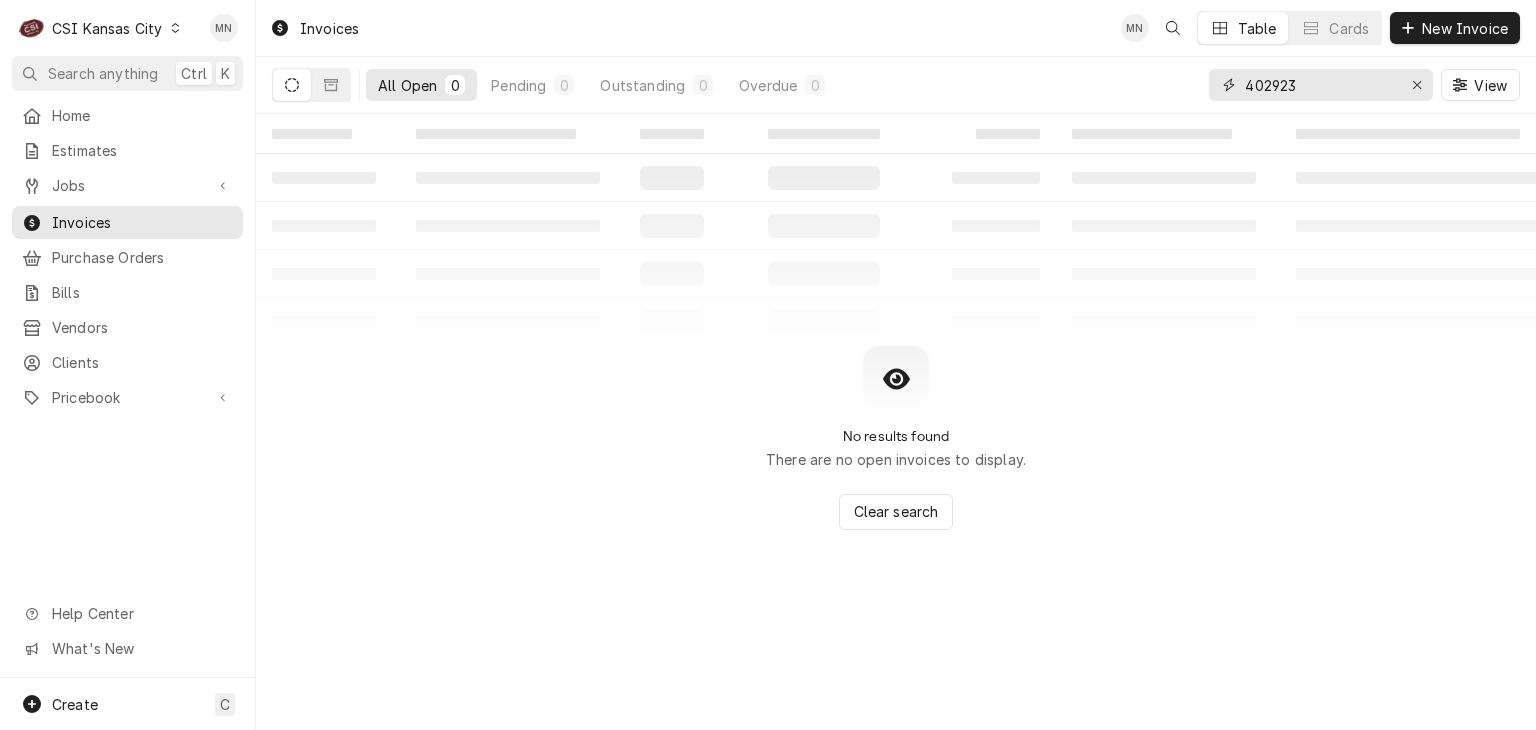 drag, startPoint x: 1313, startPoint y: 82, endPoint x: 1153, endPoint y: 70, distance: 160.44937 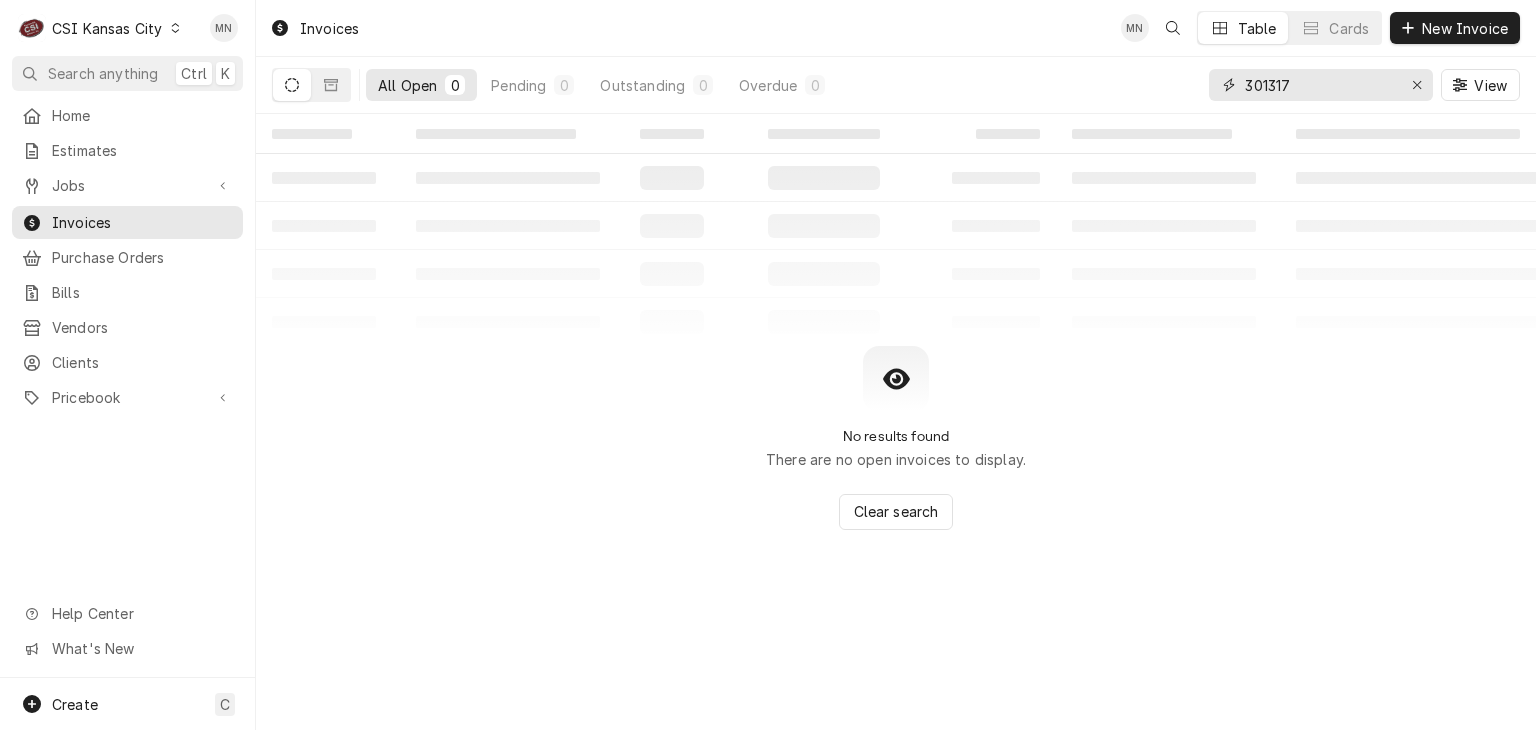 type on "301317" 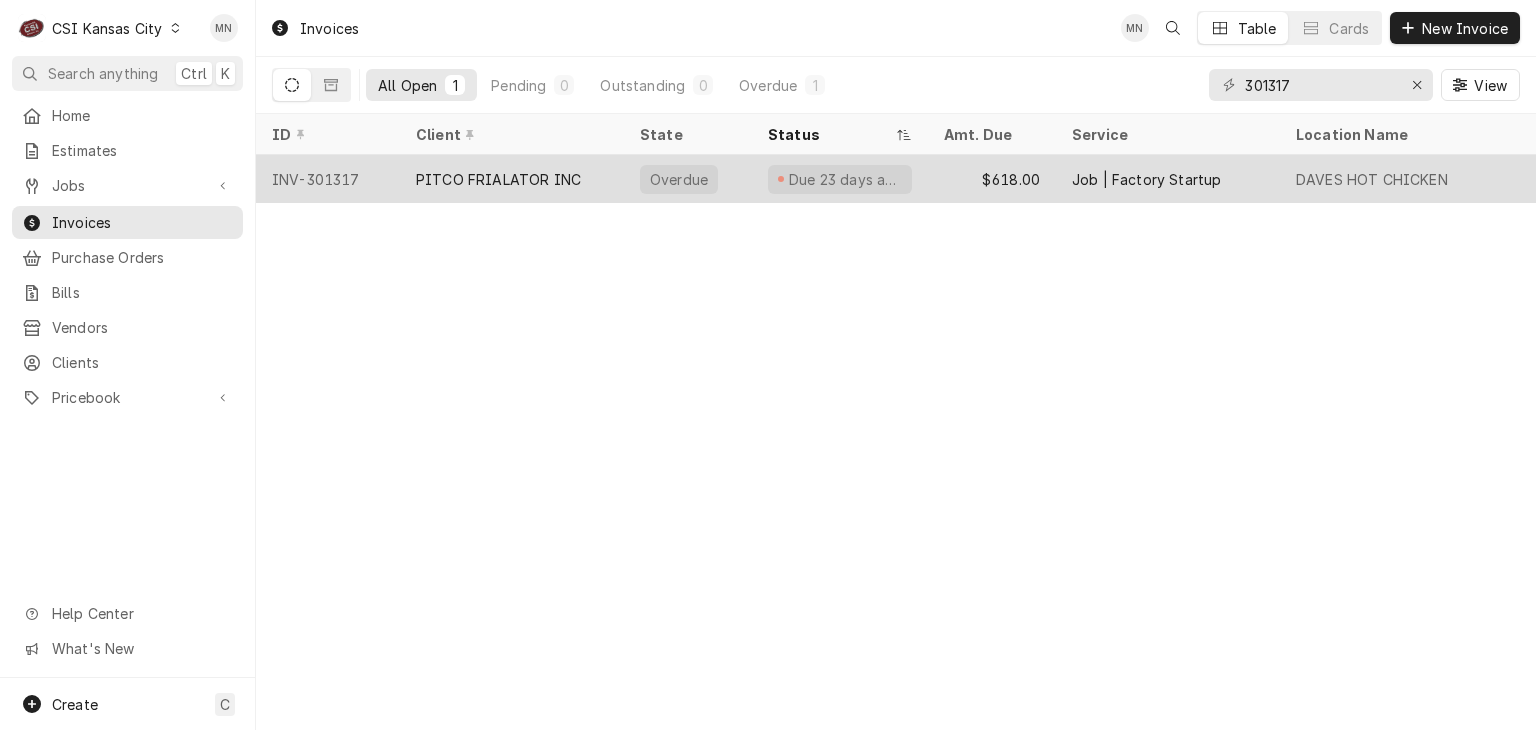 click on "PITCO FRIALATOR INC" at bounding box center (498, 179) 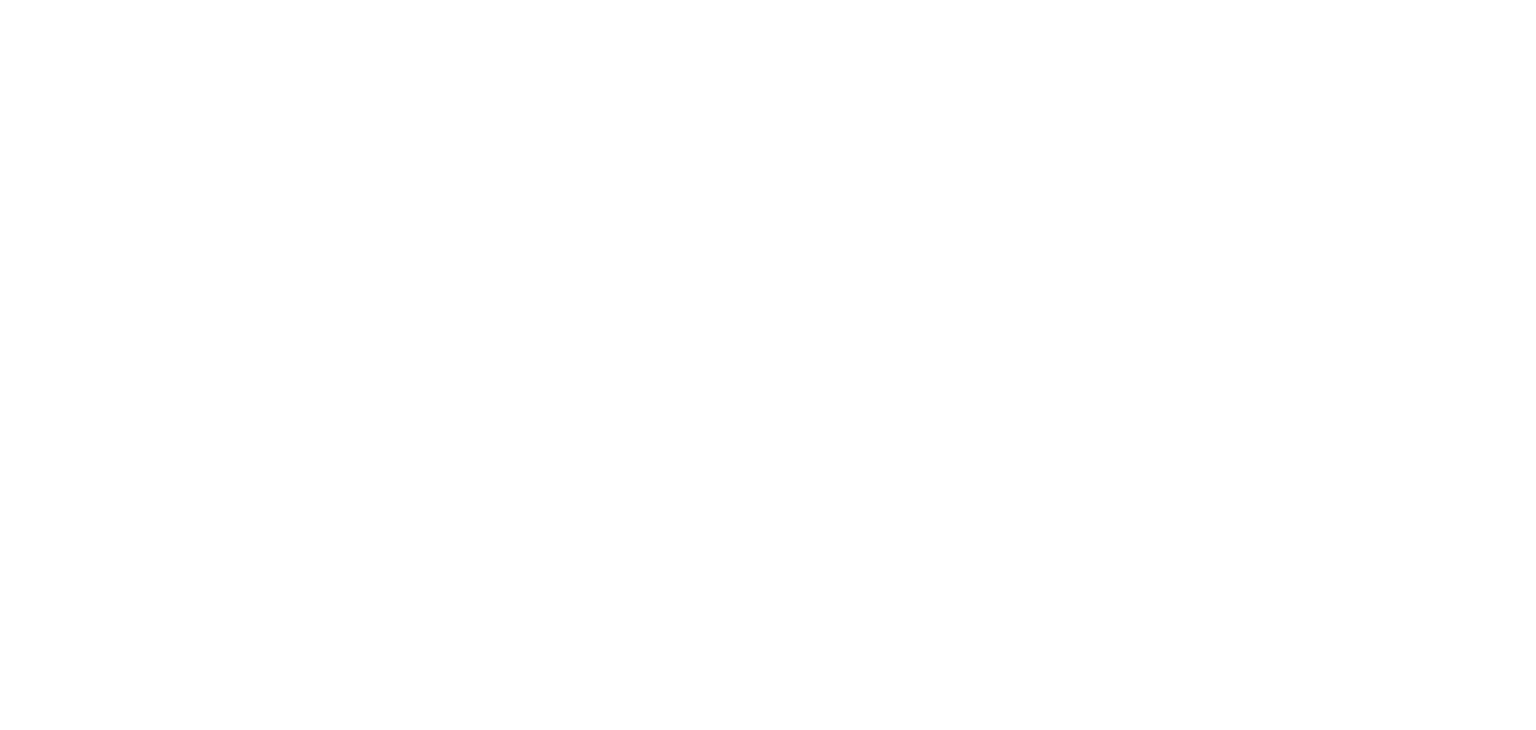scroll, scrollTop: 0, scrollLeft: 0, axis: both 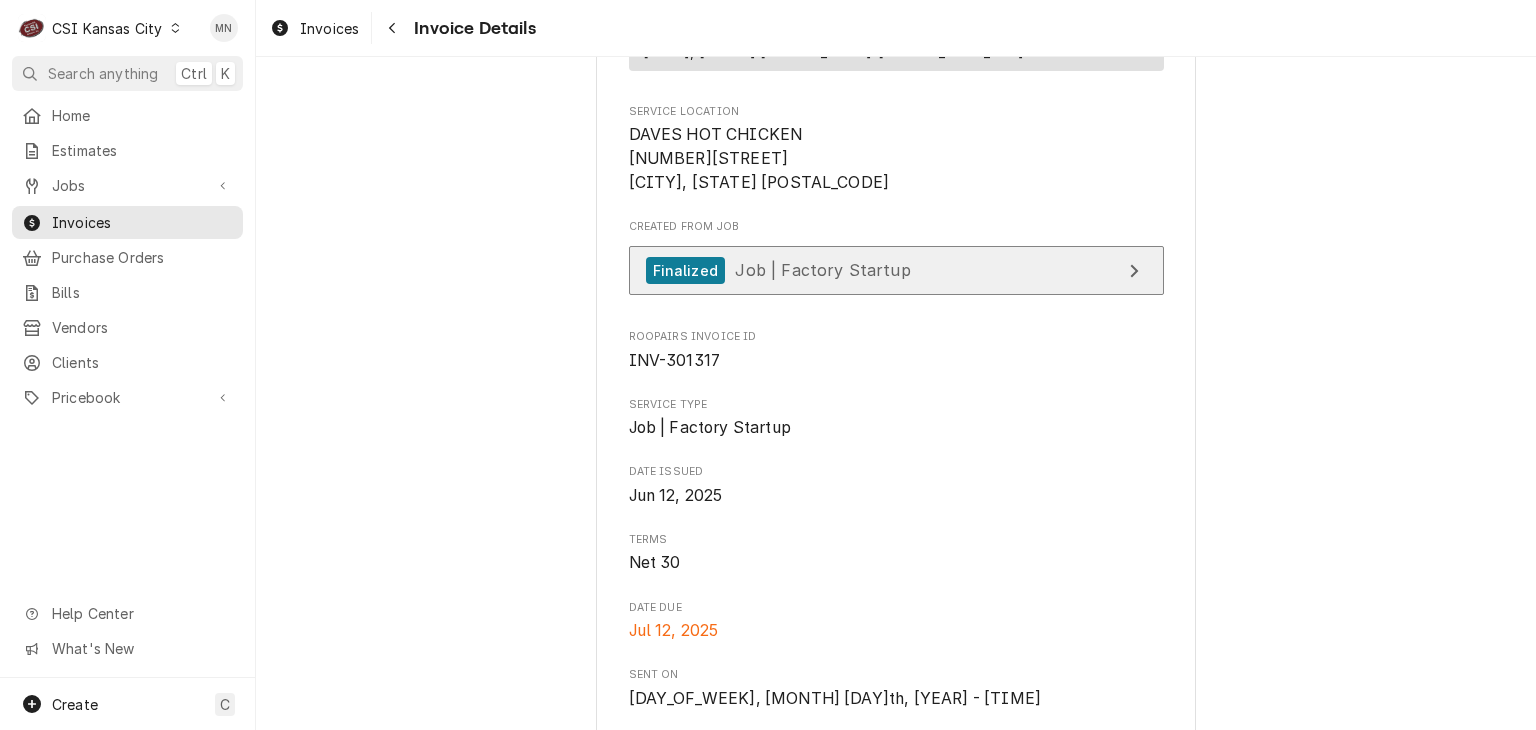 click on "Finalized Job | Factory Startup" at bounding box center (896, 270) 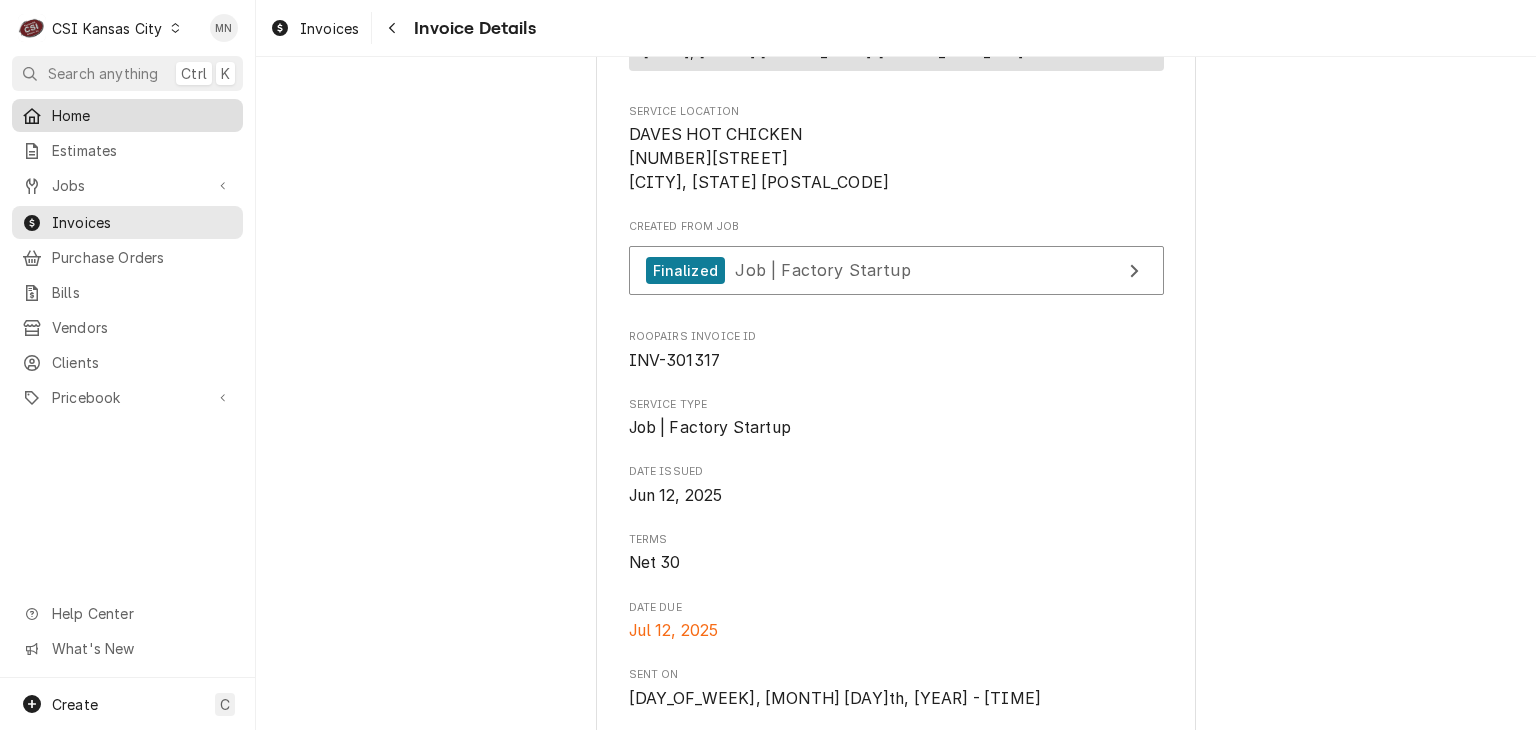 click 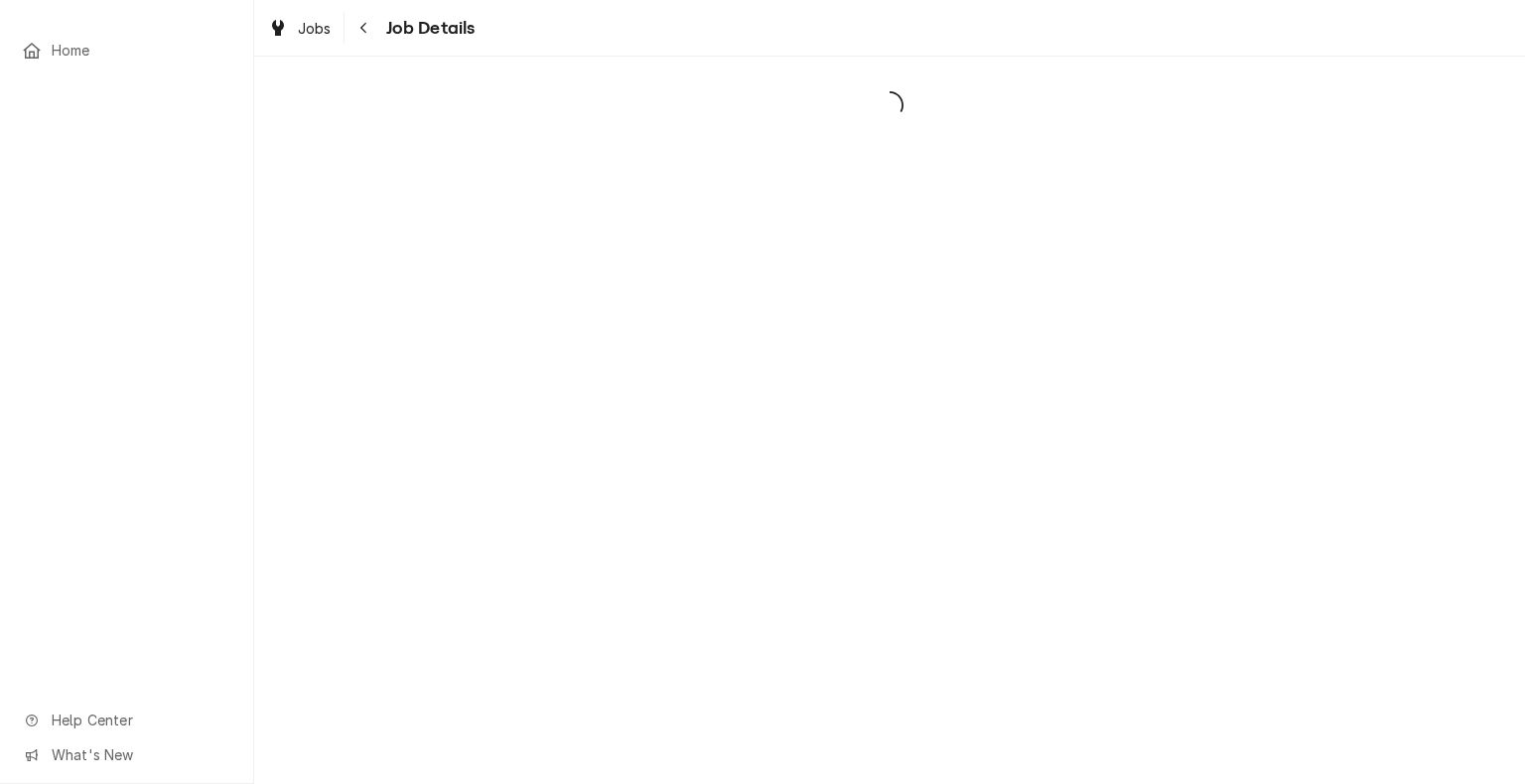 scroll, scrollTop: 0, scrollLeft: 0, axis: both 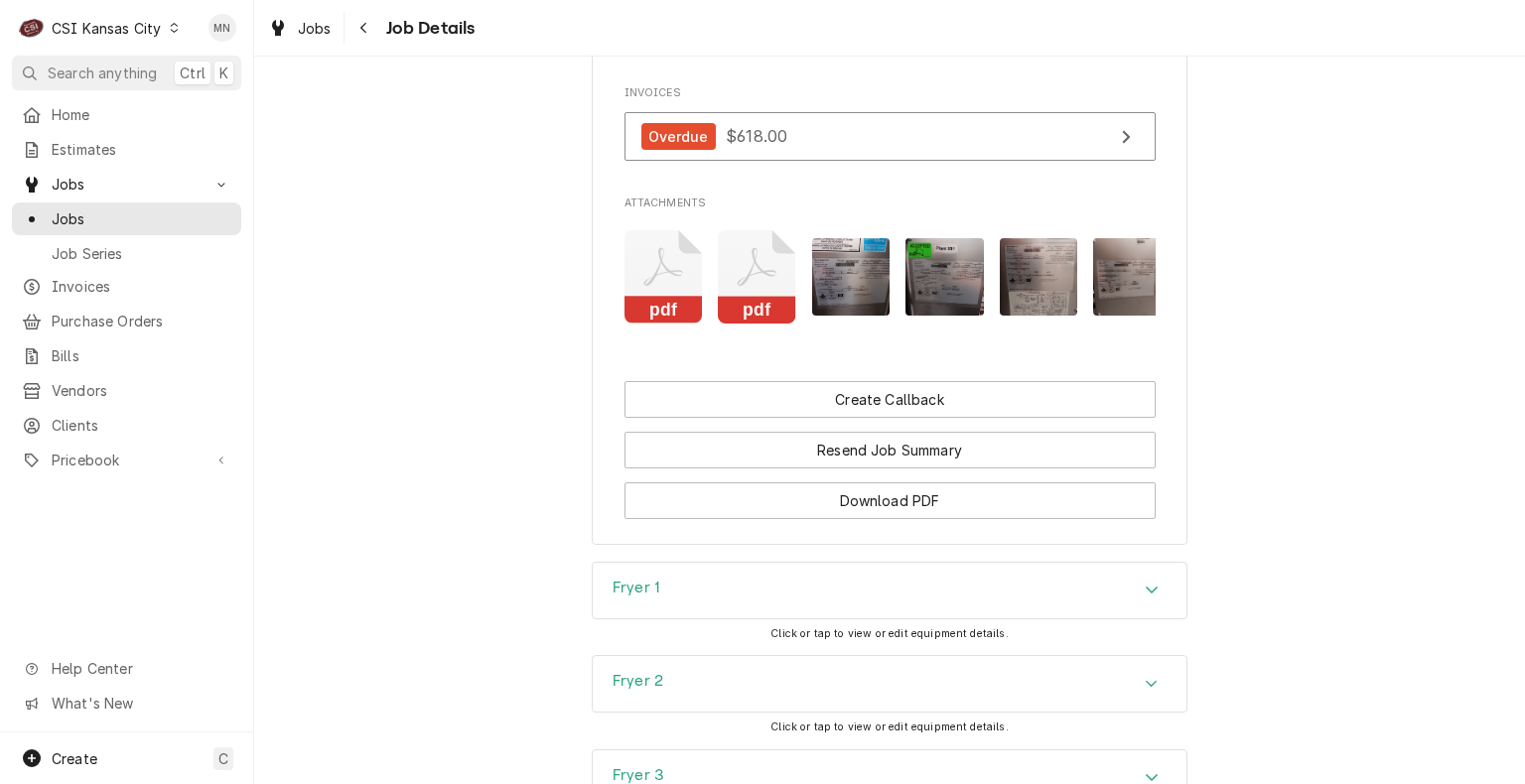 click at bounding box center (851, 277) 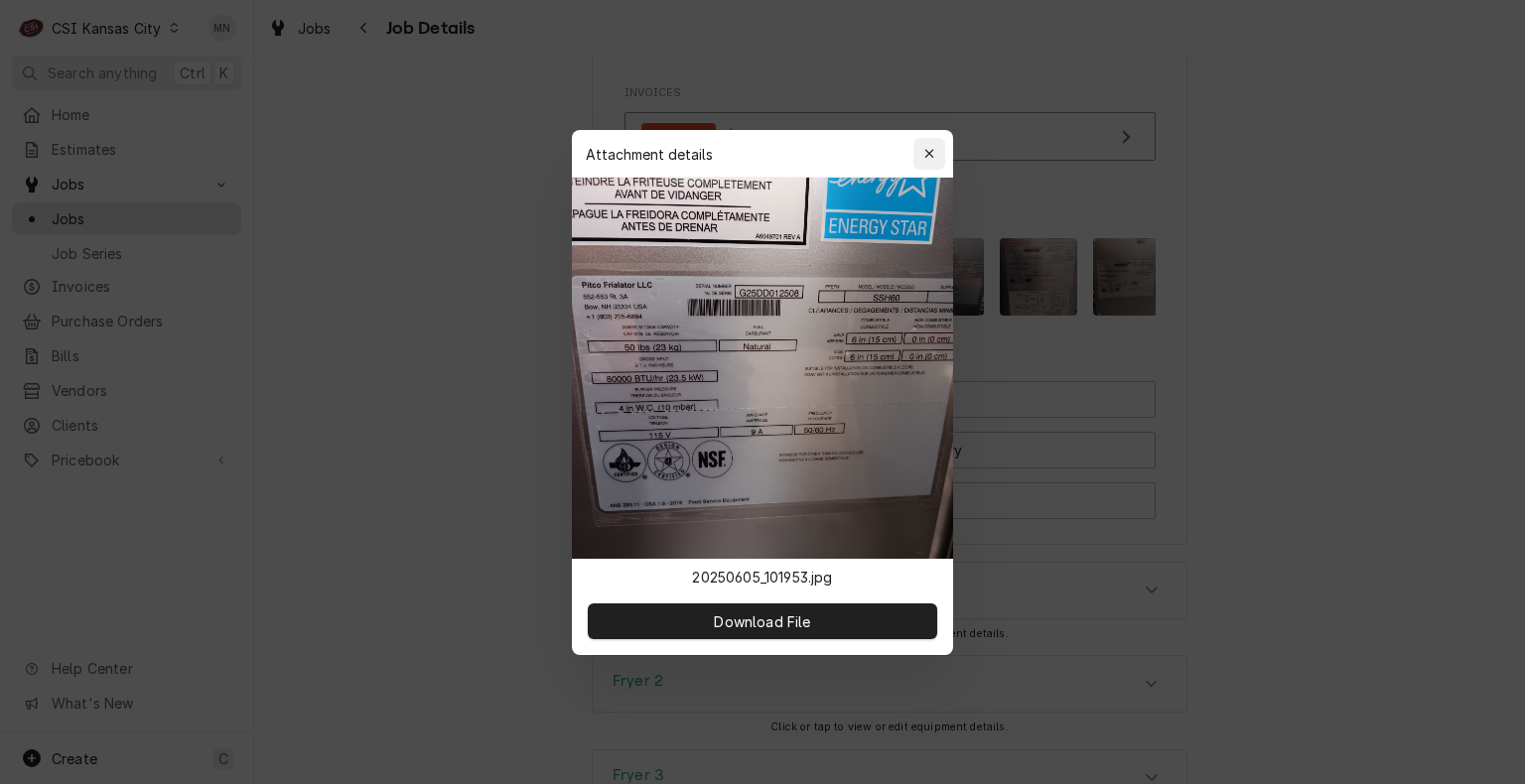 click 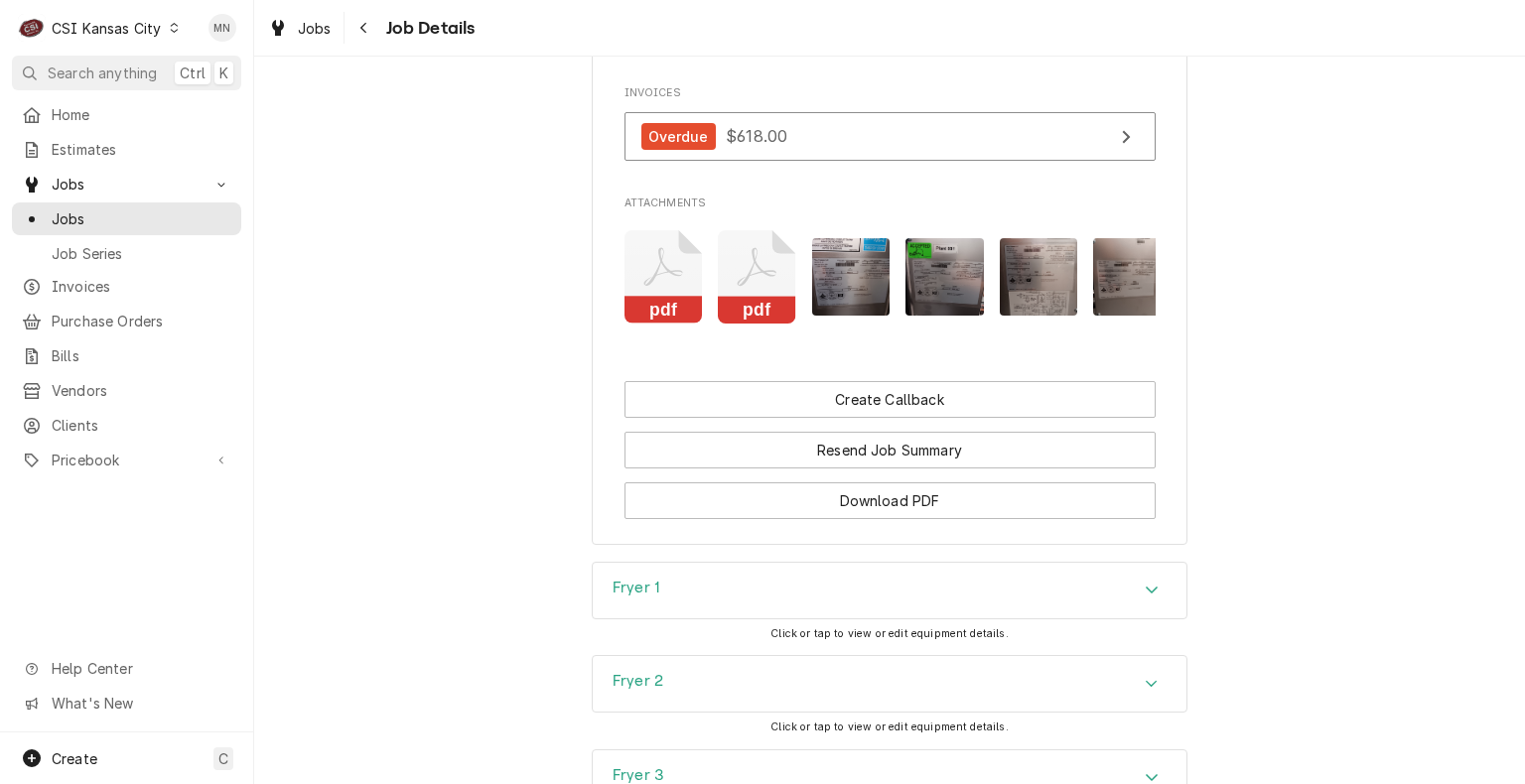 click at bounding box center (944, 277) 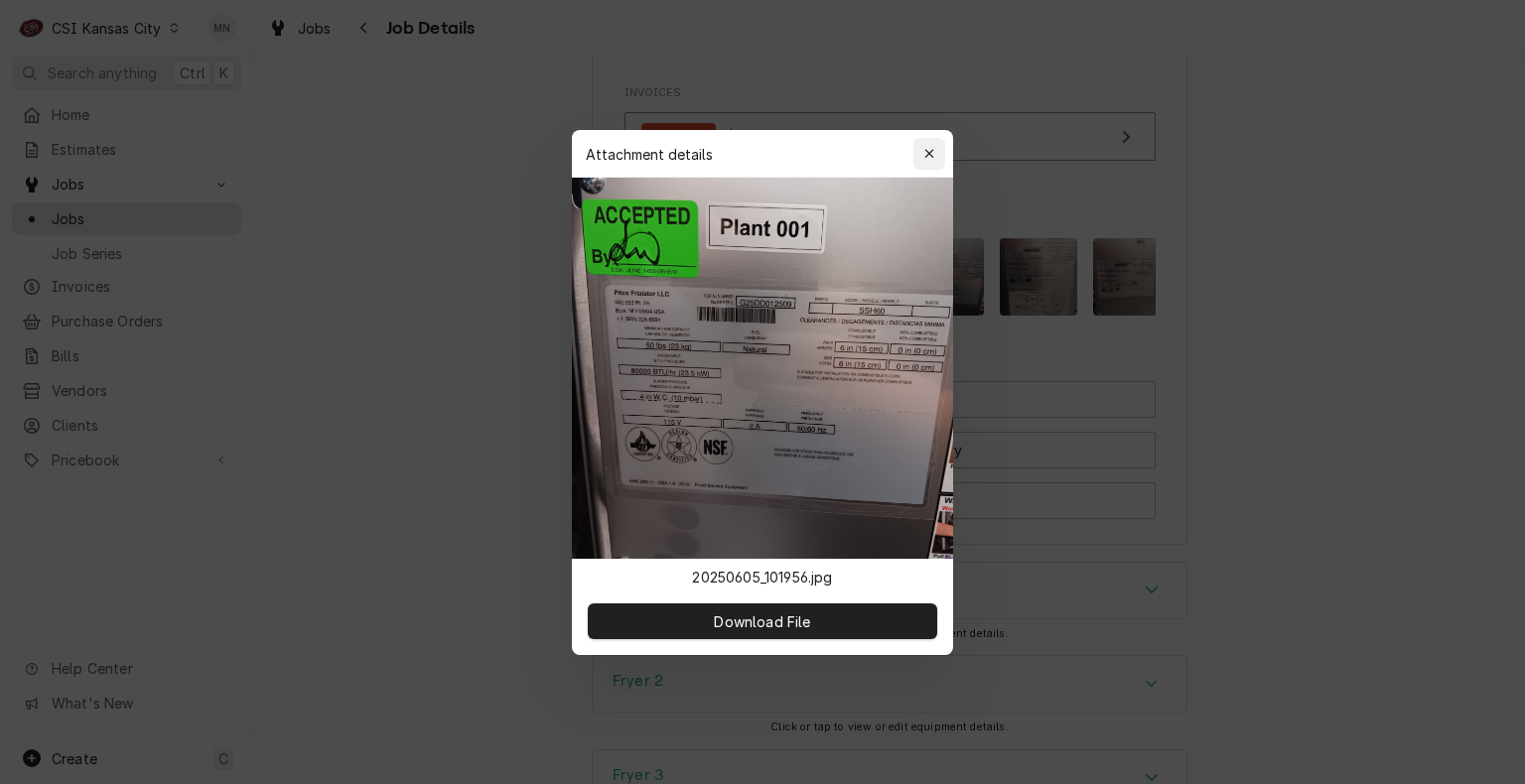 click at bounding box center [929, 154] 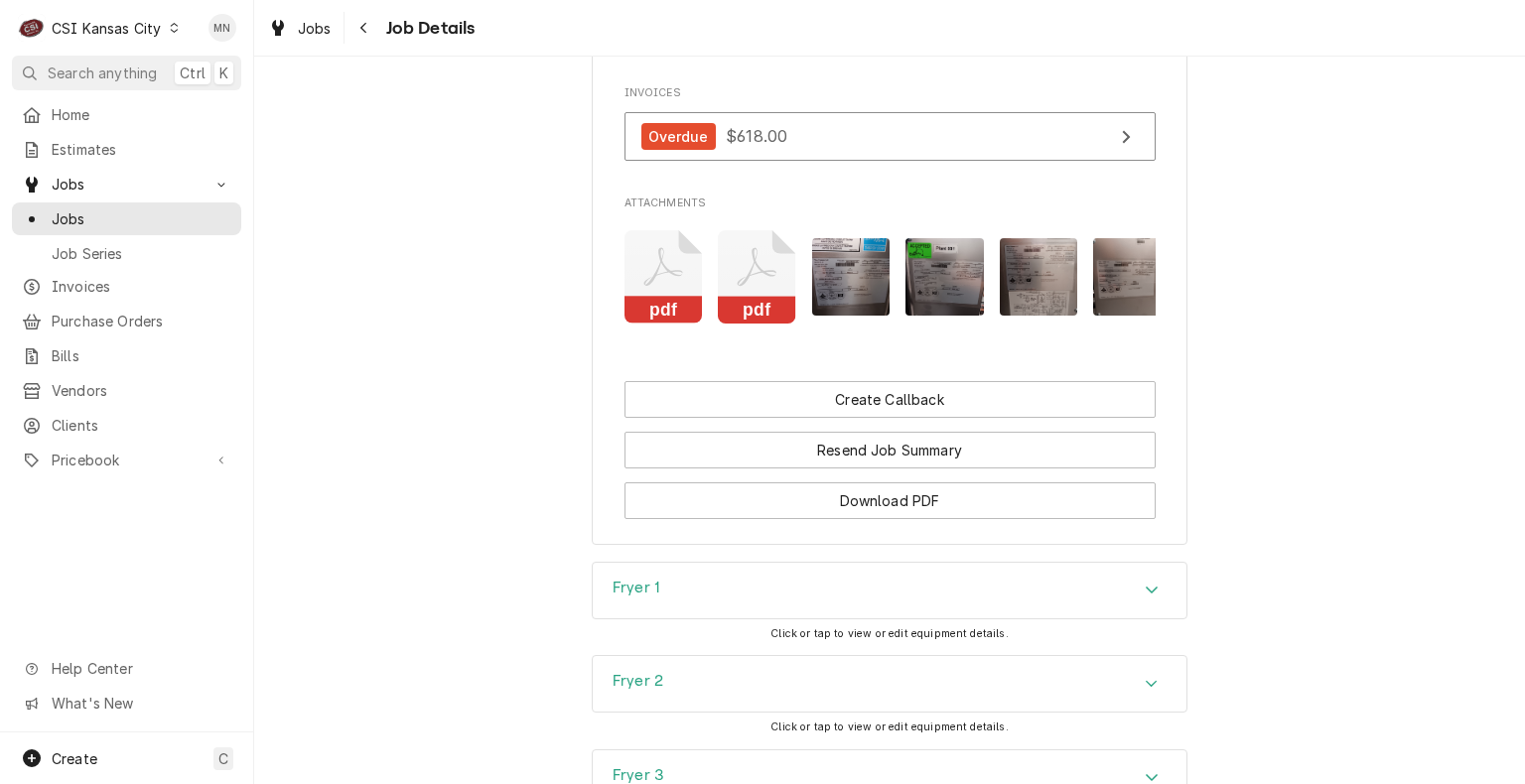 click at bounding box center (1039, 277) 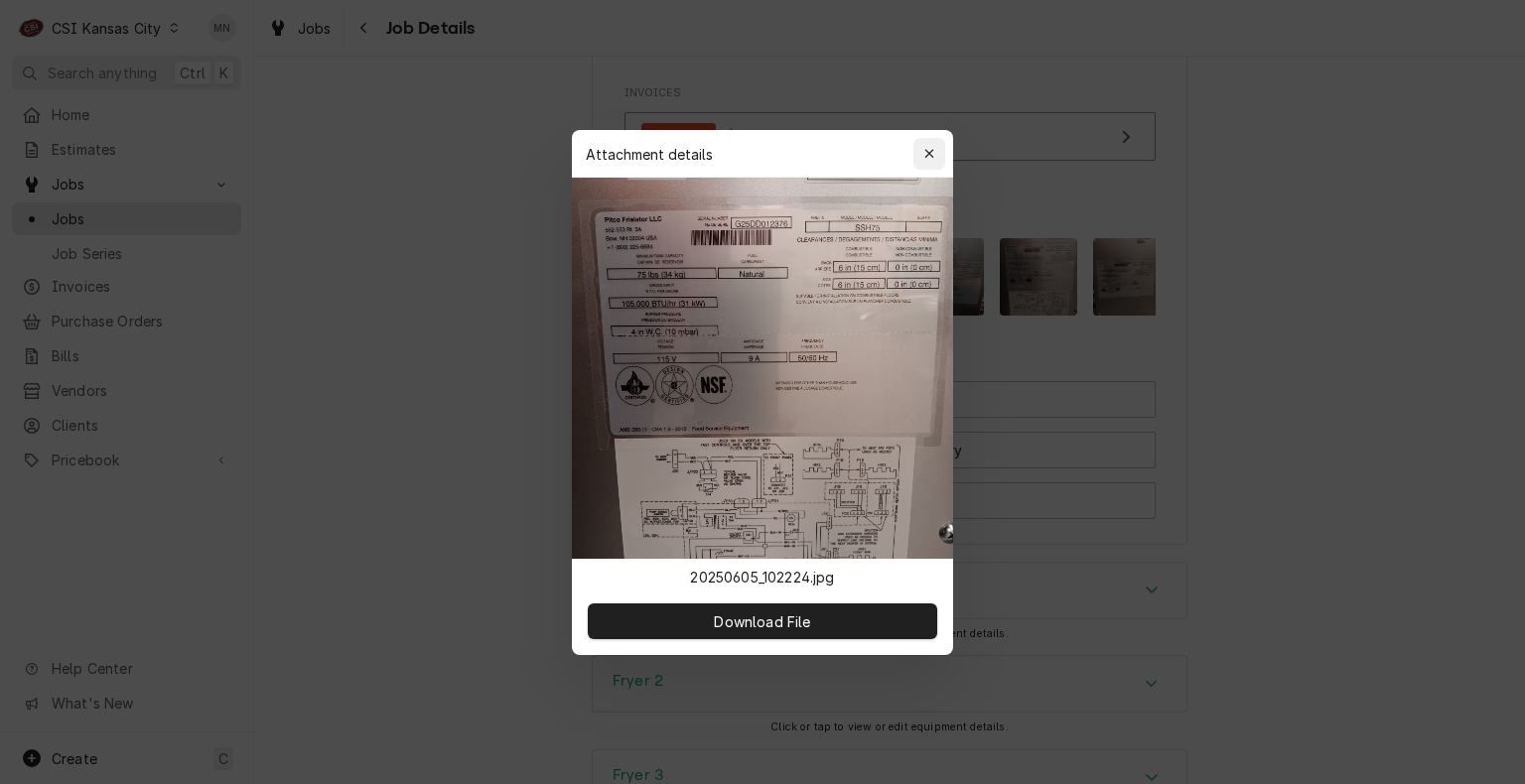 click at bounding box center (929, 154) 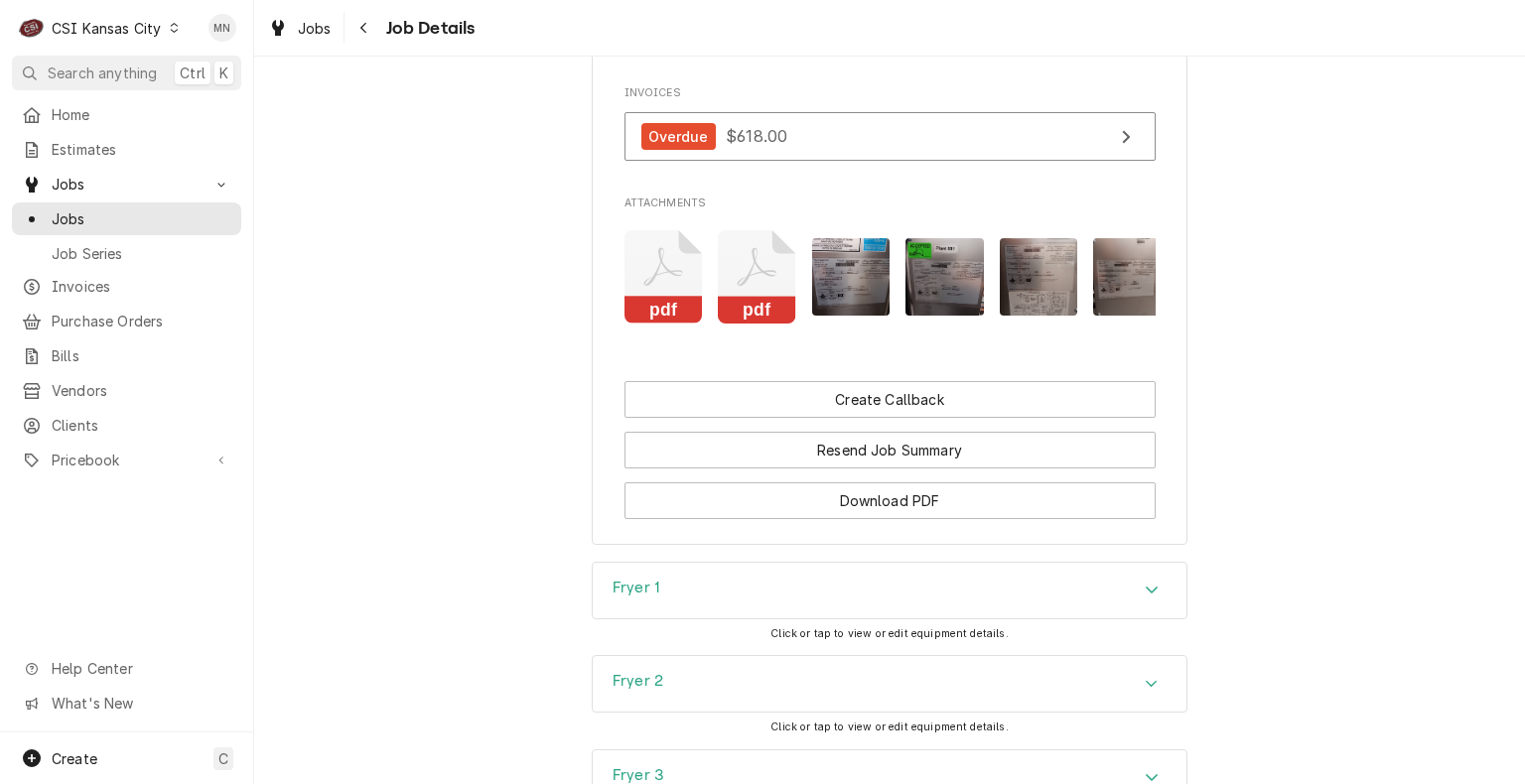click at bounding box center (1132, 277) 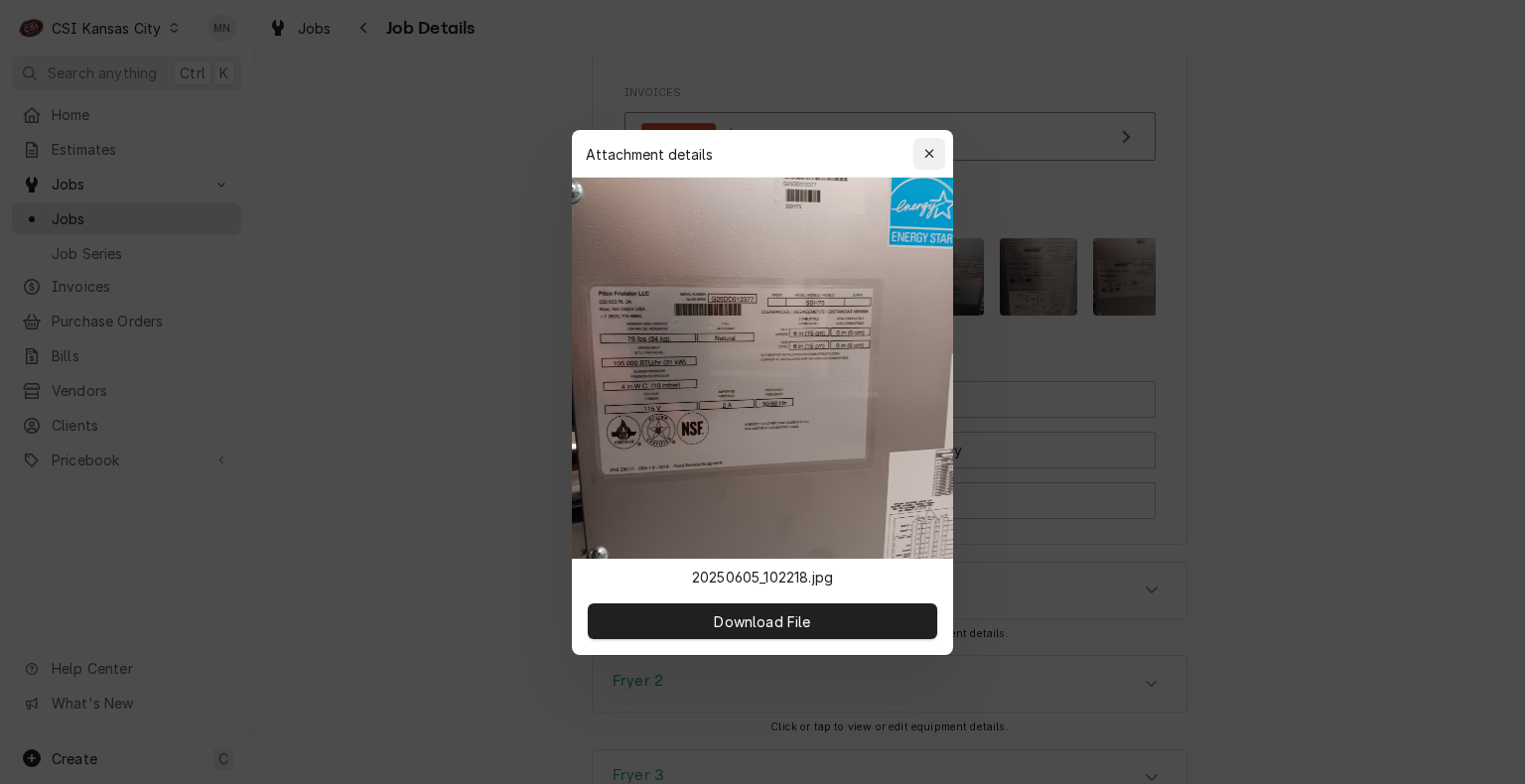 click 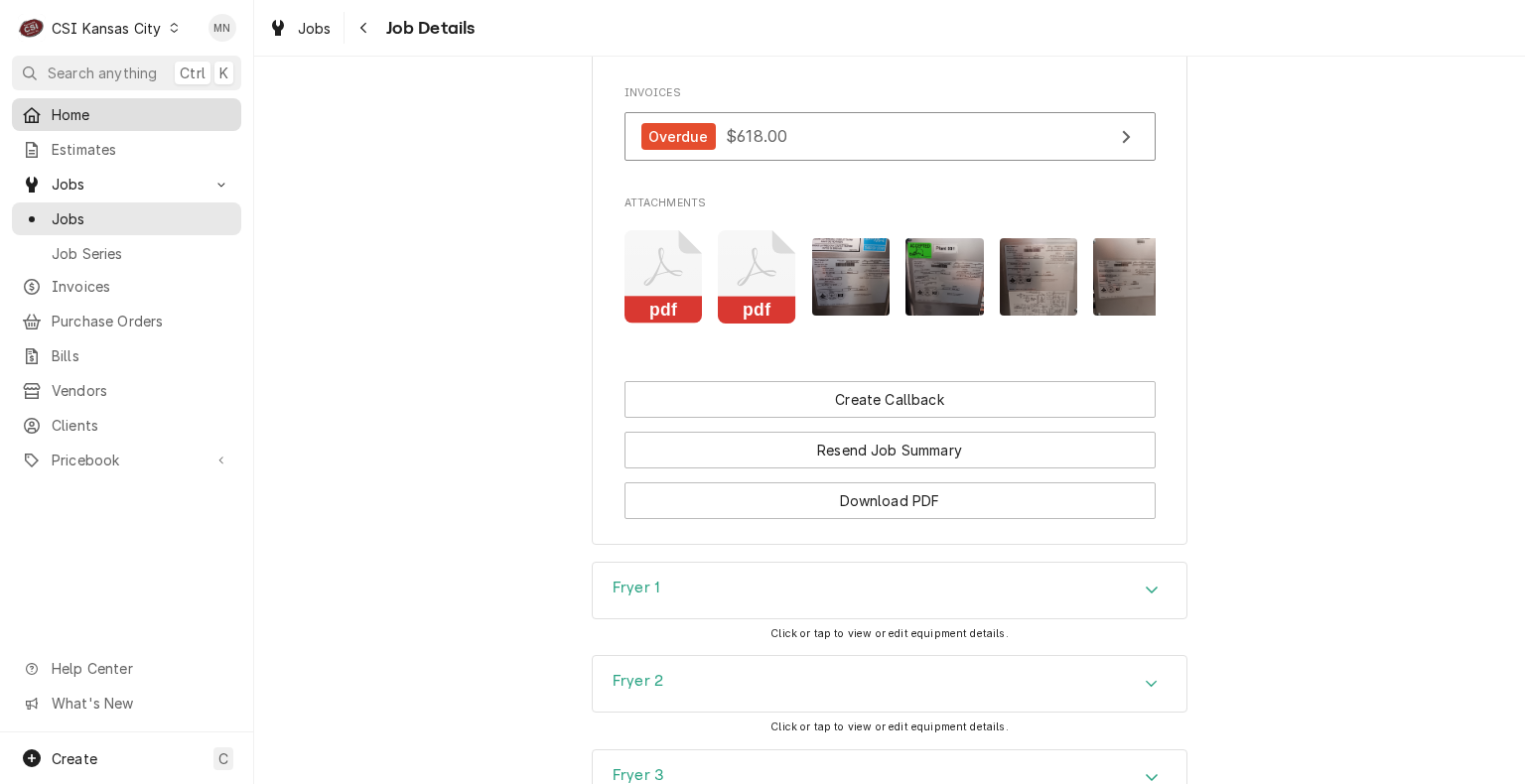 click on "Home" at bounding box center [141, 114] 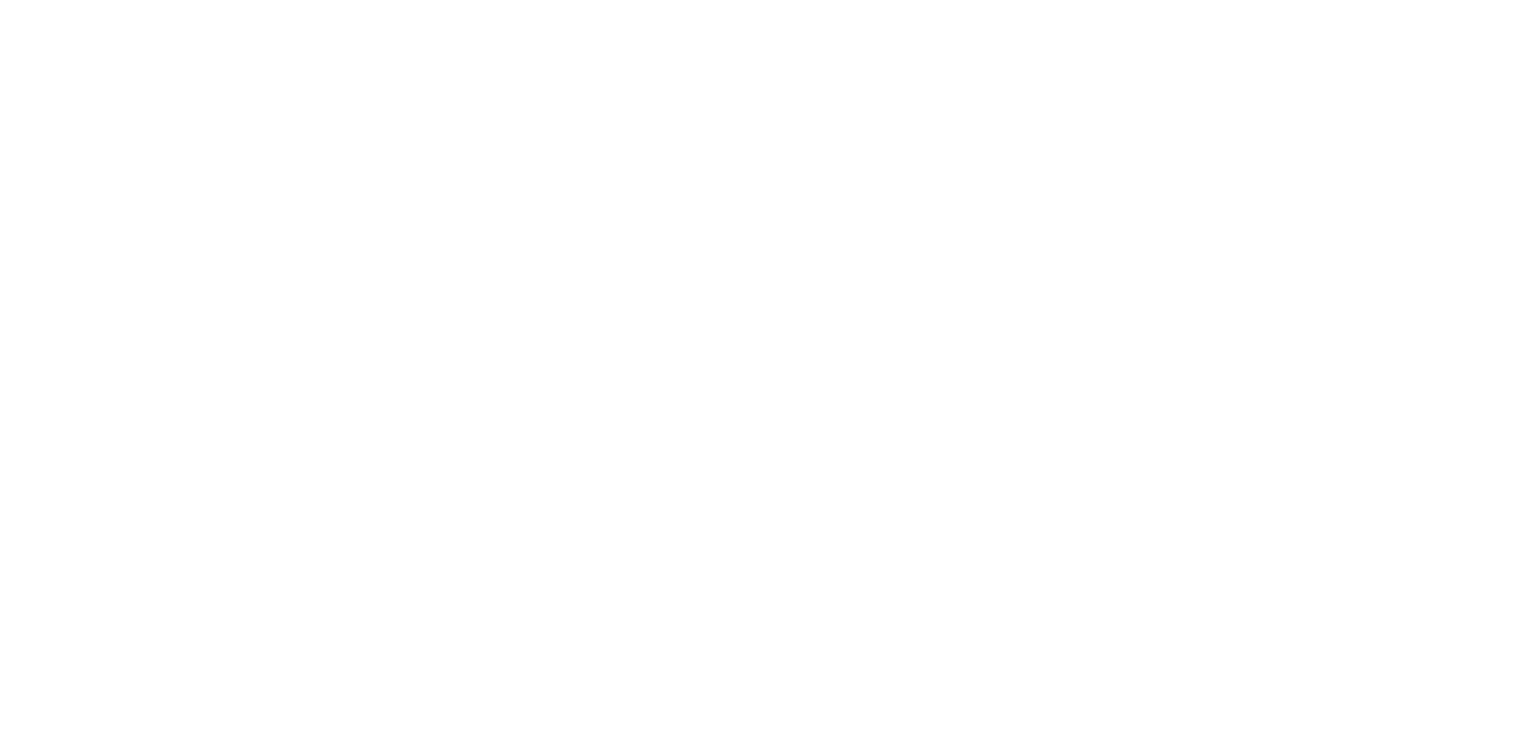 scroll, scrollTop: 0, scrollLeft: 0, axis: both 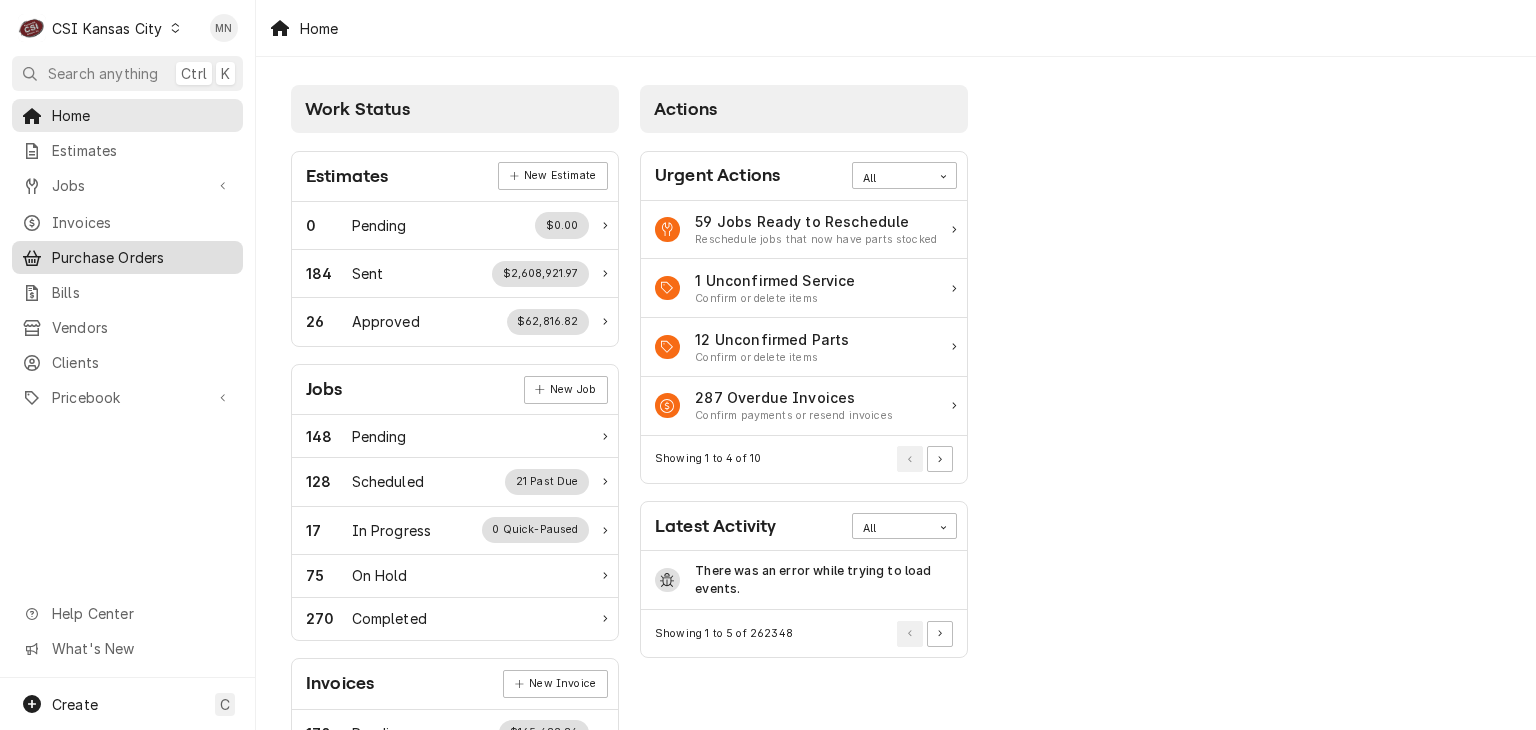 click on "Purchase Orders" at bounding box center (142, 257) 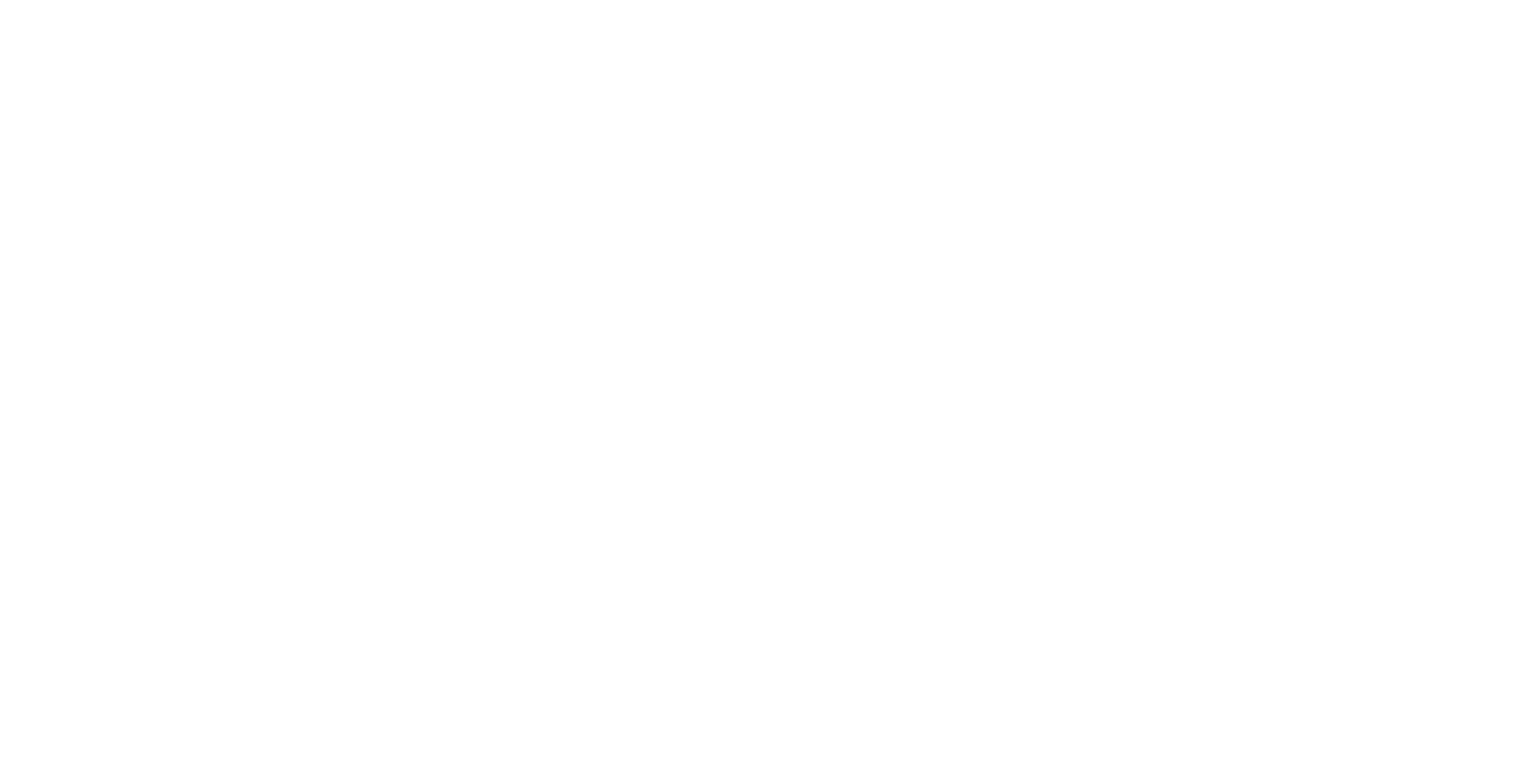 scroll, scrollTop: 0, scrollLeft: 0, axis: both 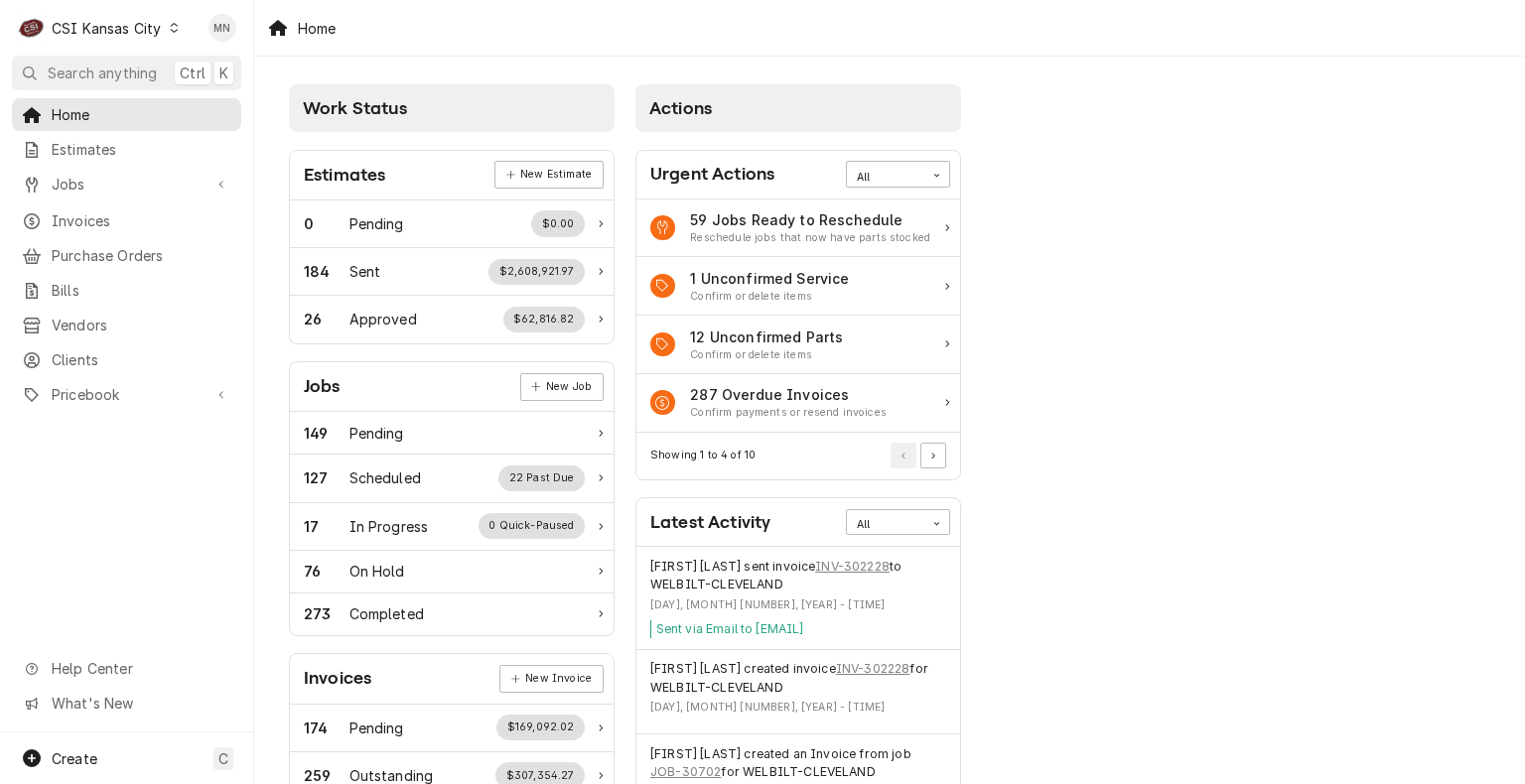 click on "CSI Kansas City" at bounding box center [106, 28] 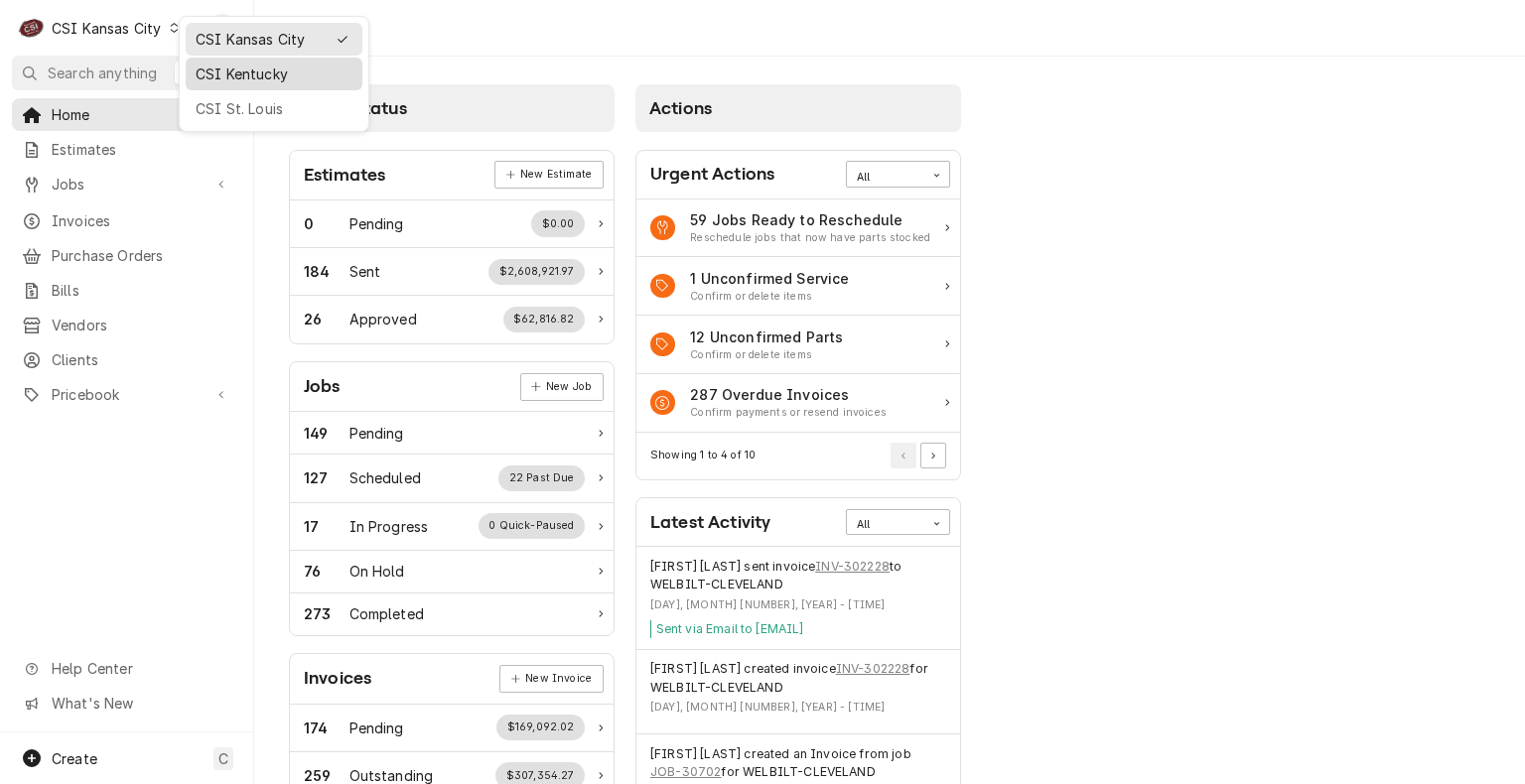click on "CSI Kentucky" at bounding box center [274, 73] 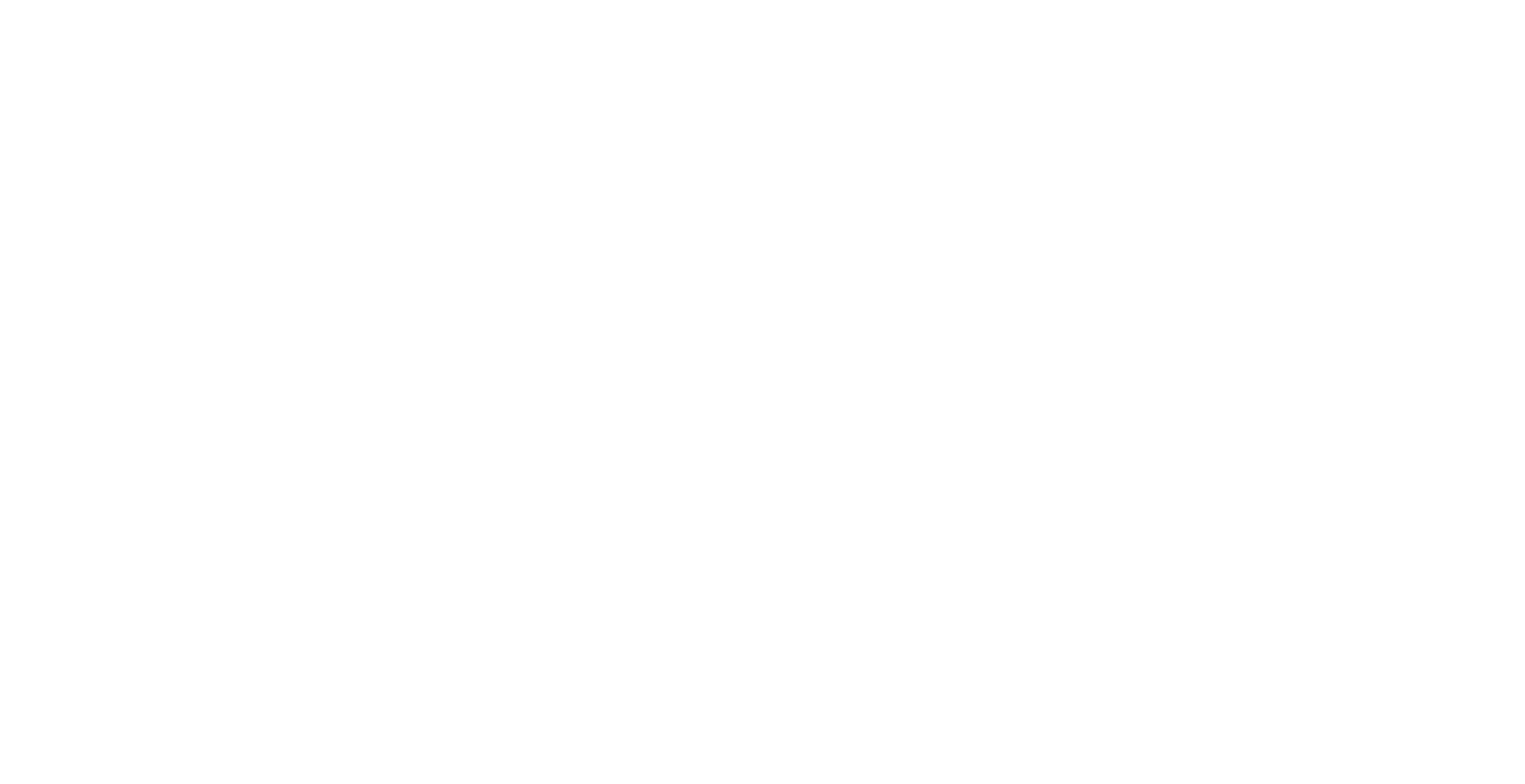 scroll, scrollTop: 0, scrollLeft: 0, axis: both 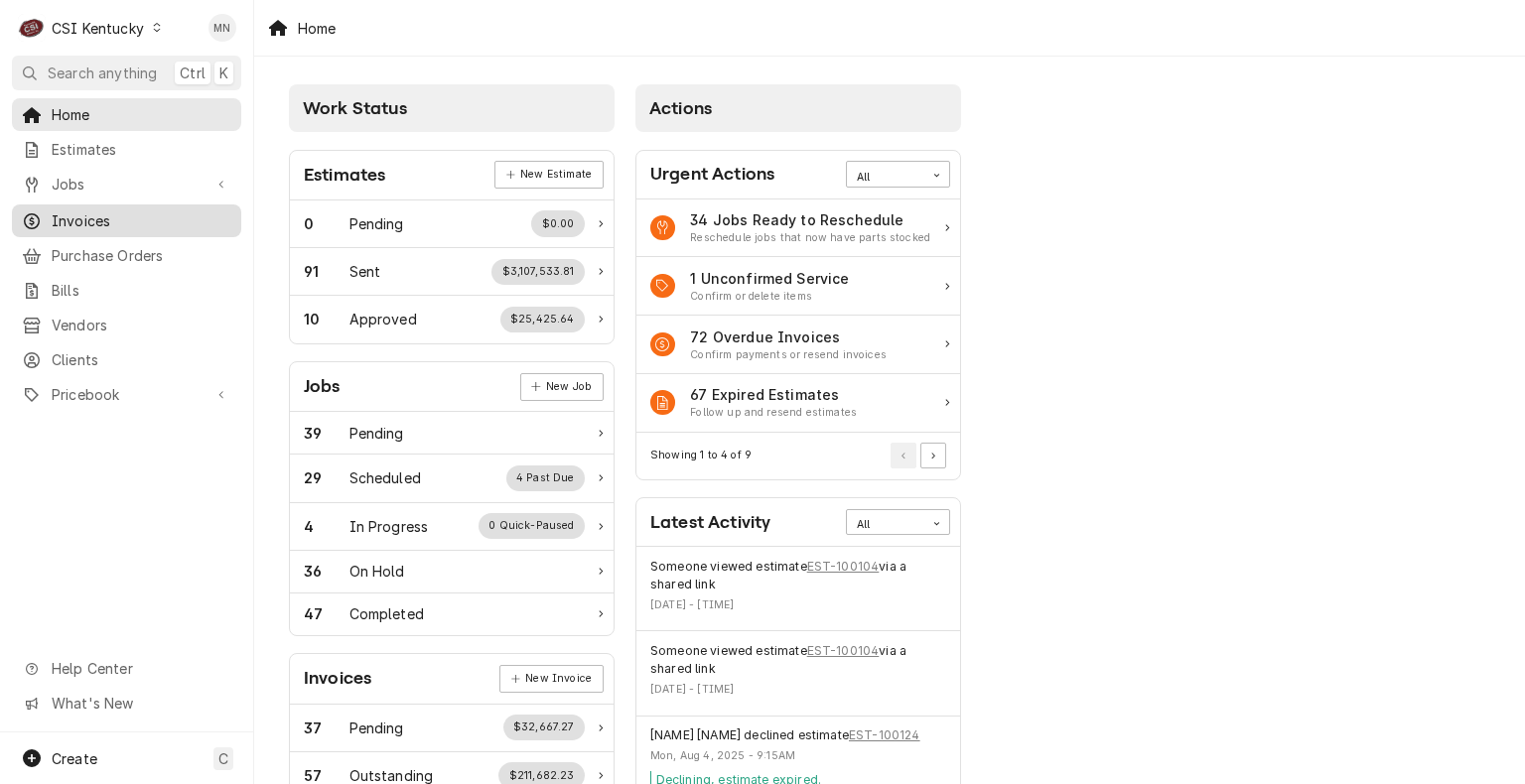 click on "Invoices" at bounding box center [126, 220] 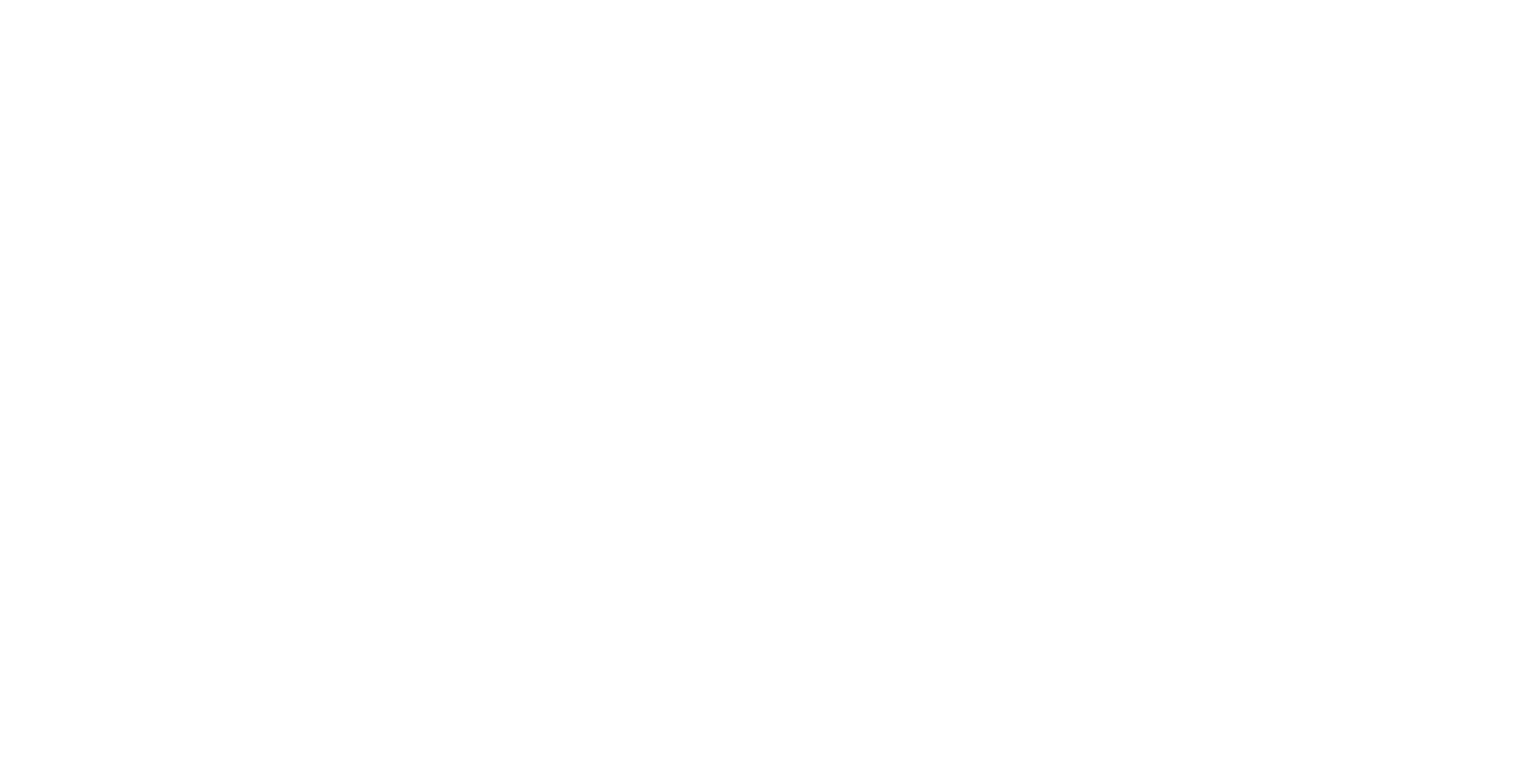 scroll, scrollTop: 0, scrollLeft: 0, axis: both 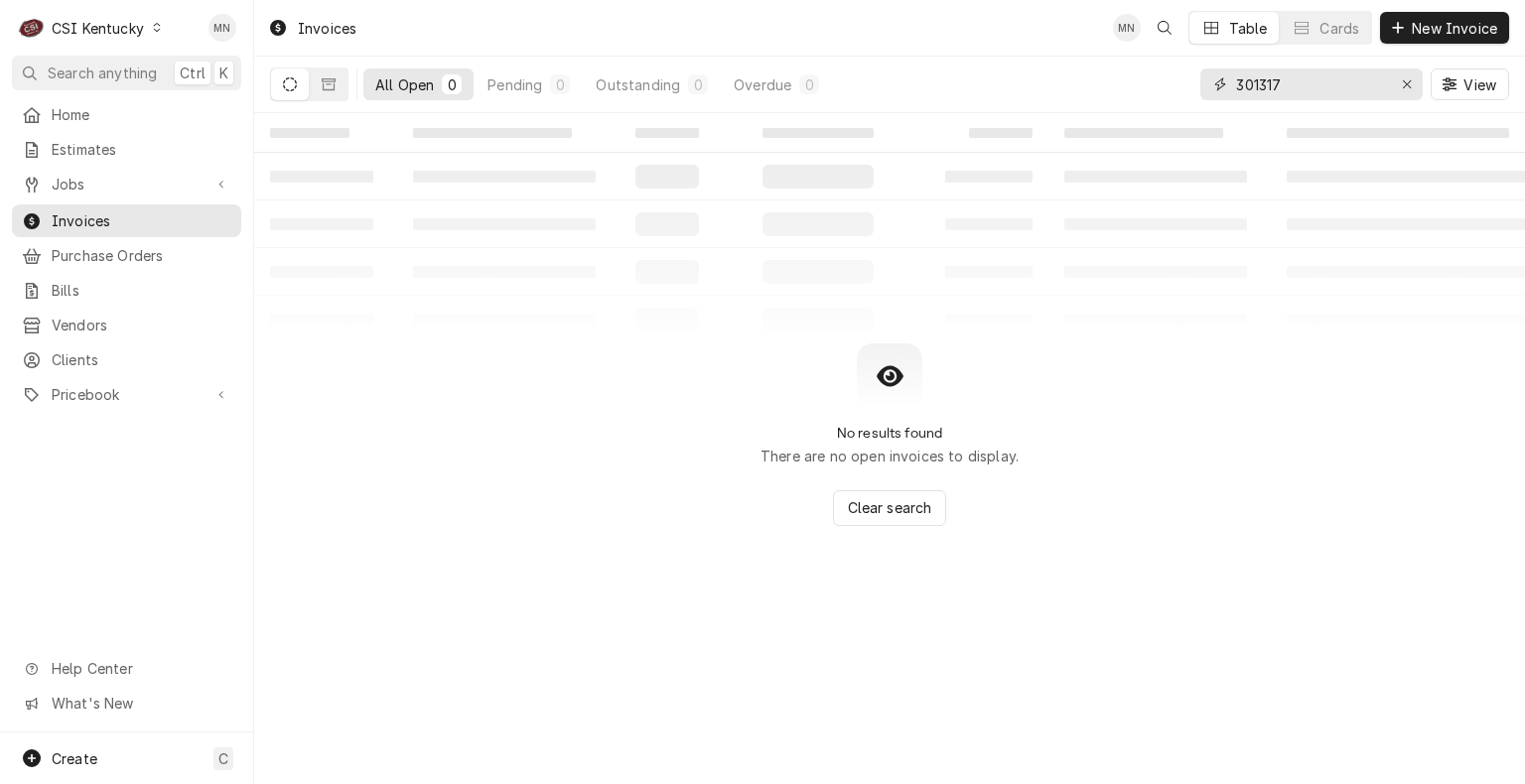 drag, startPoint x: 1313, startPoint y: 94, endPoint x: 1141, endPoint y: 90, distance: 172.04651 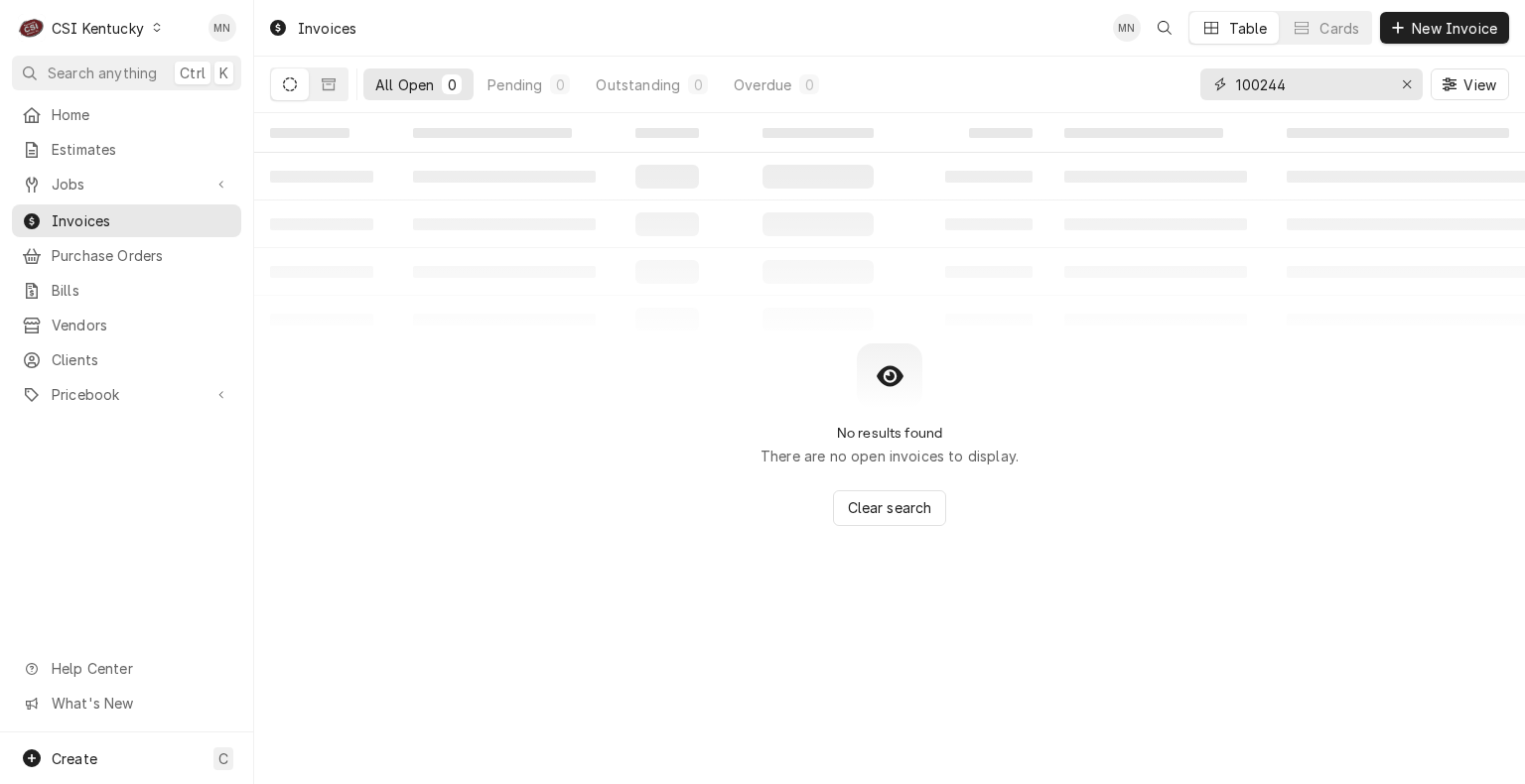 type on "100244" 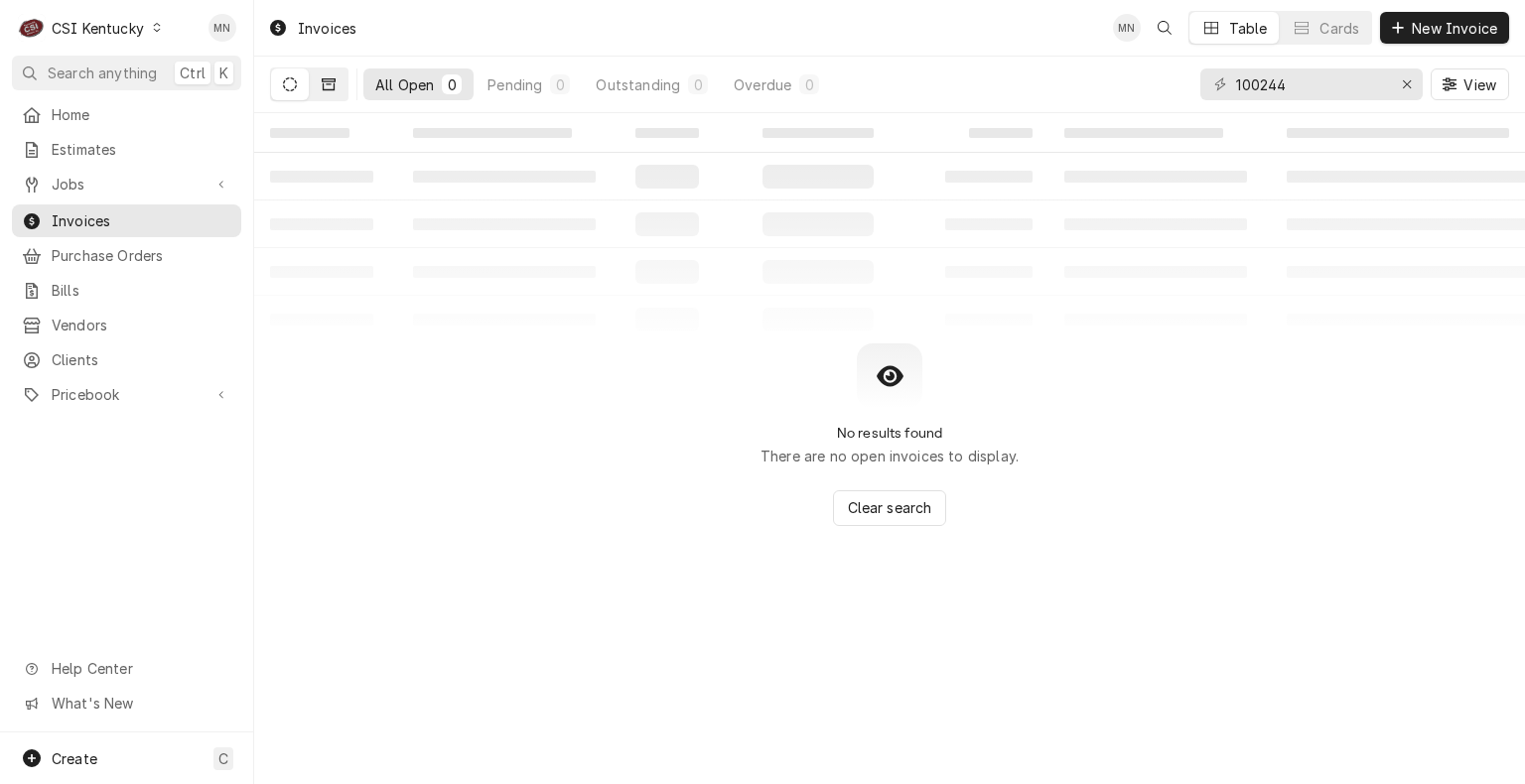 click 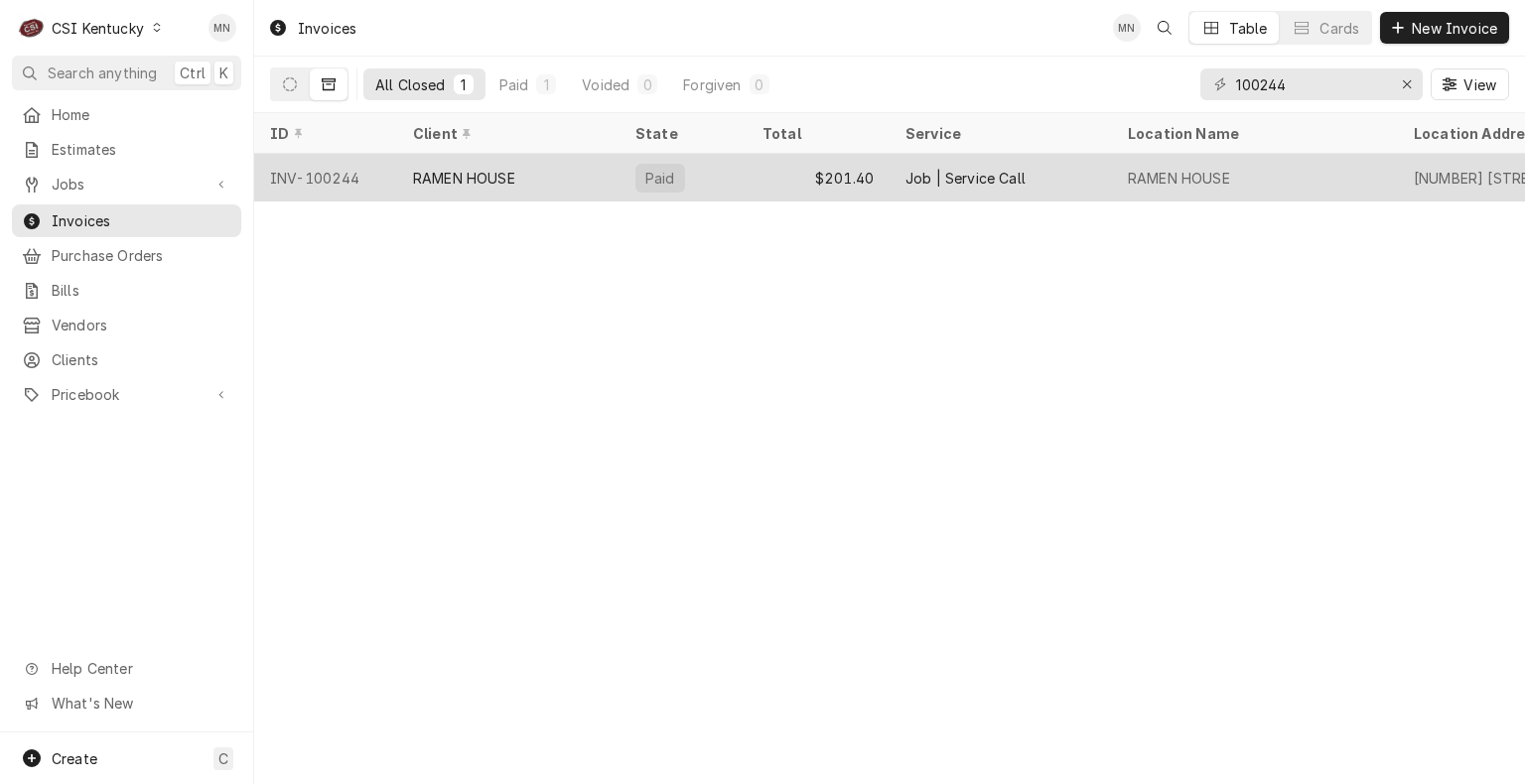 click on "INV-100244" at bounding box center (326, 178) 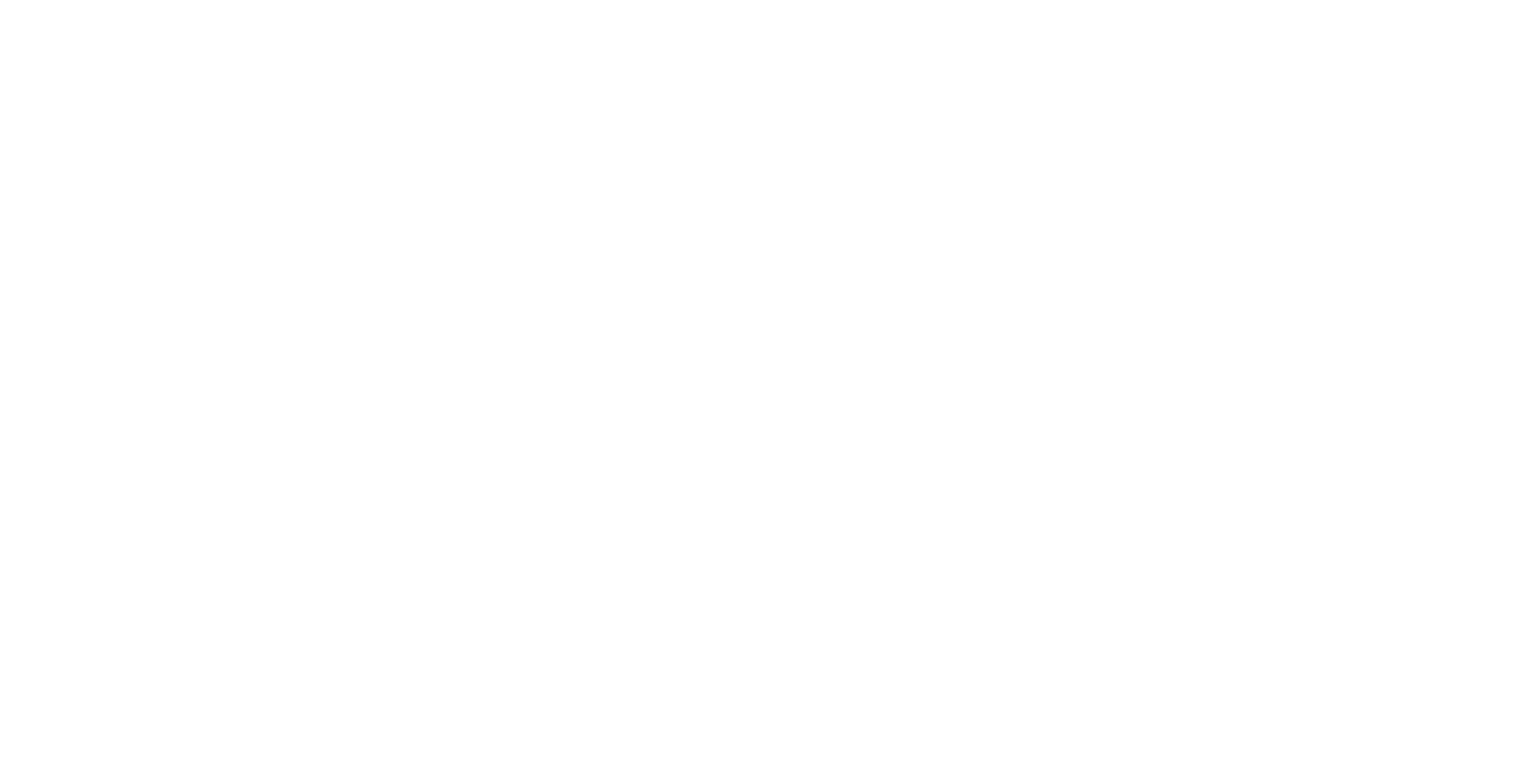 scroll, scrollTop: 0, scrollLeft: 0, axis: both 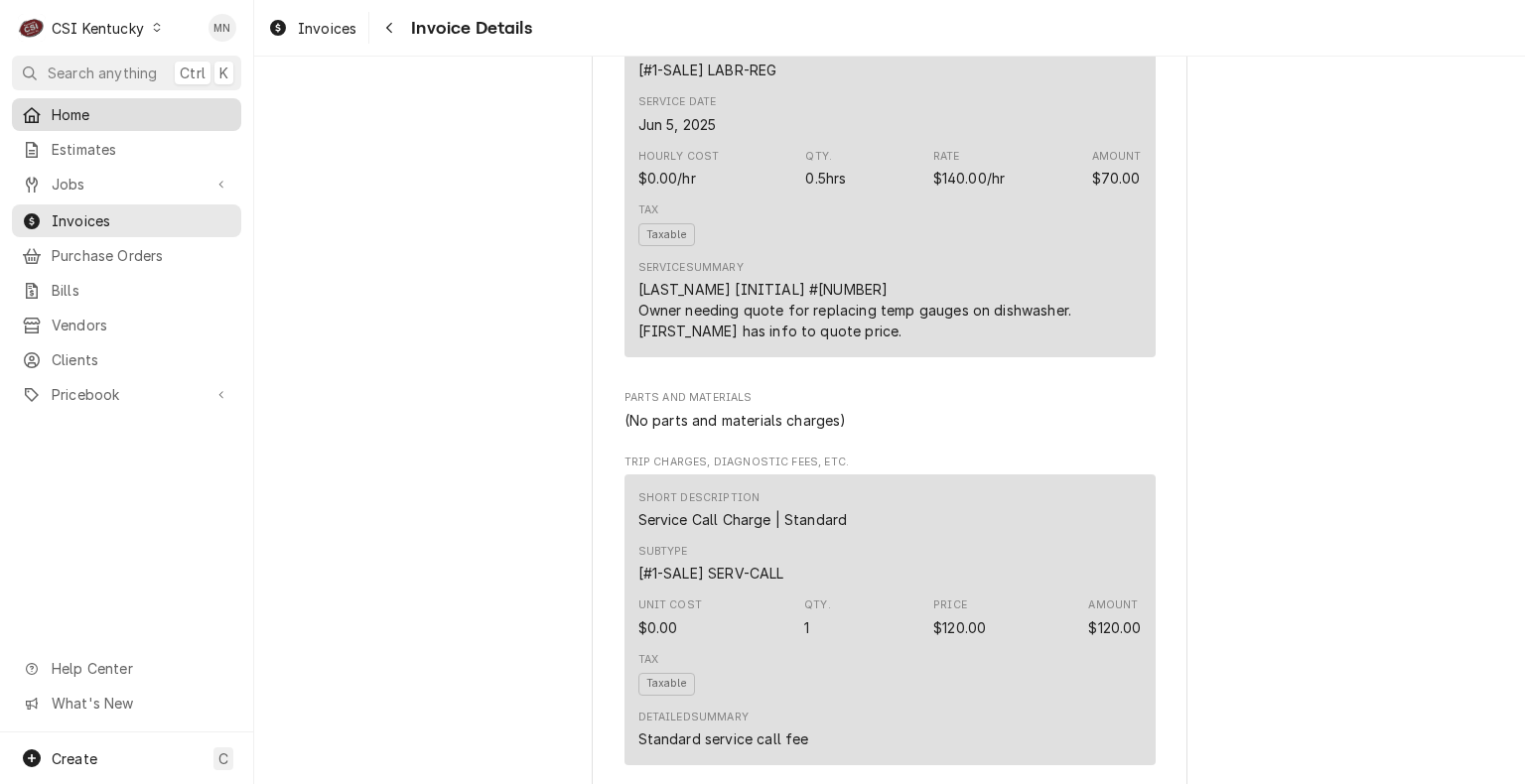 click on "Home" at bounding box center (141, 114) 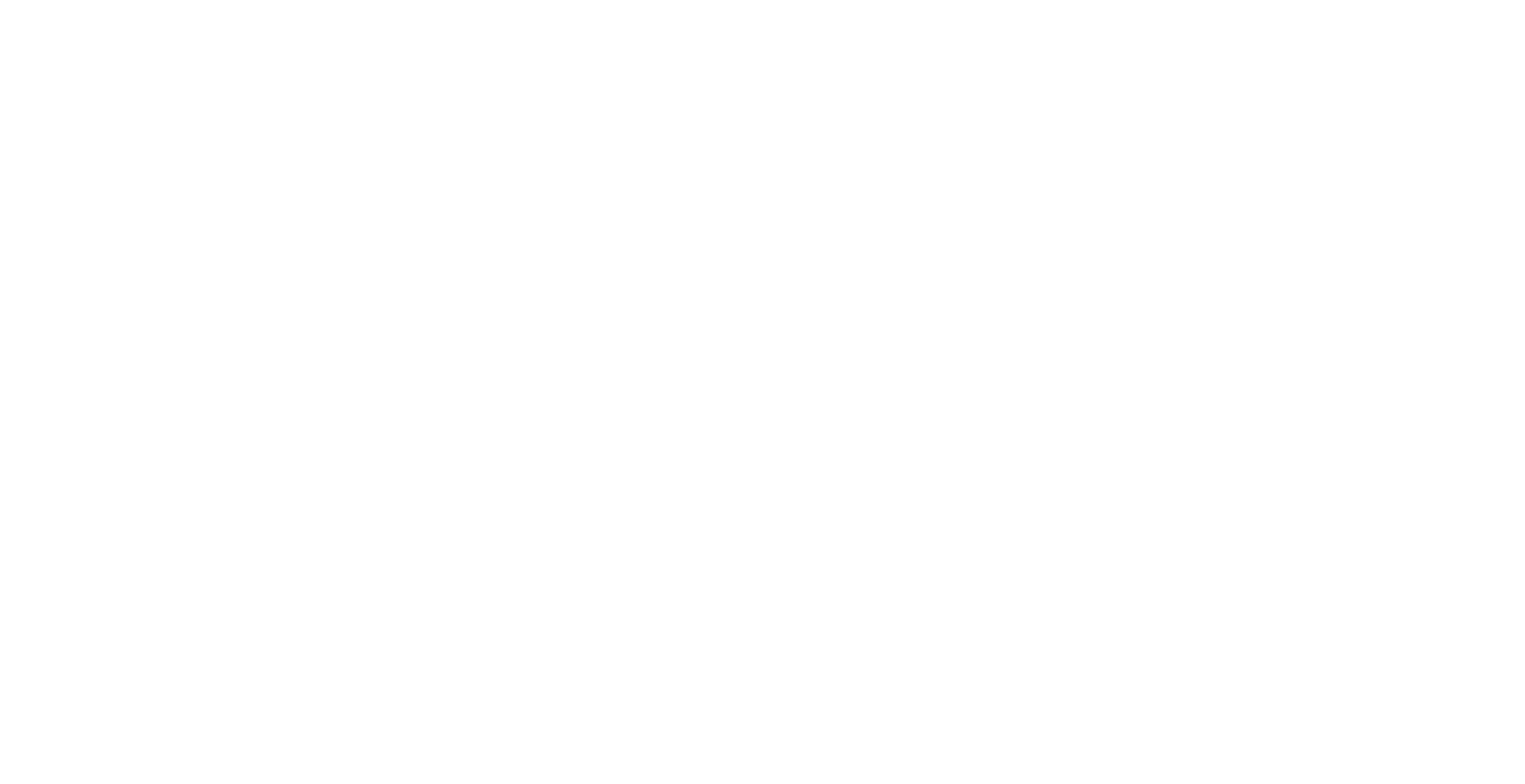 scroll, scrollTop: 0, scrollLeft: 0, axis: both 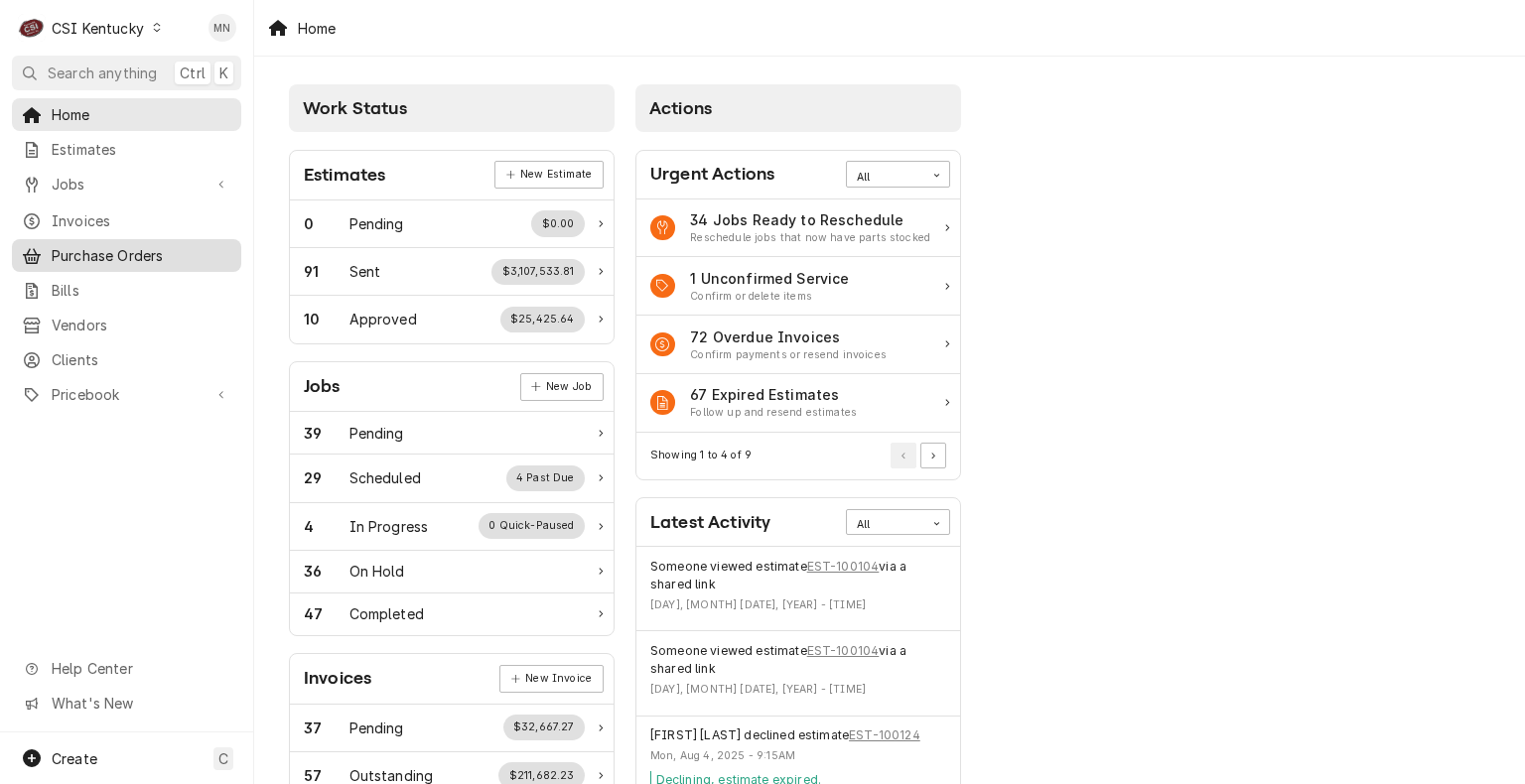 click on "Purchase Orders" at bounding box center [141, 255] 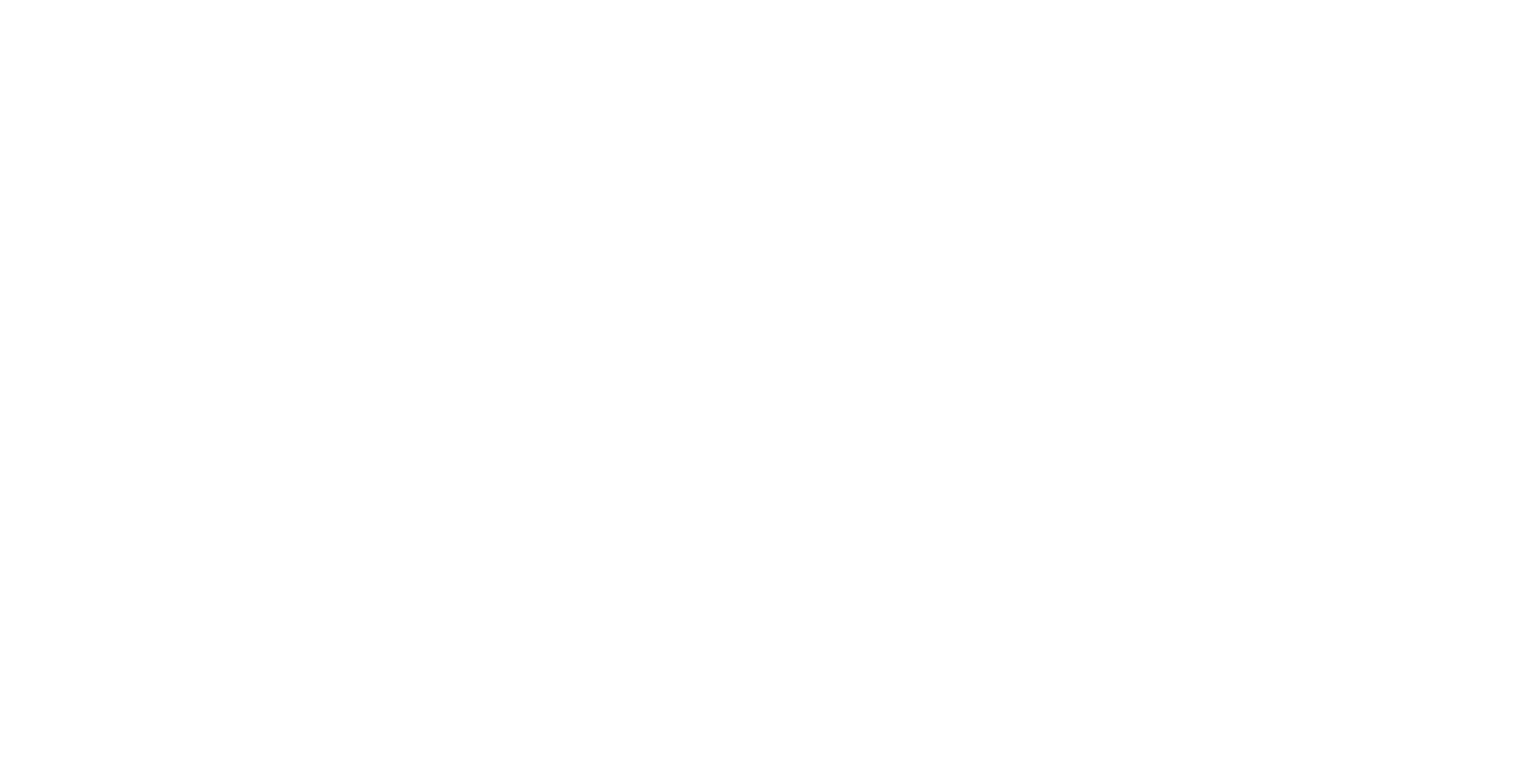 scroll, scrollTop: 0, scrollLeft: 0, axis: both 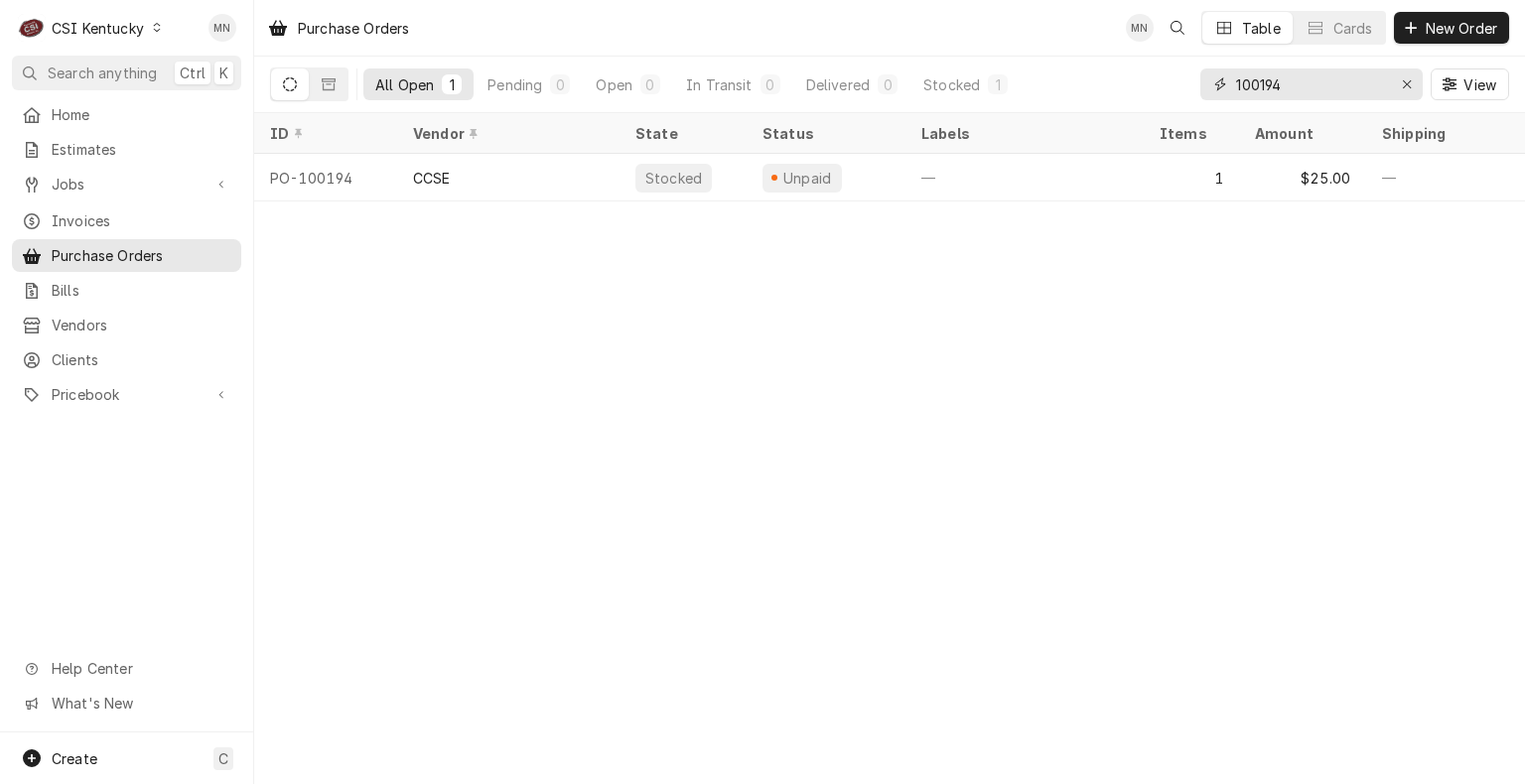 drag, startPoint x: 1345, startPoint y: 81, endPoint x: 1172, endPoint y: 81, distance: 173 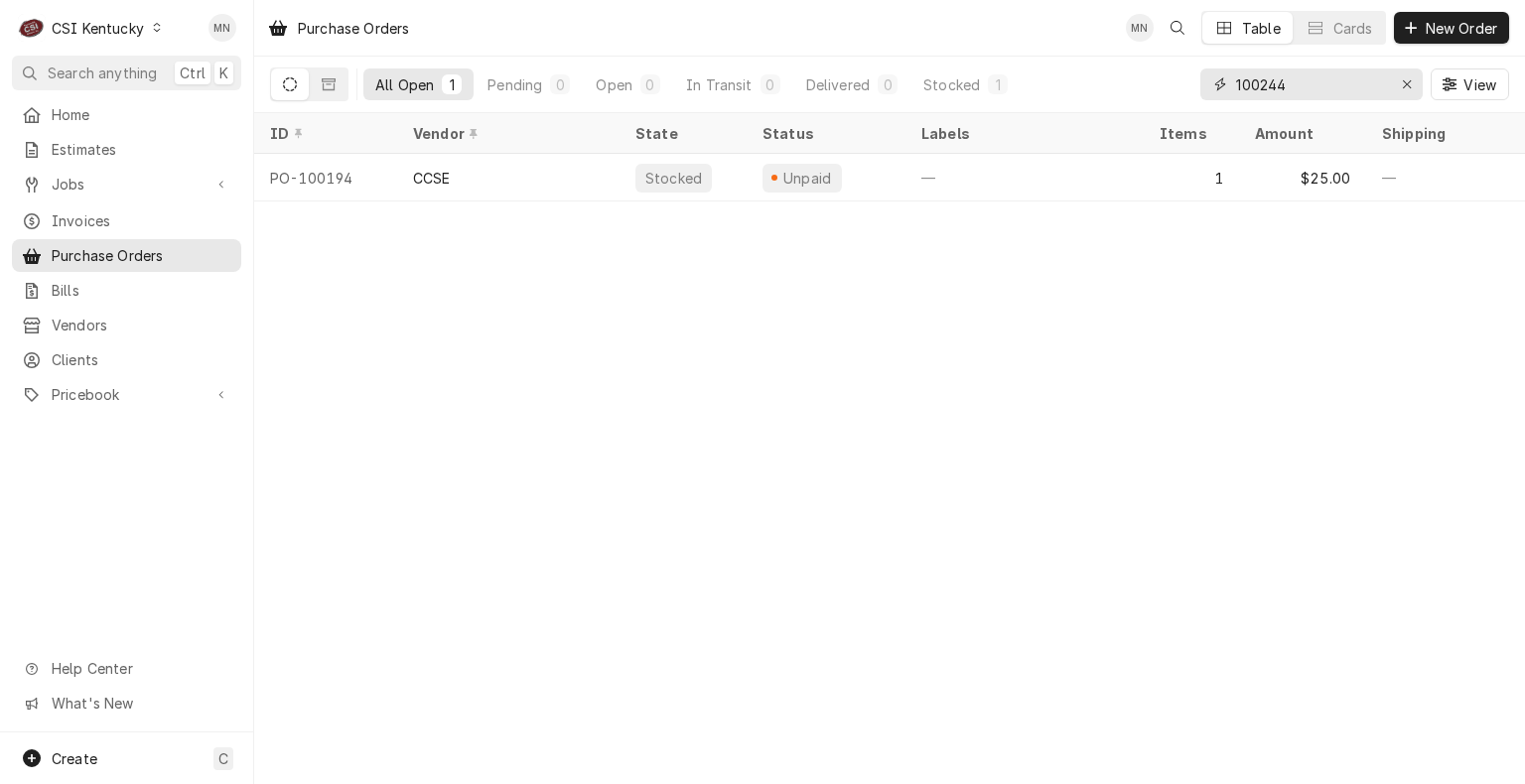 type on "100244" 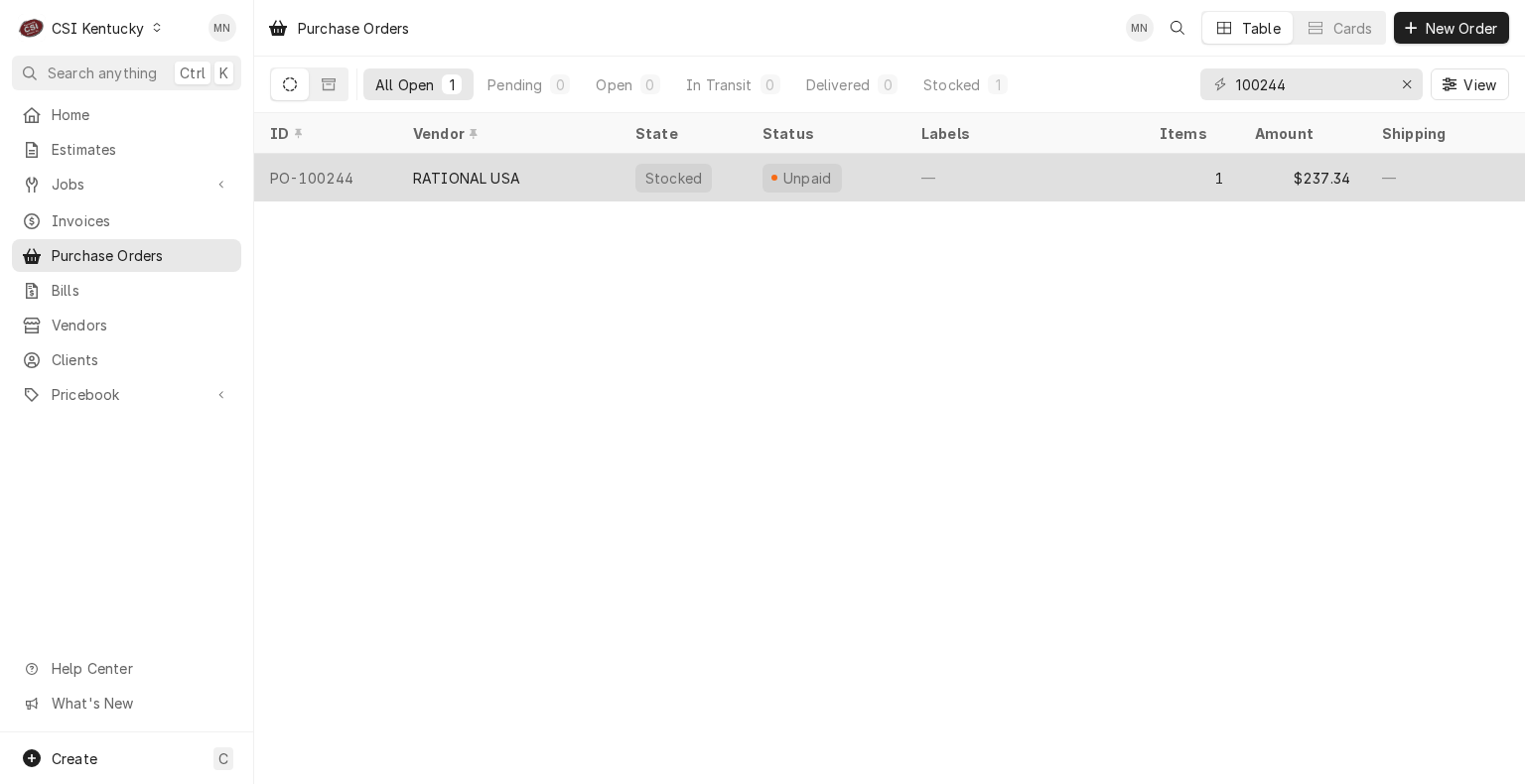 click on "RATIONAL USA" at bounding box center [508, 178] 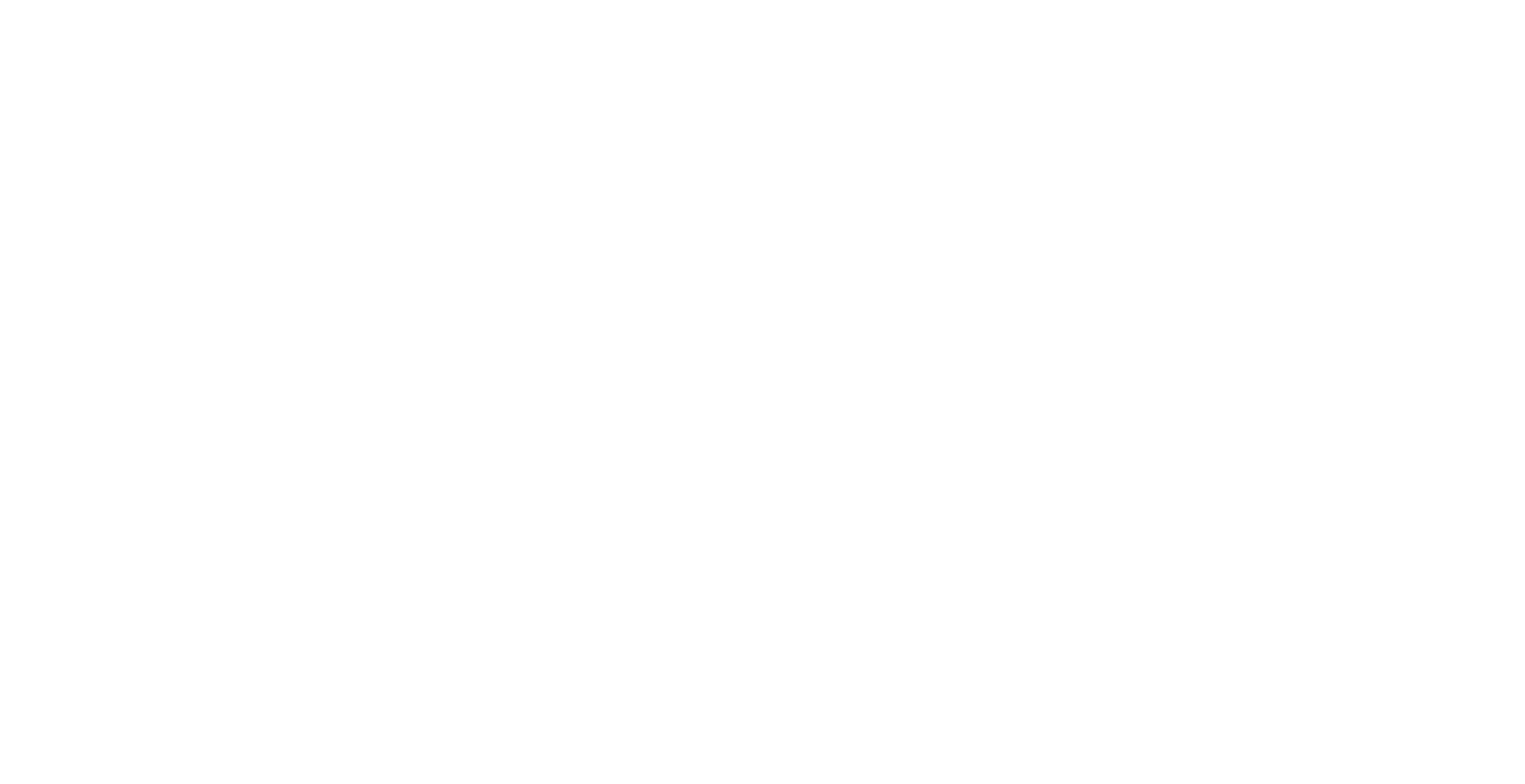 scroll, scrollTop: 0, scrollLeft: 0, axis: both 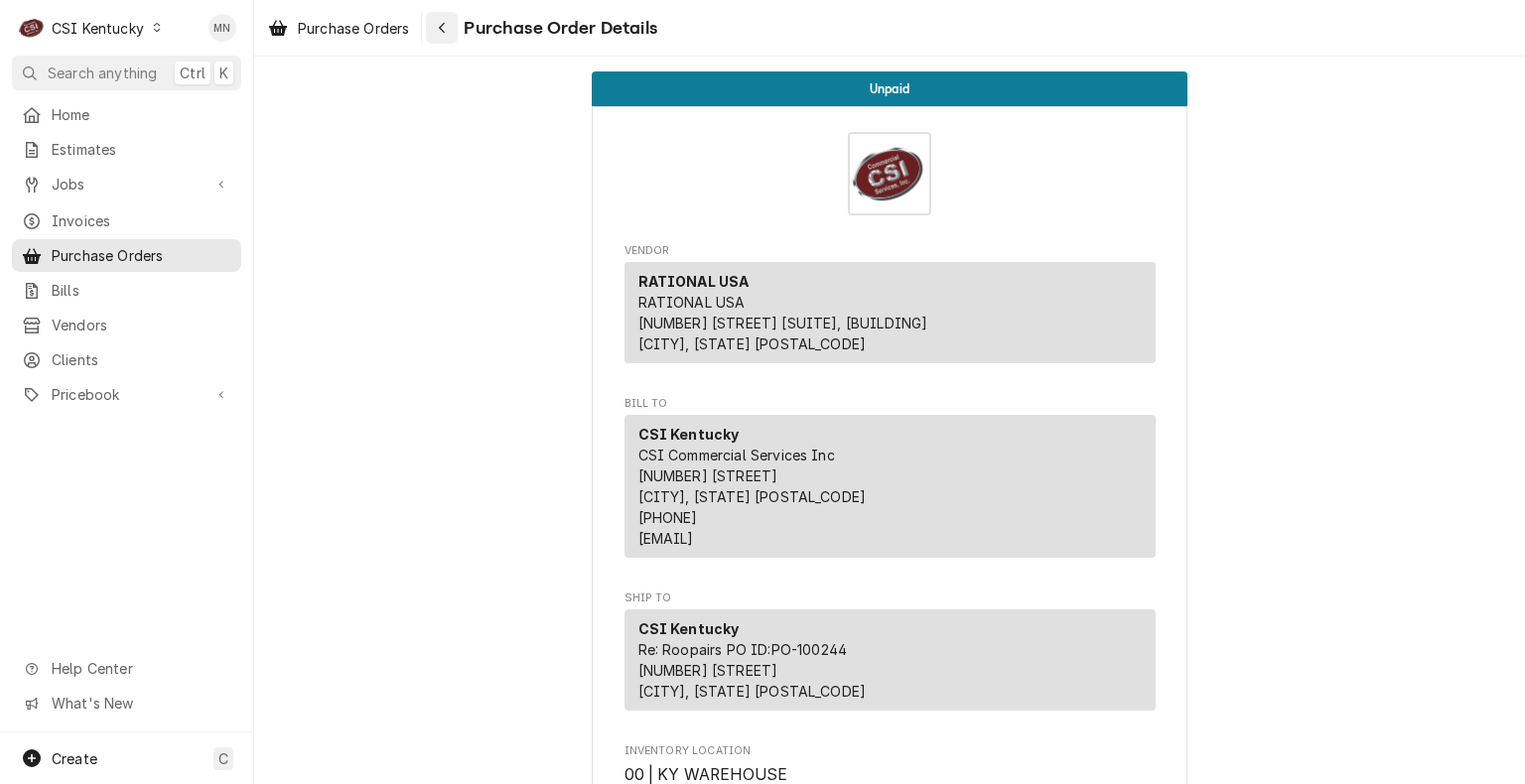 click at bounding box center [442, 28] 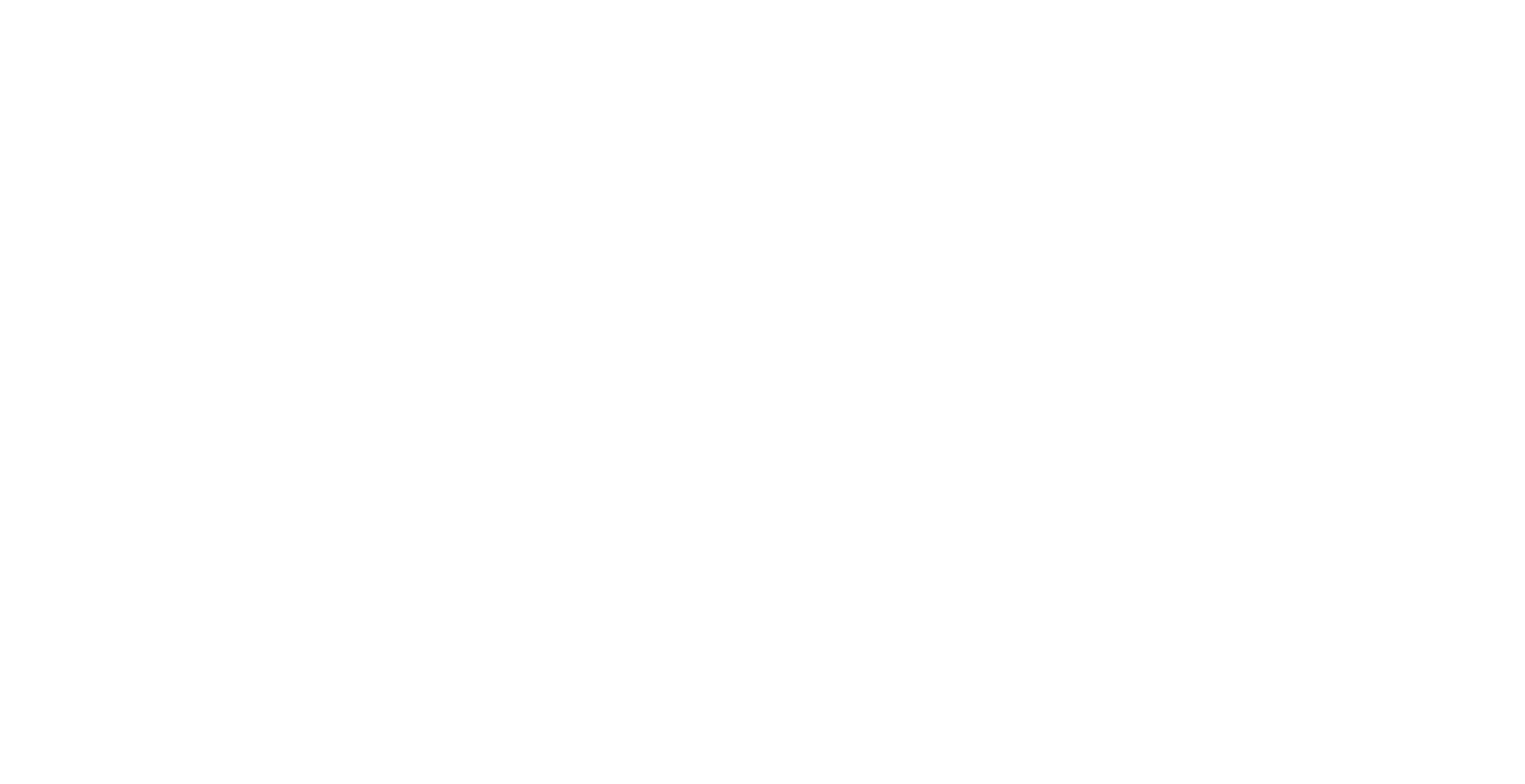 scroll, scrollTop: 0, scrollLeft: 0, axis: both 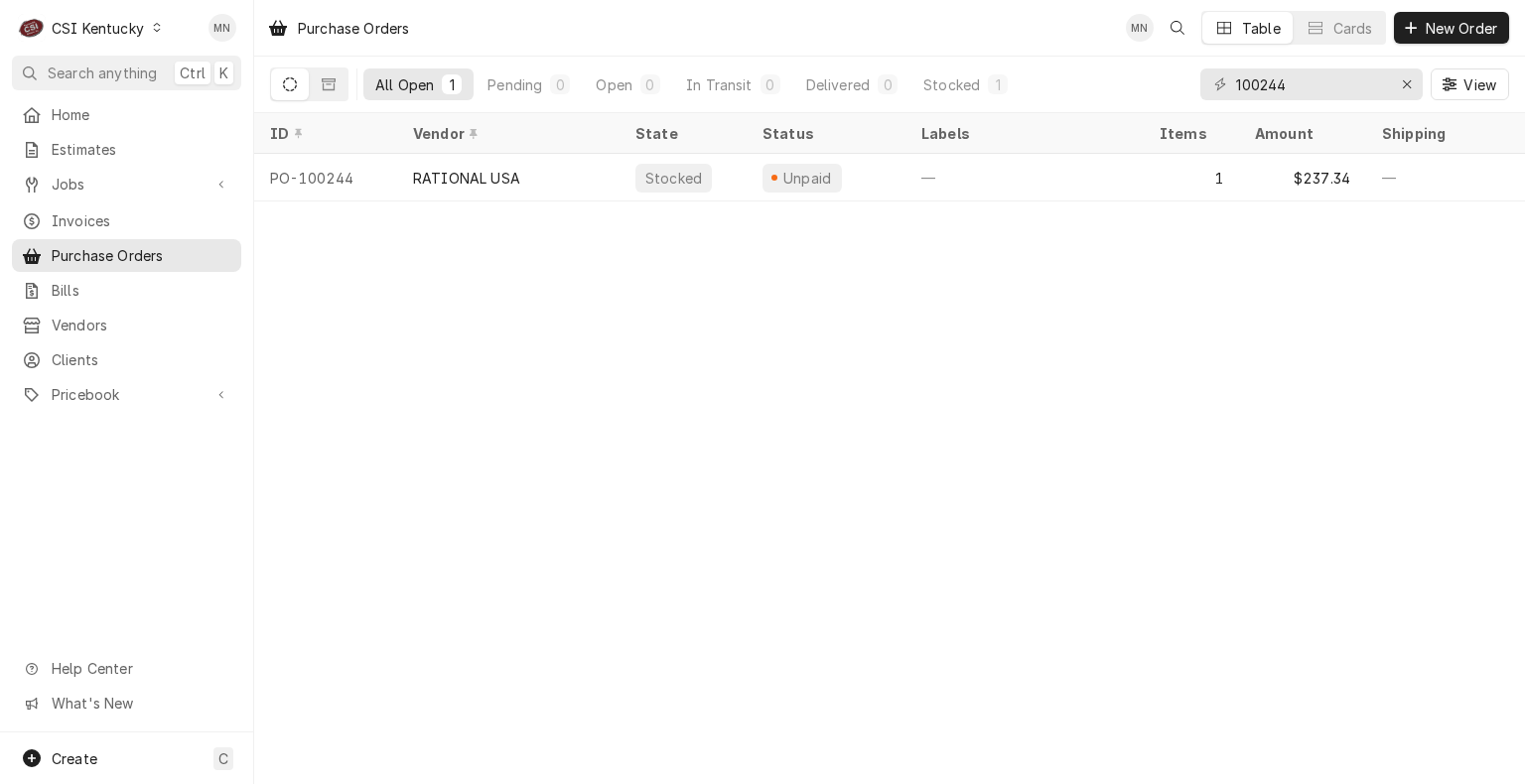 click on "CSI Kentucky" at bounding box center (97, 28) 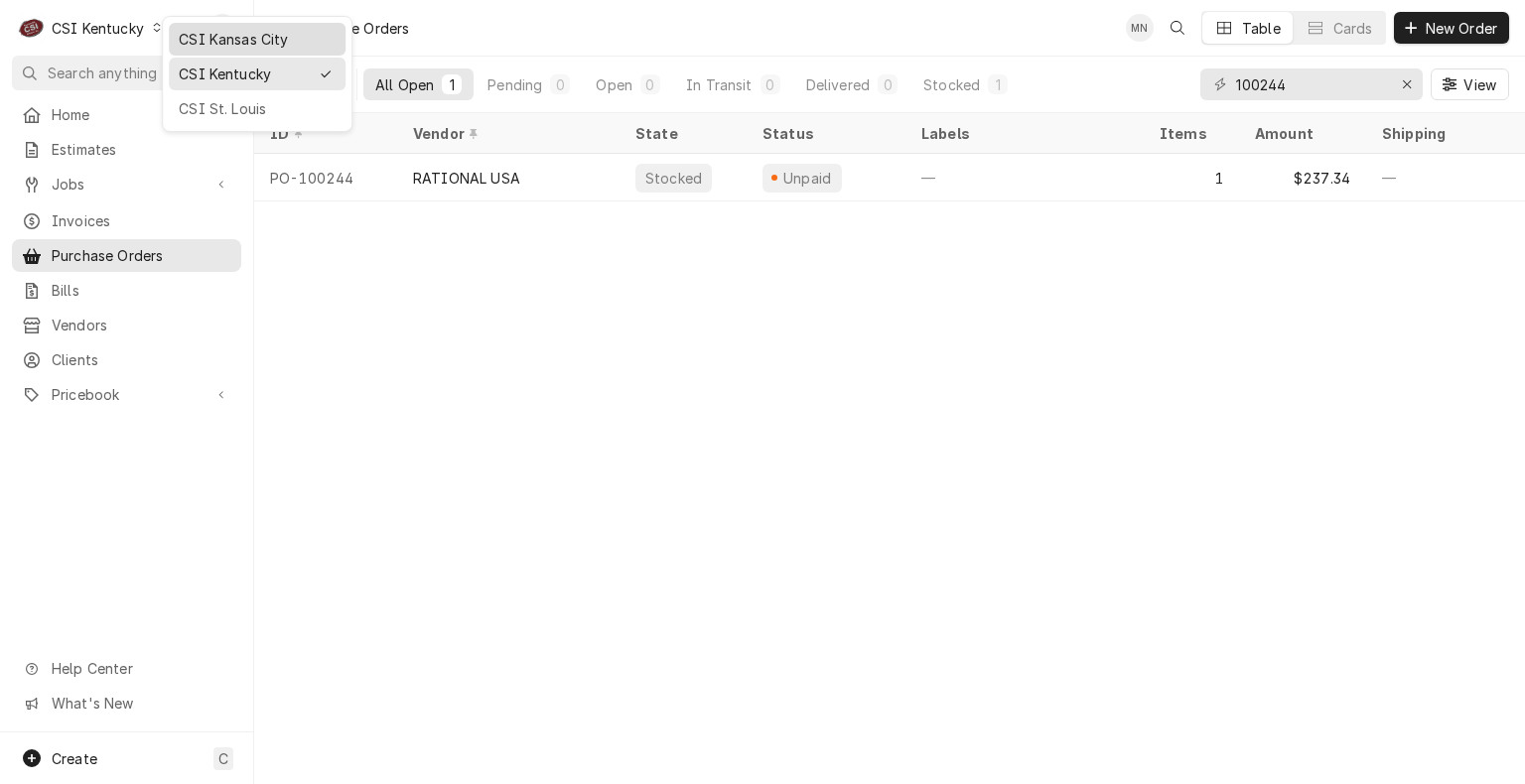 click on "CSI Kansas City" at bounding box center (257, 39) 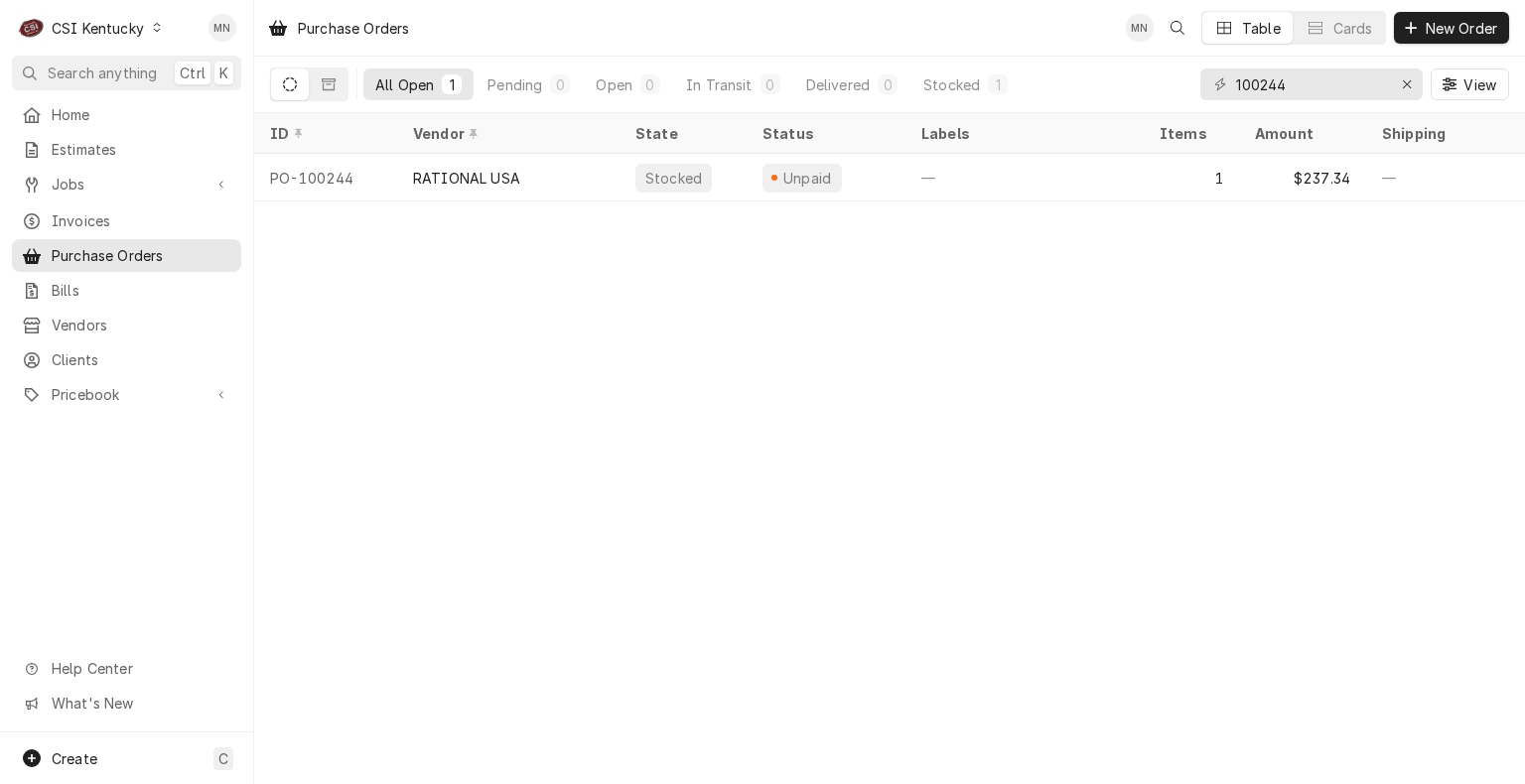 click on "C CSI Kentucky" at bounding box center [90, 28] 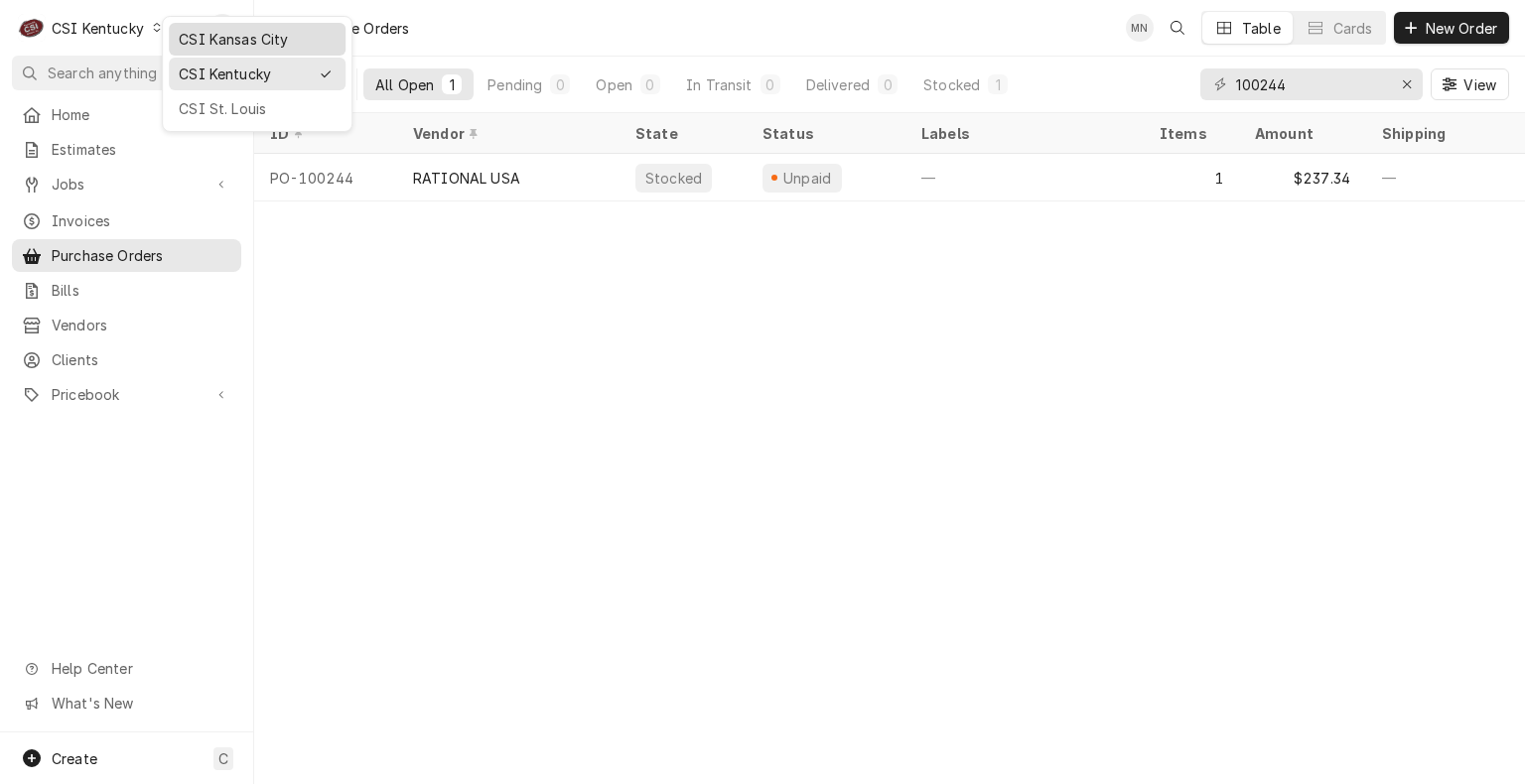 click on "CSI Kansas City" at bounding box center (257, 39) 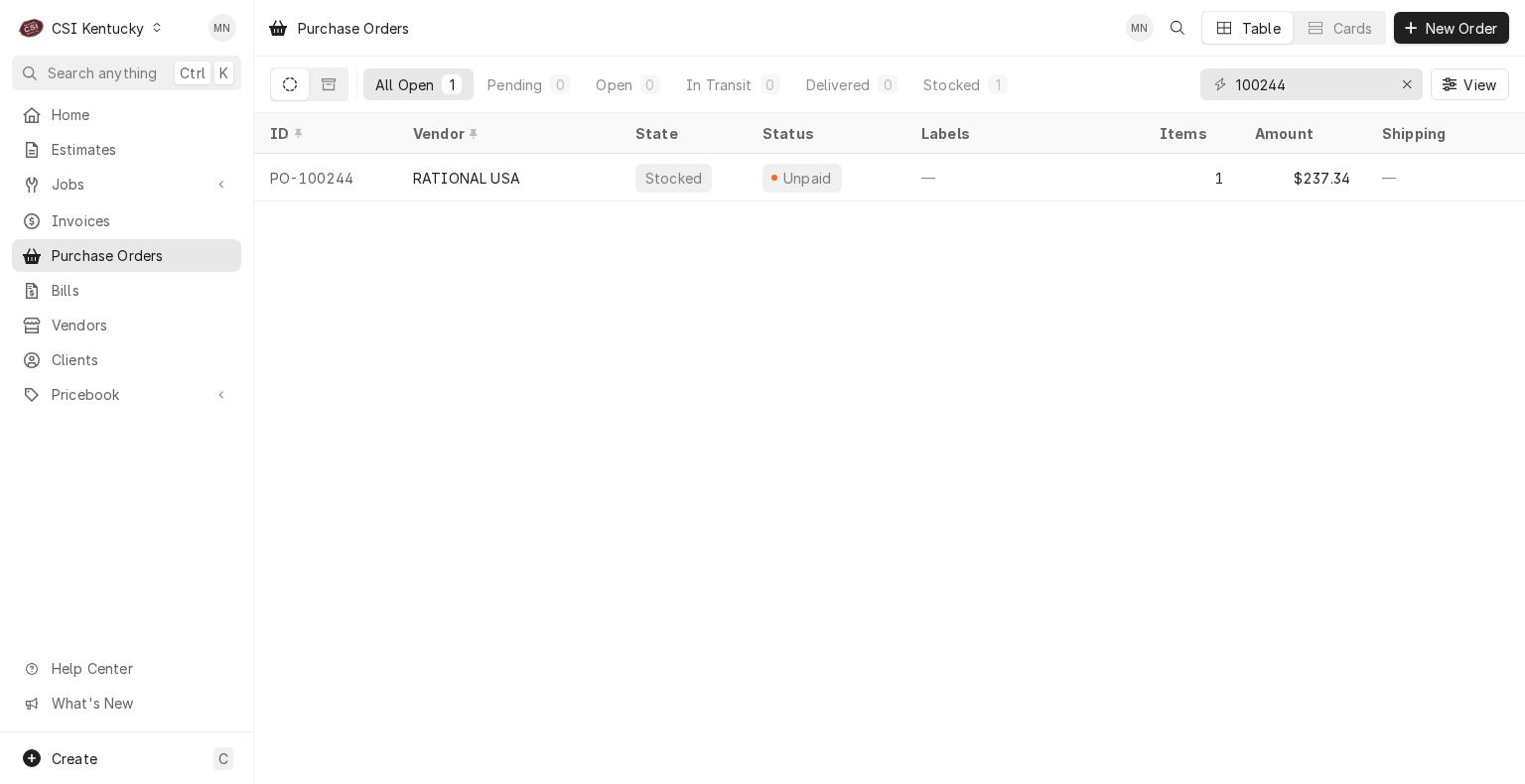 click 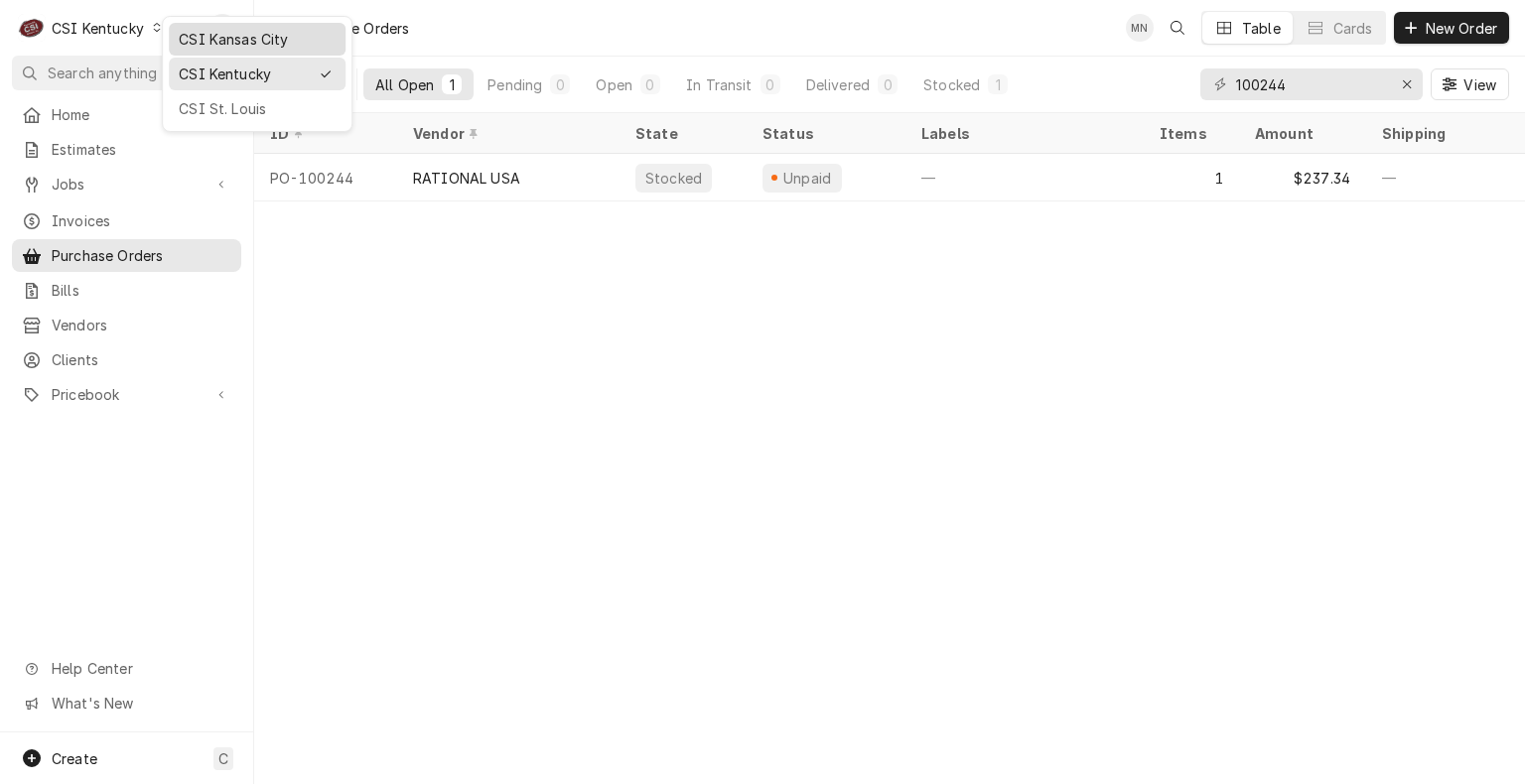click on "CSI Kansas City" at bounding box center (257, 39) 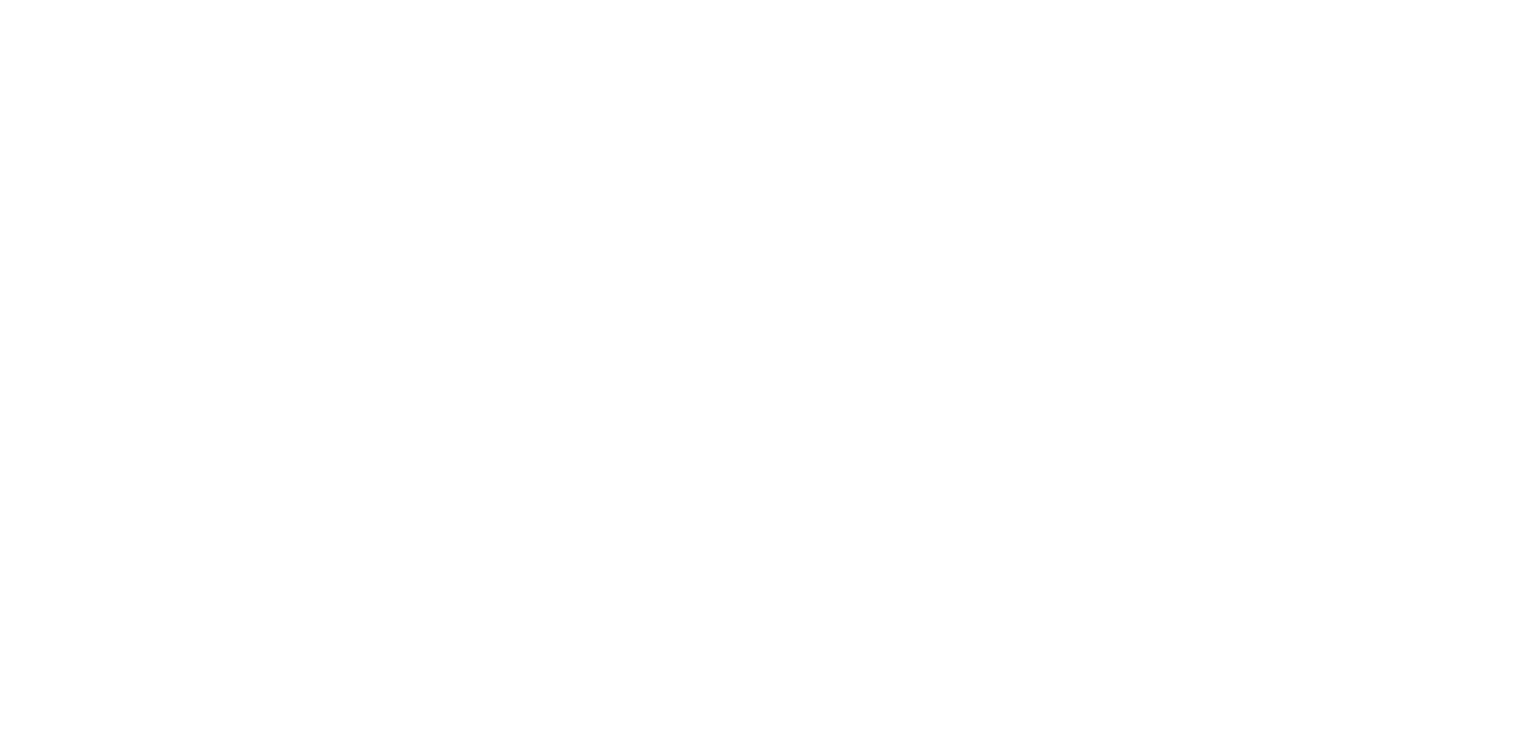 scroll, scrollTop: 0, scrollLeft: 0, axis: both 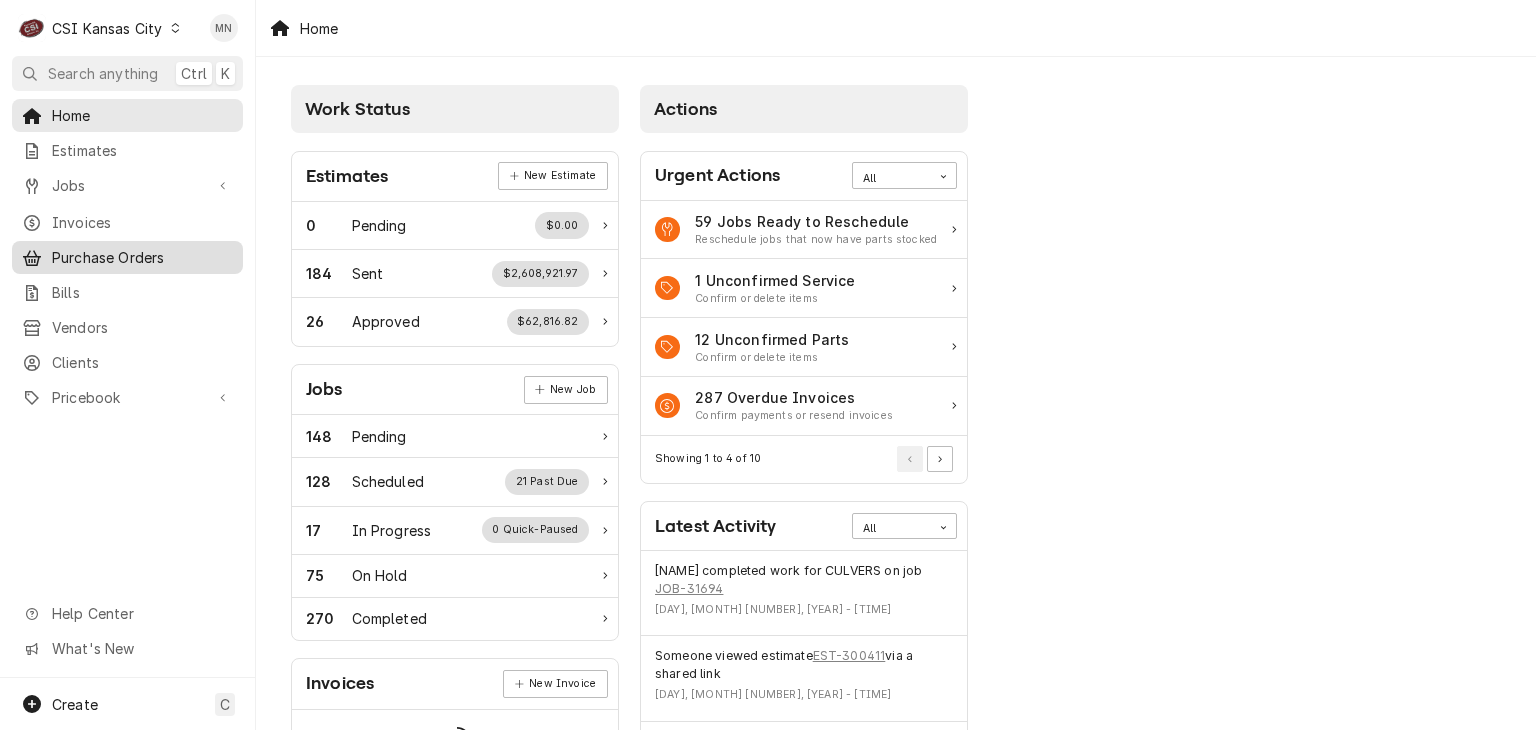 click on "Purchase Orders" at bounding box center (142, 257) 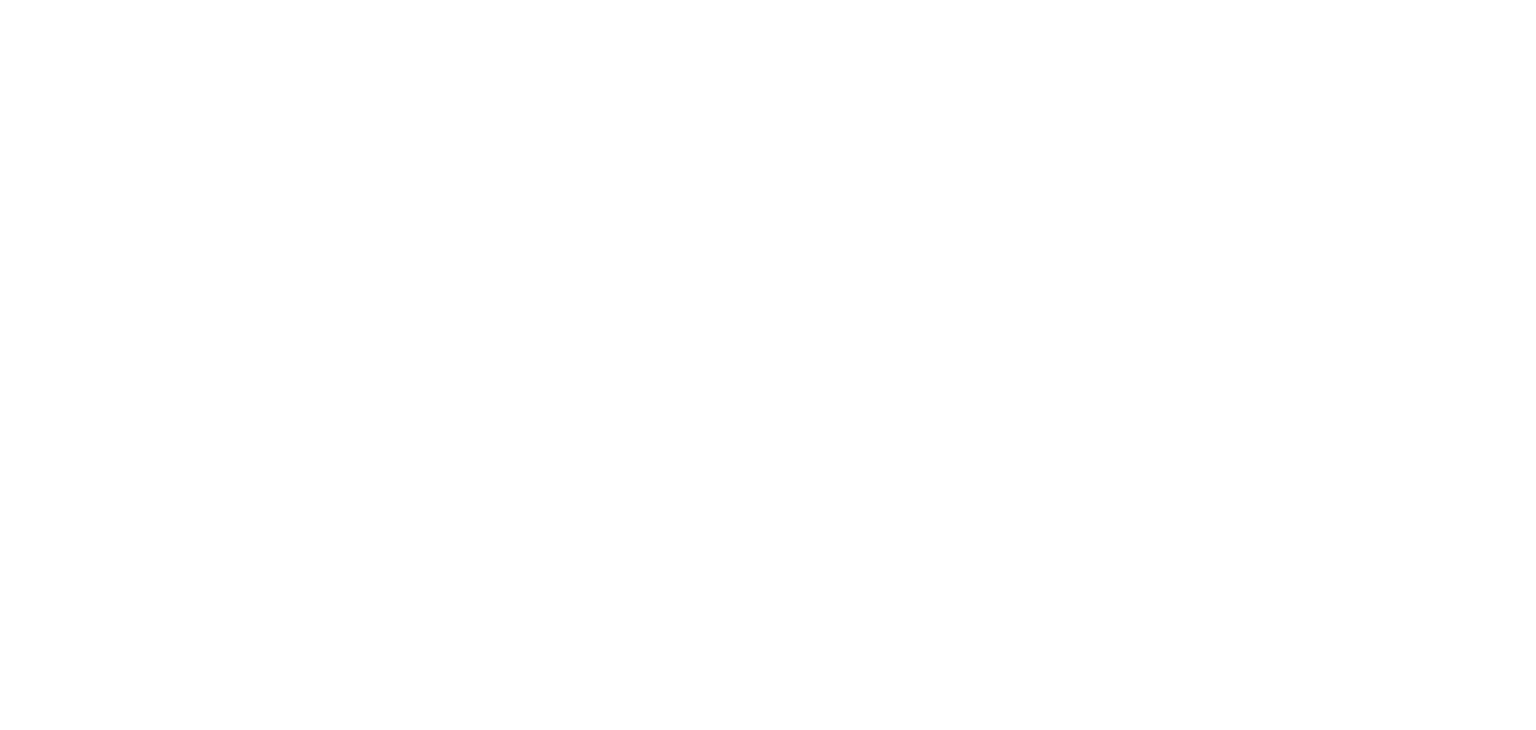 scroll, scrollTop: 0, scrollLeft: 0, axis: both 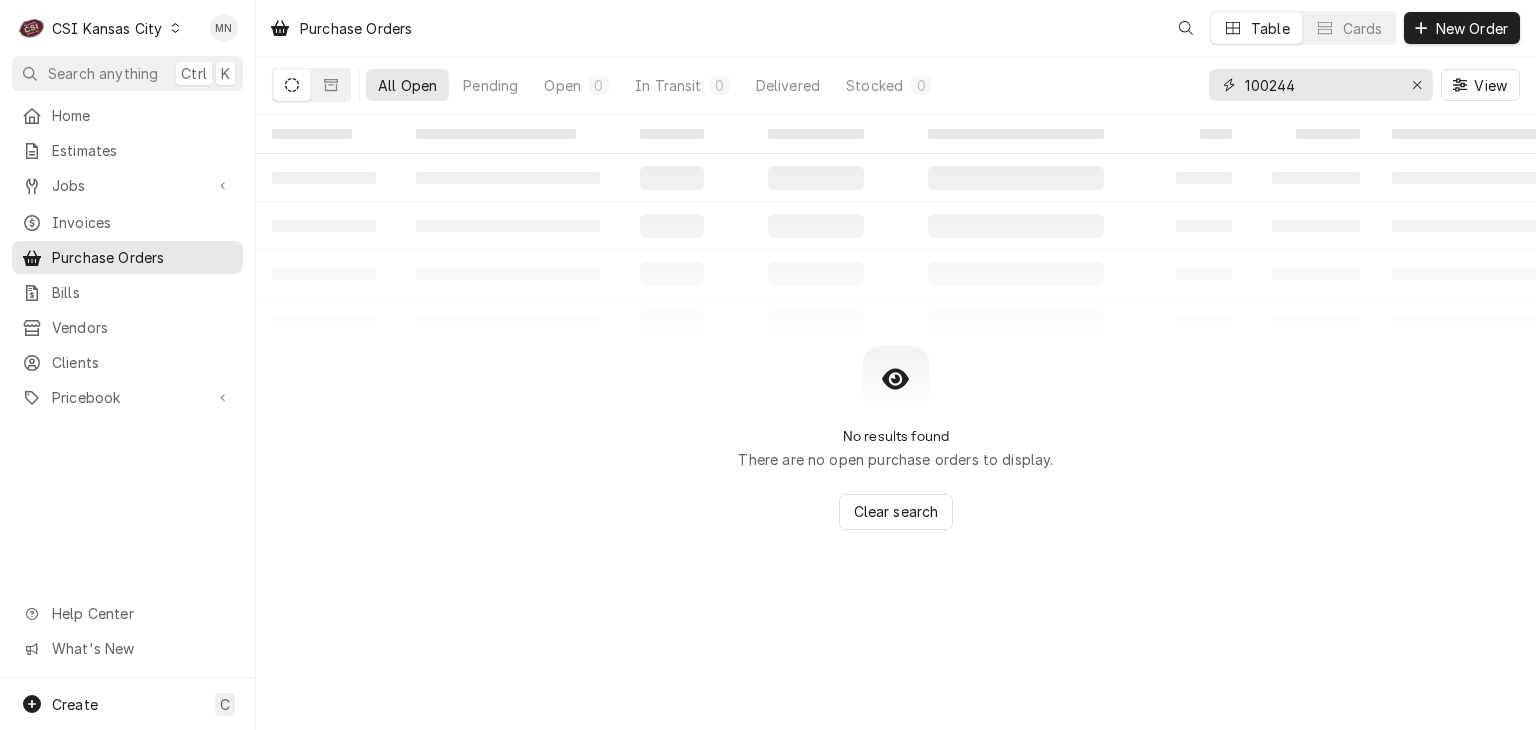 drag, startPoint x: 1210, startPoint y: 86, endPoint x: 1084, endPoint y: 86, distance: 126 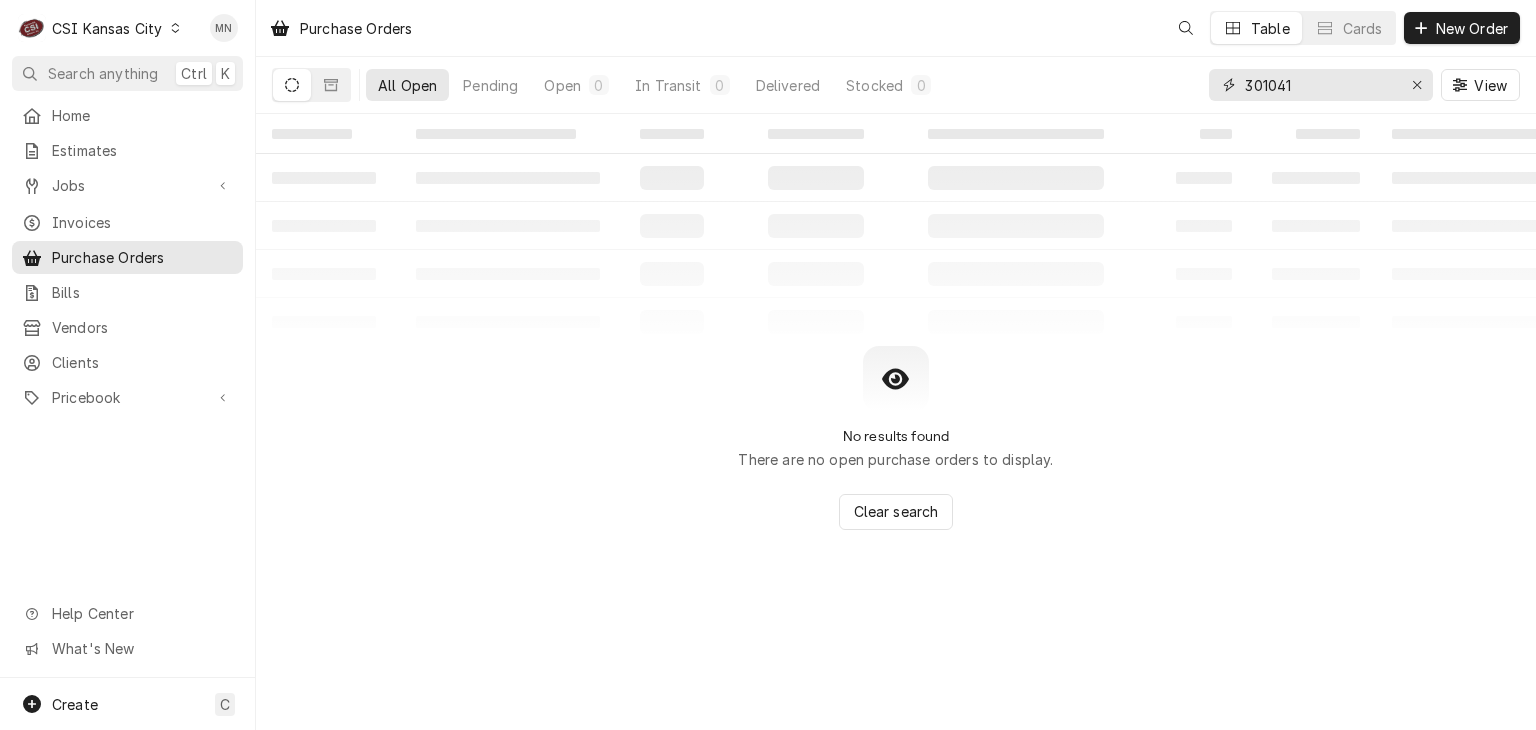 type on "301041" 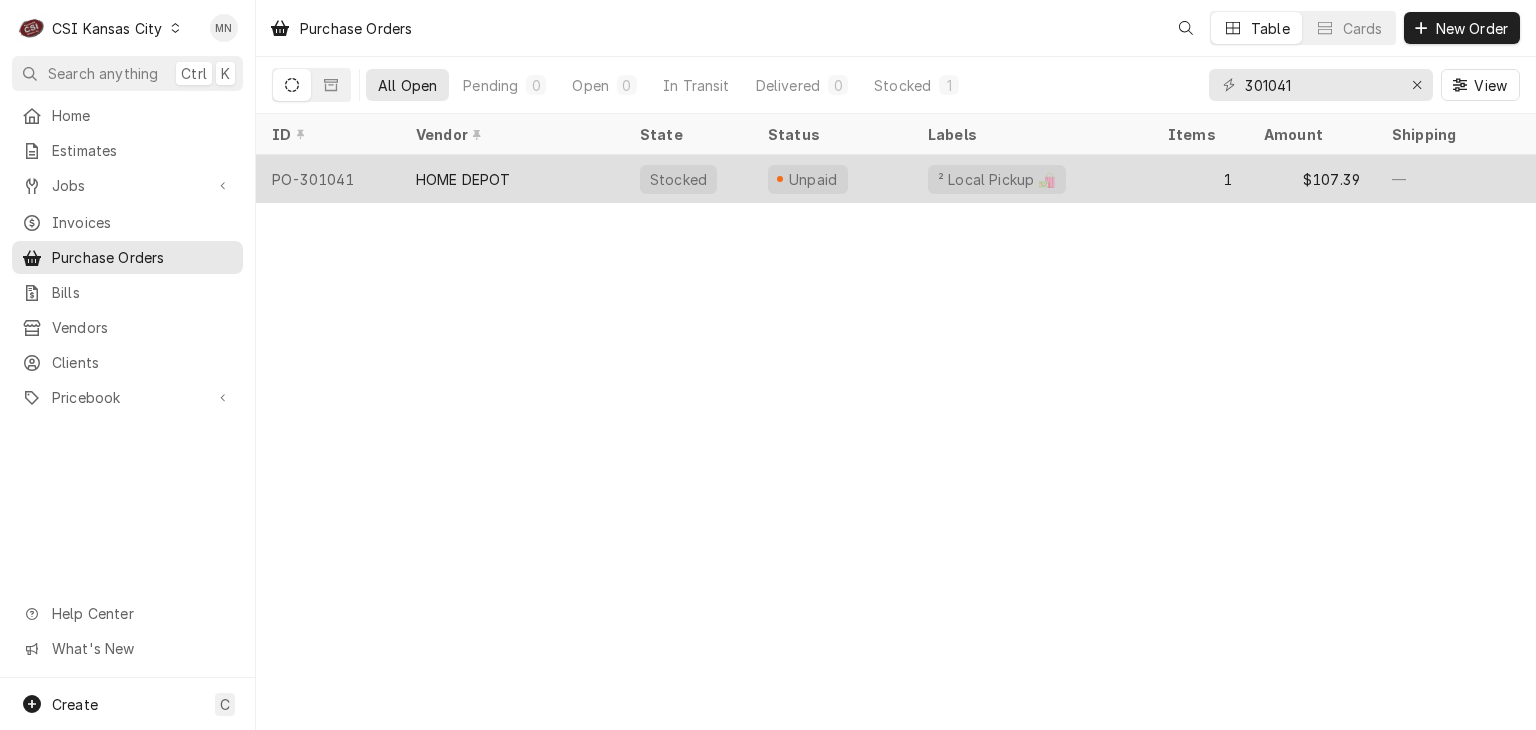 click on "HOME DEPOT" at bounding box center (512, 179) 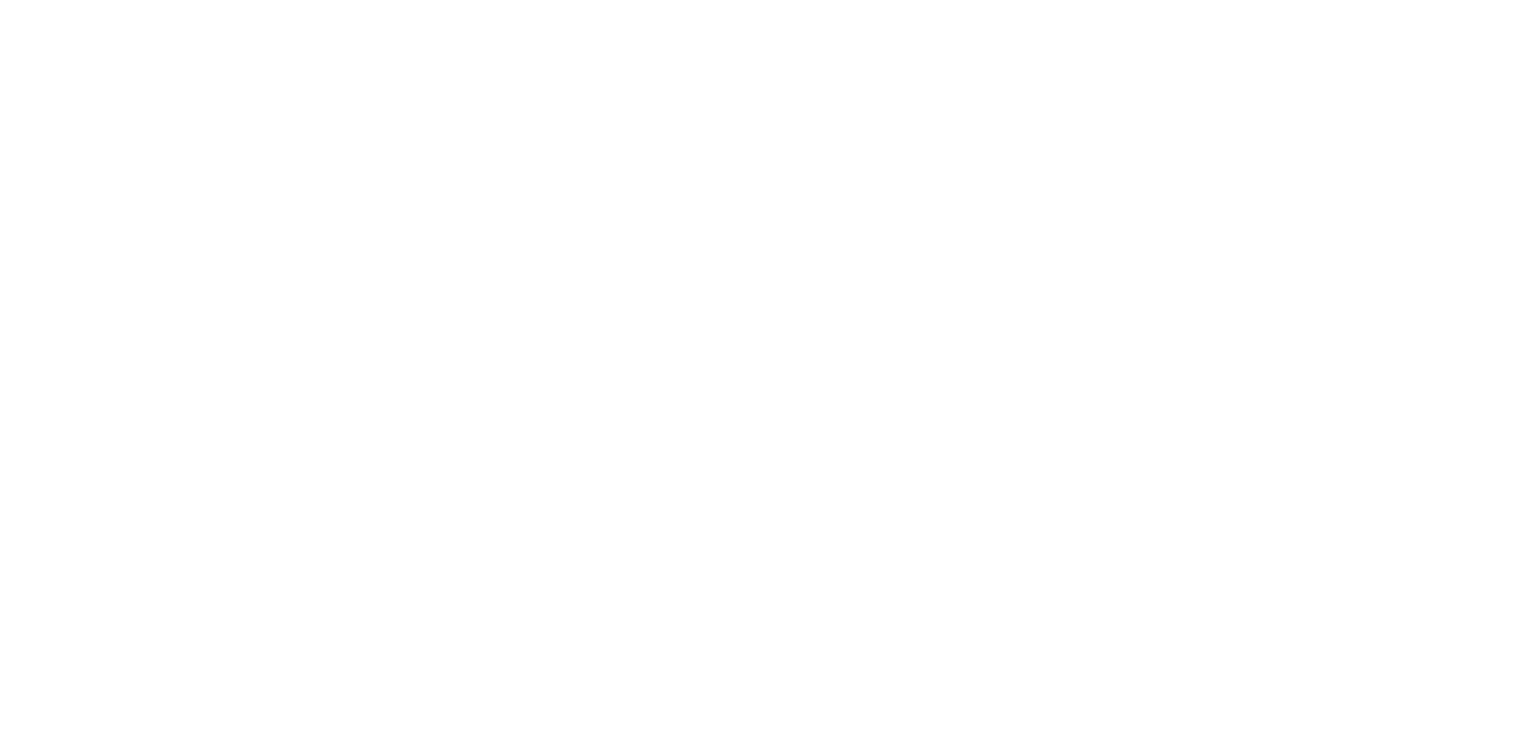 scroll, scrollTop: 0, scrollLeft: 0, axis: both 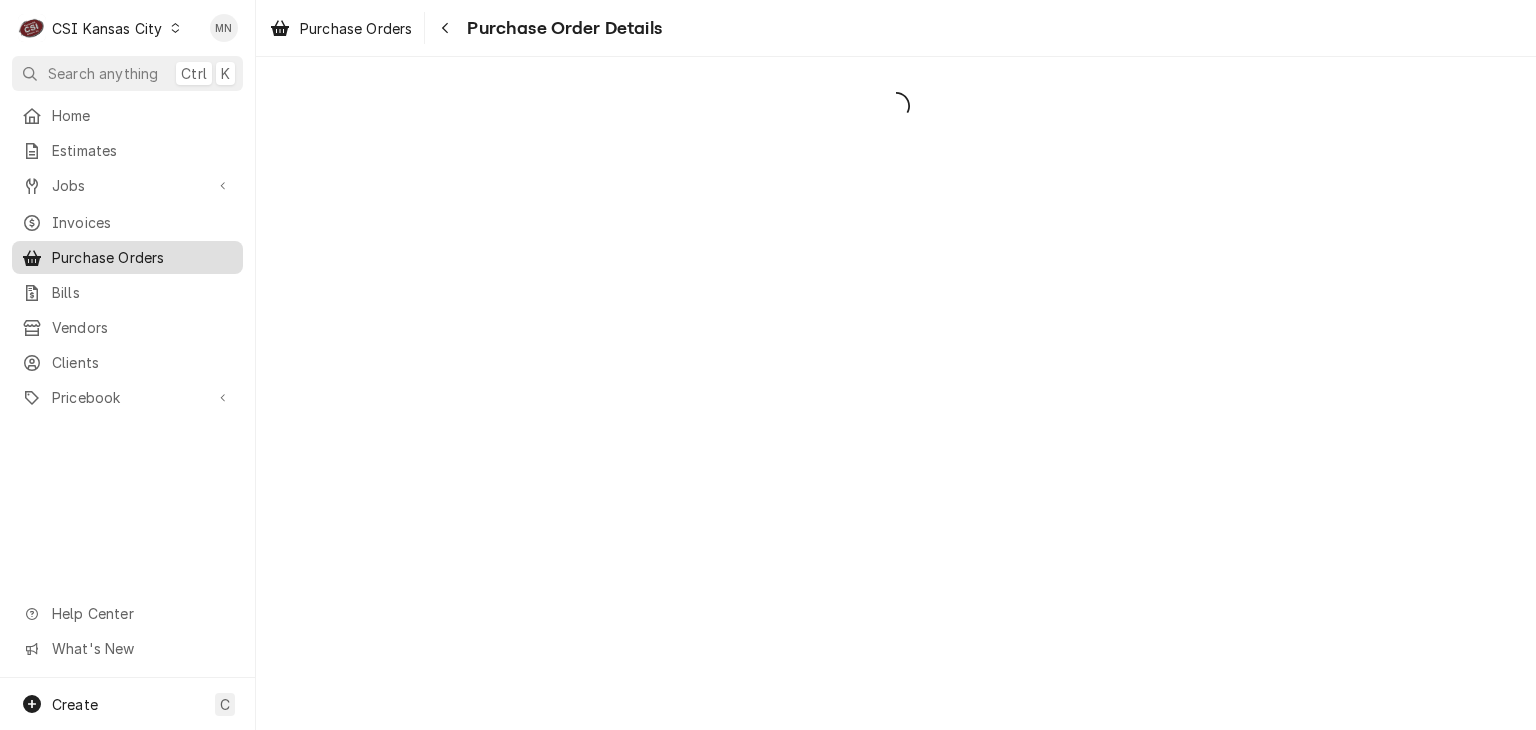 click on "Purchase Orders" at bounding box center [142, 257] 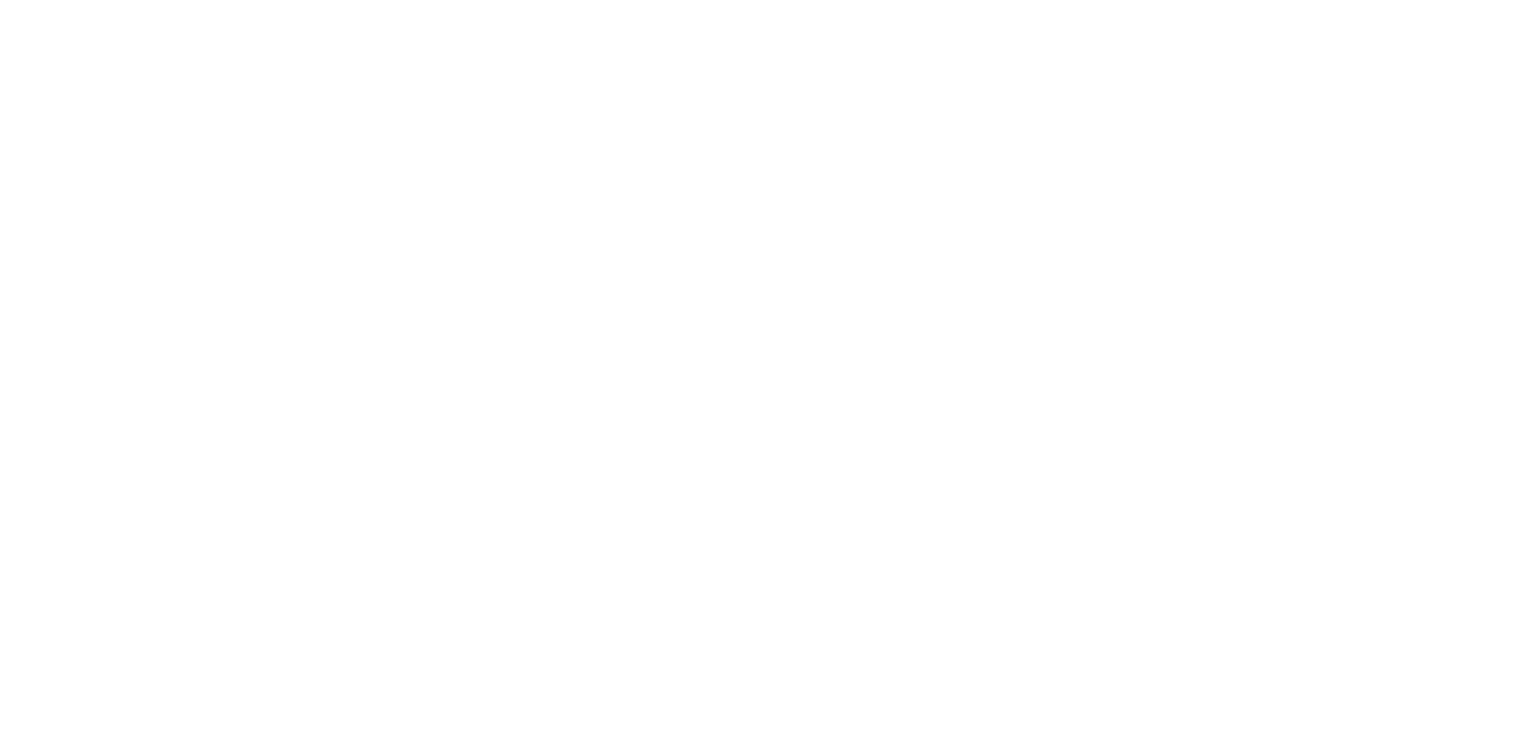 scroll, scrollTop: 0, scrollLeft: 0, axis: both 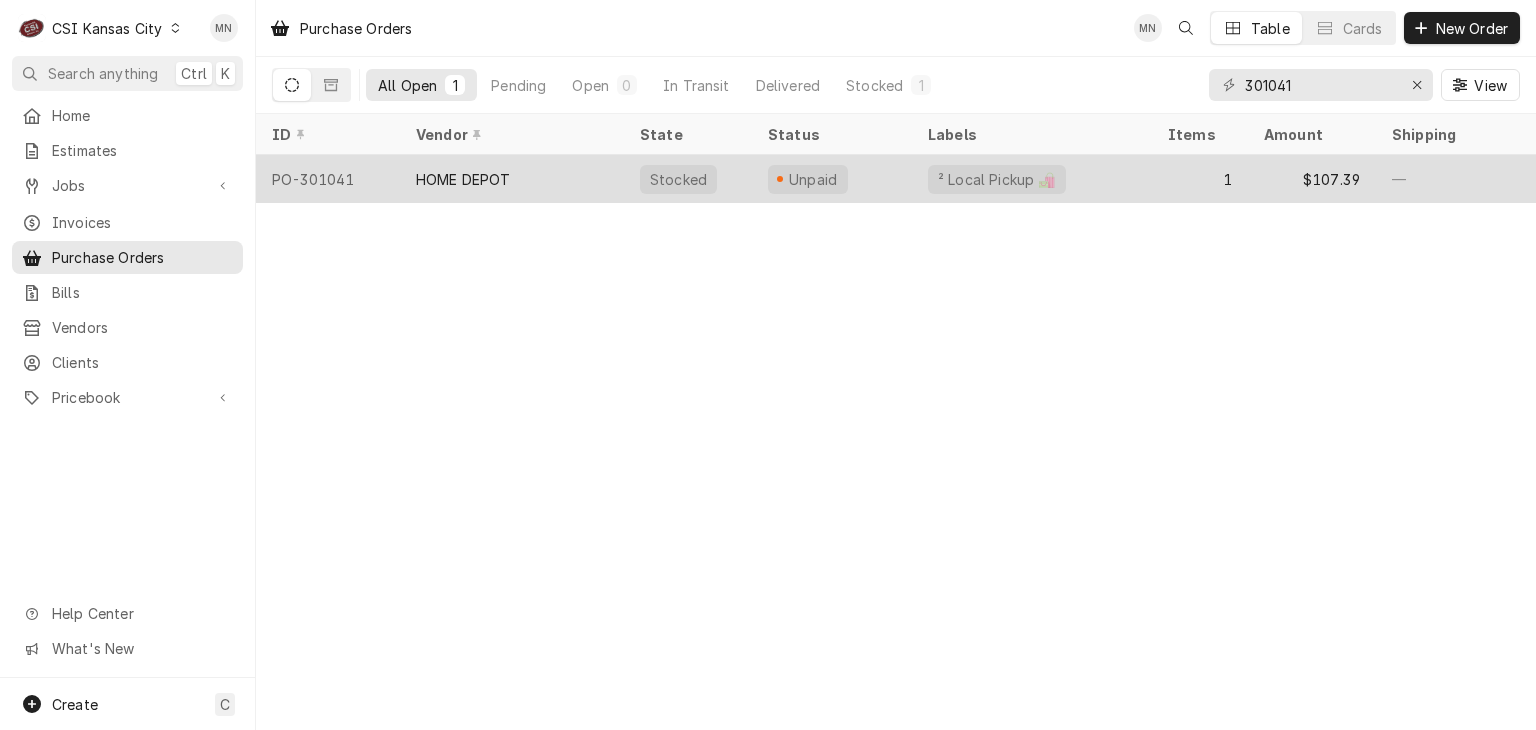 click on "PO-301041 HOME DEPOT Stocked Unpaid ² Local Pickup 🛍️ 1 $107.39 — — — Jul 30   Jul 30" at bounding box center (1256, 179) 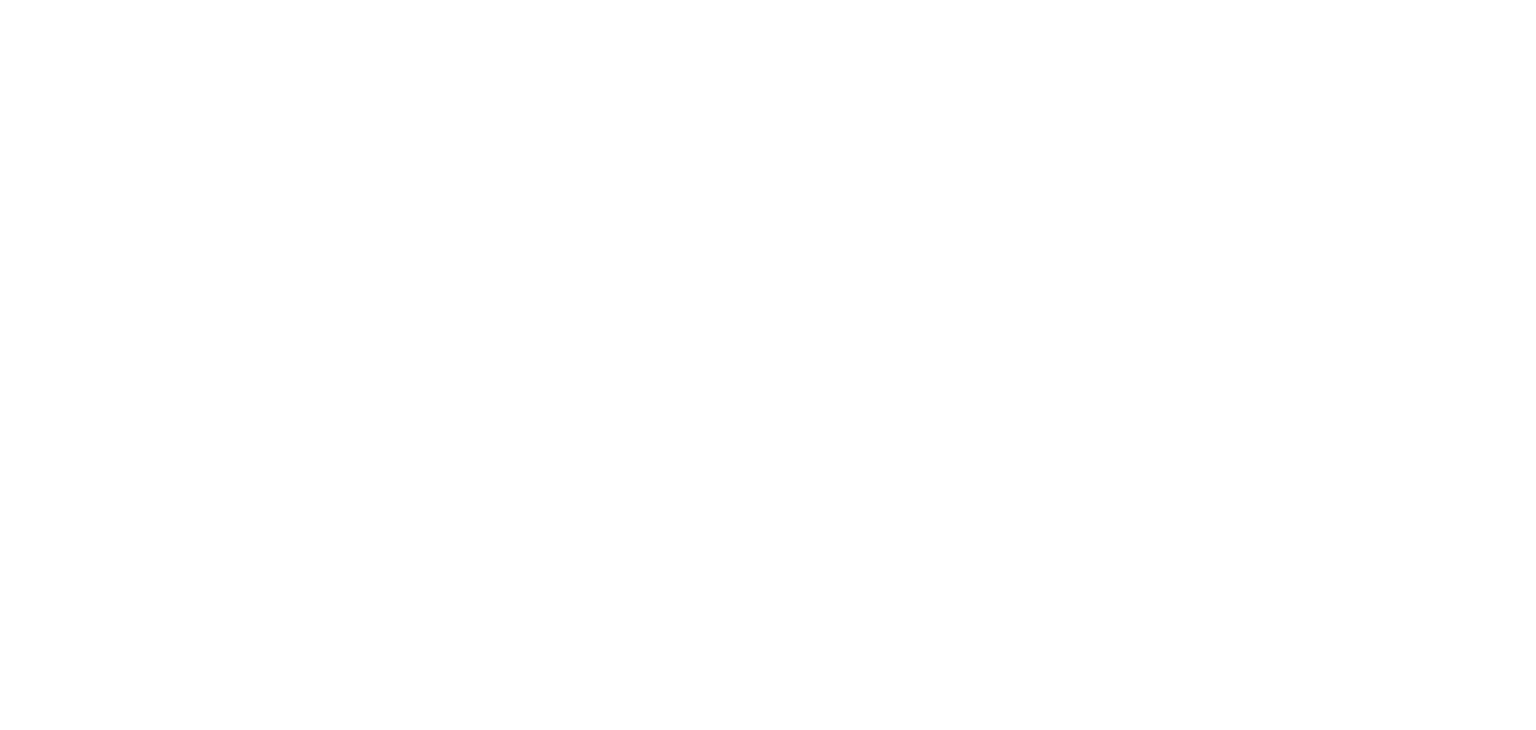 scroll, scrollTop: 0, scrollLeft: 0, axis: both 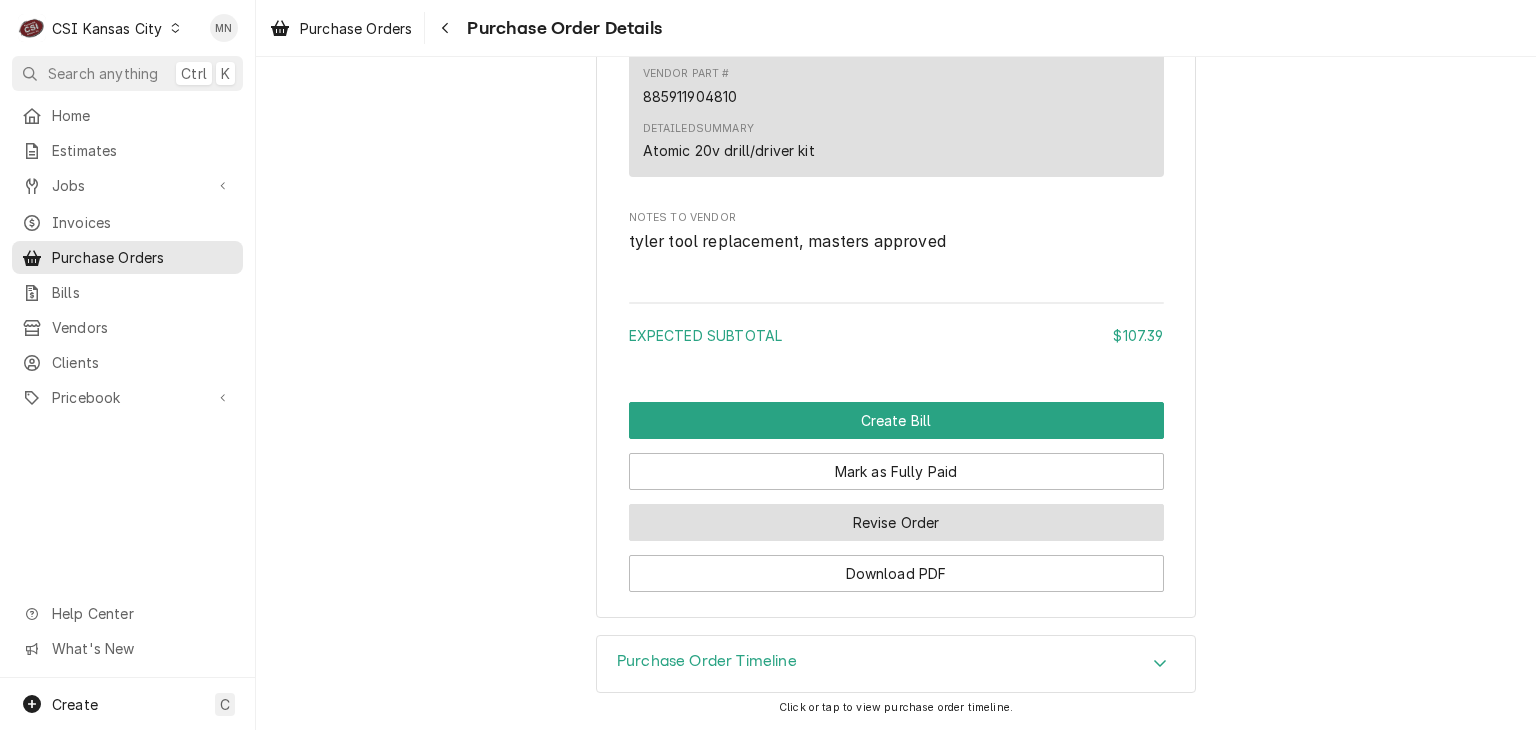 click on "Revise Order" at bounding box center (896, 522) 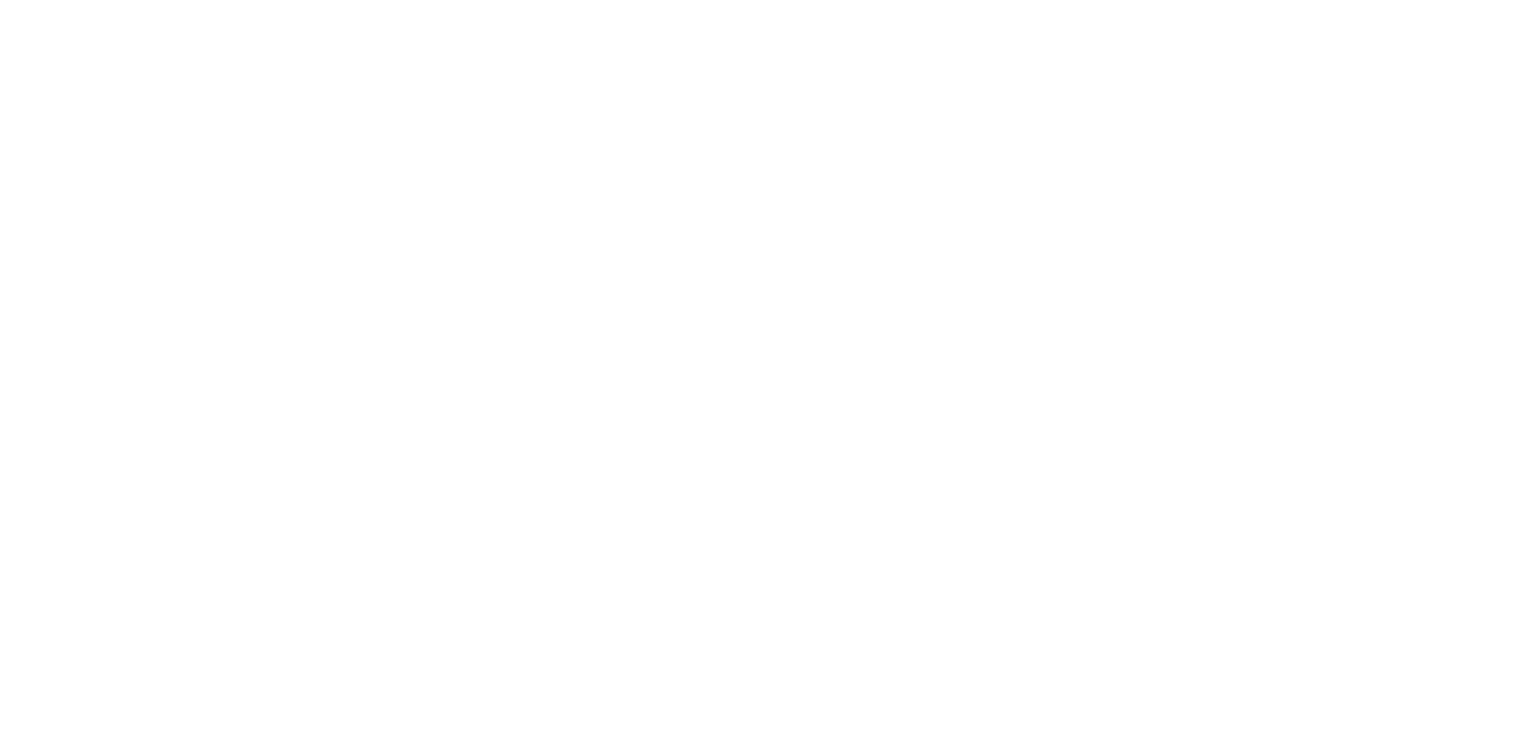 scroll, scrollTop: 0, scrollLeft: 0, axis: both 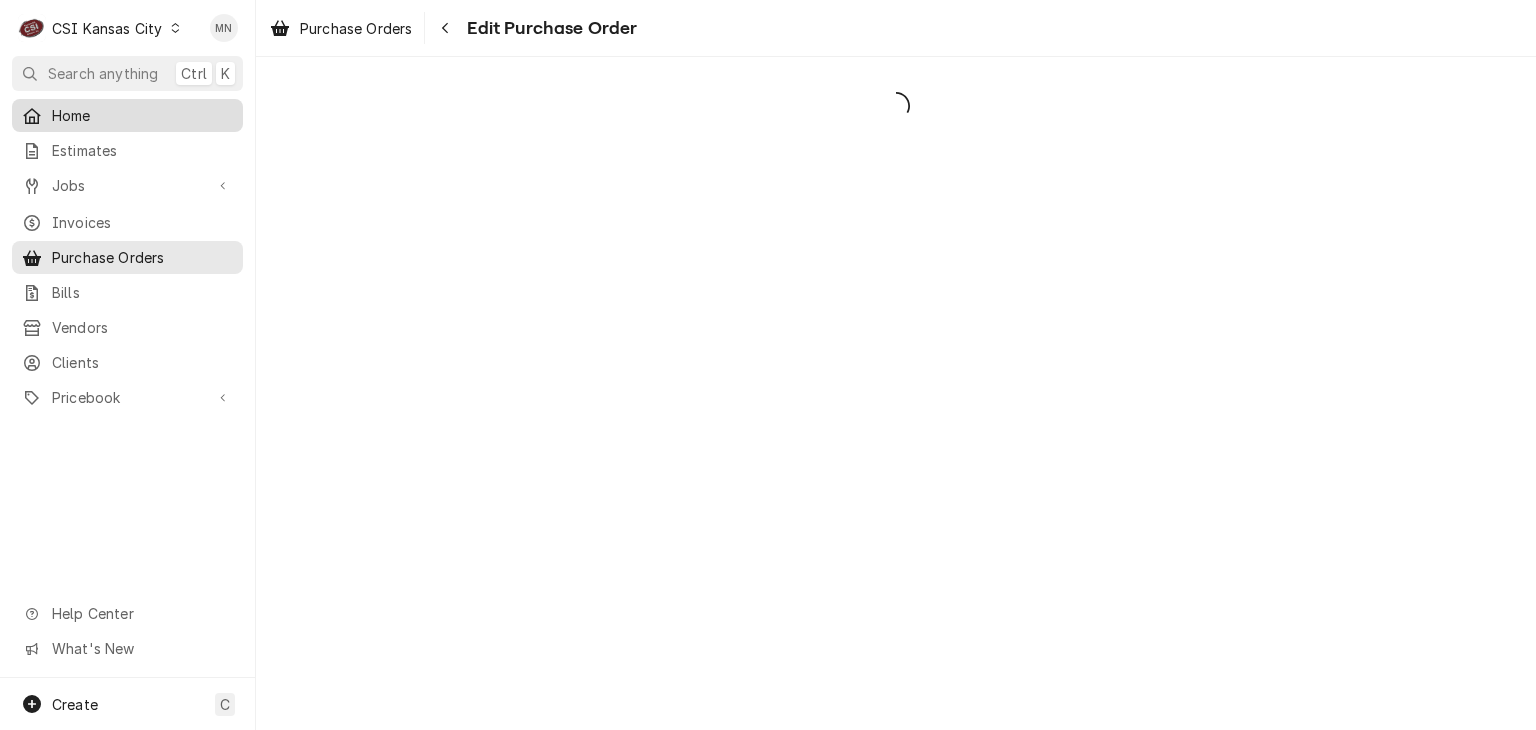 click on "Home" at bounding box center [142, 115] 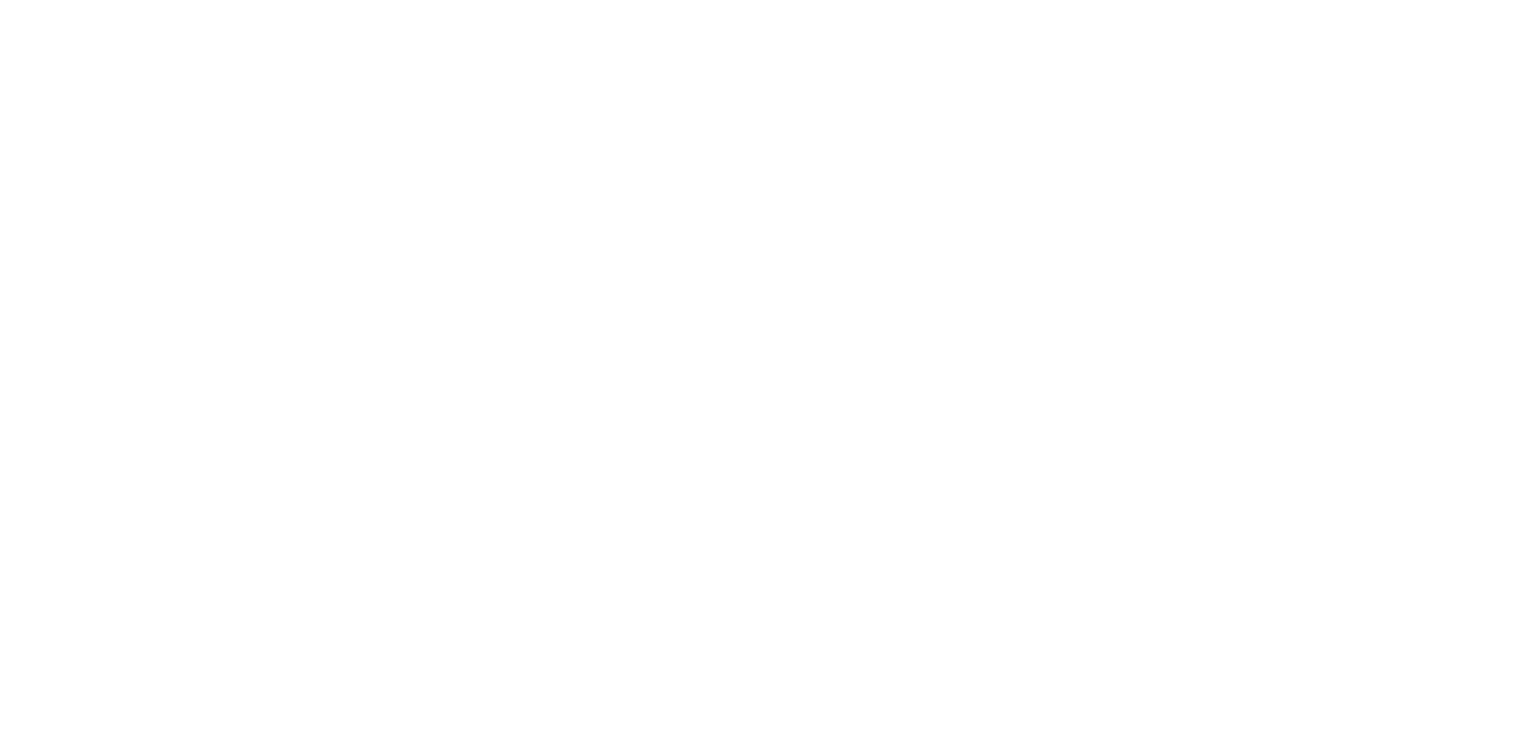 scroll, scrollTop: 0, scrollLeft: 0, axis: both 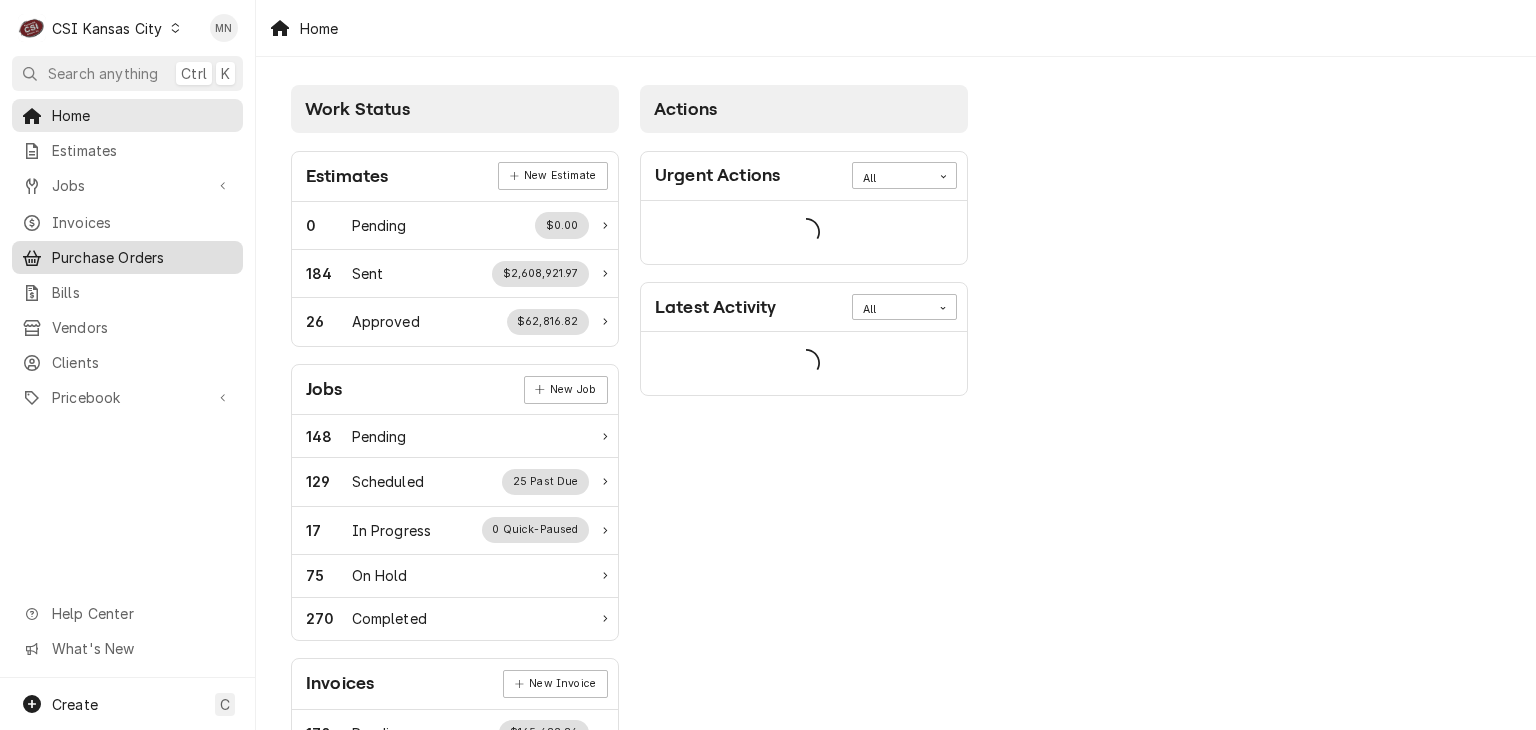 click on "Purchase Orders" at bounding box center [142, 257] 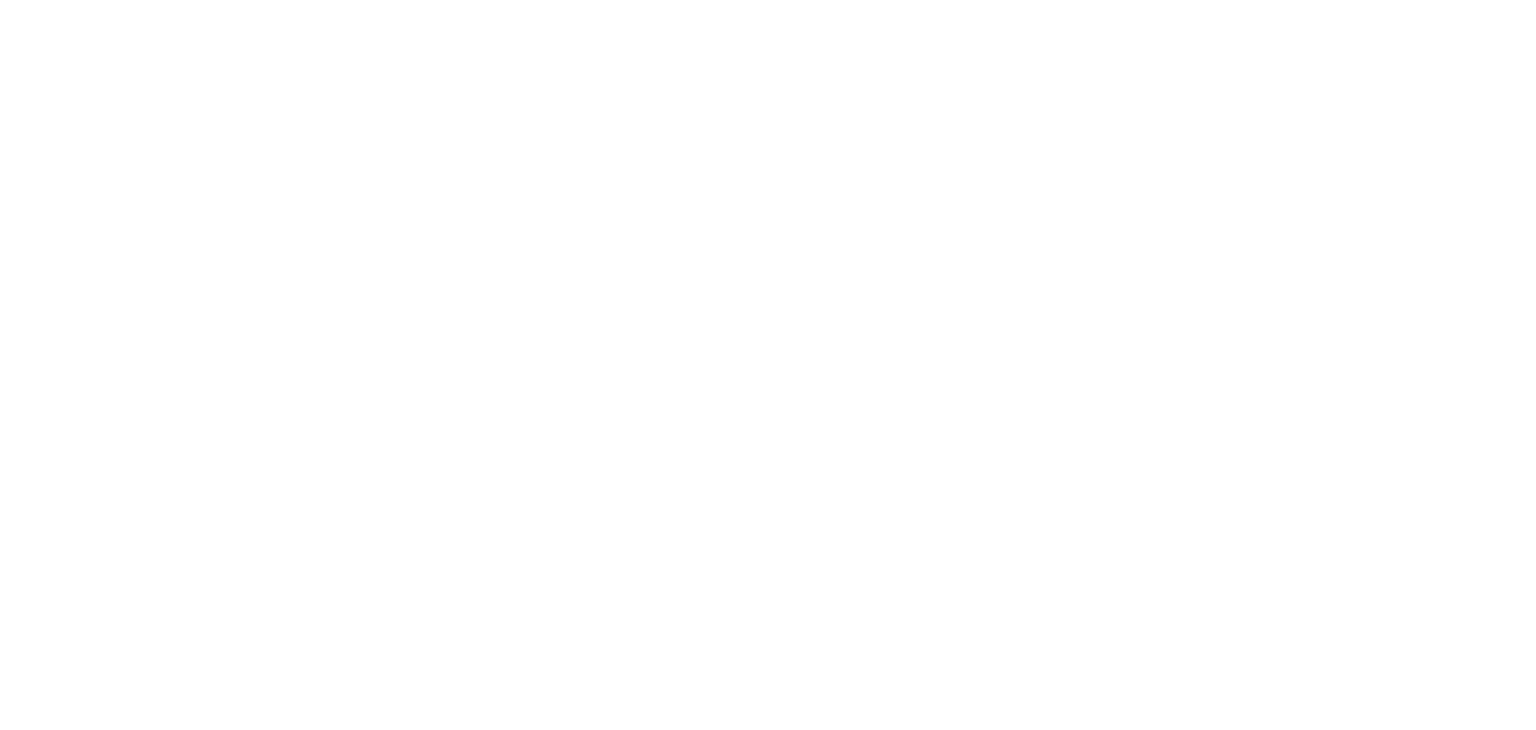 scroll, scrollTop: 0, scrollLeft: 0, axis: both 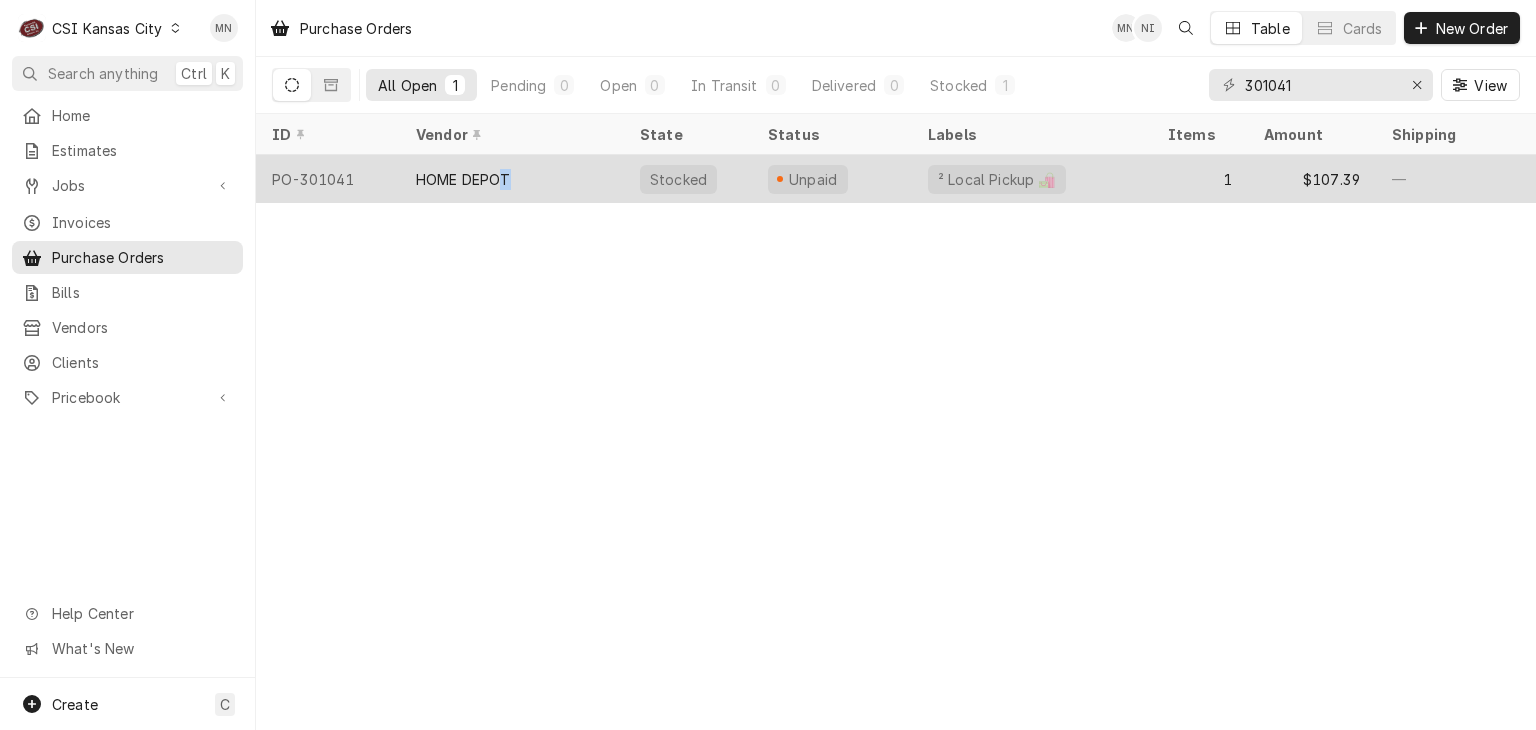 click on "HOME DEPOT" at bounding box center (463, 179) 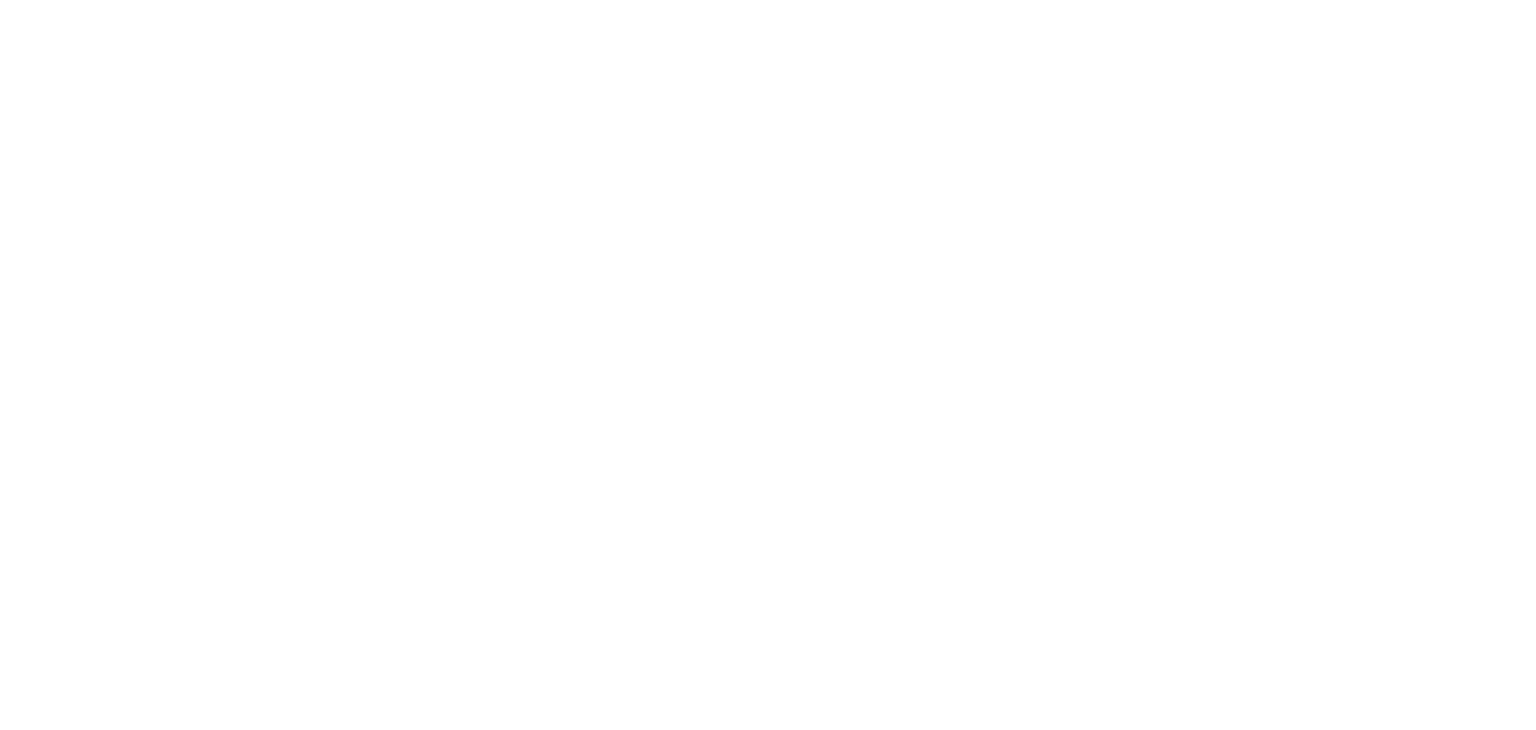 scroll, scrollTop: 0, scrollLeft: 0, axis: both 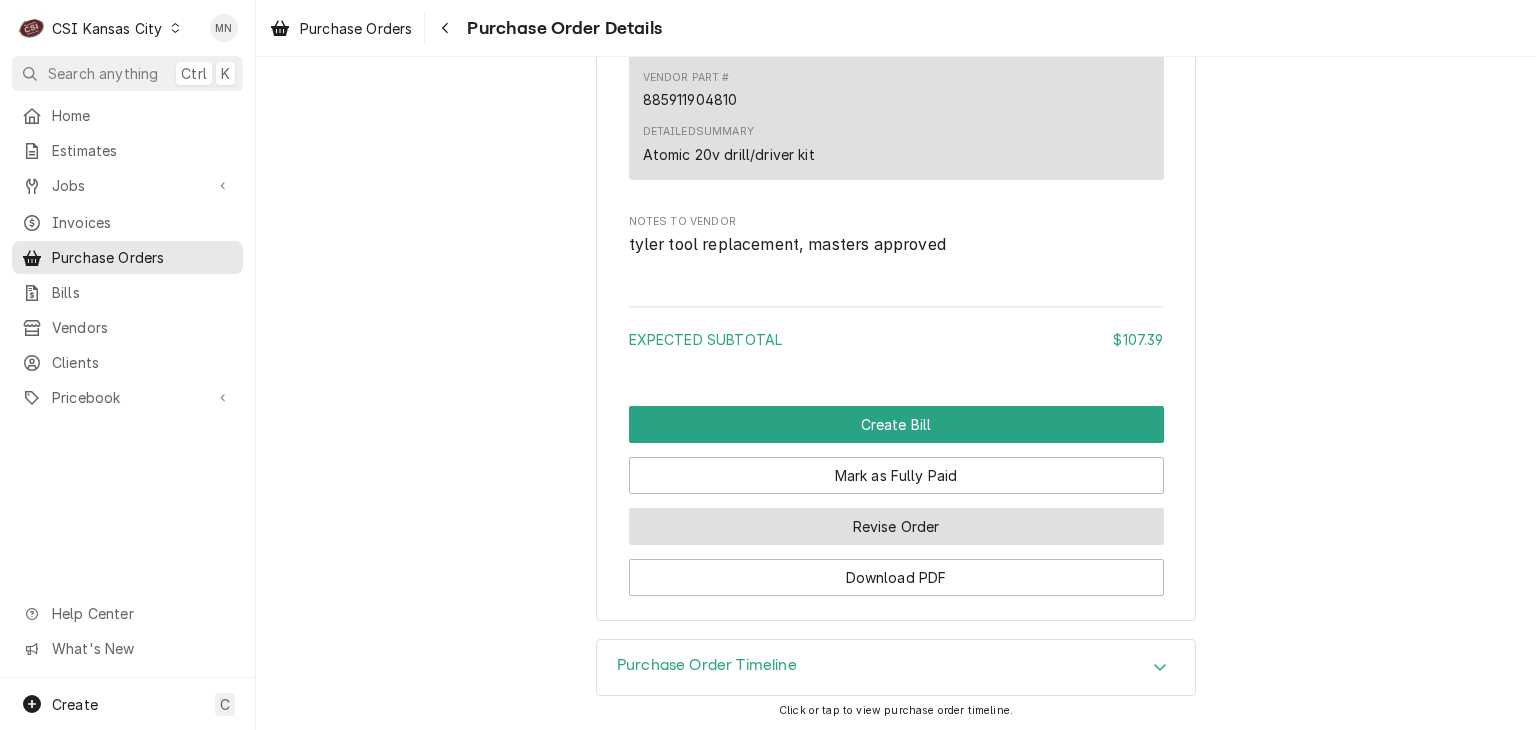 click on "Revise Order" at bounding box center (896, 526) 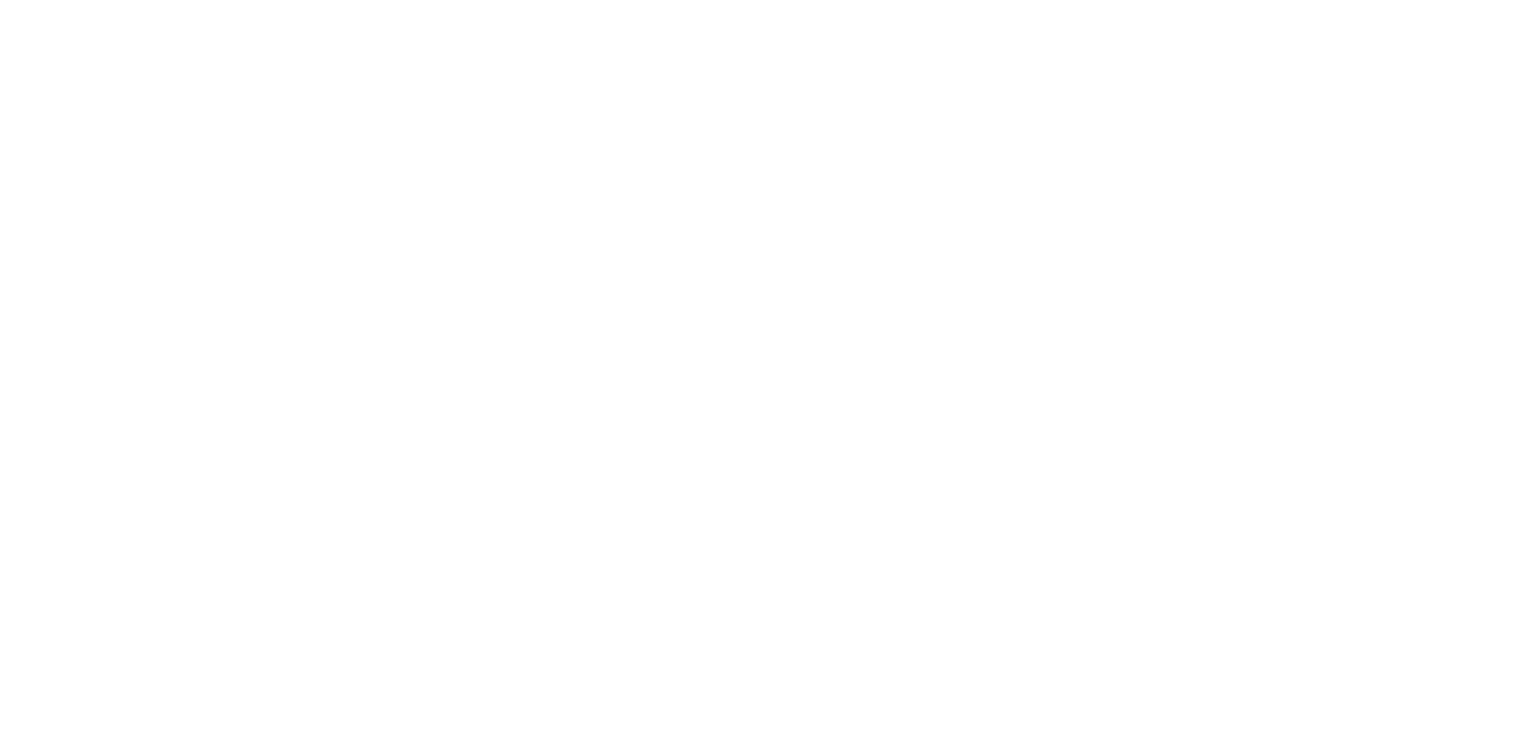 scroll, scrollTop: 0, scrollLeft: 0, axis: both 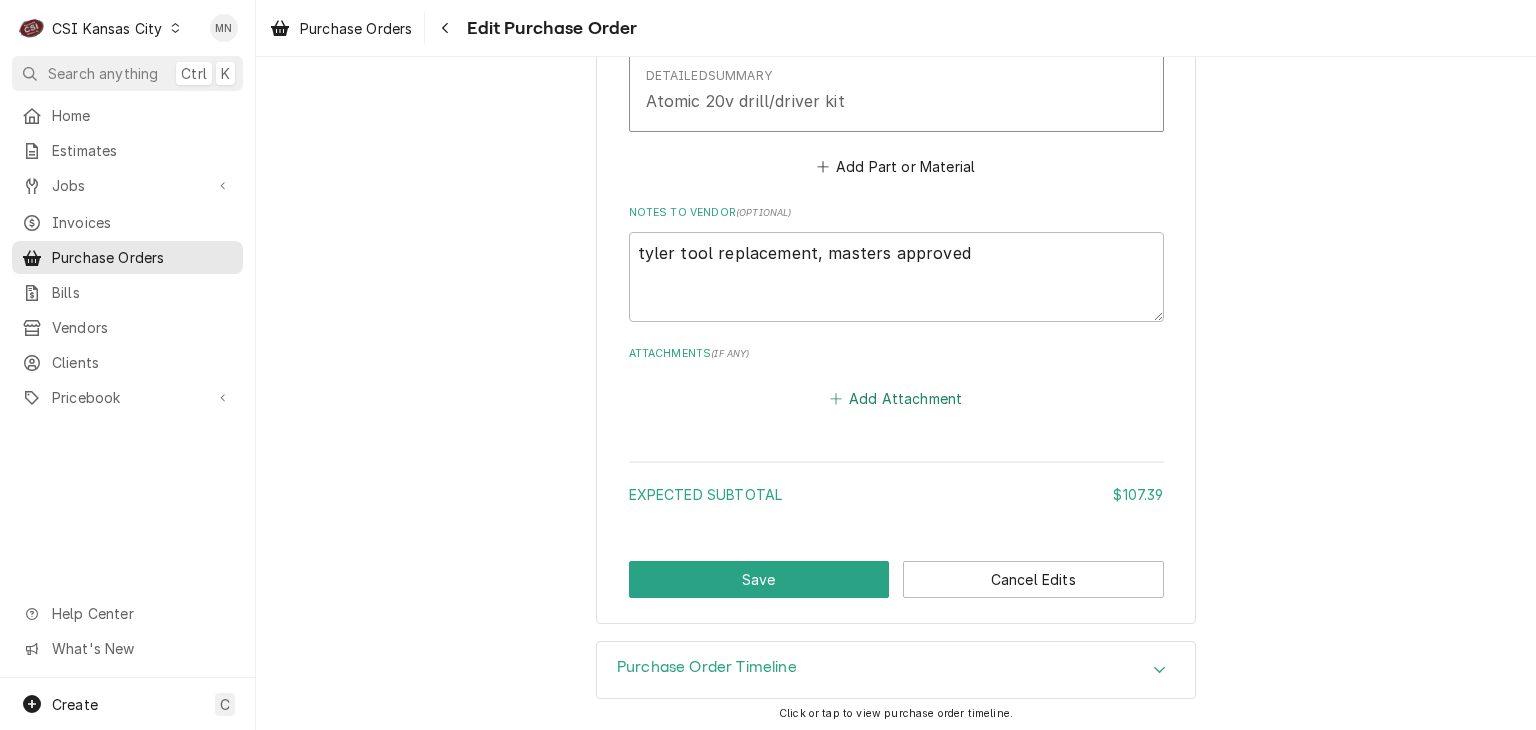 click on "Add Attachment" at bounding box center (896, 398) 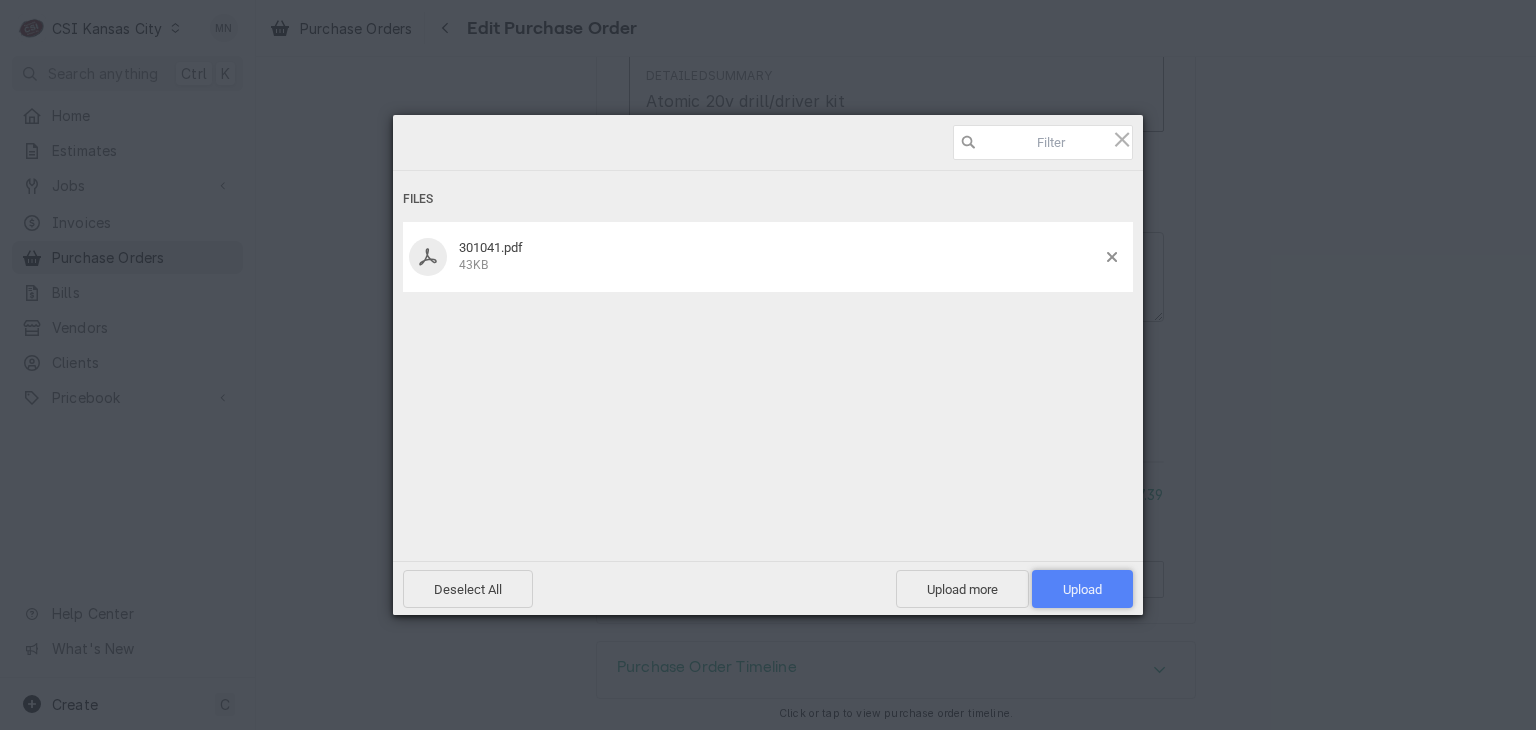 click on "Upload
1" at bounding box center [1082, 589] 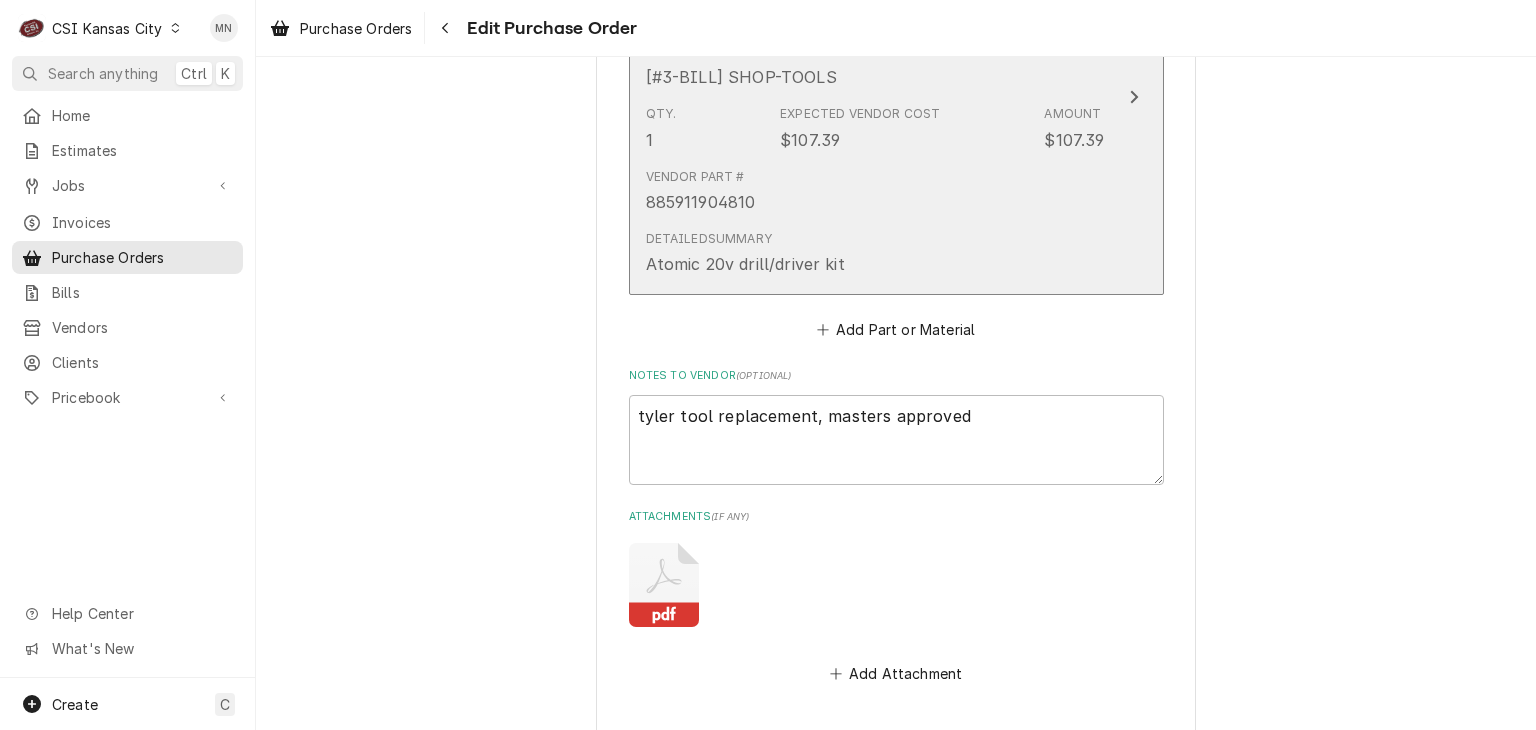 scroll, scrollTop: 1375, scrollLeft: 0, axis: vertical 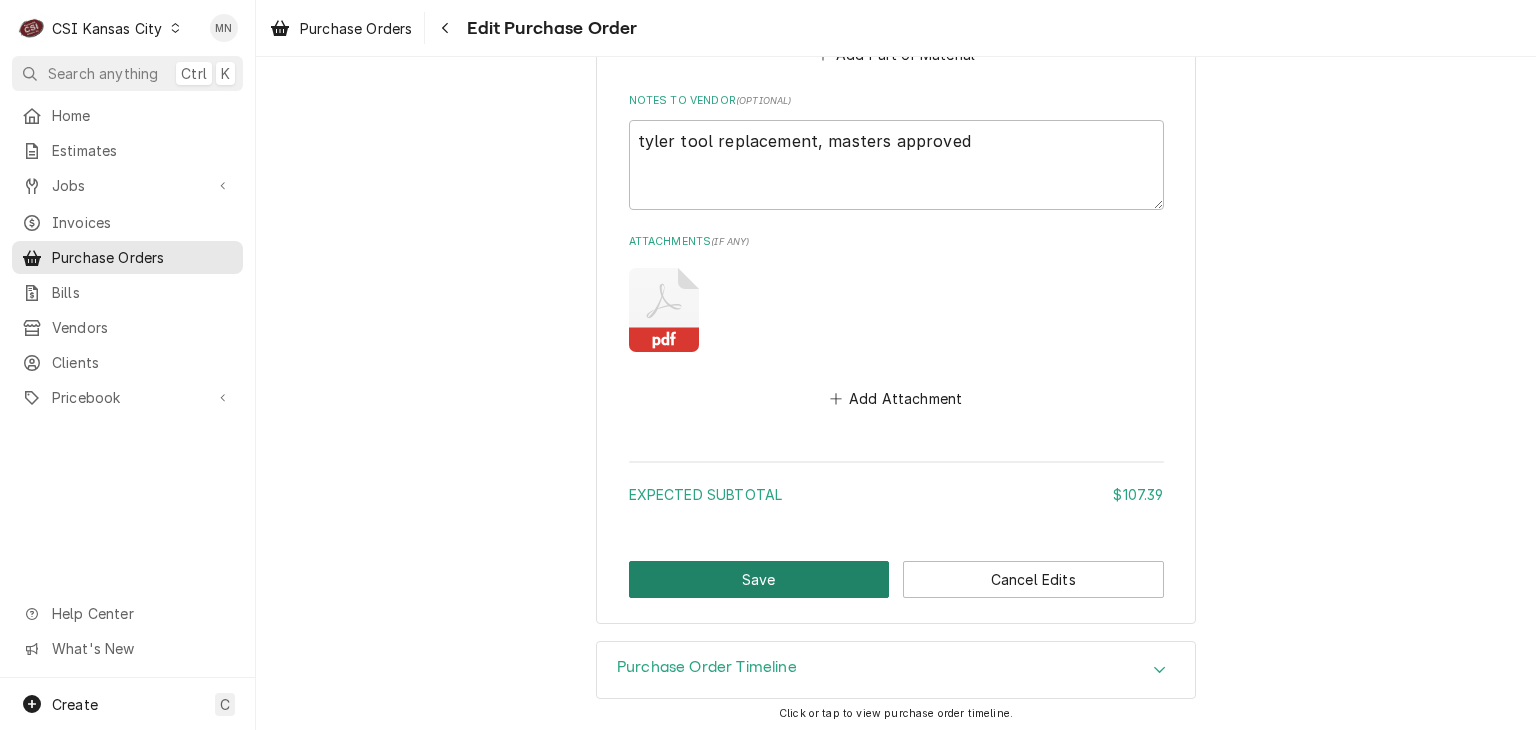 click on "Save" at bounding box center [759, 579] 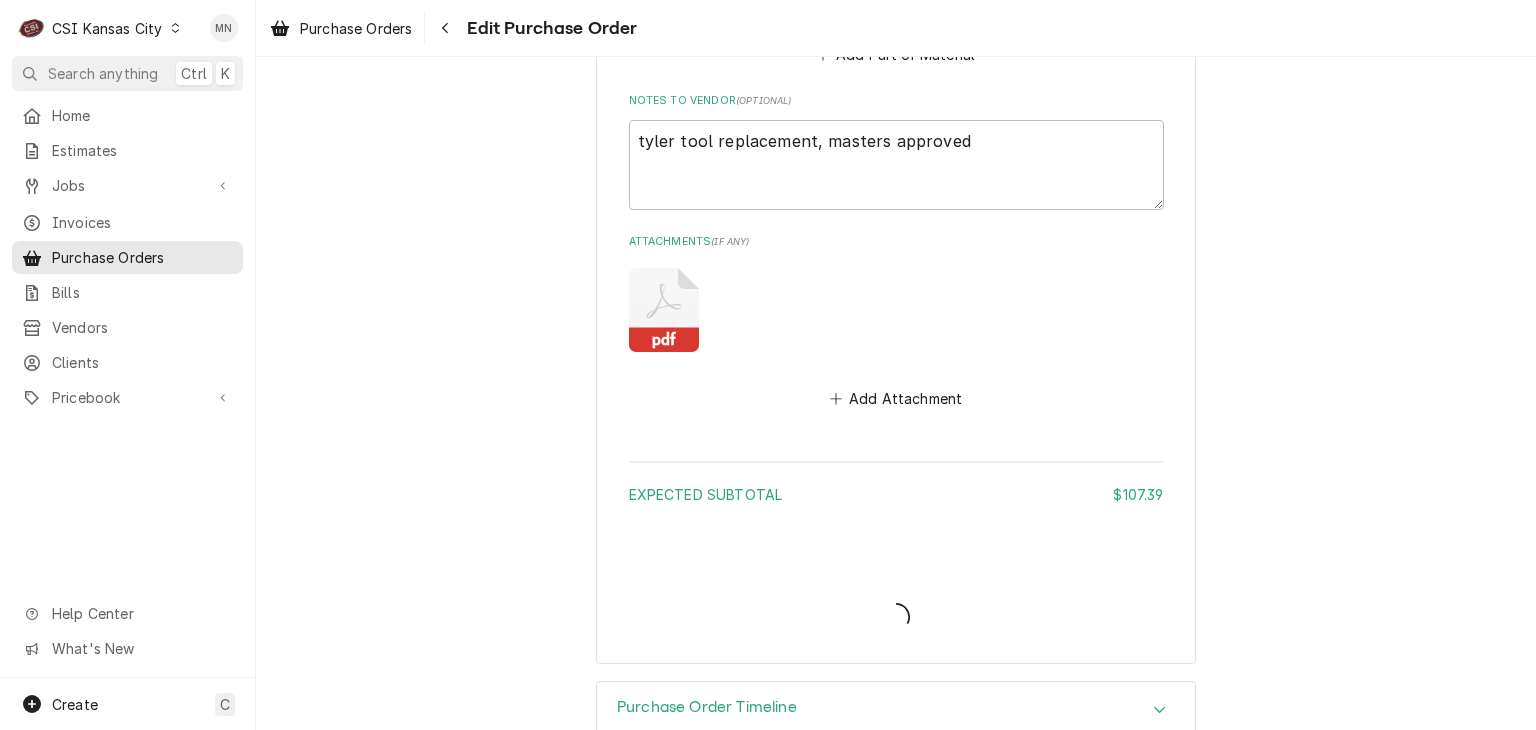 type on "x" 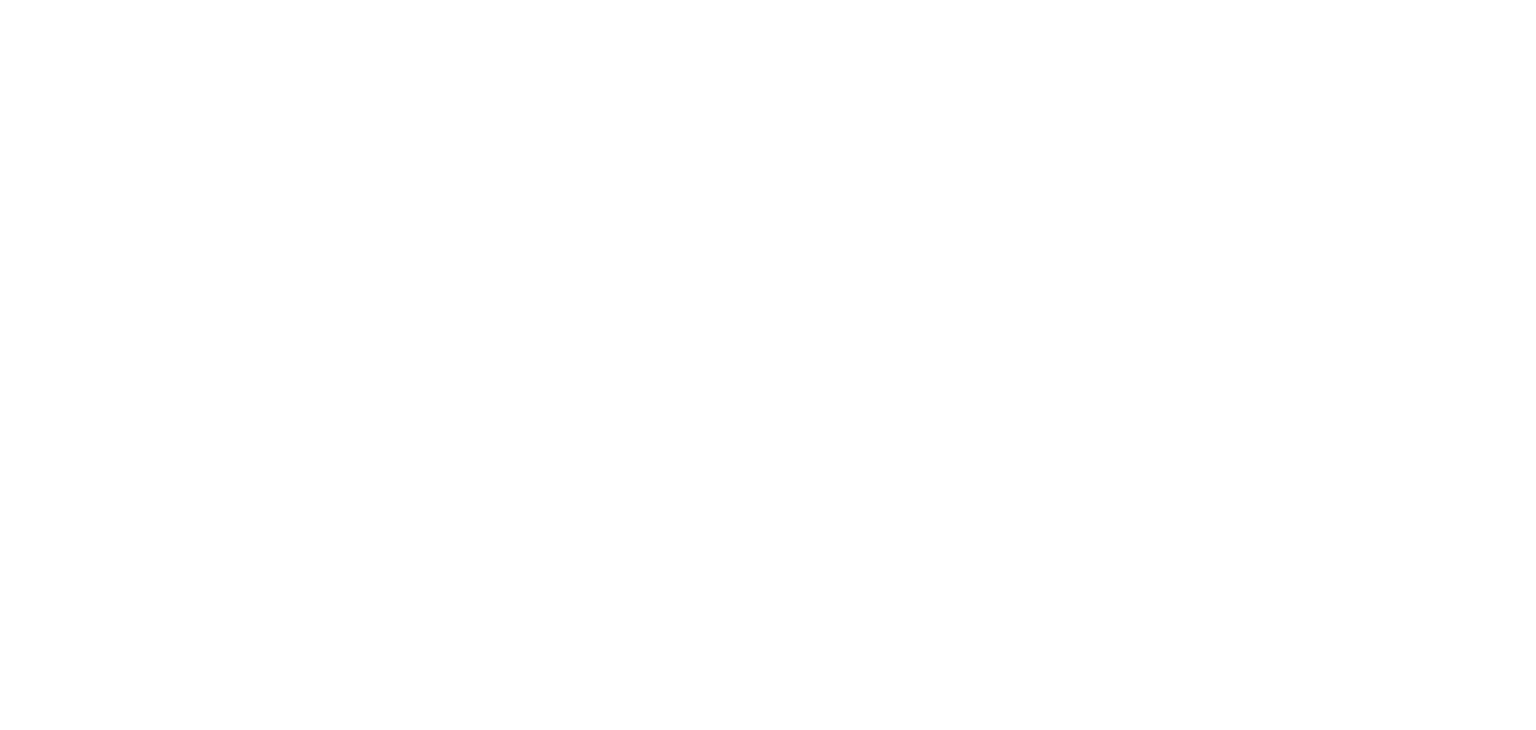 scroll, scrollTop: 0, scrollLeft: 0, axis: both 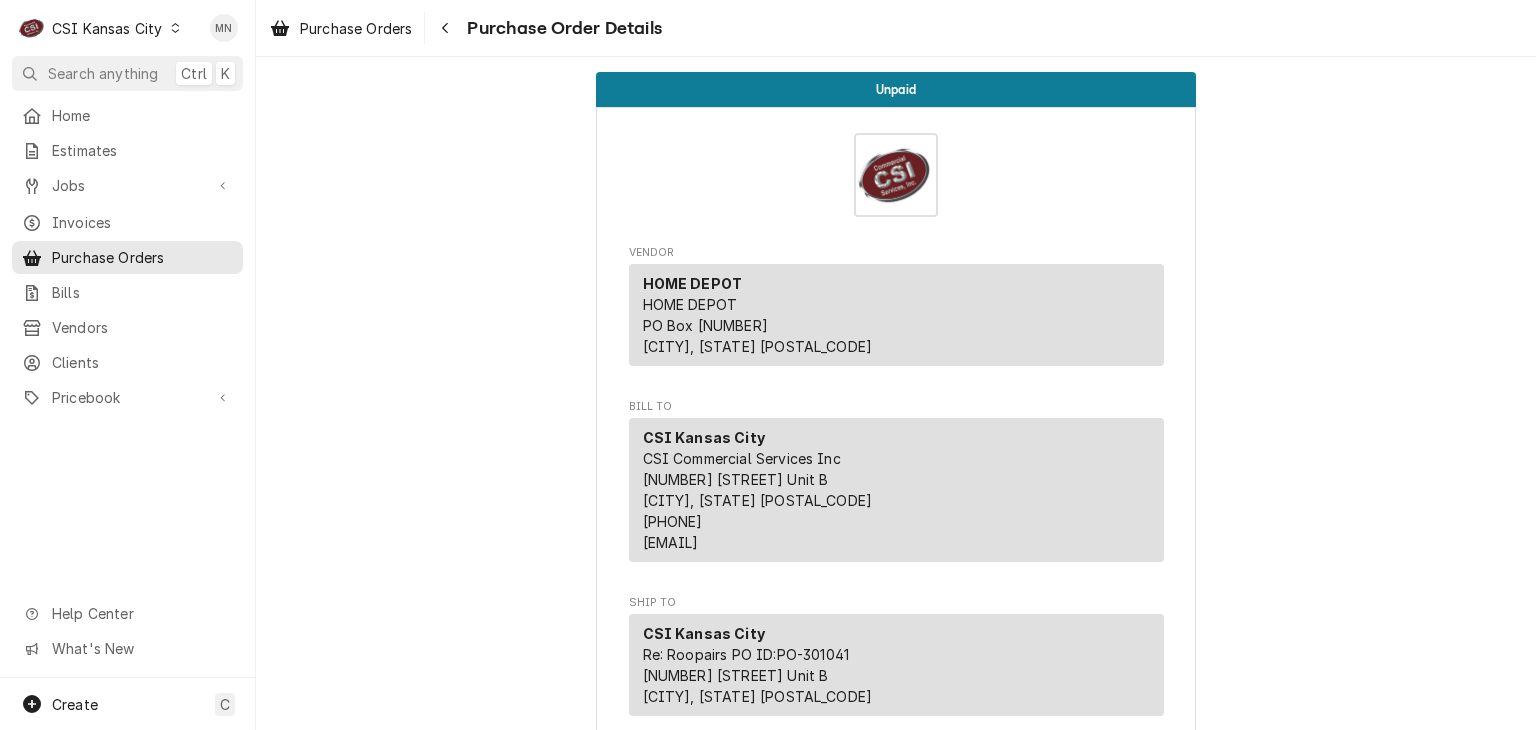 click on "C CSI Kansas City" at bounding box center [100, 28] 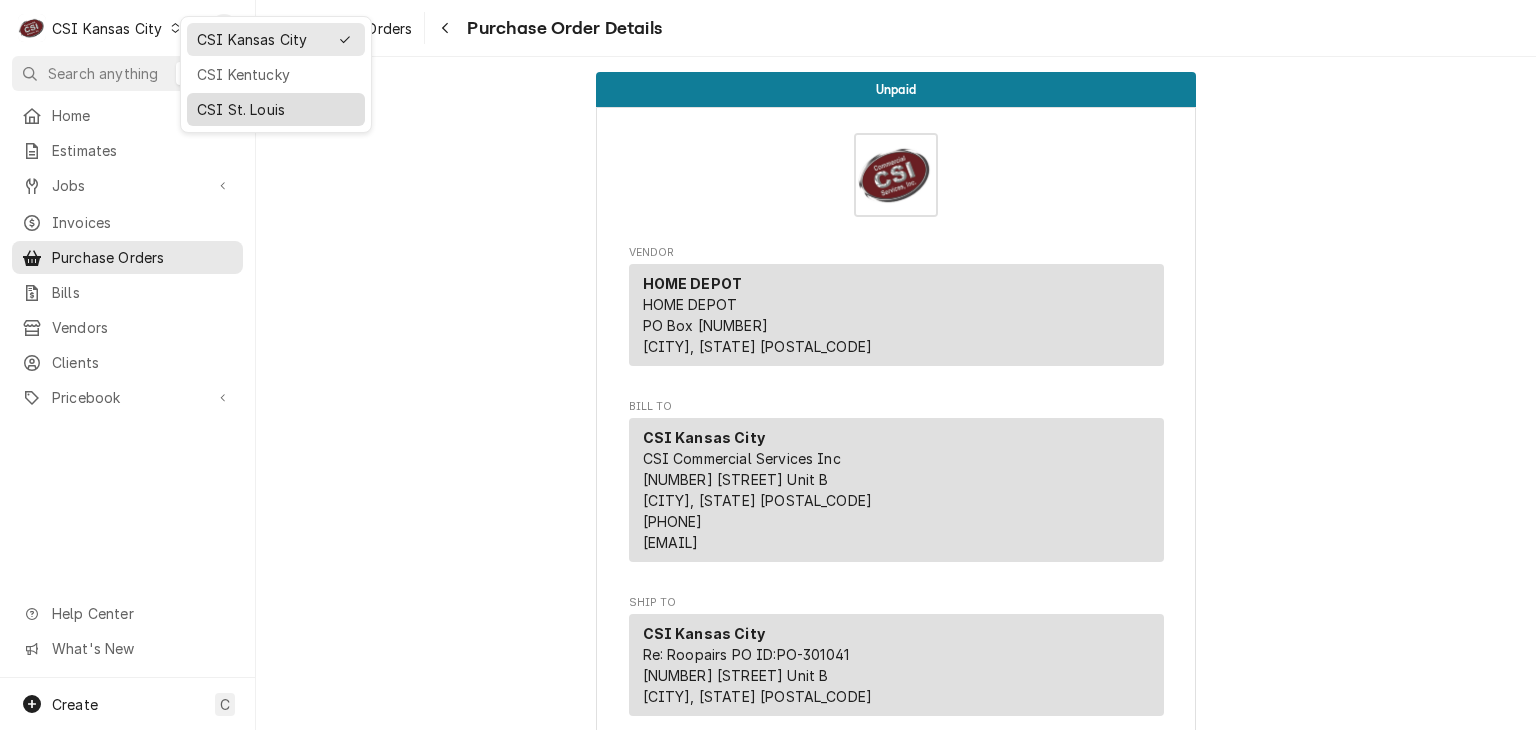 click on "CSI St. Louis" at bounding box center [276, 109] 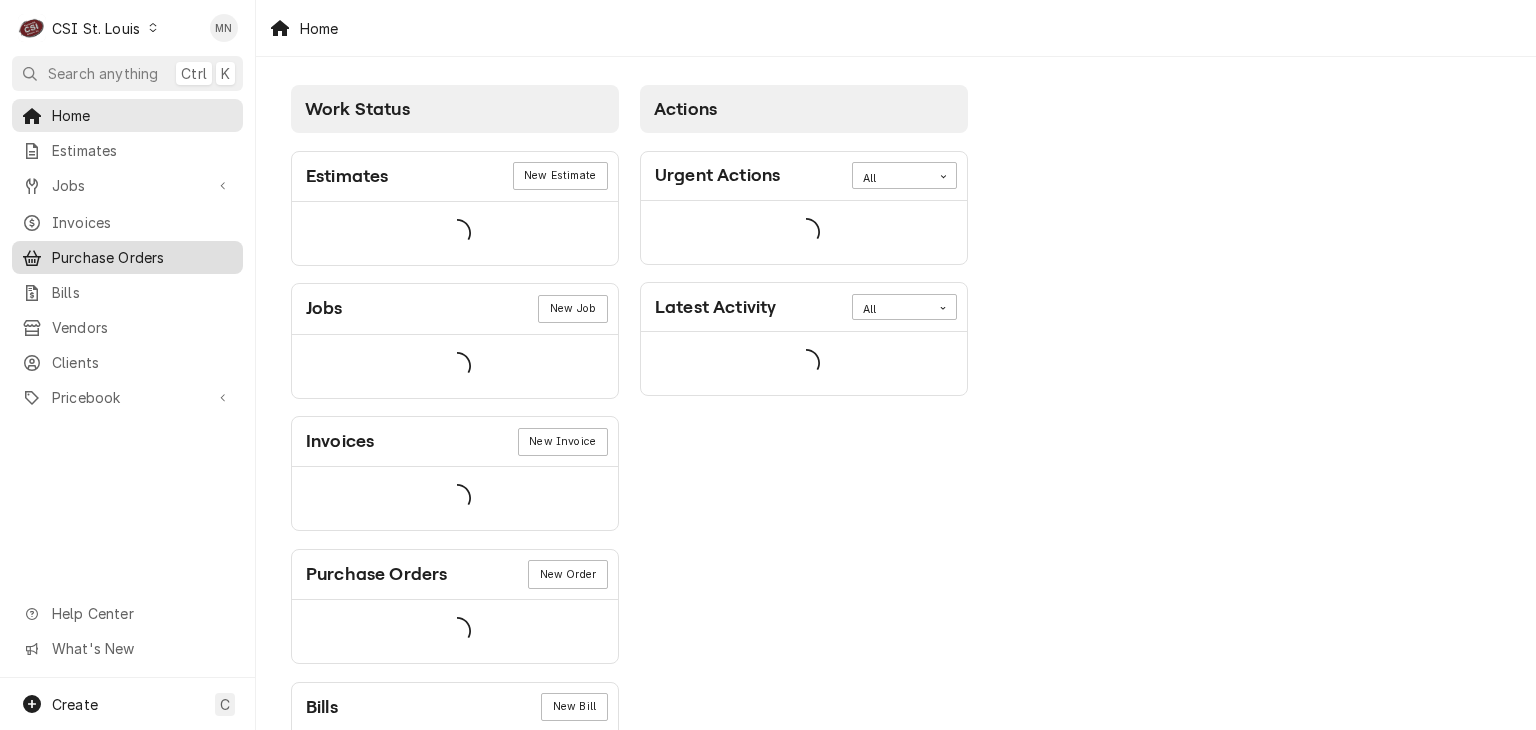 scroll, scrollTop: 0, scrollLeft: 0, axis: both 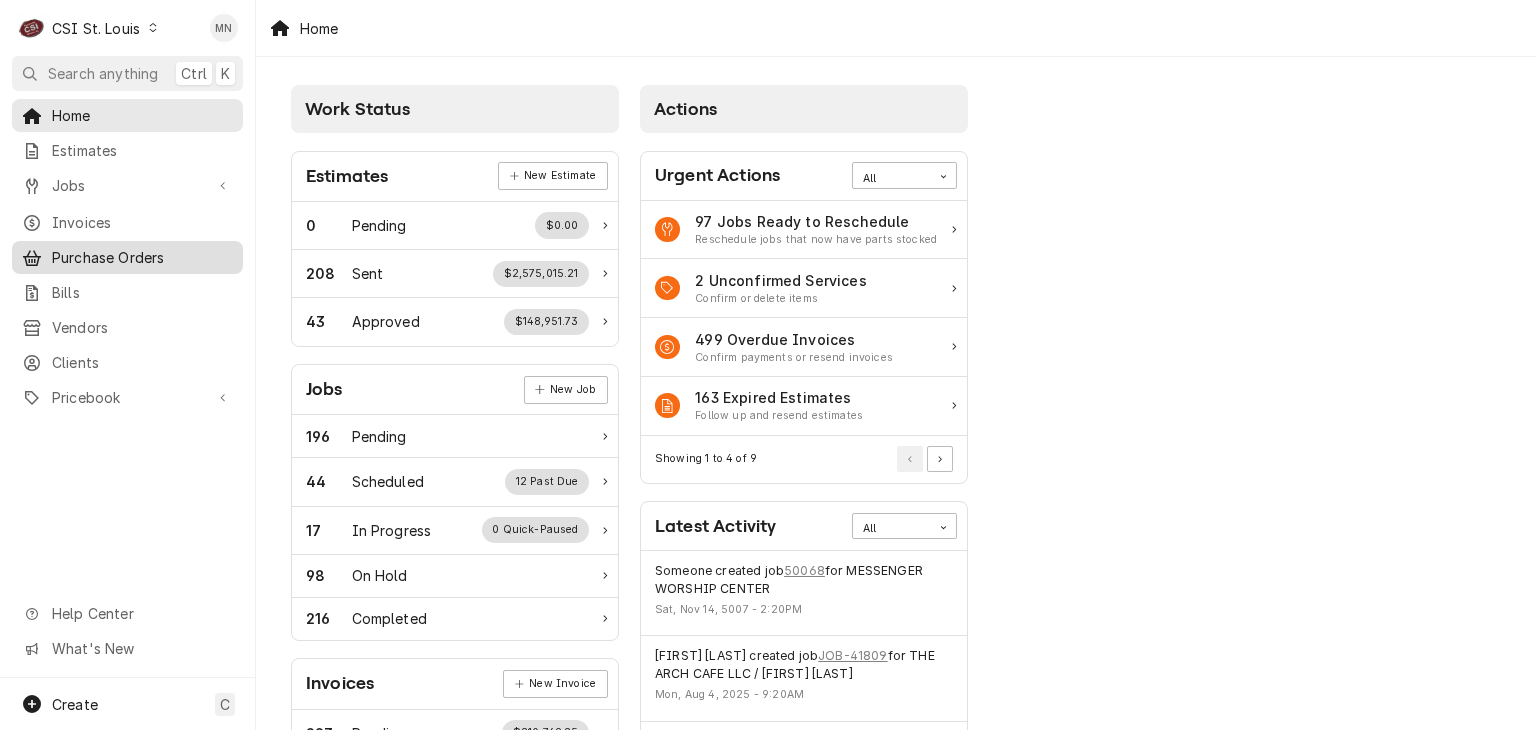 click on "Purchase Orders" at bounding box center [142, 257] 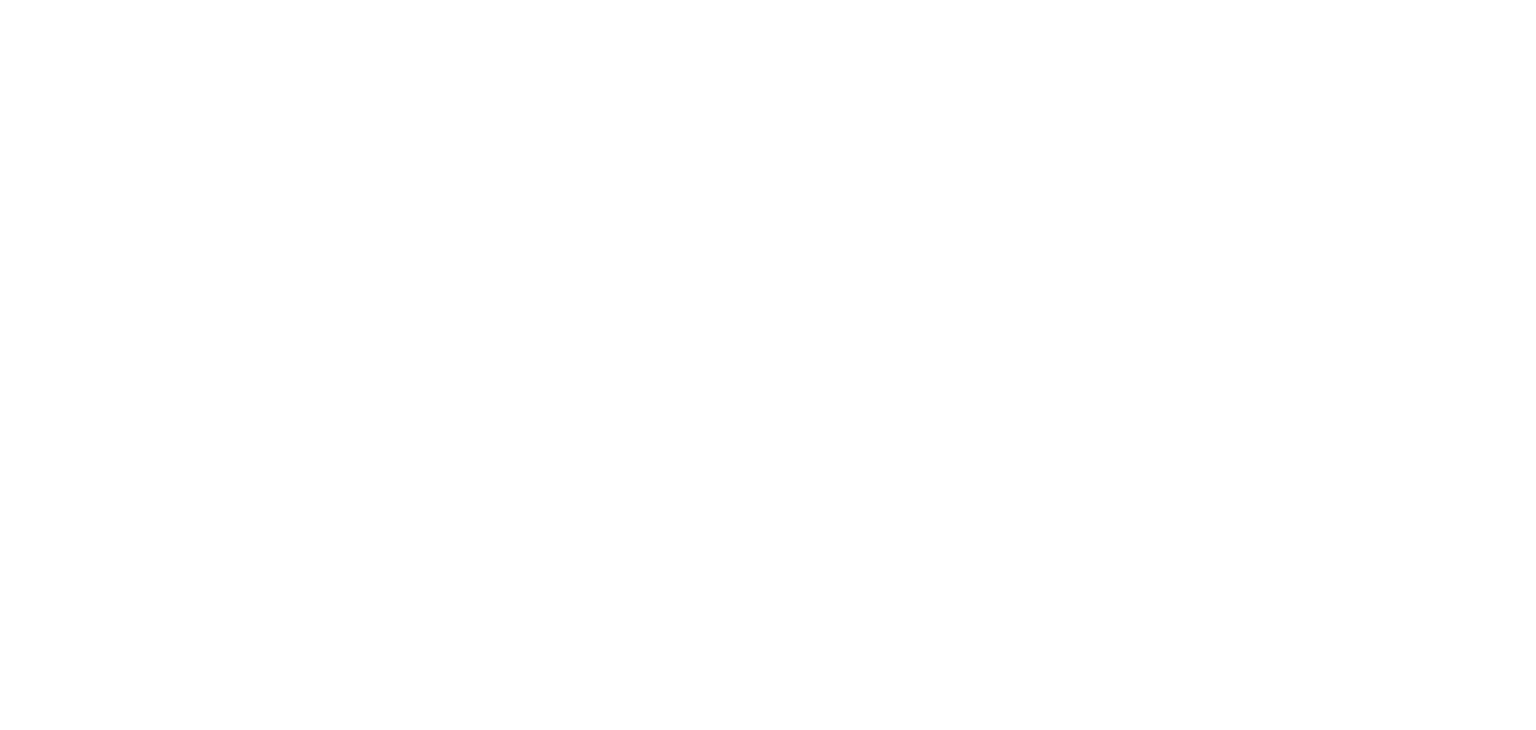 scroll, scrollTop: 0, scrollLeft: 0, axis: both 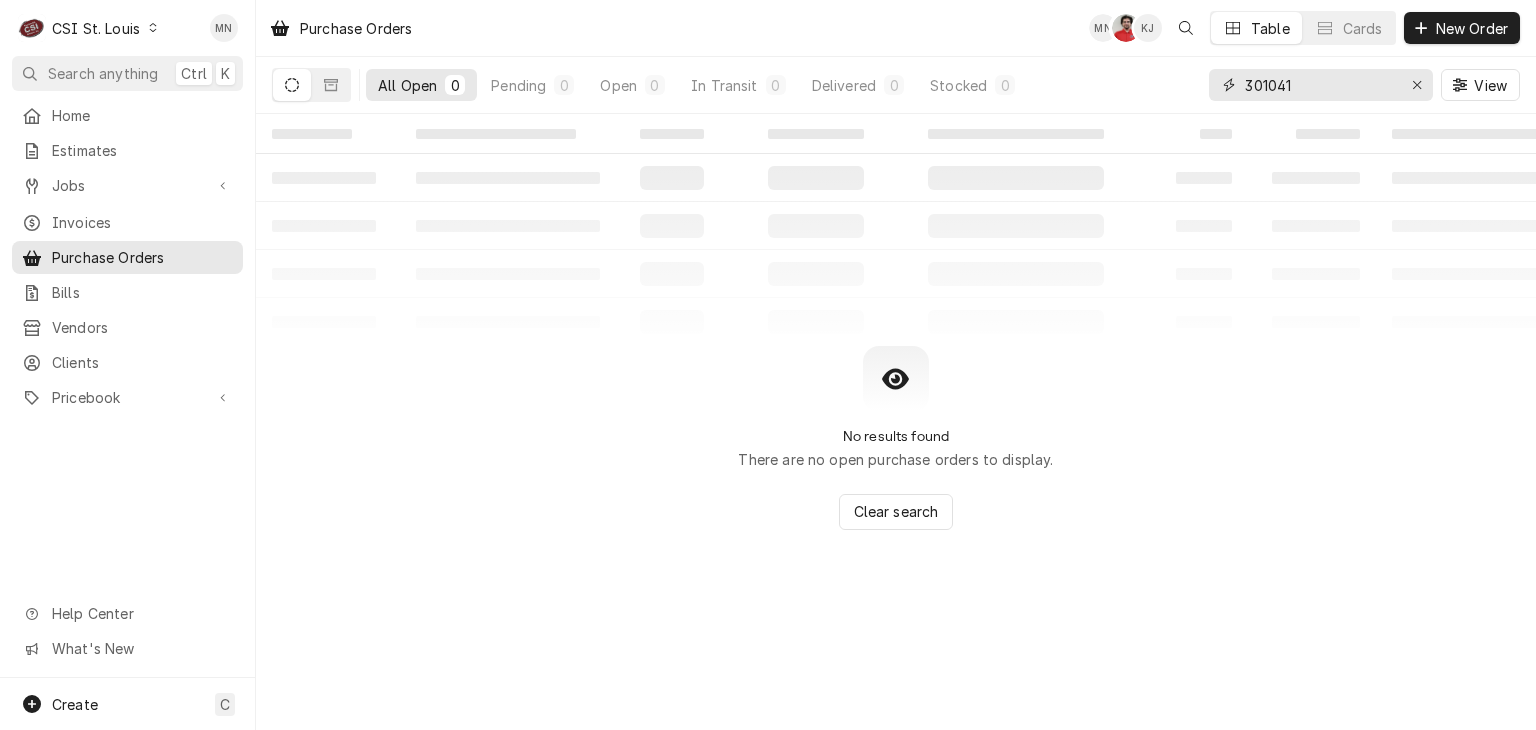 drag, startPoint x: 1313, startPoint y: 90, endPoint x: 1148, endPoint y: 93, distance: 165.02727 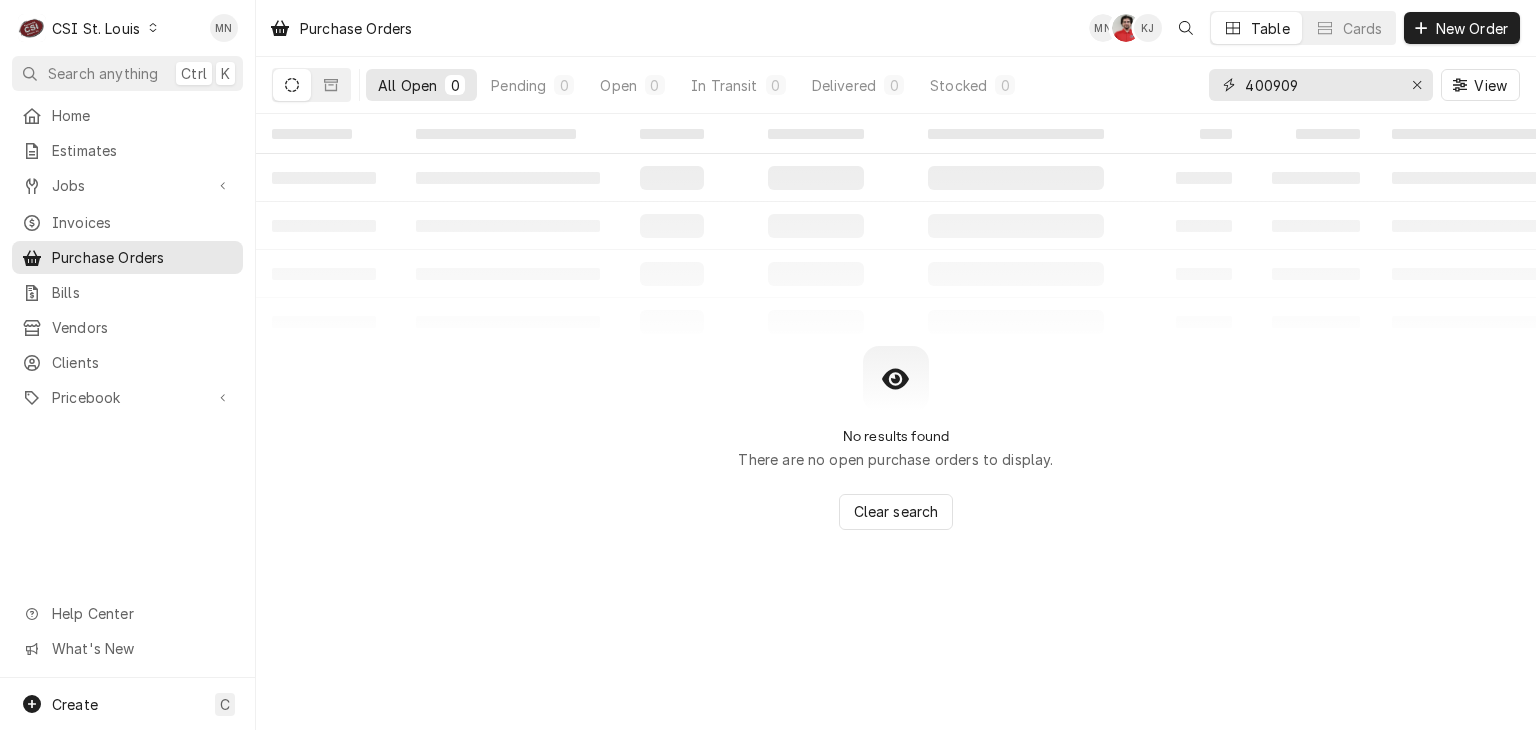 type on "400909" 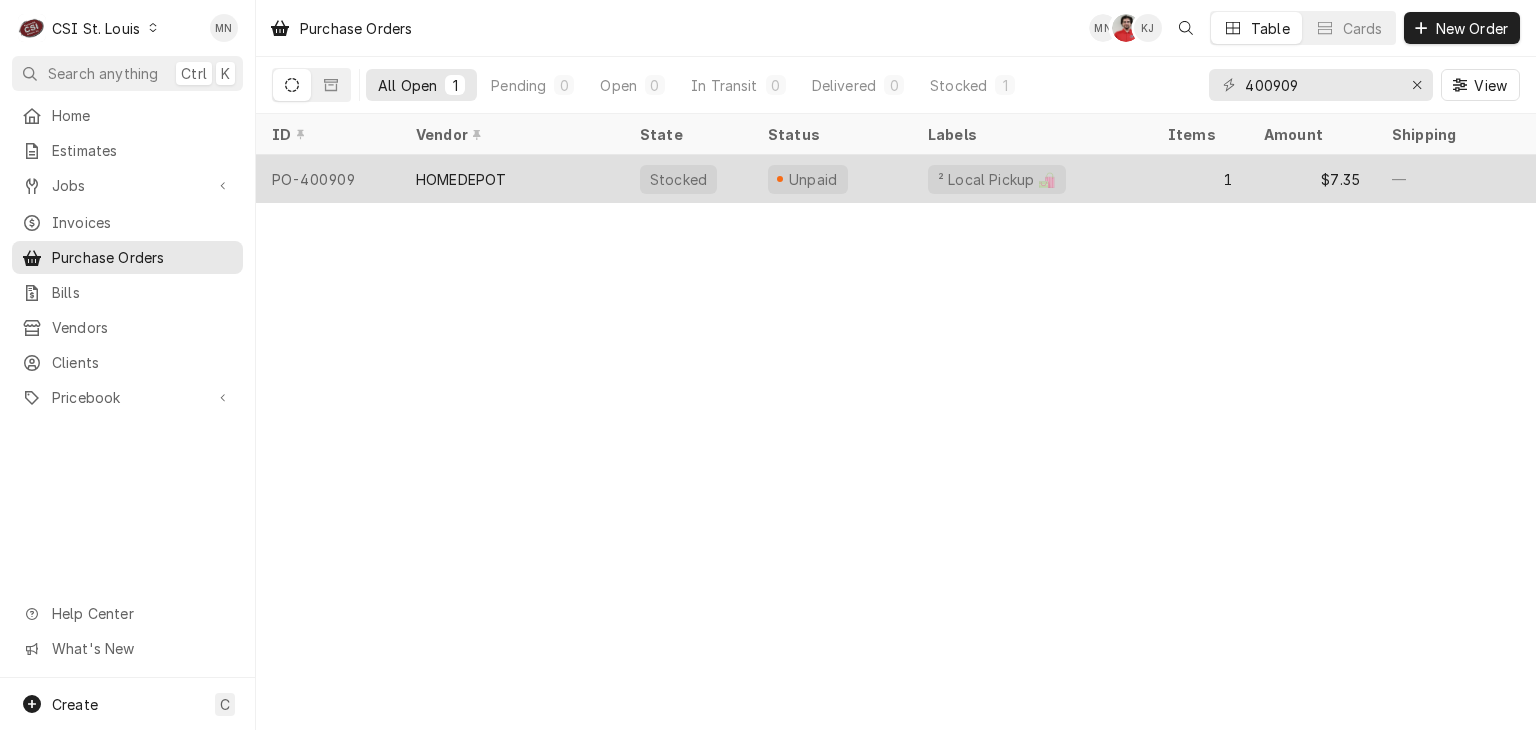 click on "HOMEDEPOT" at bounding box center [512, 179] 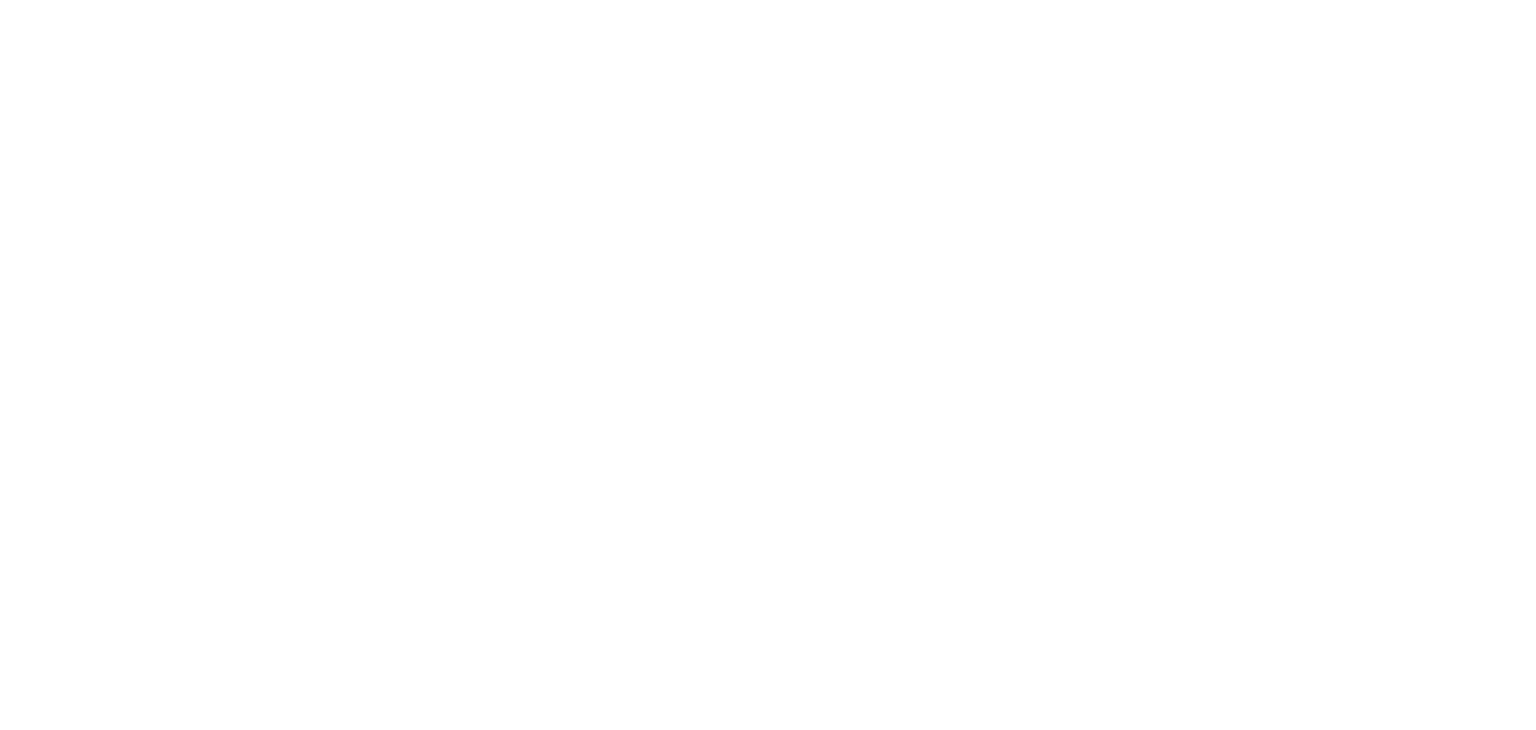 scroll, scrollTop: 0, scrollLeft: 0, axis: both 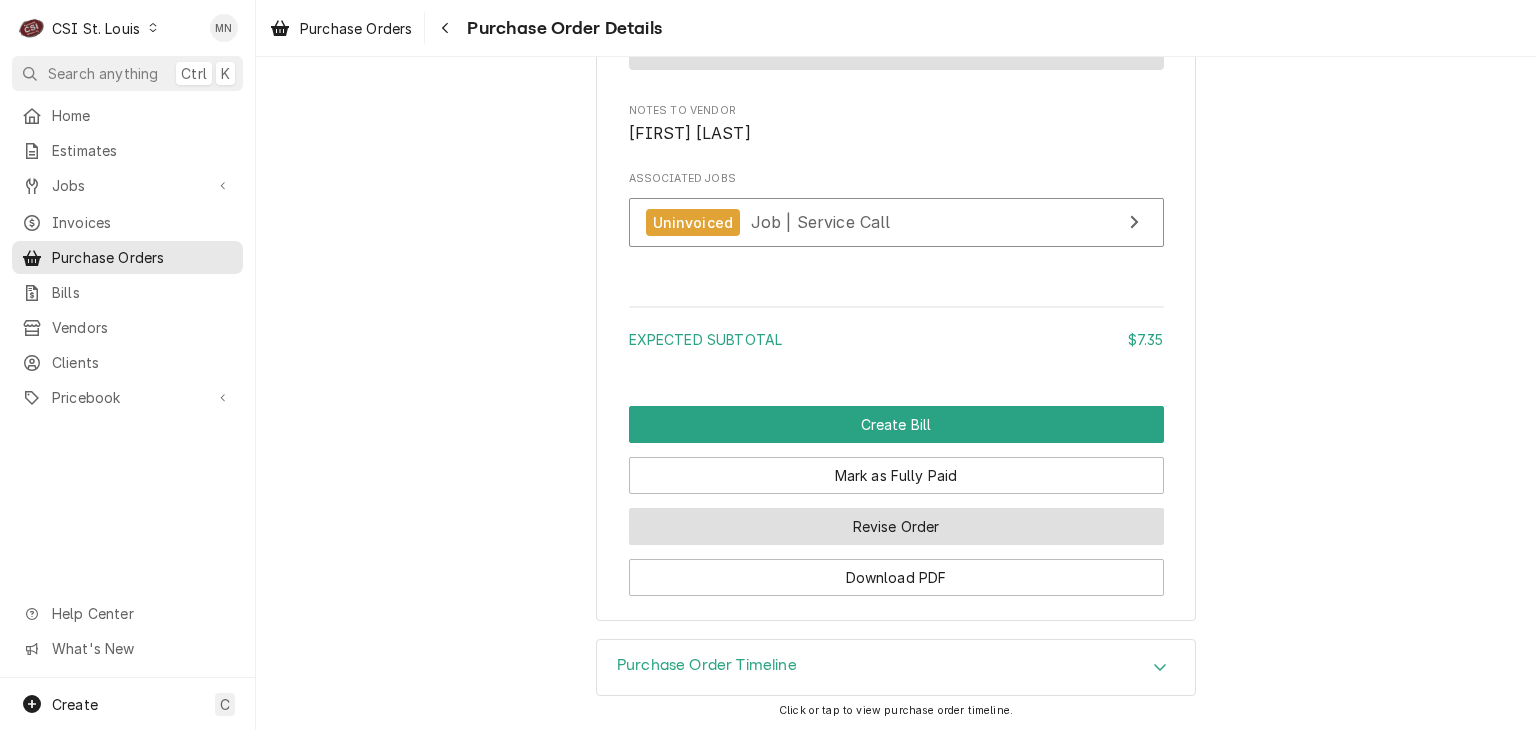 click on "Revise Order" at bounding box center [896, 526] 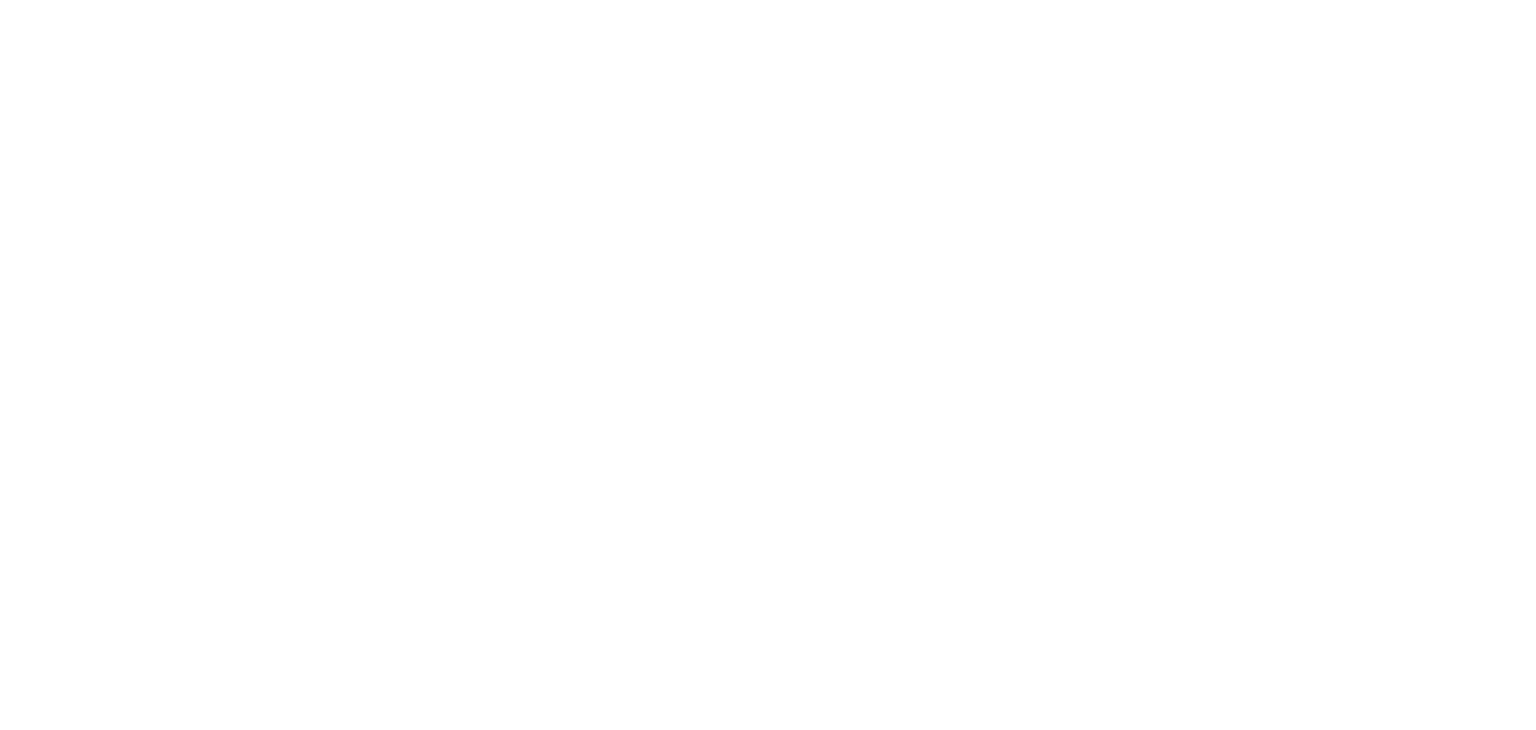 scroll, scrollTop: 0, scrollLeft: 0, axis: both 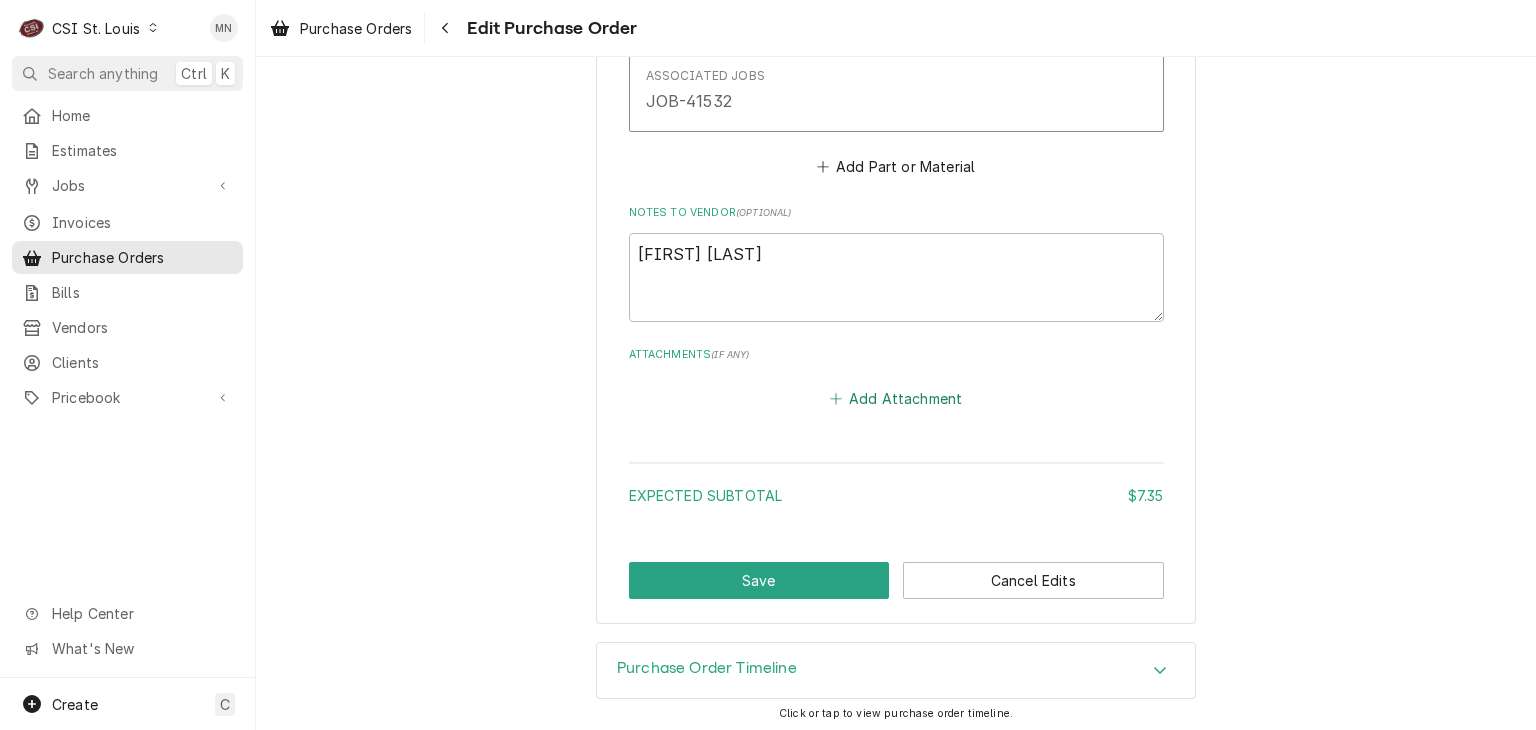 click on "Add Attachment" at bounding box center [896, 399] 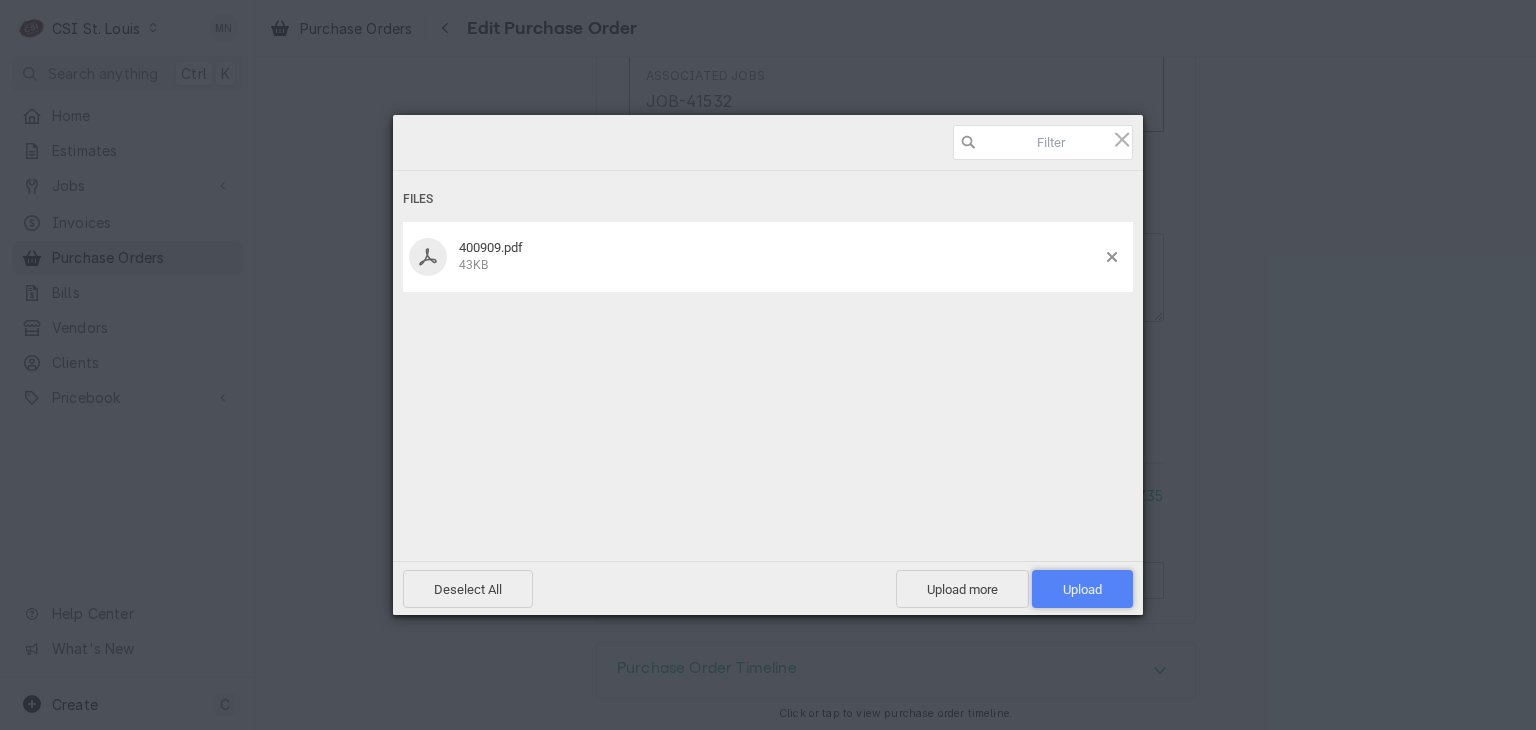 click on "Upload
1" at bounding box center [1082, 589] 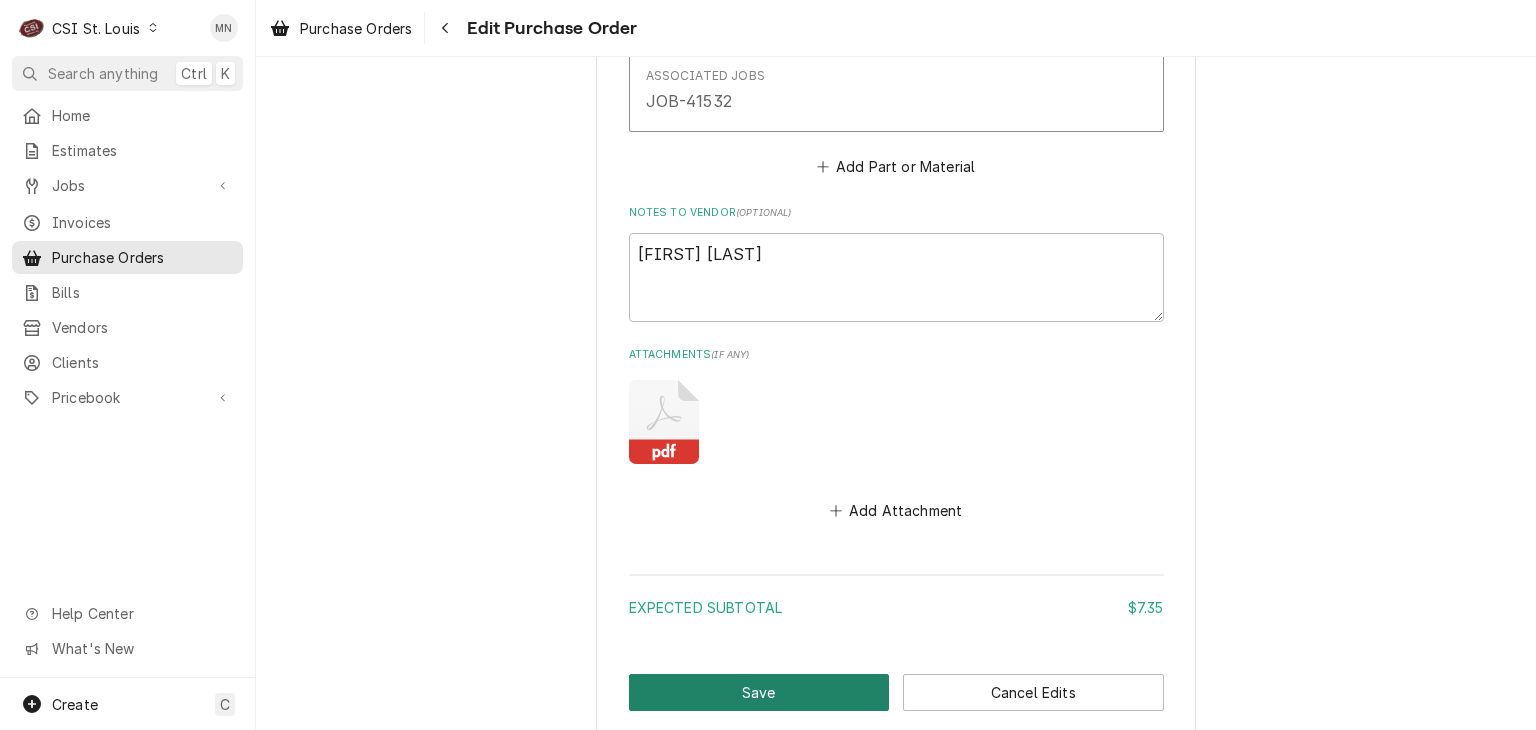 click on "Save" at bounding box center [759, 692] 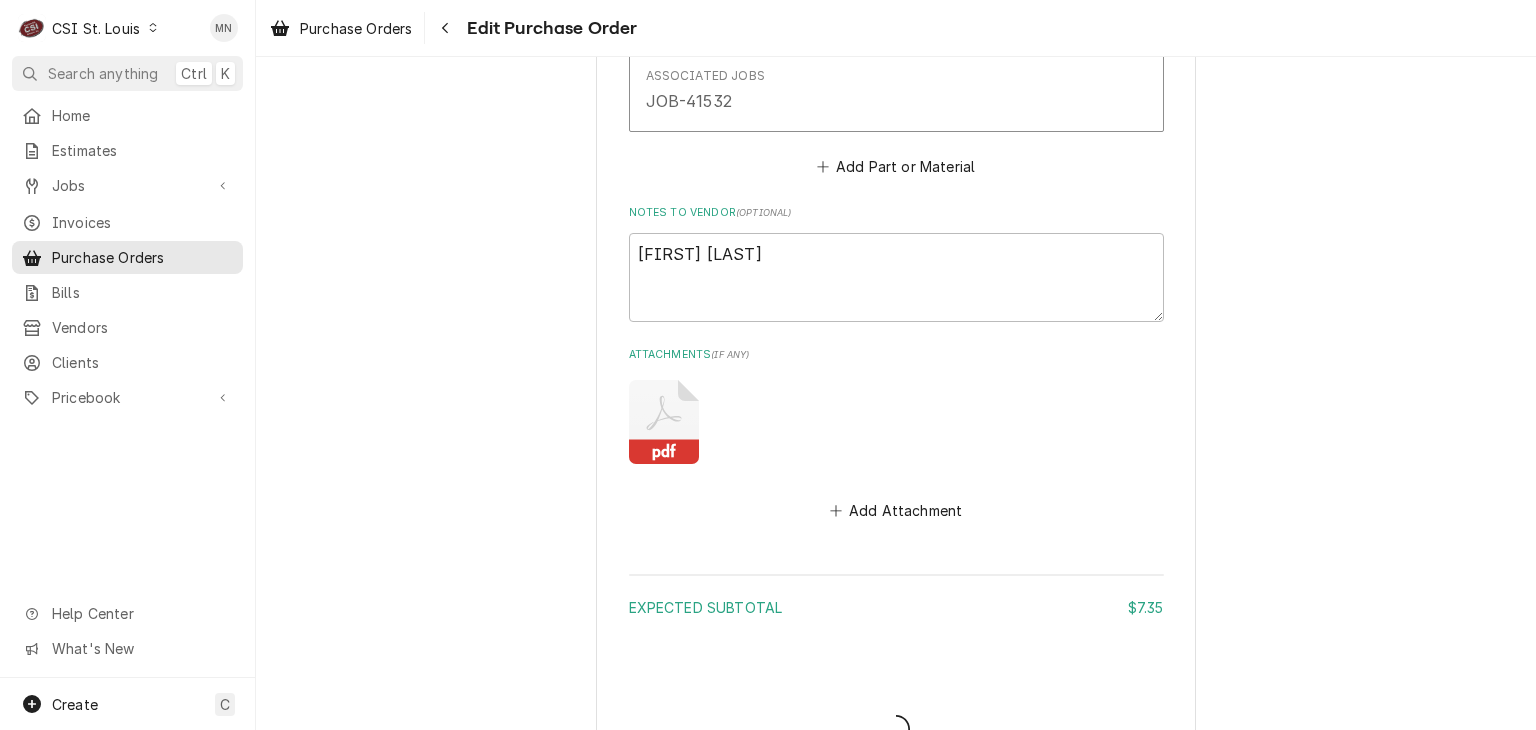 type on "x" 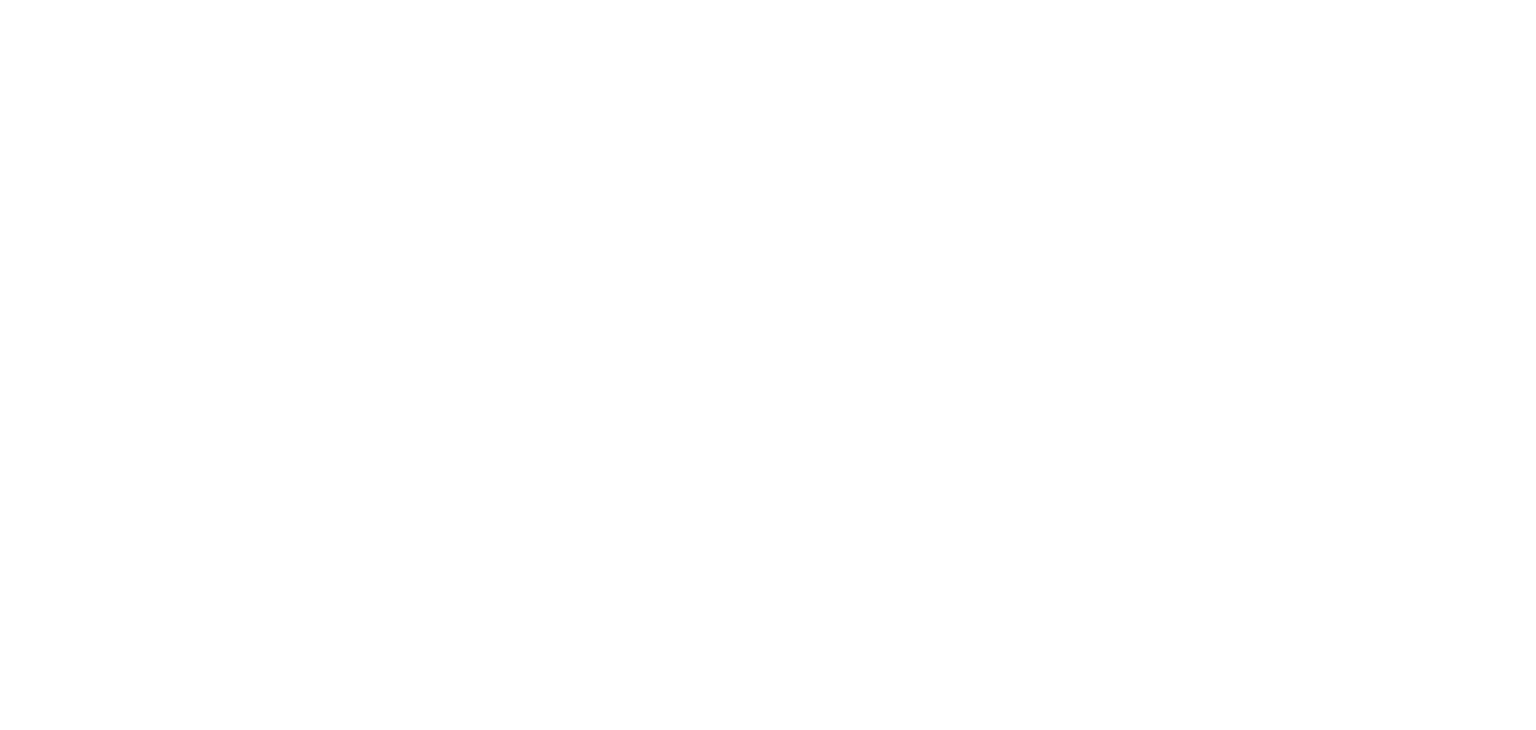 scroll, scrollTop: 0, scrollLeft: 0, axis: both 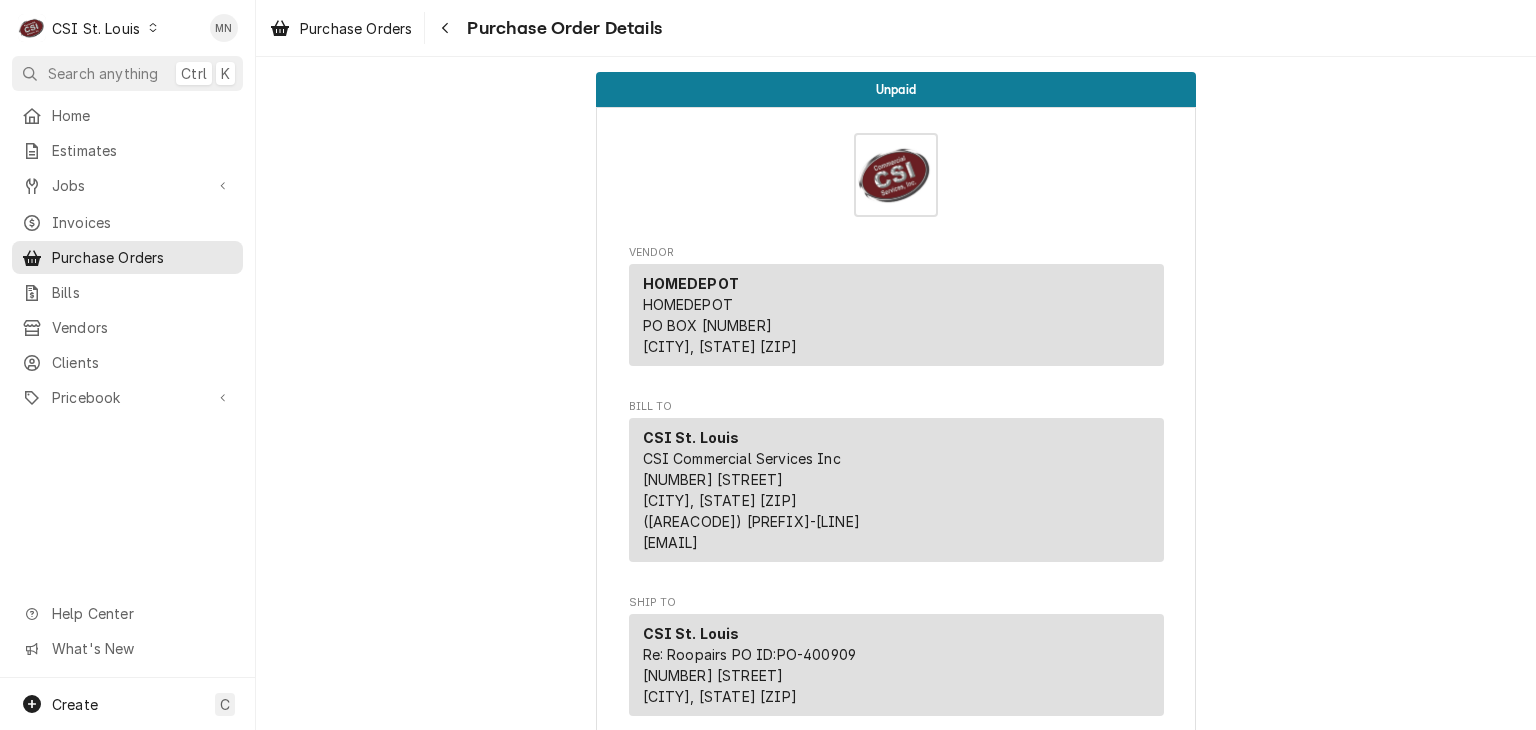 click on "CSI St. Louis" at bounding box center (96, 28) 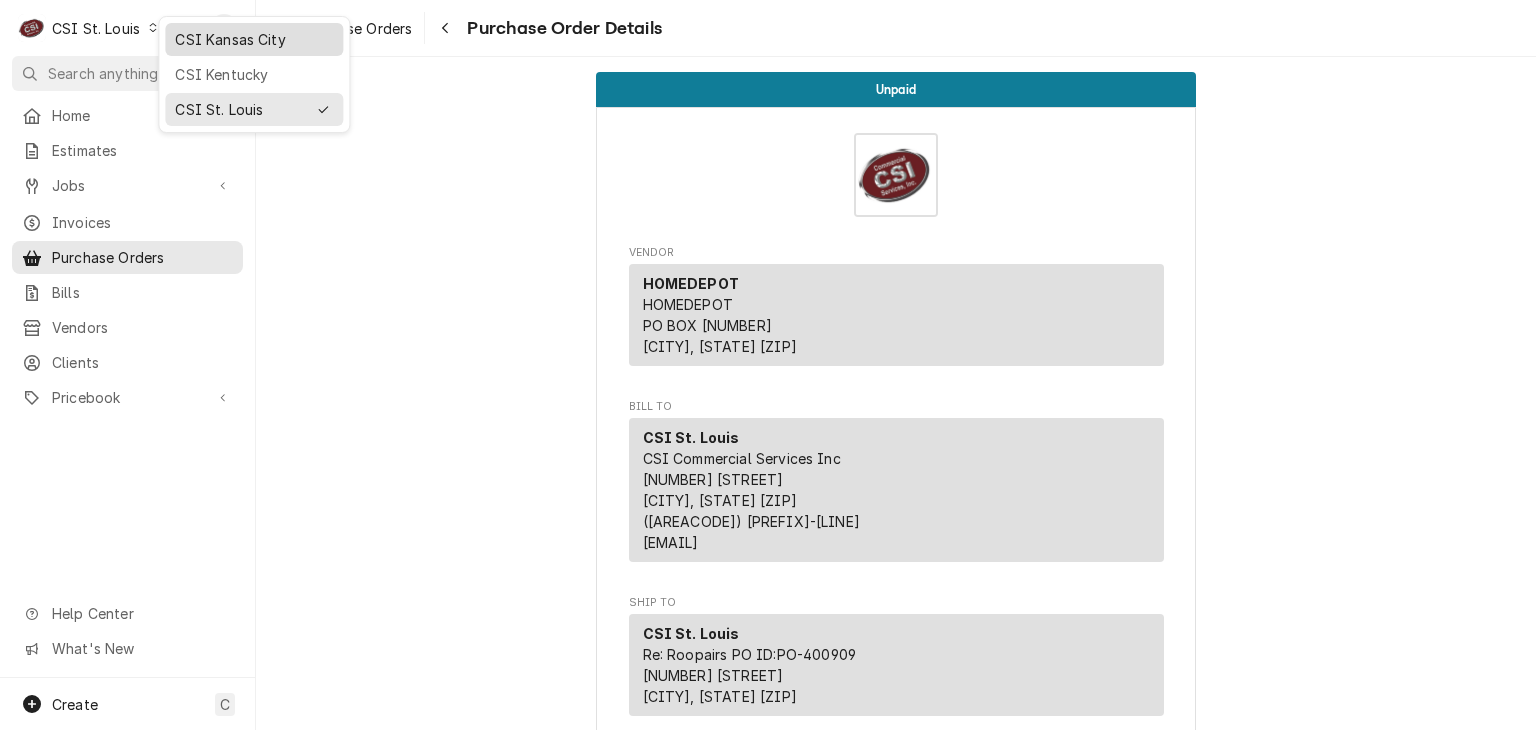 click on "CSI Kansas City" at bounding box center (254, 39) 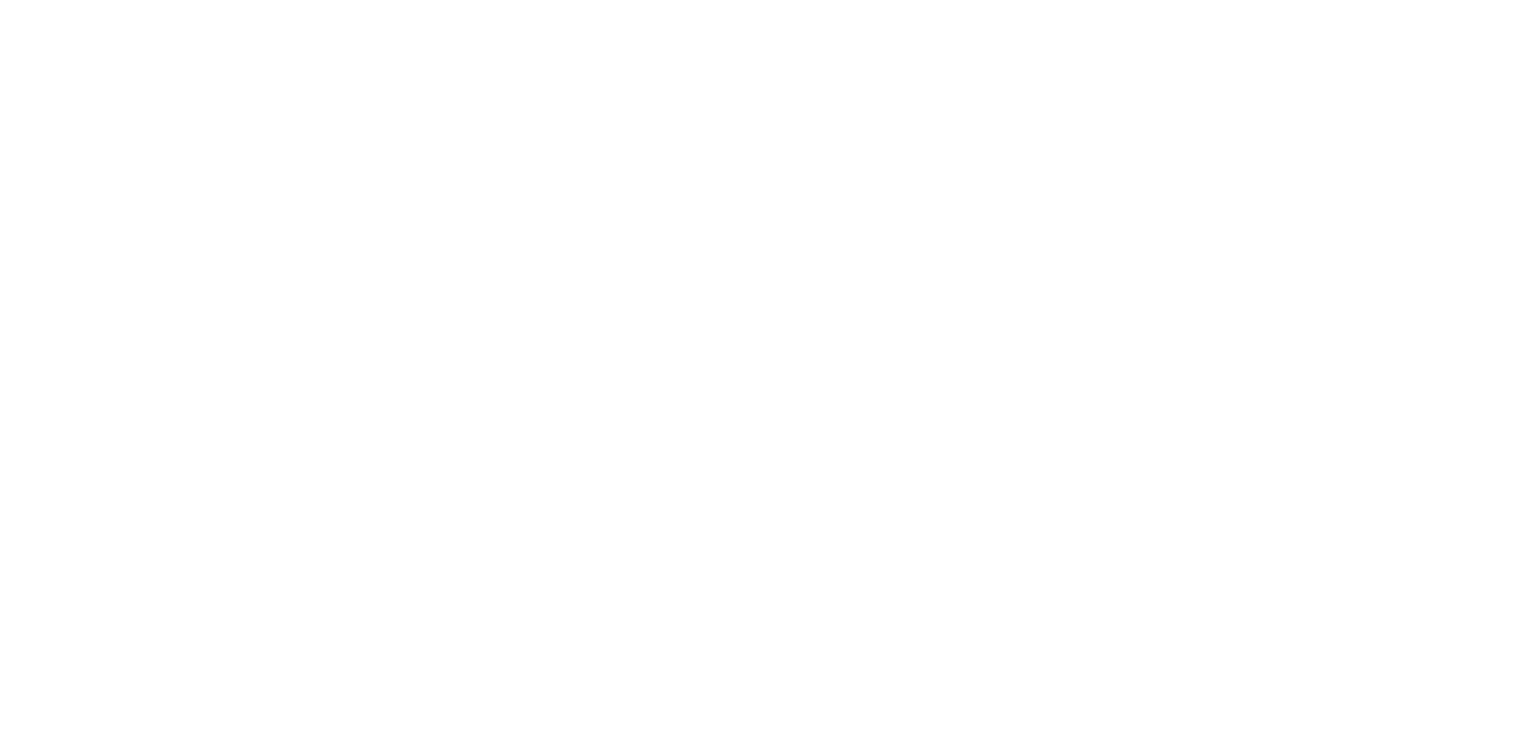 scroll, scrollTop: 0, scrollLeft: 0, axis: both 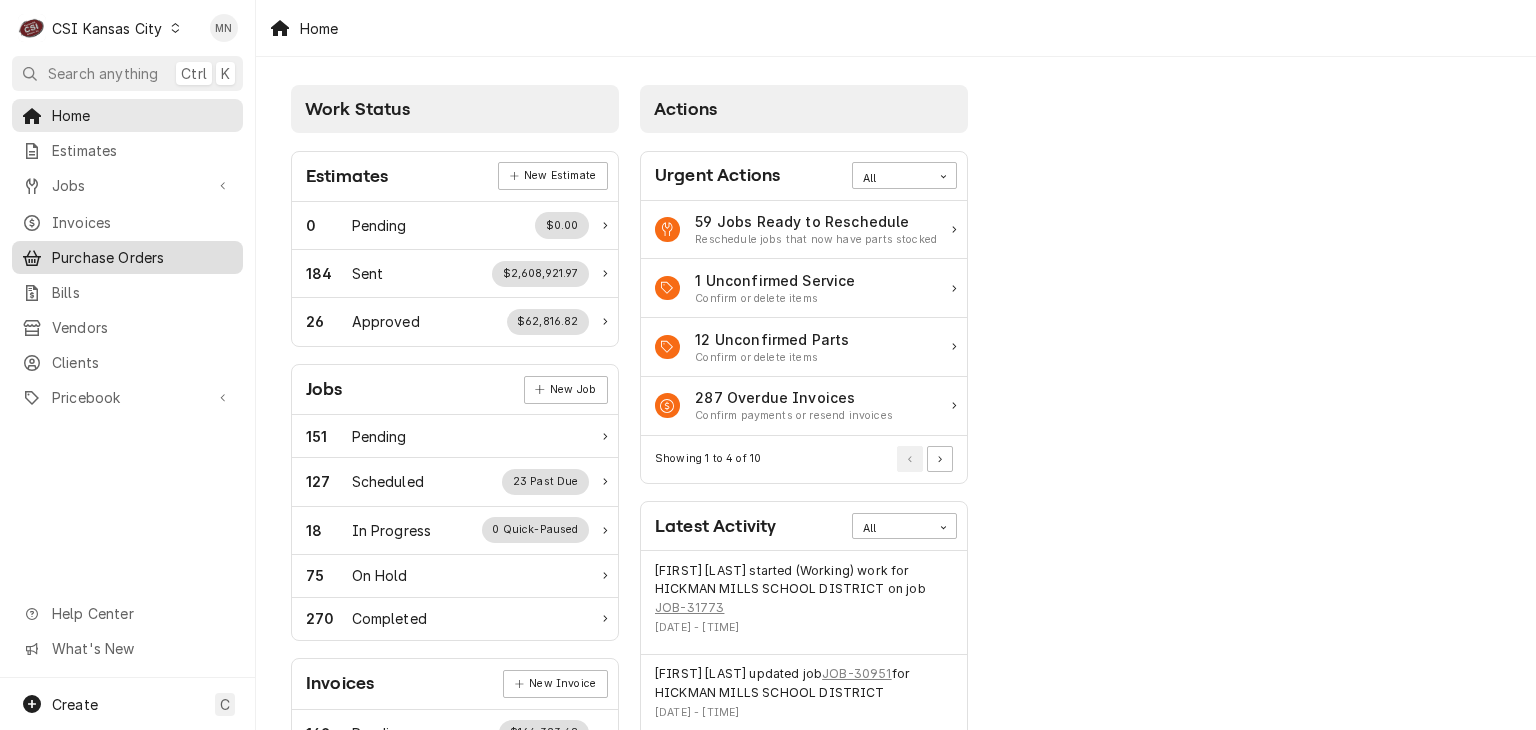 click on "Purchase Orders" at bounding box center (142, 257) 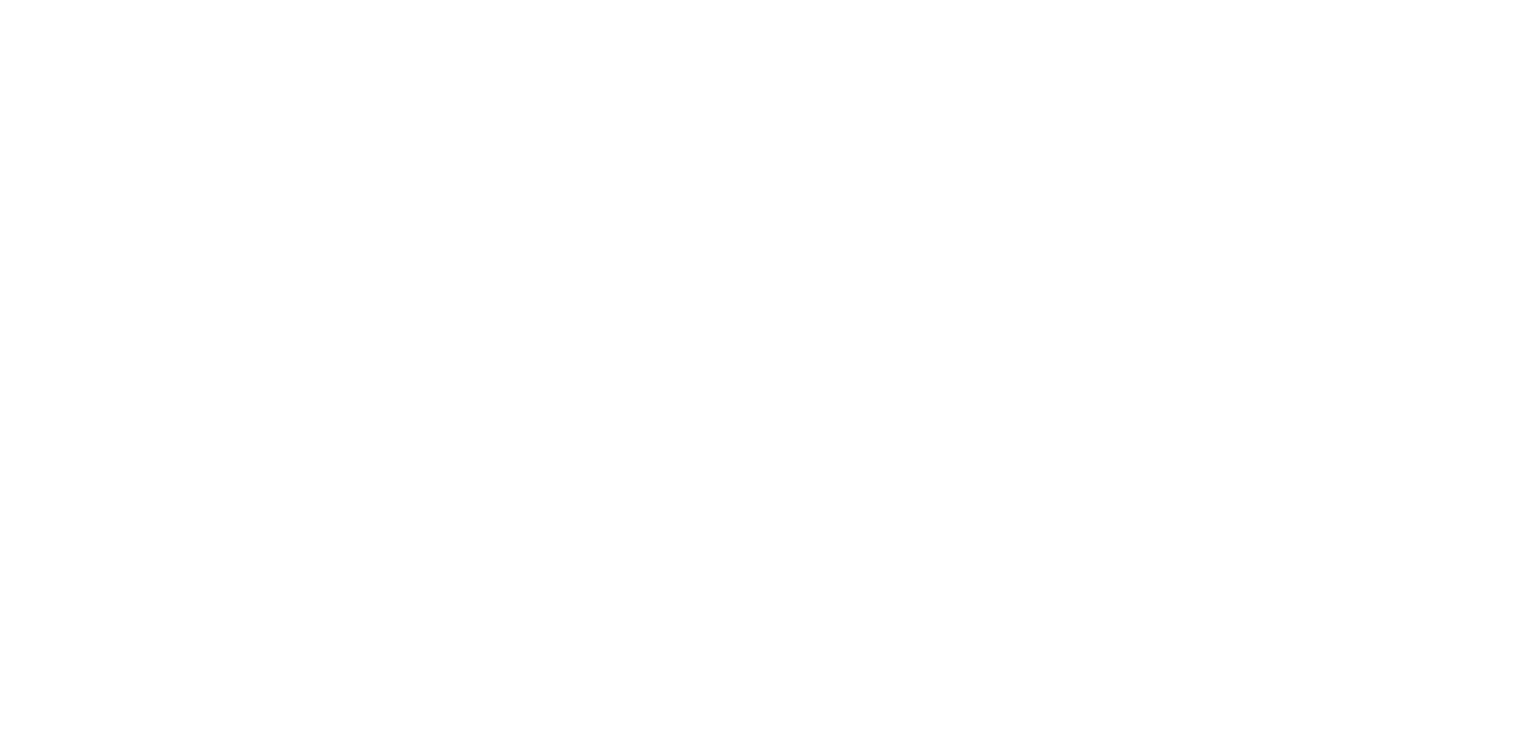 scroll, scrollTop: 0, scrollLeft: 0, axis: both 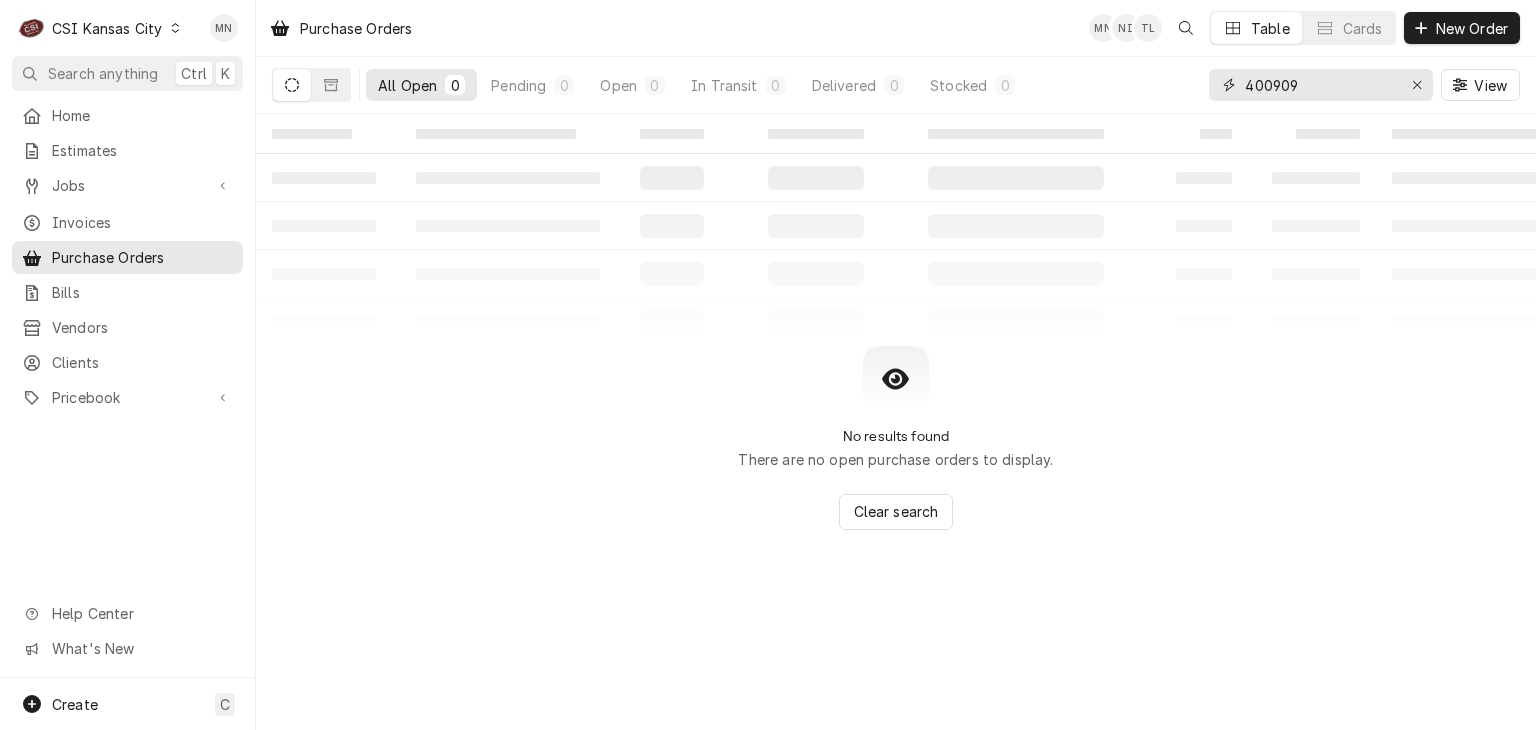 drag, startPoint x: 1306, startPoint y: 74, endPoint x: 1055, endPoint y: 106, distance: 253.03162 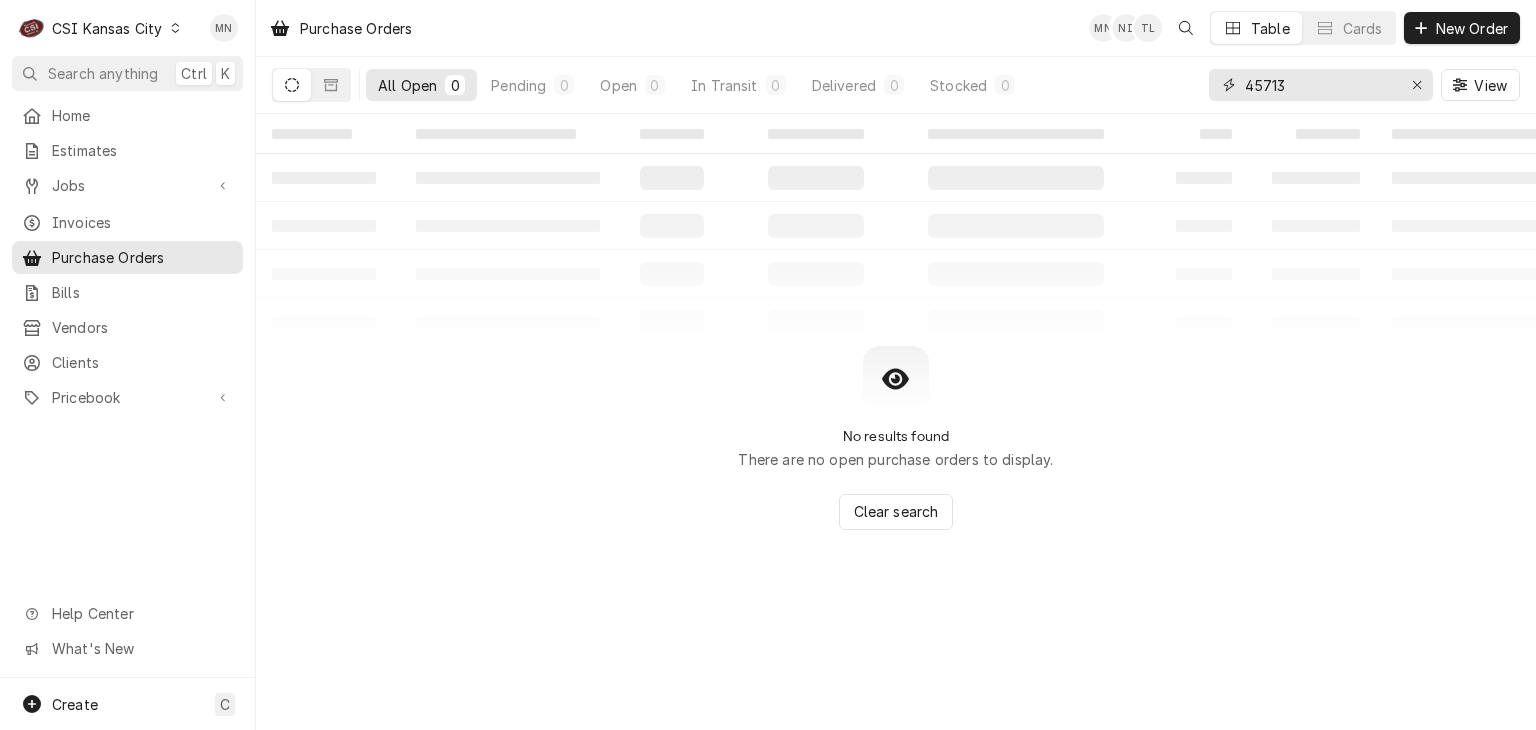 type on "45713" 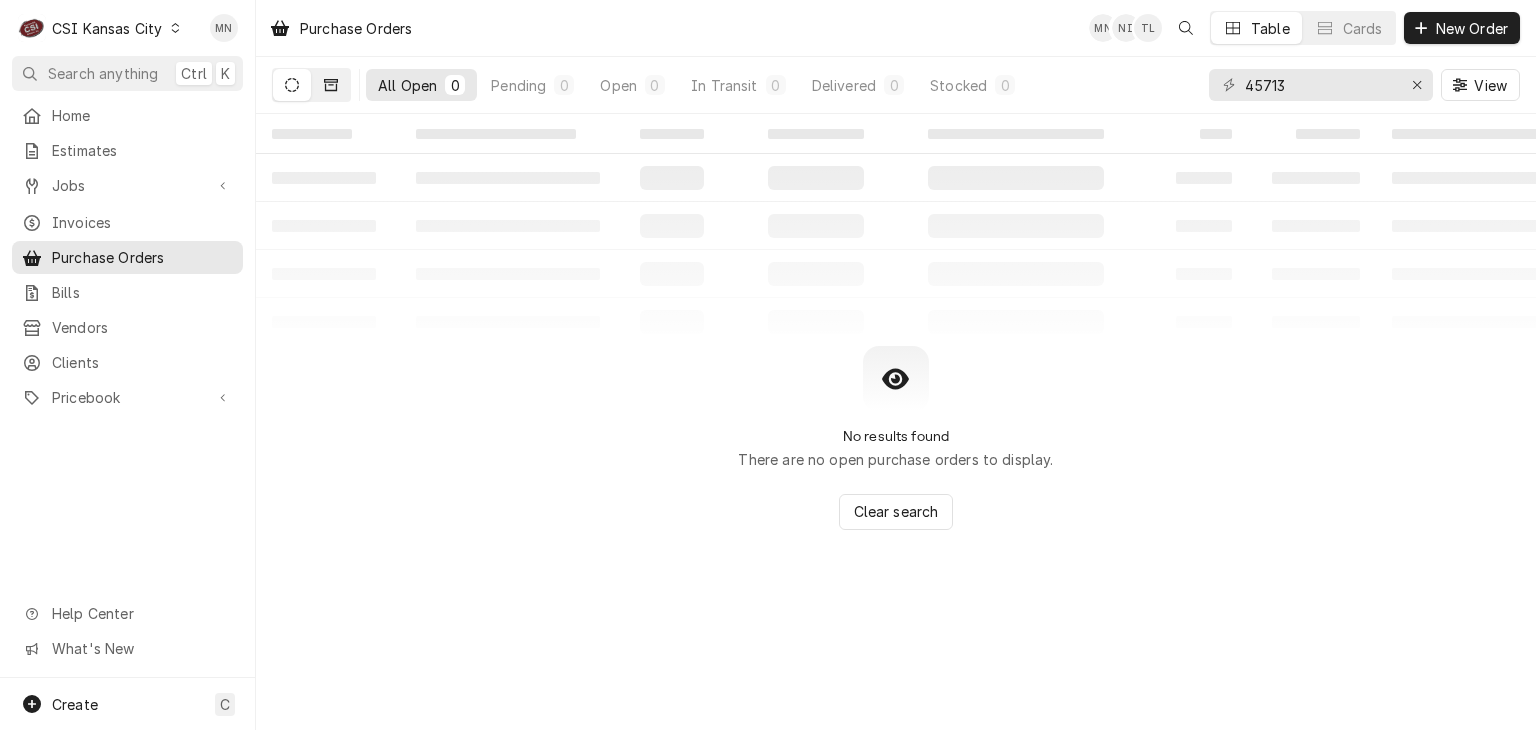 click 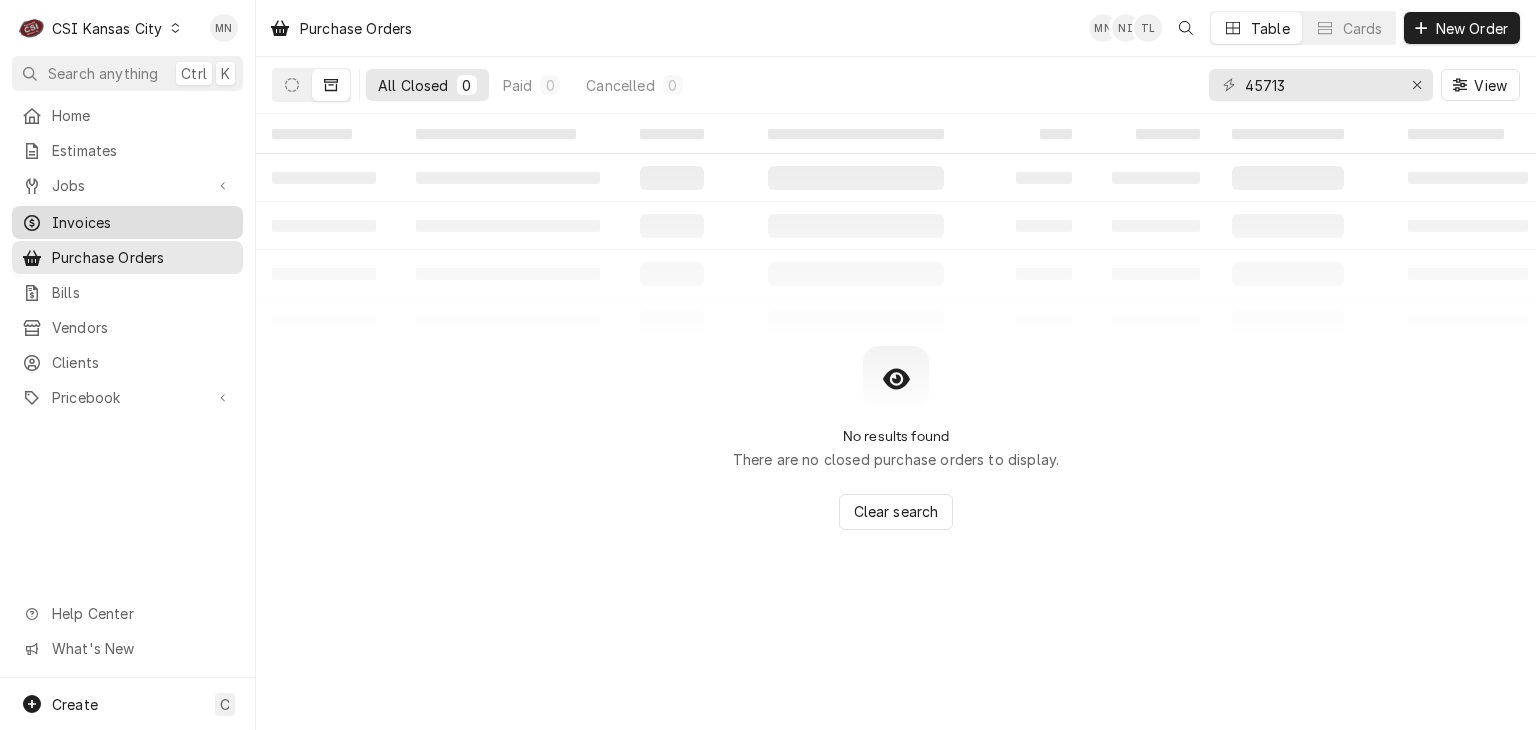 click on "Invoices" at bounding box center (142, 222) 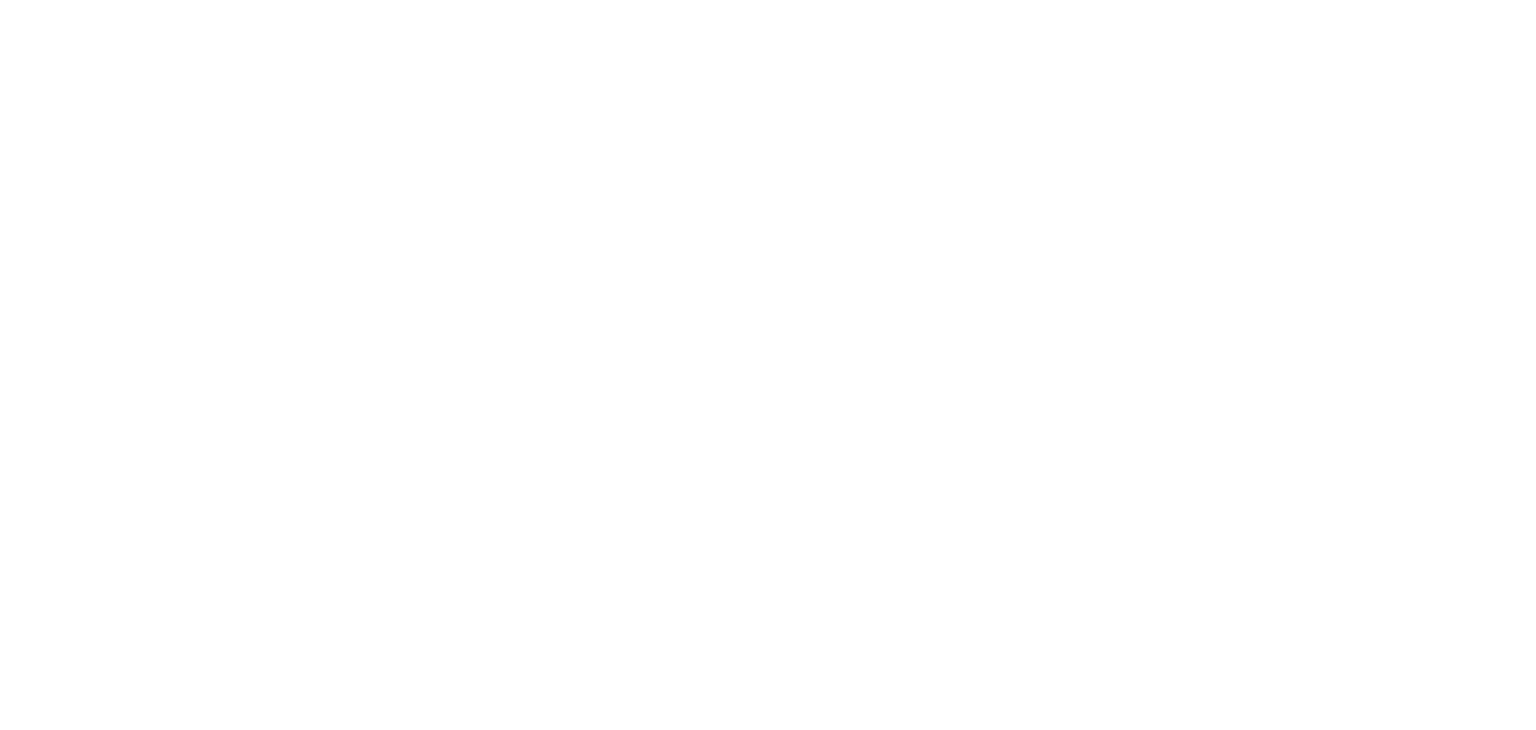 scroll, scrollTop: 0, scrollLeft: 0, axis: both 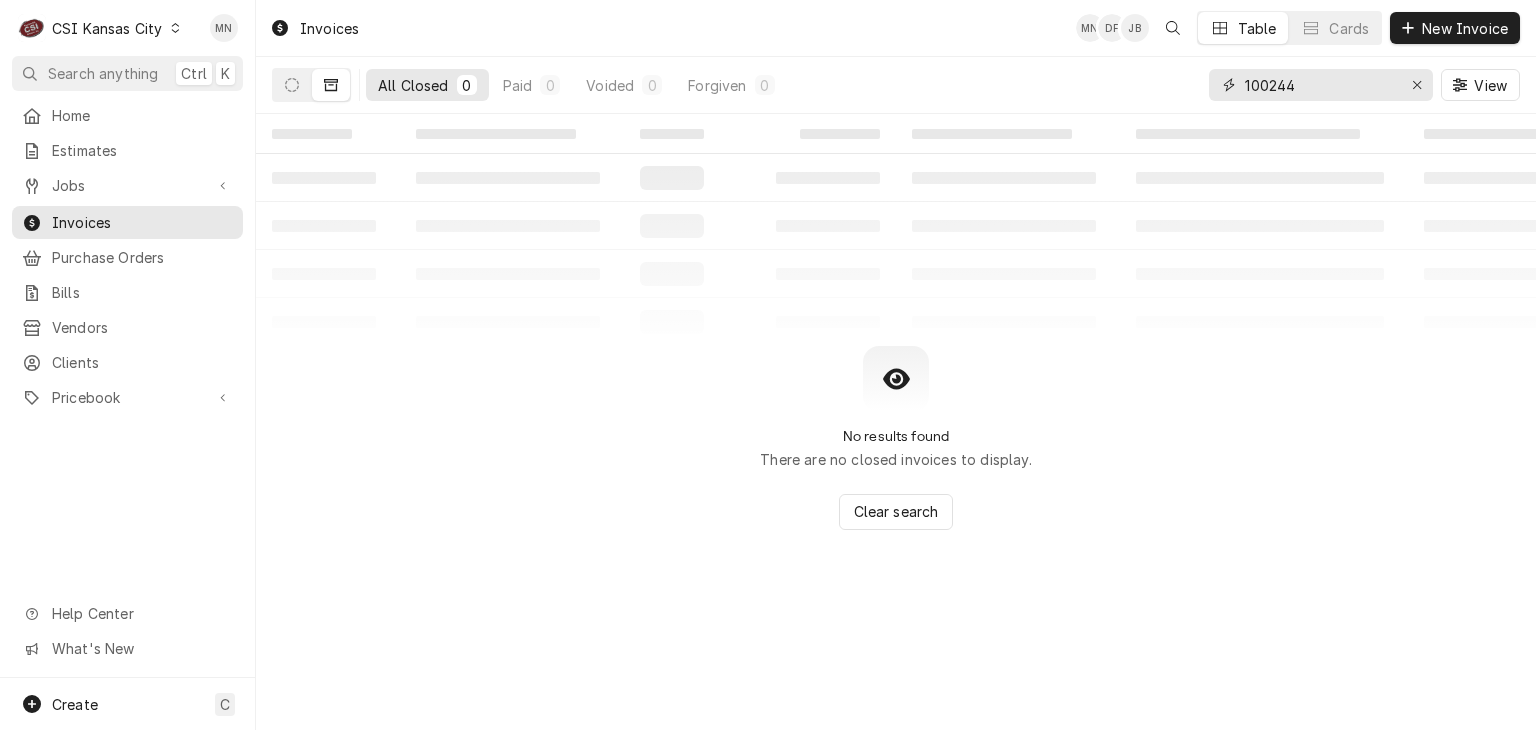 drag, startPoint x: 1302, startPoint y: 86, endPoint x: 1156, endPoint y: 96, distance: 146.34207 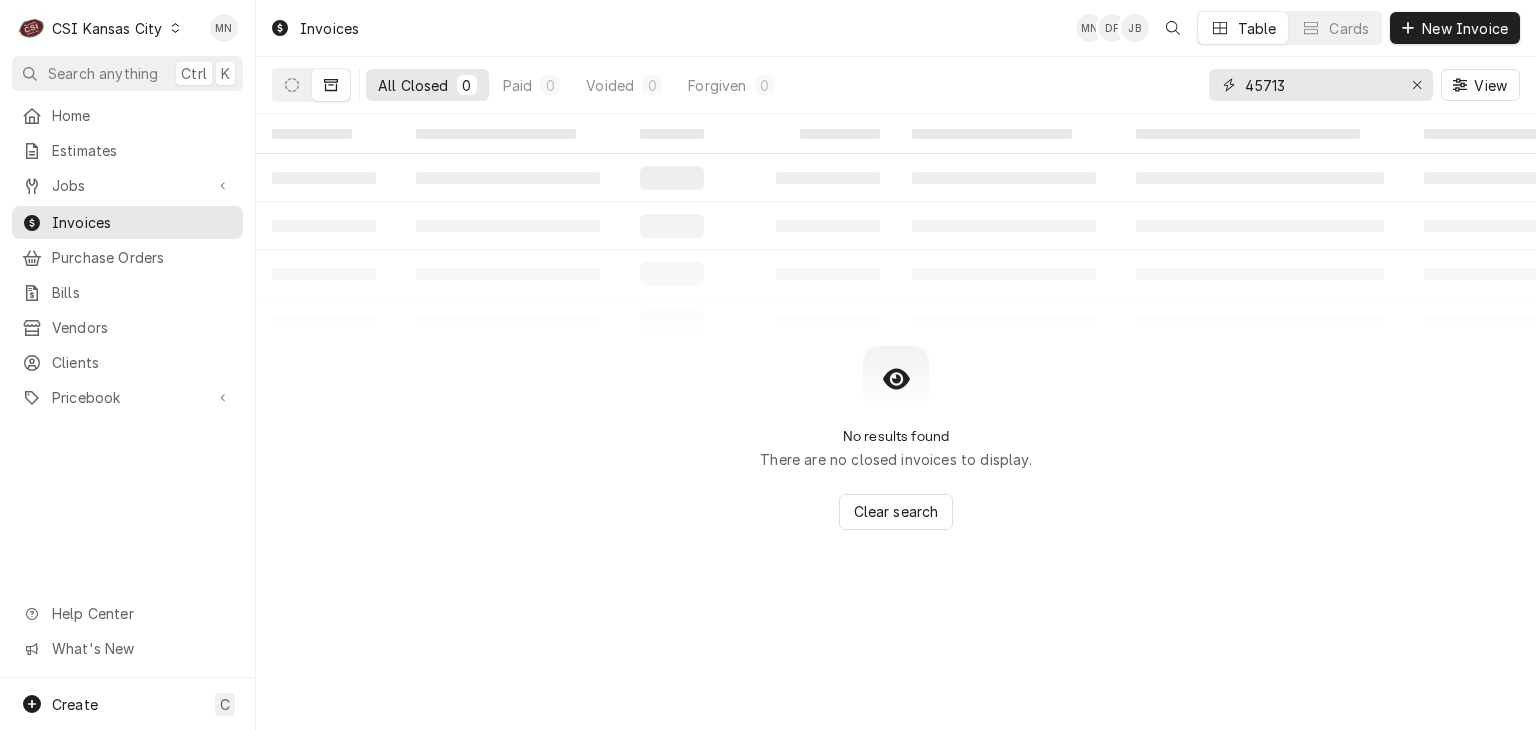 type on "45713" 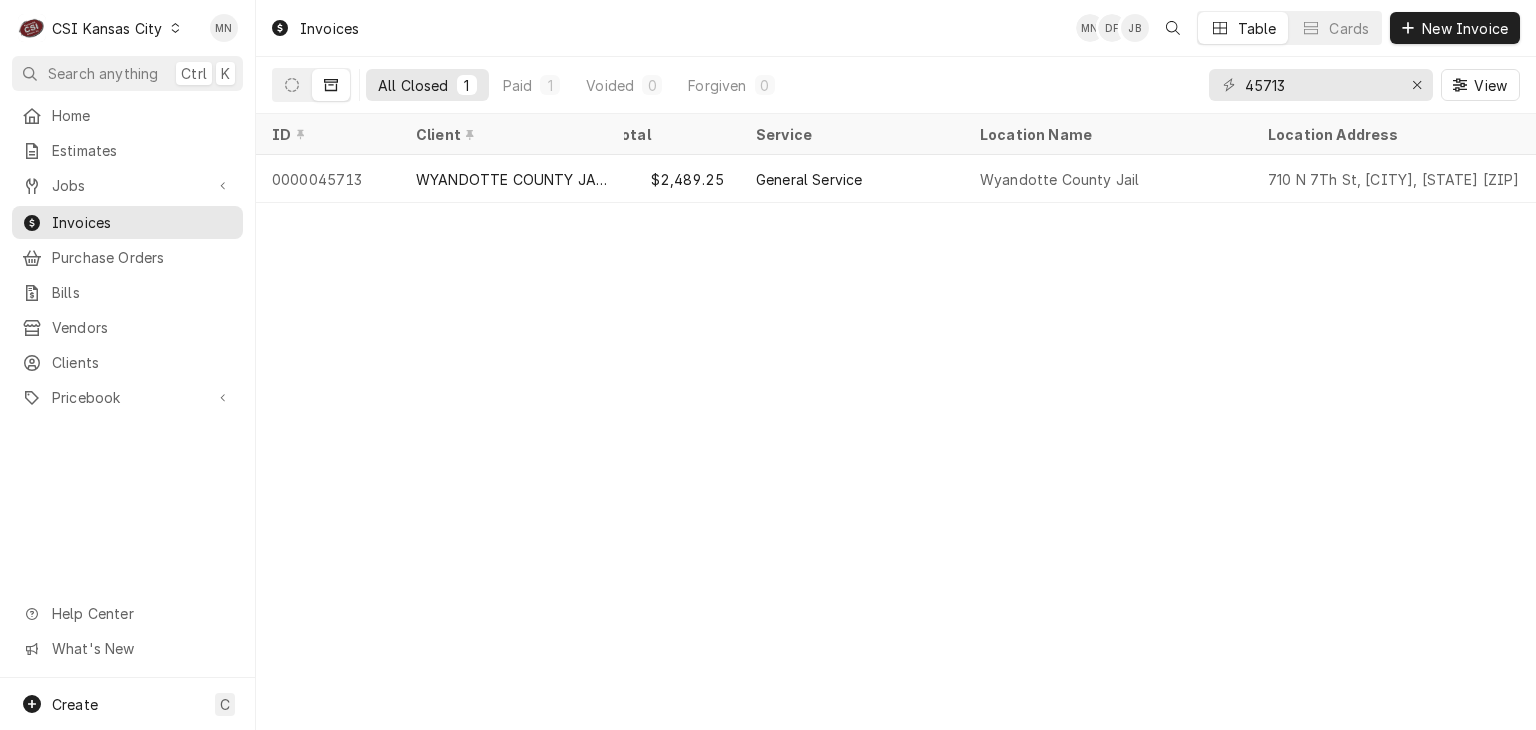 scroll, scrollTop: 0, scrollLeft: 0, axis: both 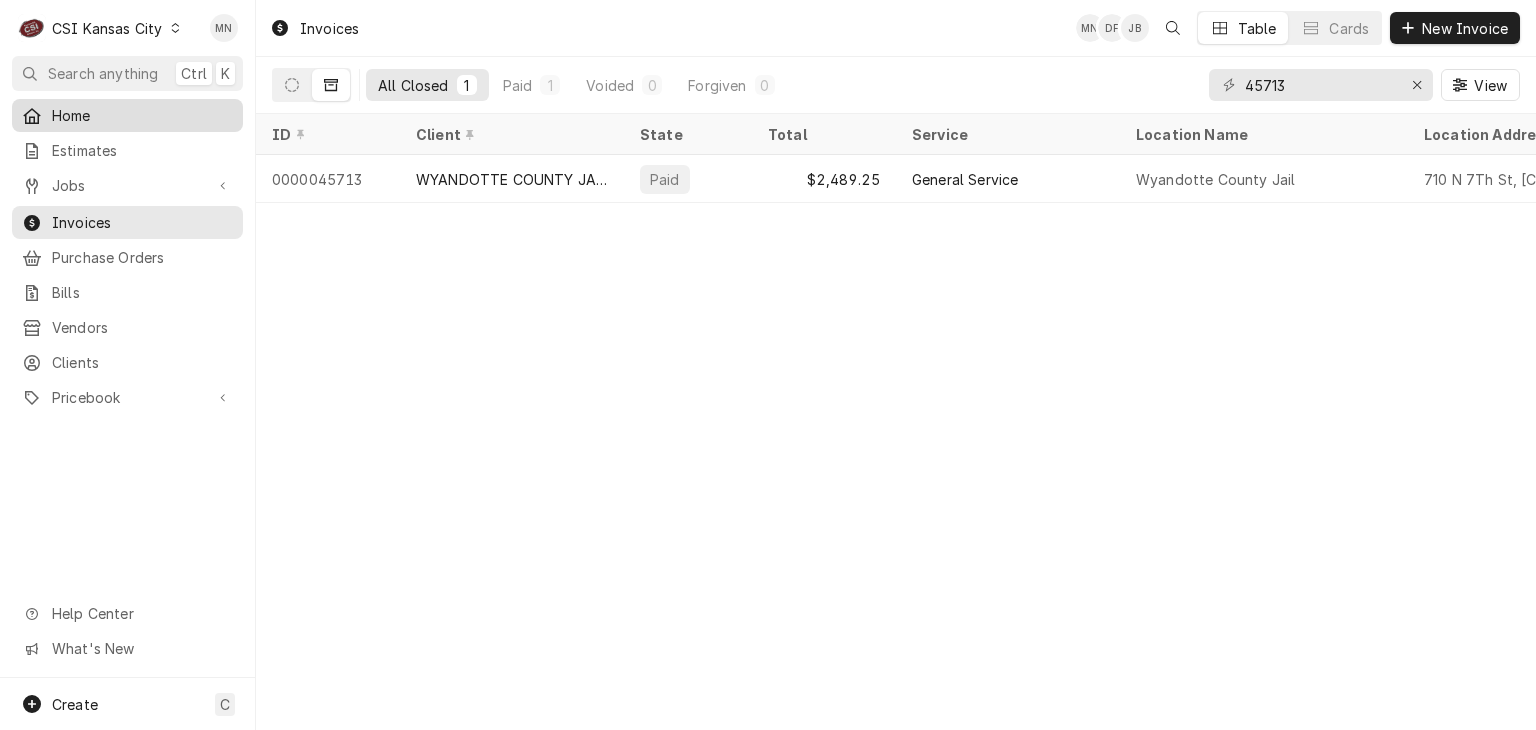 click on "Home" at bounding box center (142, 115) 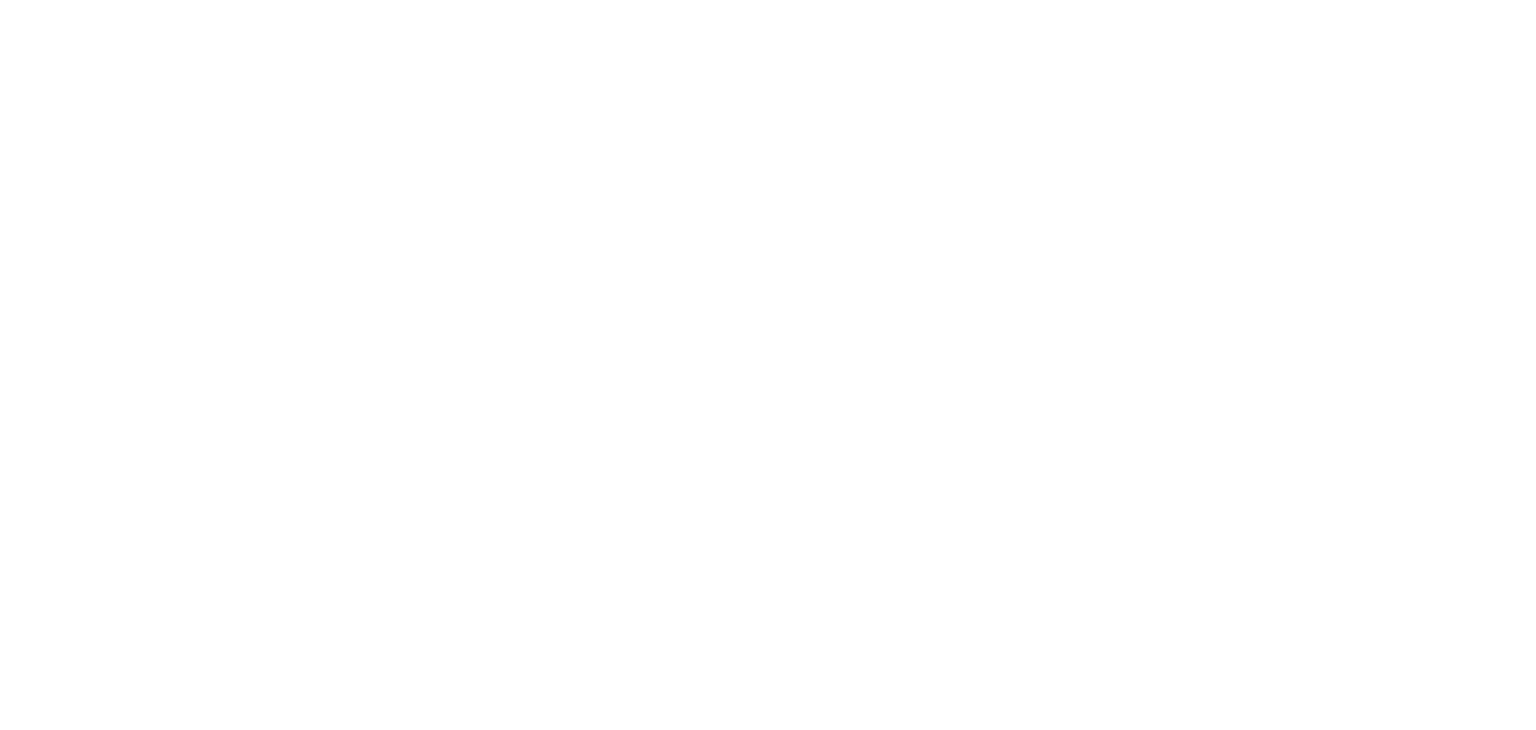 scroll, scrollTop: 0, scrollLeft: 0, axis: both 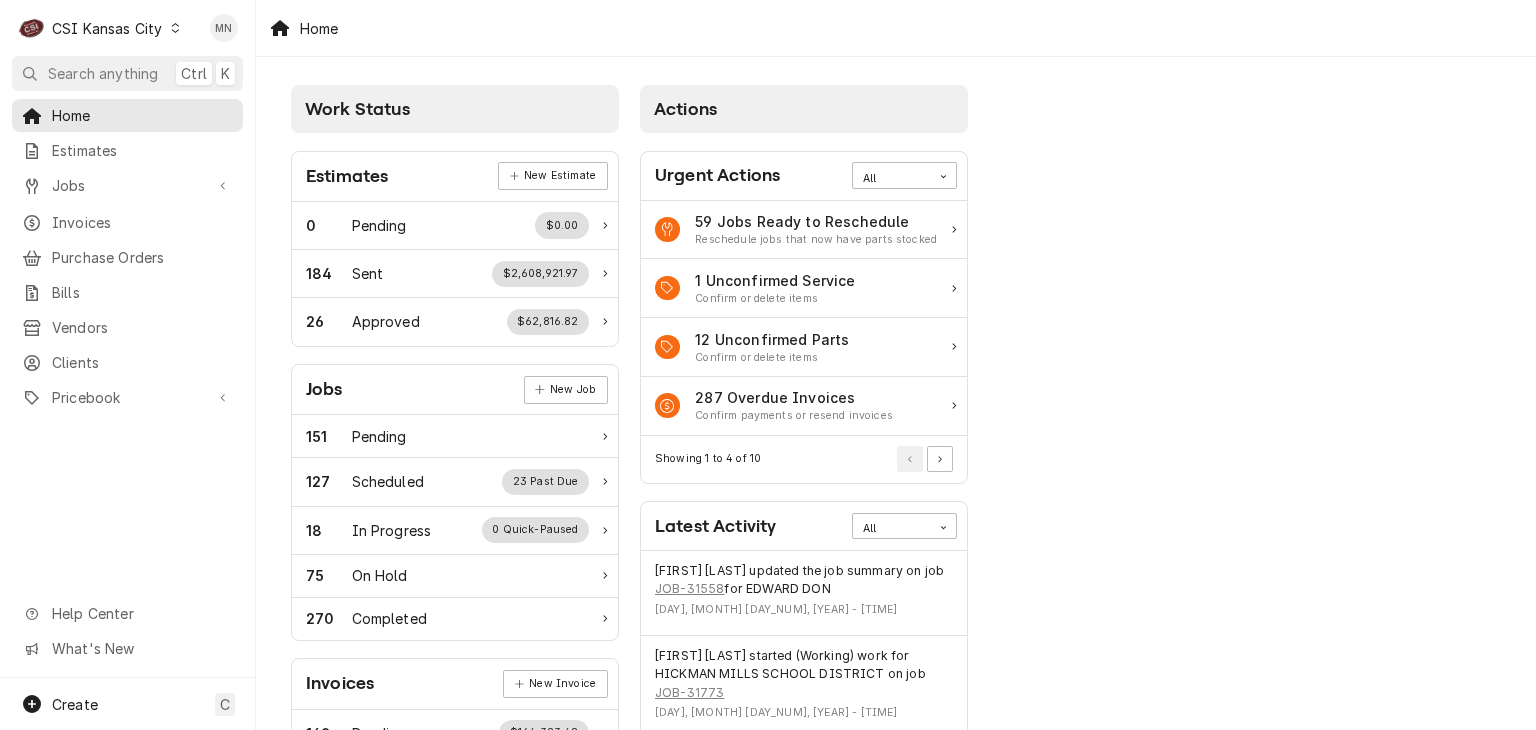 click on "CSI Kansas City" at bounding box center [107, 28] 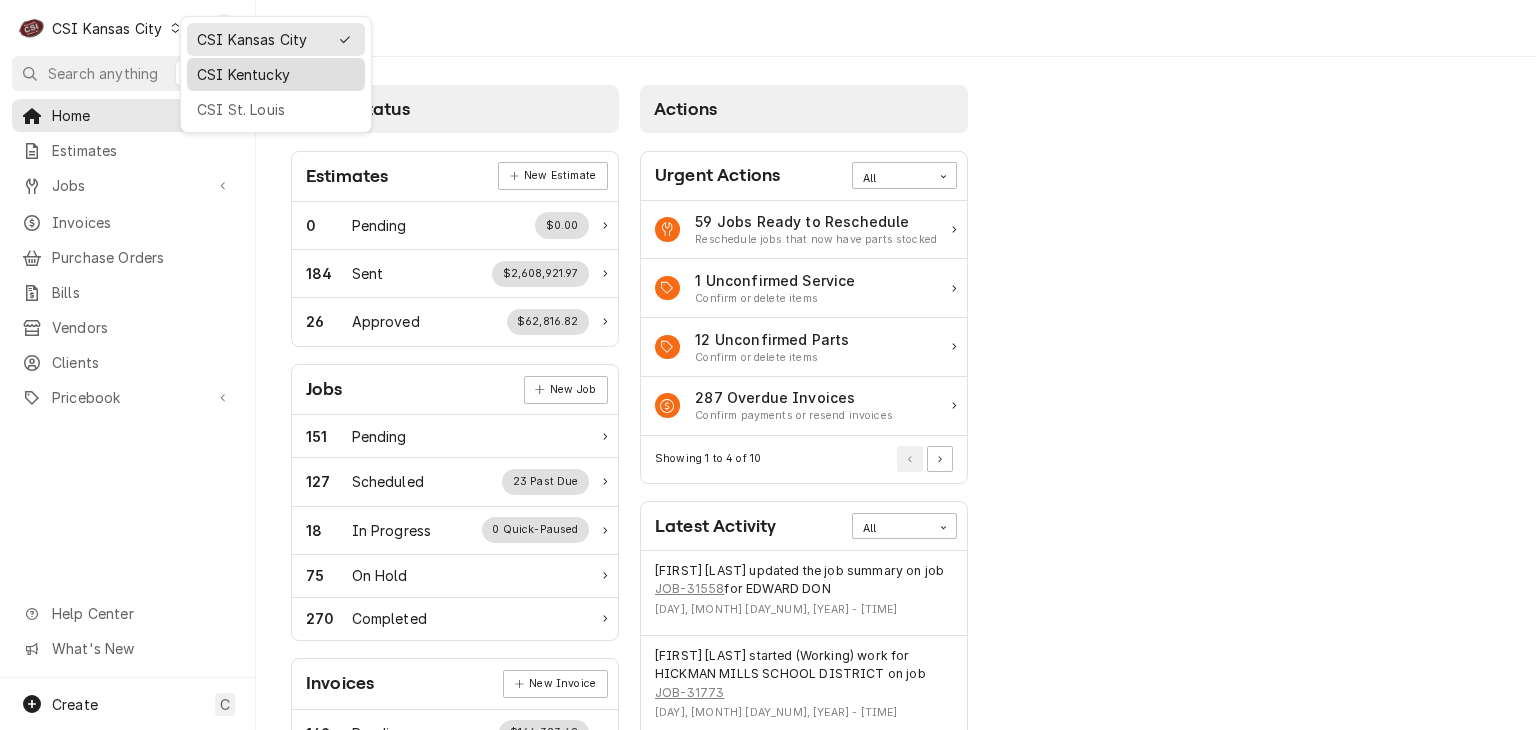 click on "CSI Kentucky" at bounding box center [276, 74] 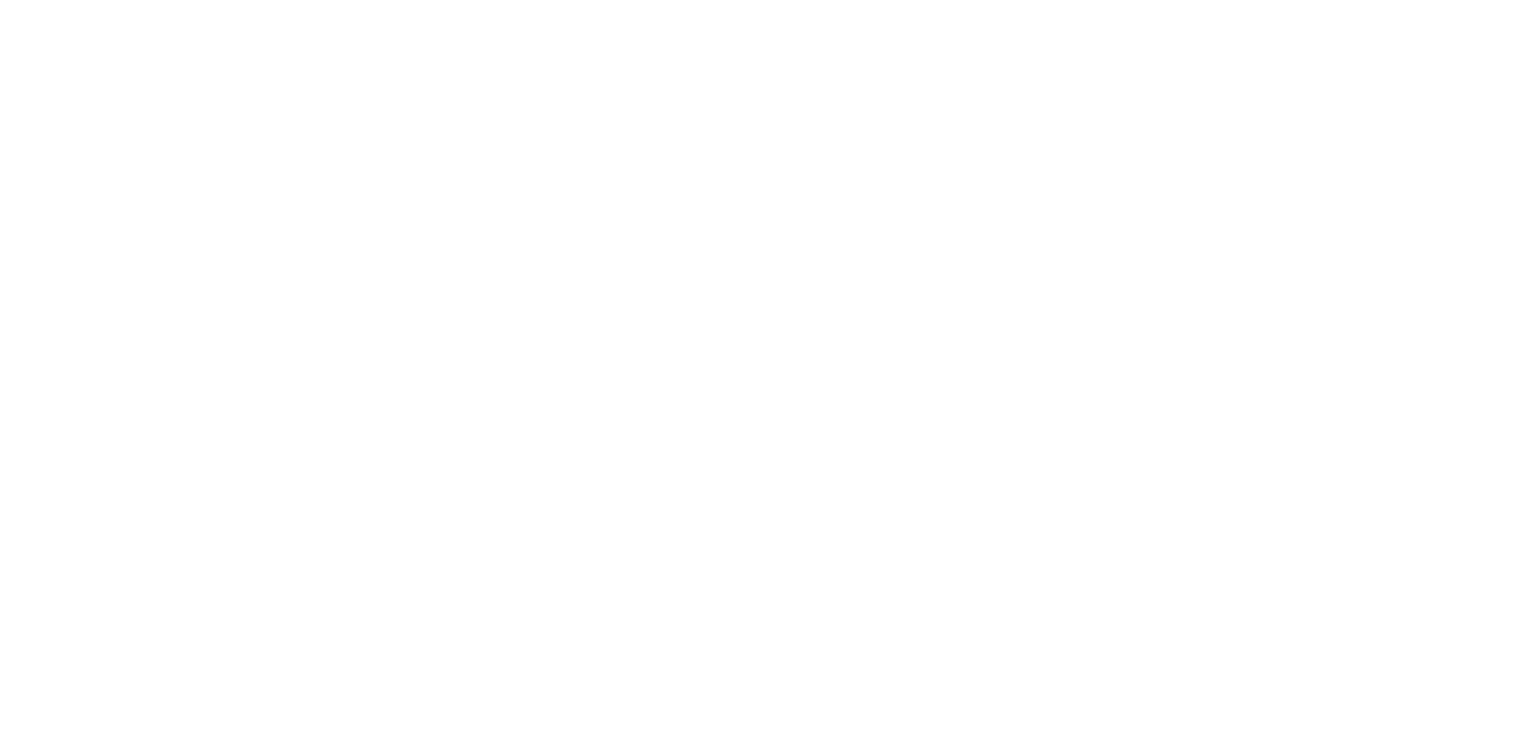 scroll, scrollTop: 0, scrollLeft: 0, axis: both 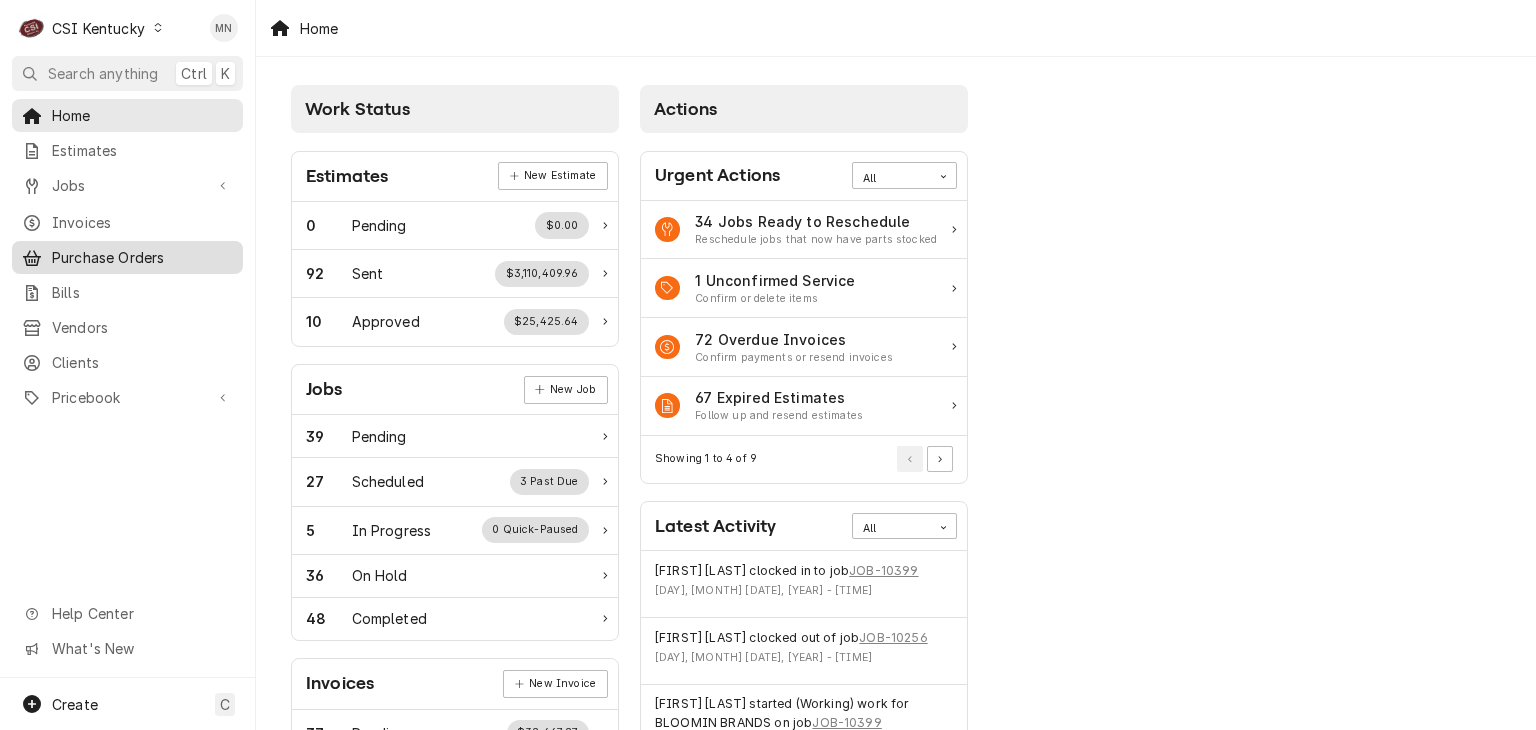 click on "Purchase Orders" at bounding box center (142, 257) 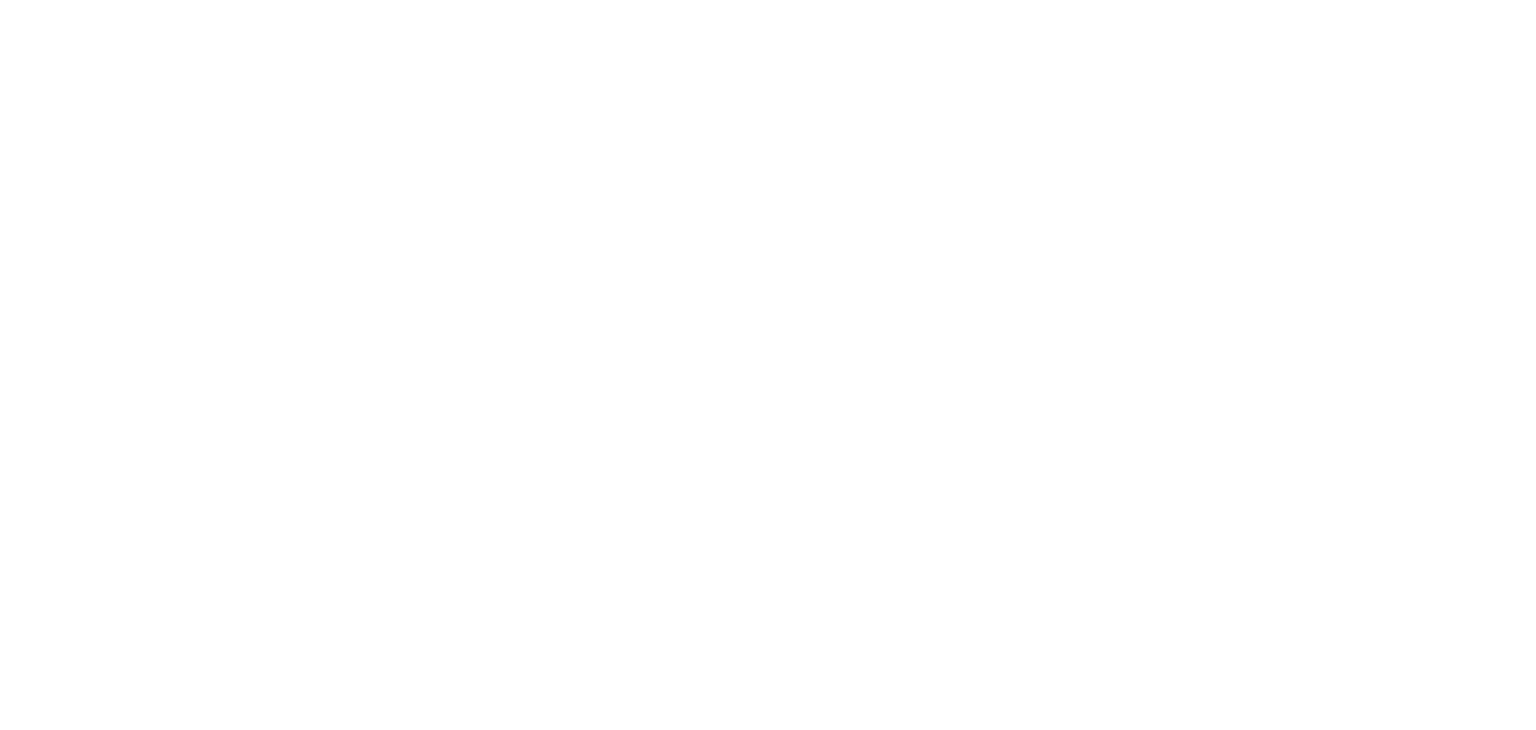 scroll, scrollTop: 0, scrollLeft: 0, axis: both 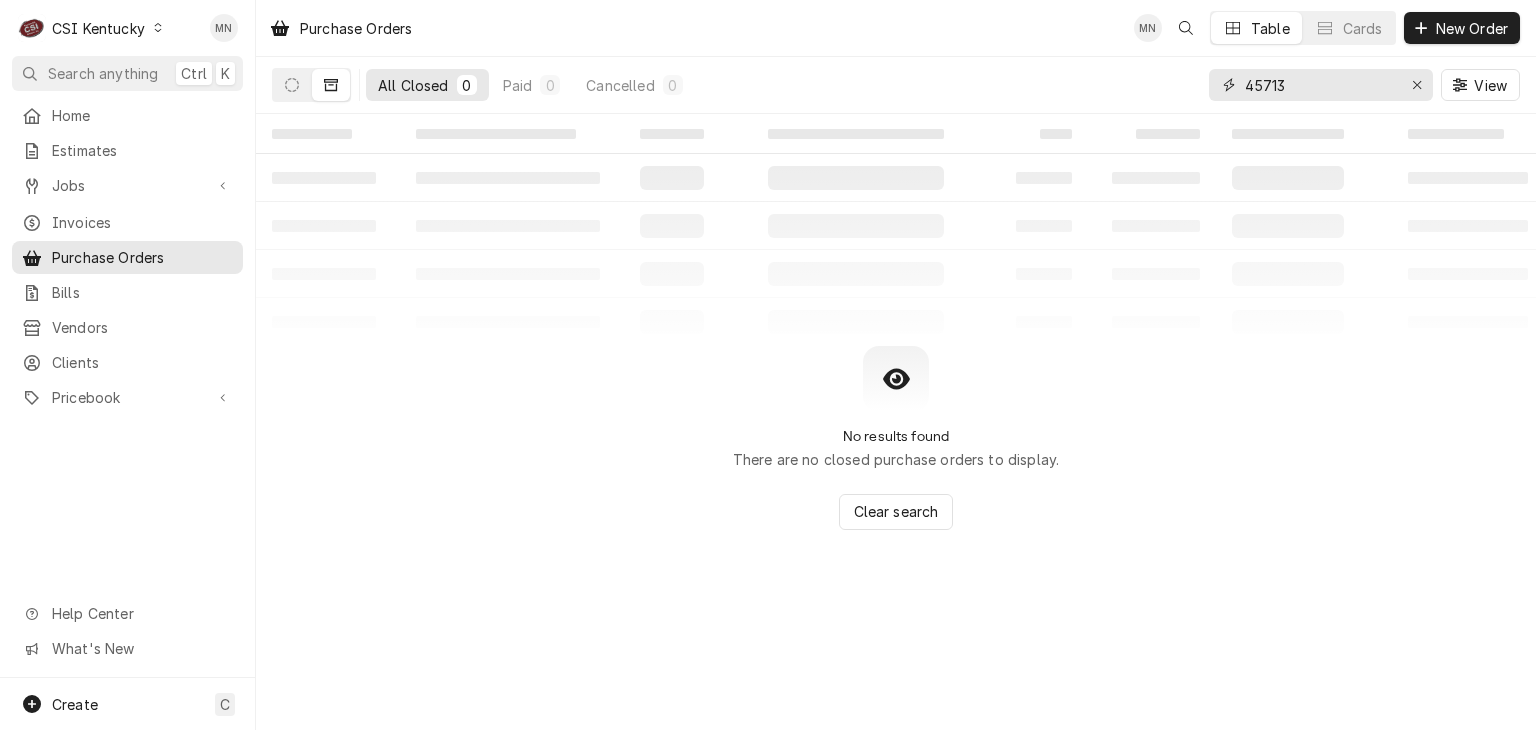 drag, startPoint x: 1332, startPoint y: 94, endPoint x: 1157, endPoint y: 96, distance: 175.01143 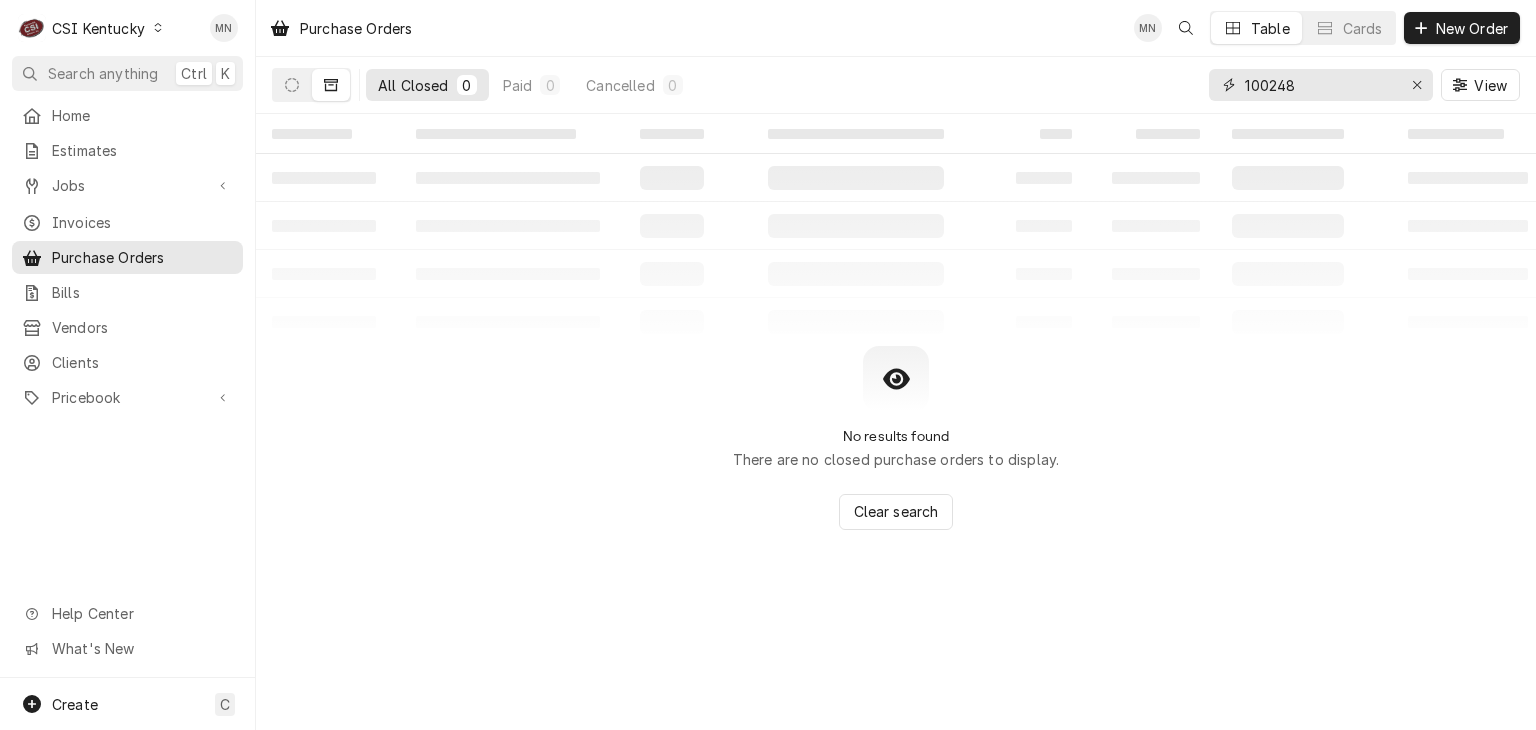 type on "100248" 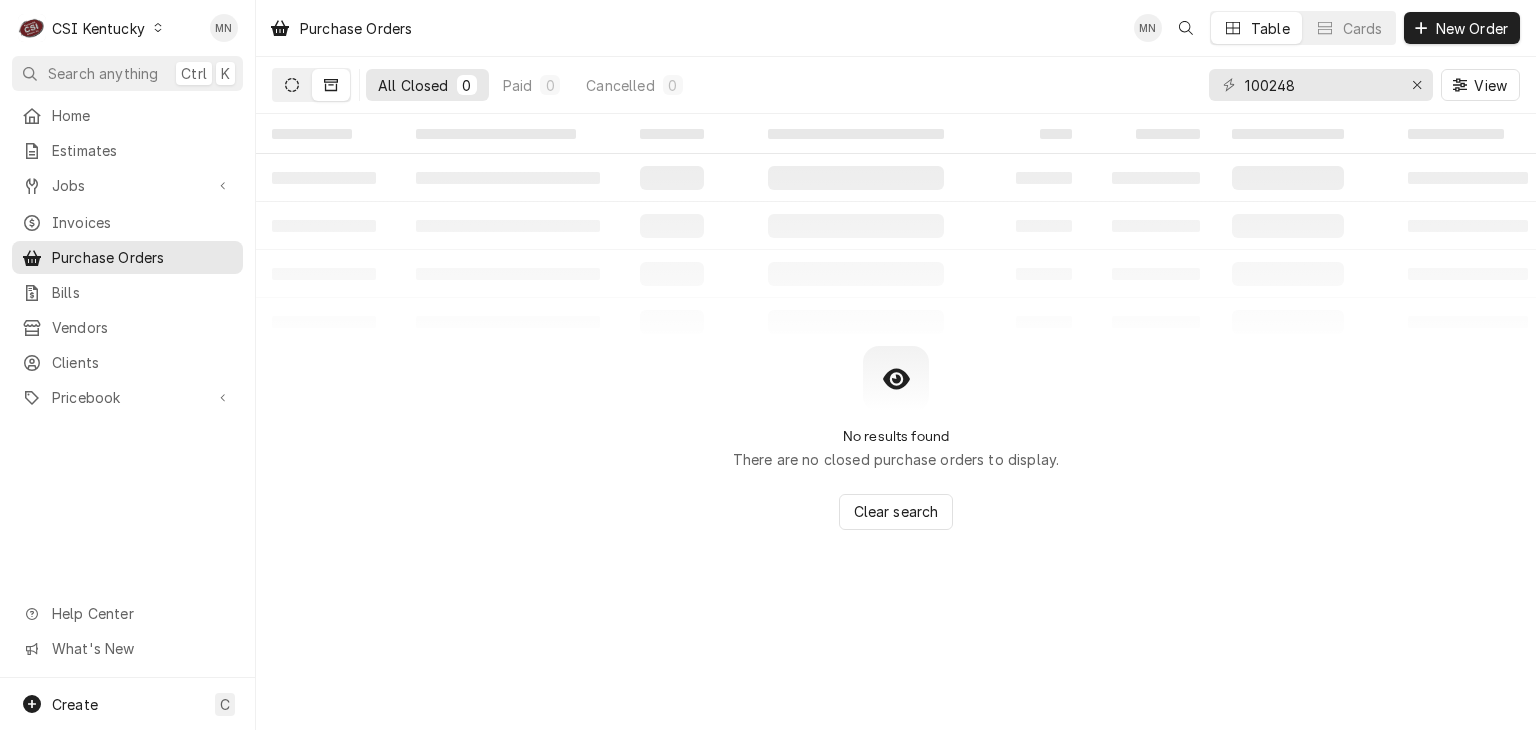 click 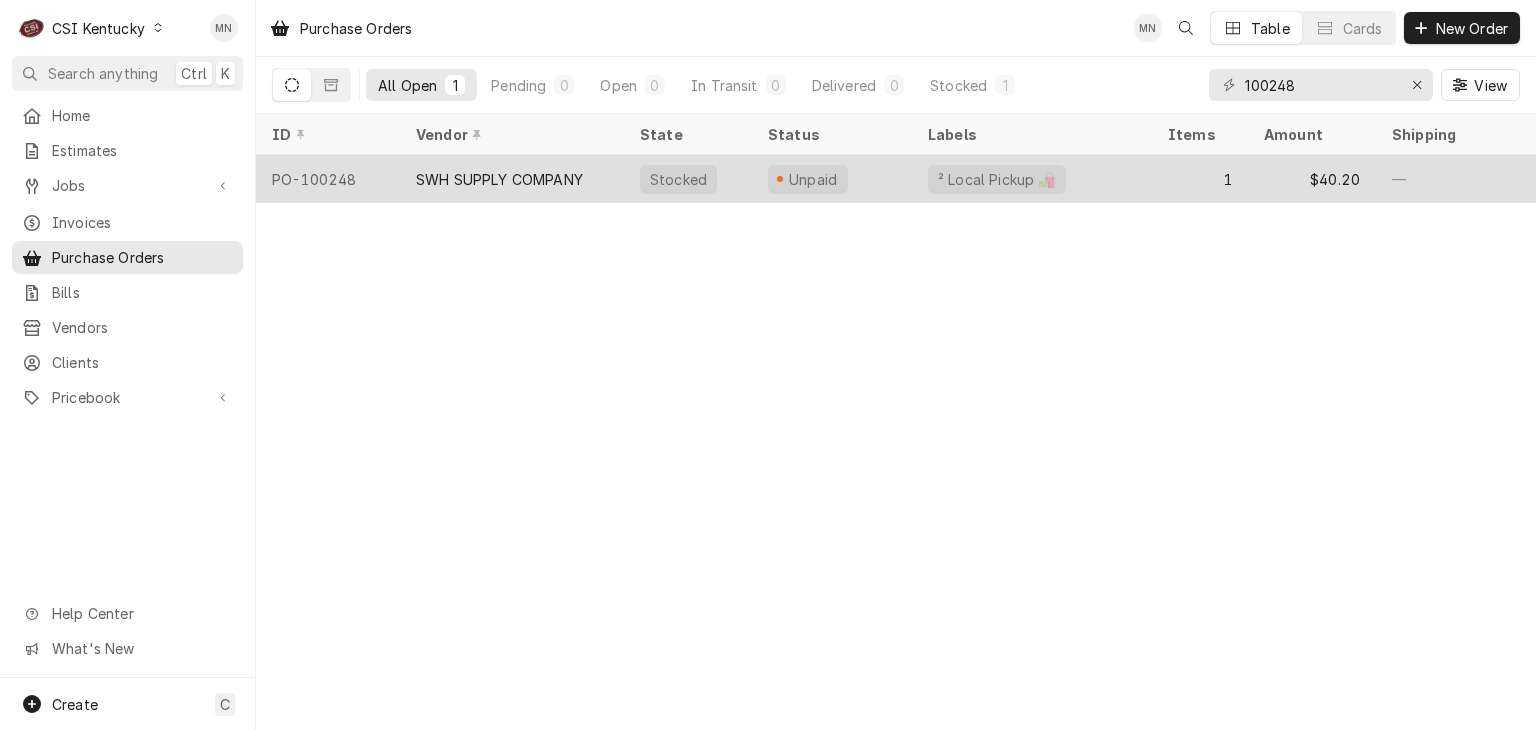 click on "PO-100248" at bounding box center [328, 179] 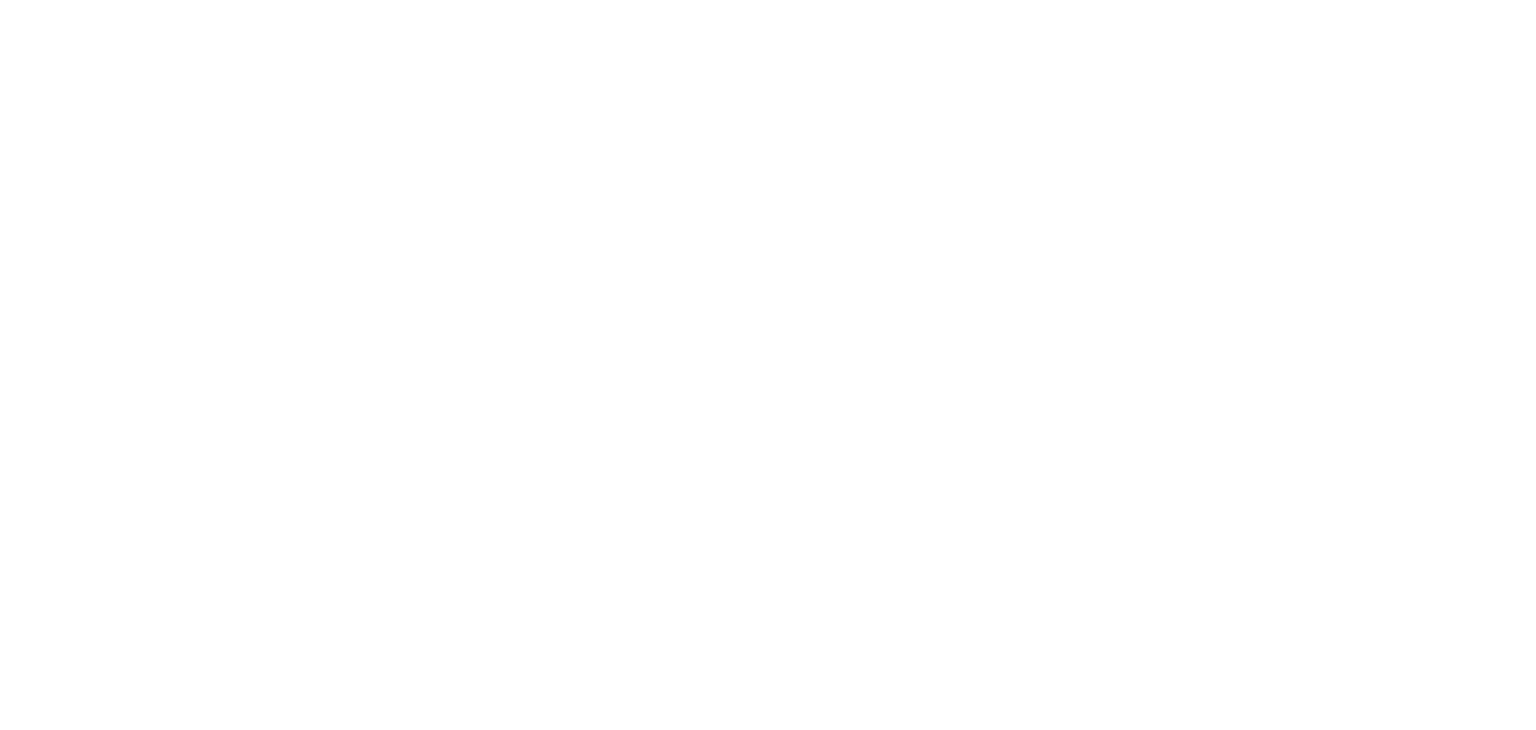 scroll, scrollTop: 0, scrollLeft: 0, axis: both 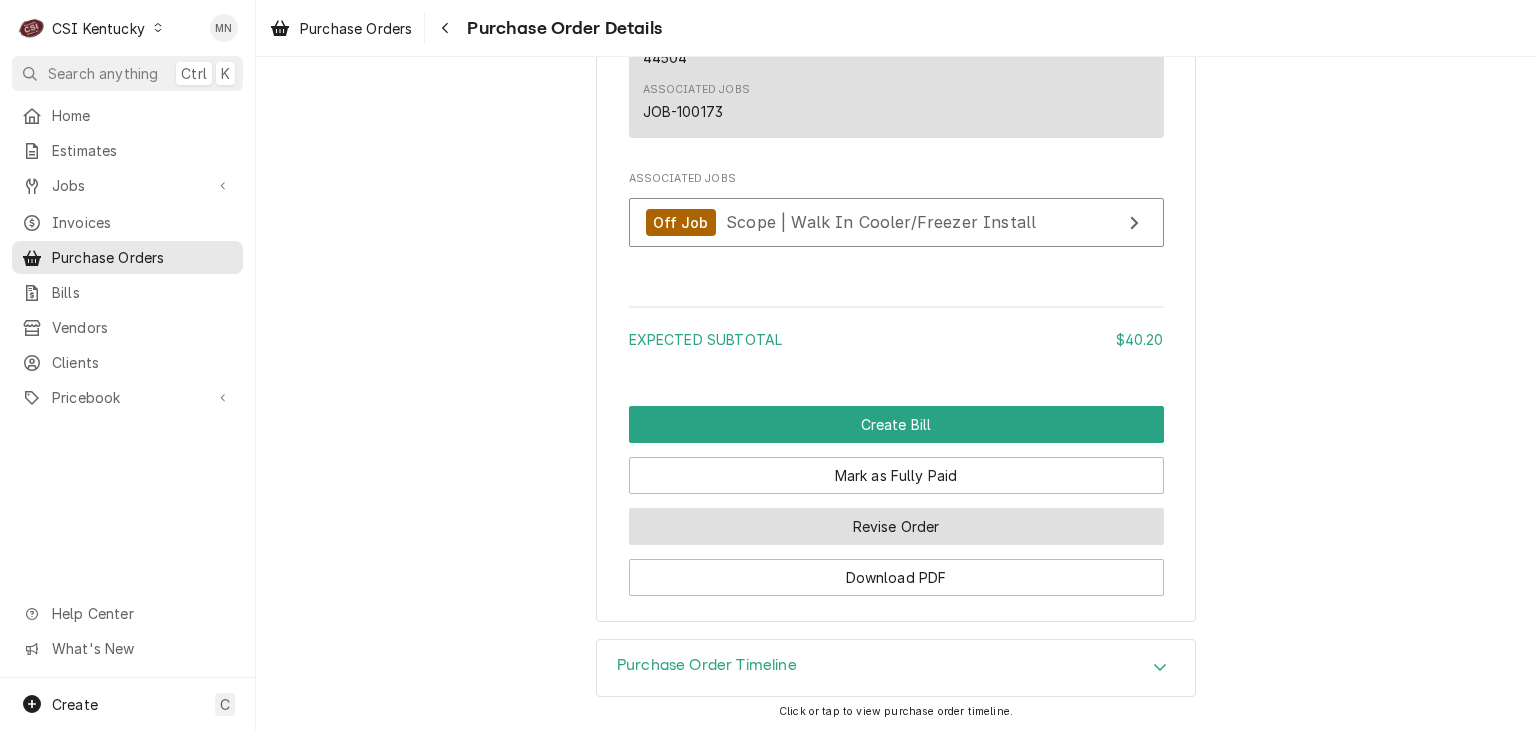 click on "Revise Order" at bounding box center (896, 526) 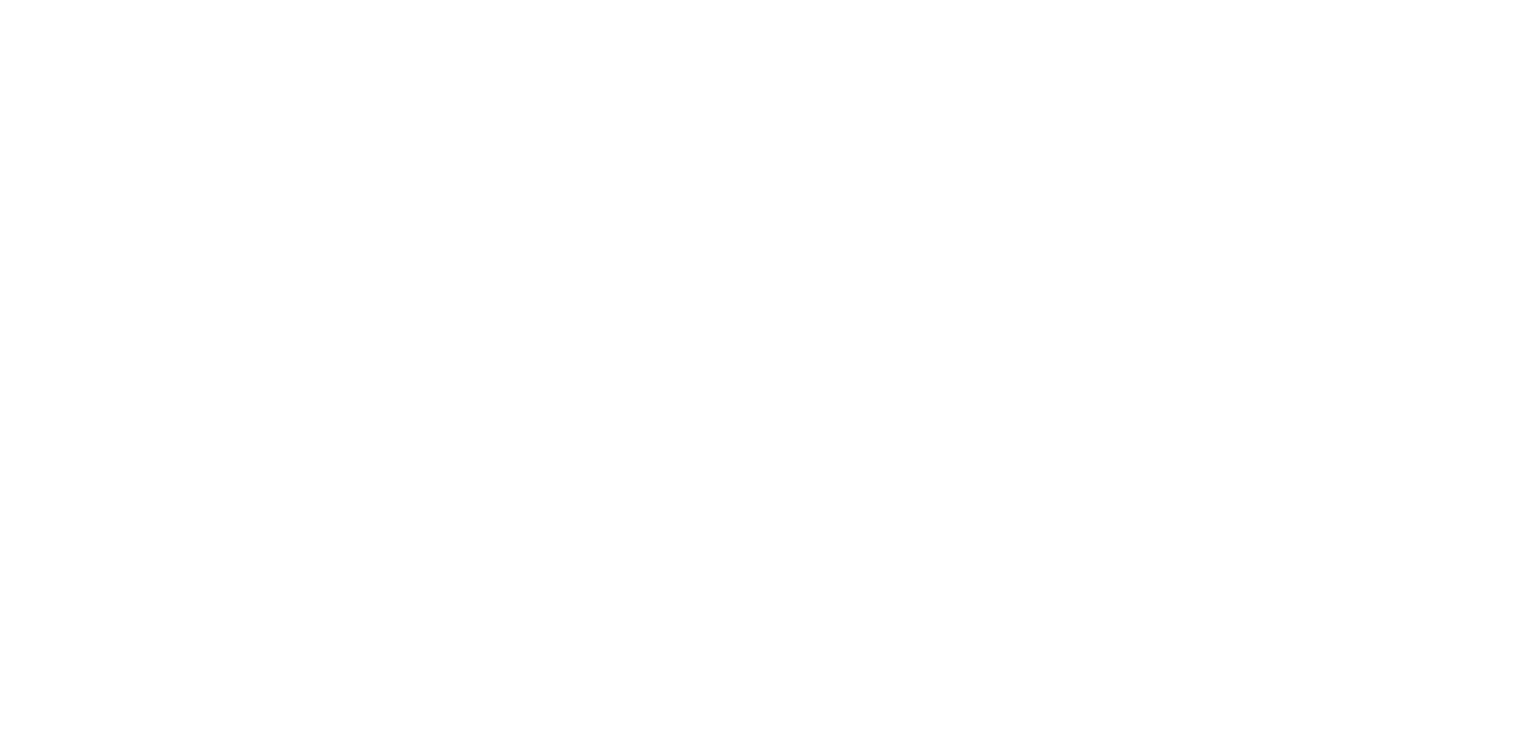 scroll, scrollTop: 0, scrollLeft: 0, axis: both 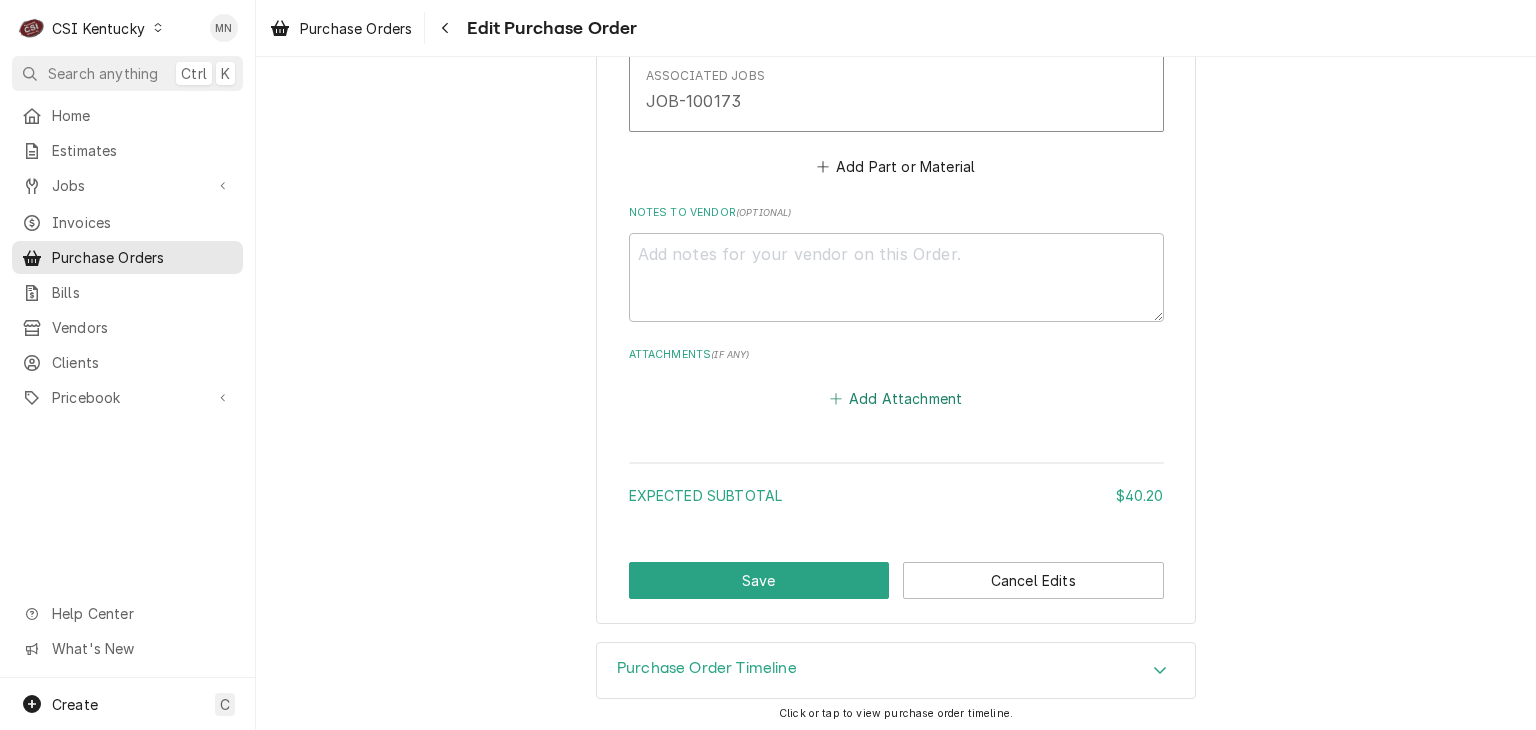 click on "Add Attachment" at bounding box center [896, 399] 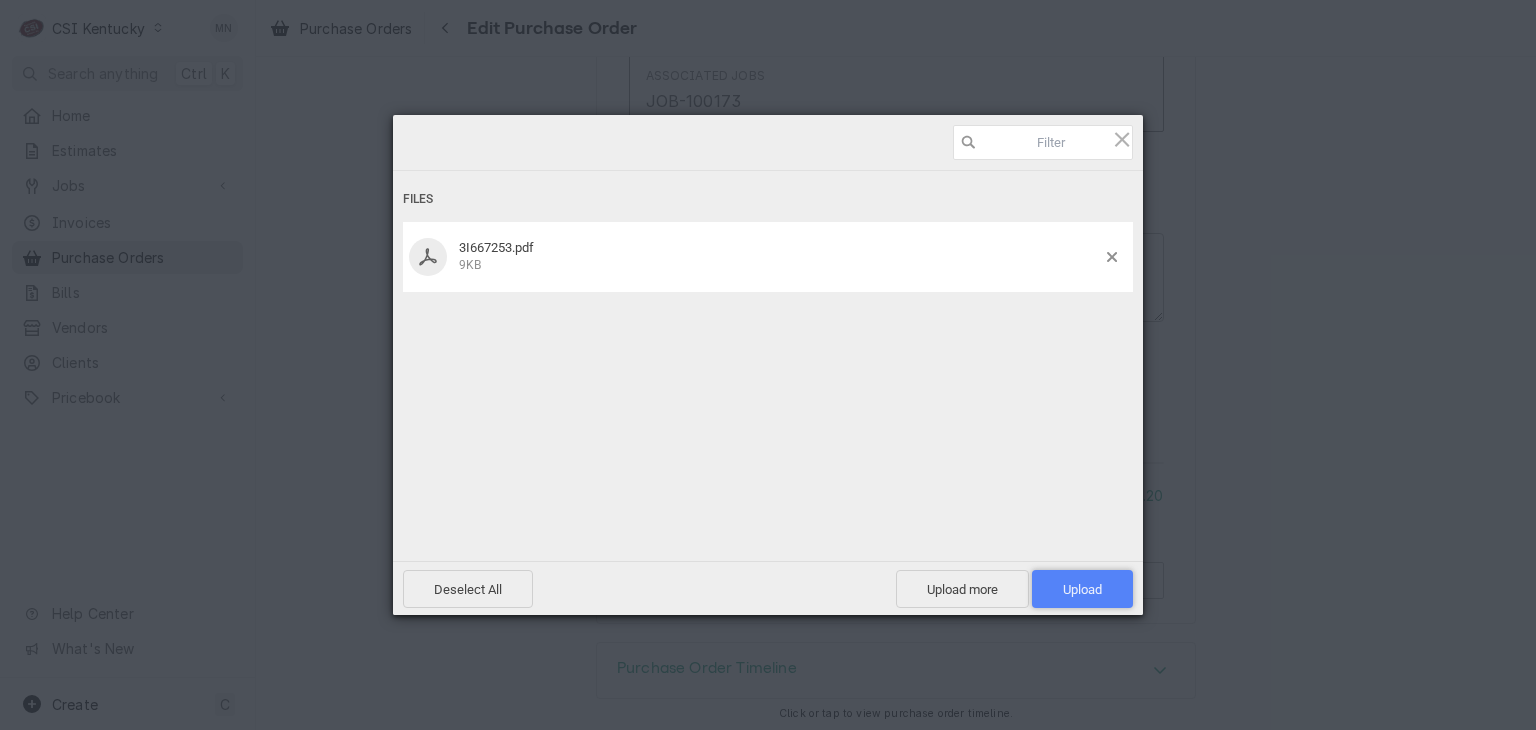 click on "Upload
1" at bounding box center [1082, 589] 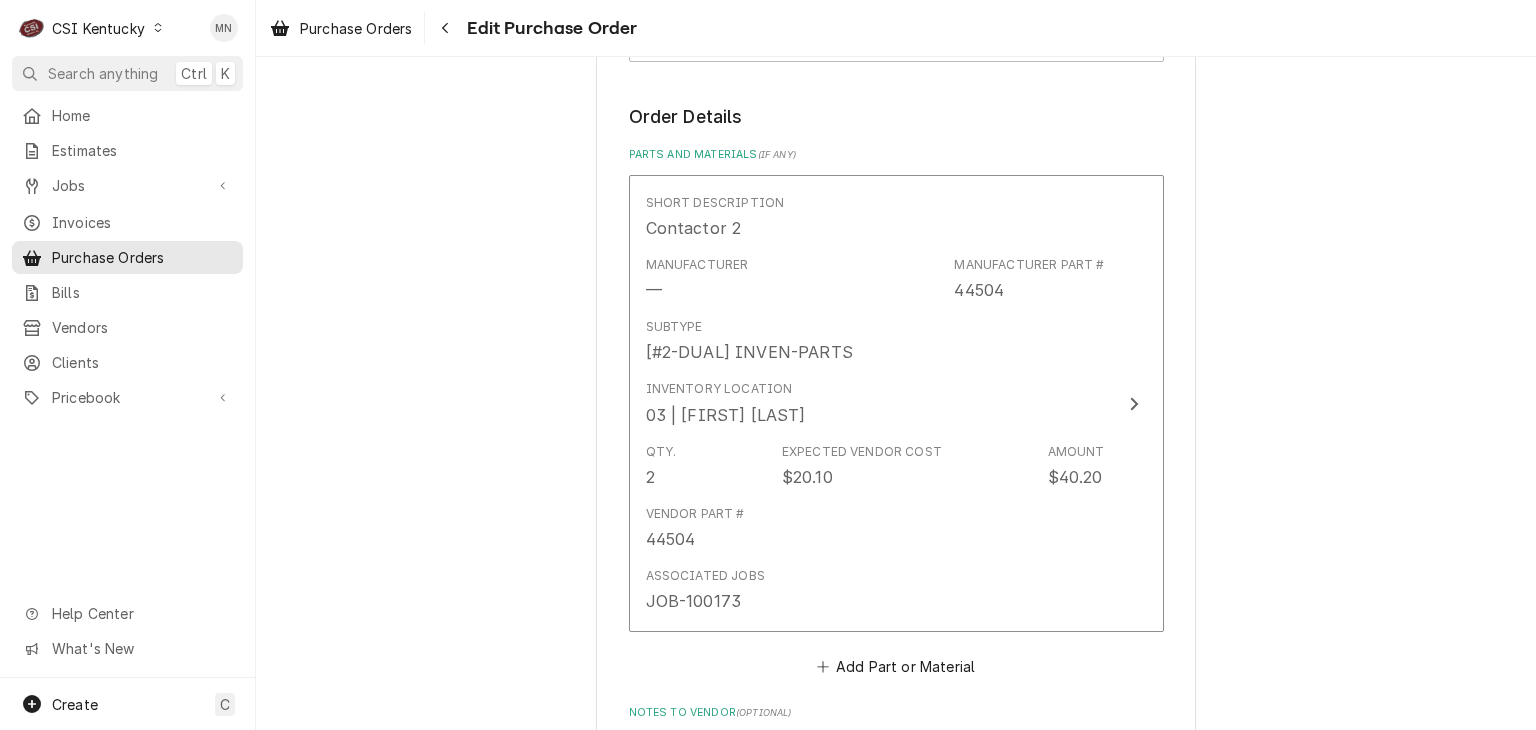 scroll, scrollTop: 1257, scrollLeft: 0, axis: vertical 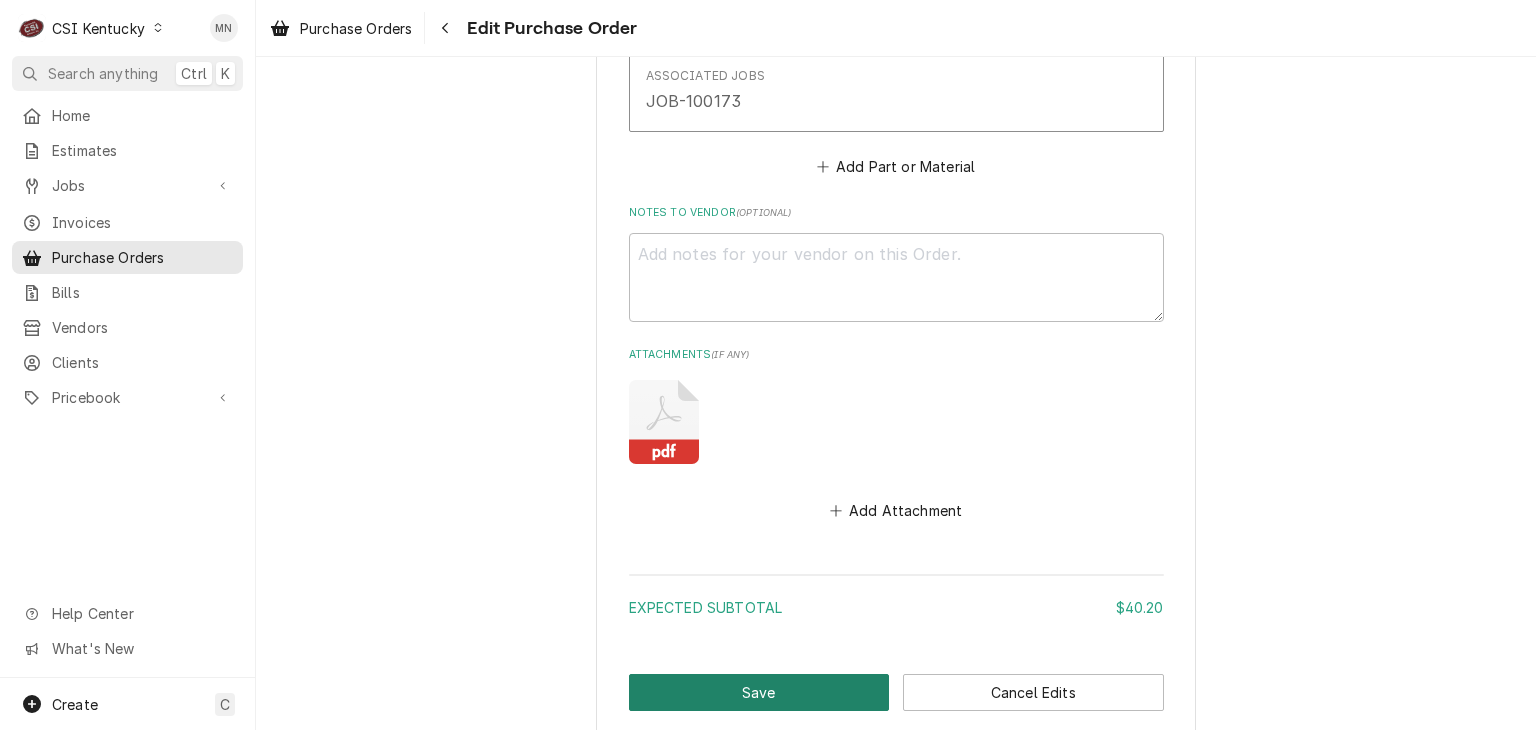 click on "Save" at bounding box center [759, 692] 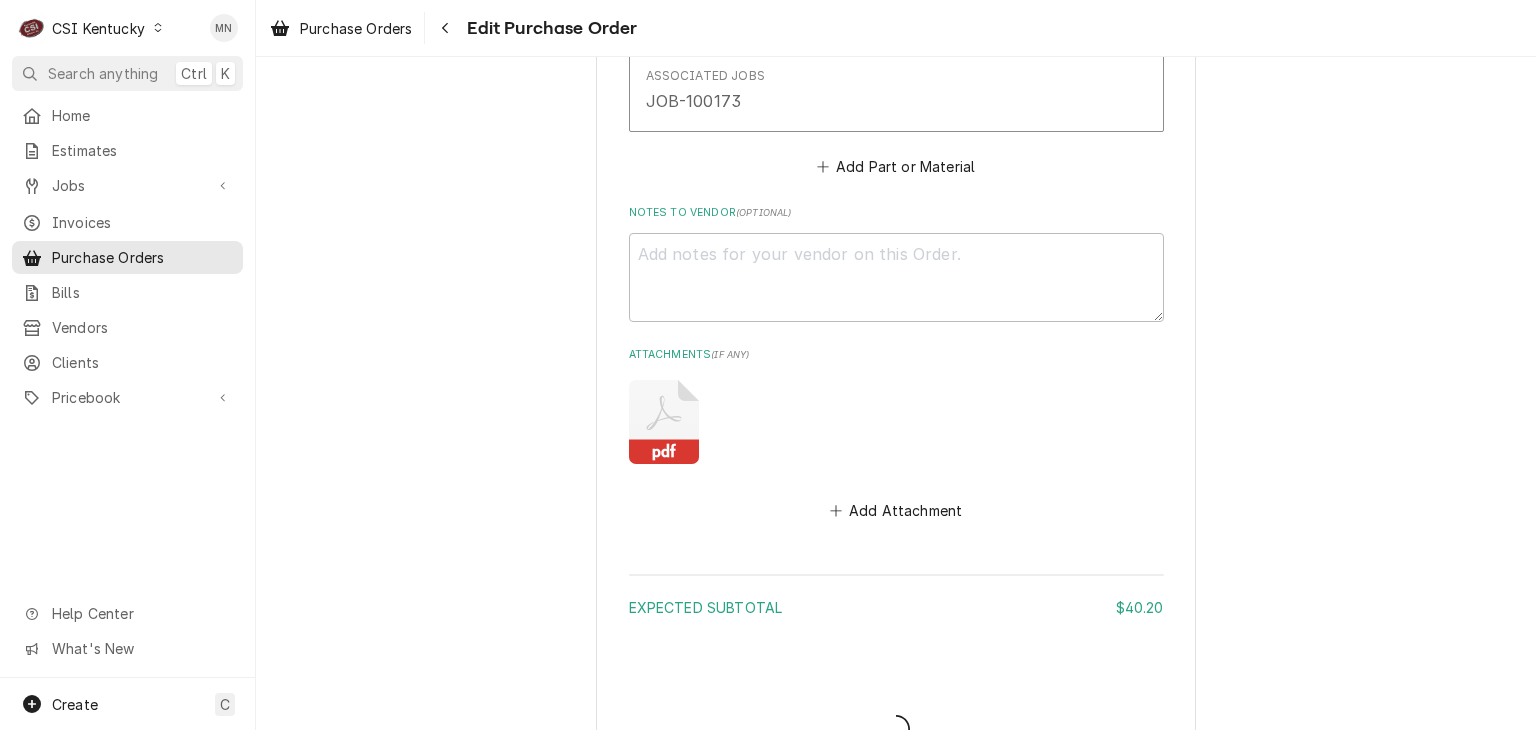 type on "x" 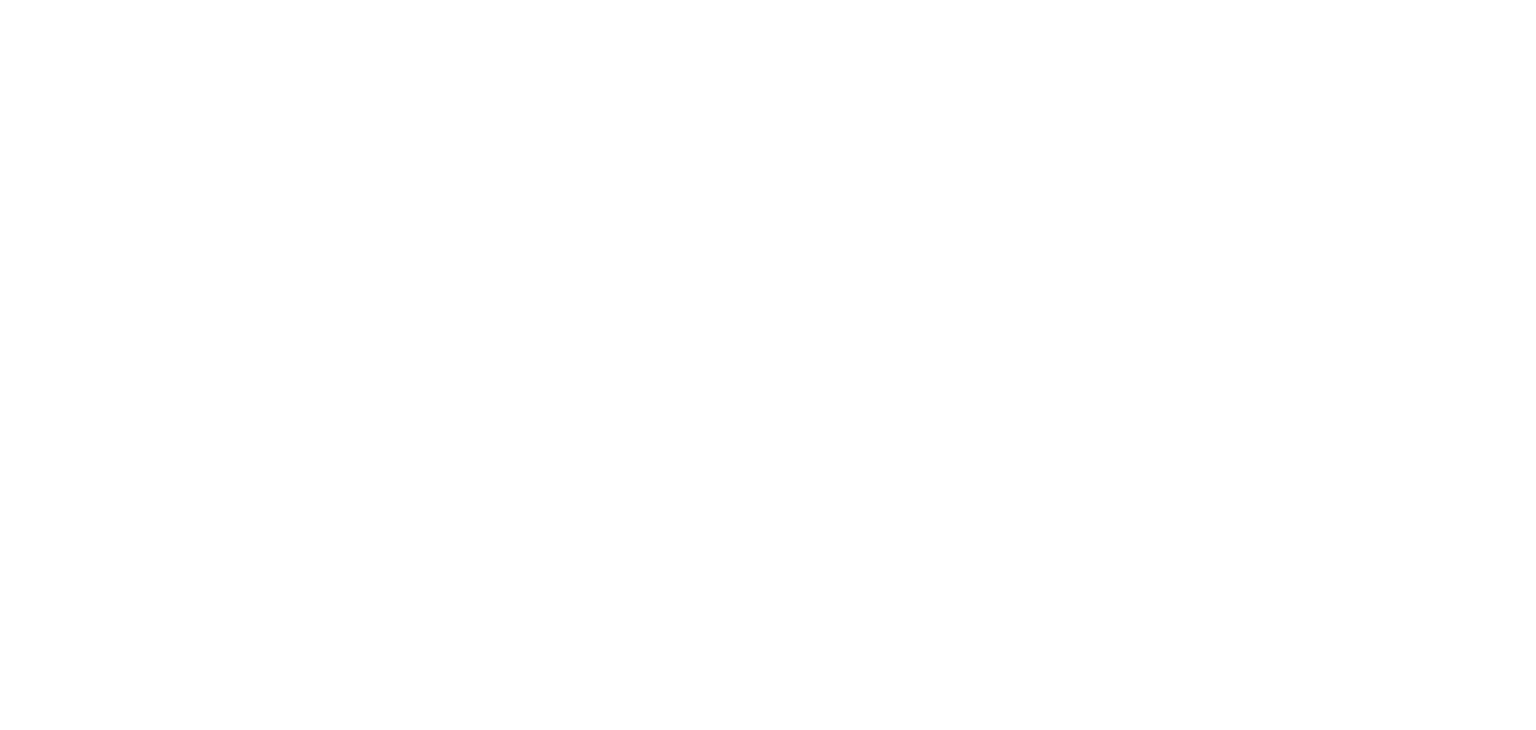 scroll, scrollTop: 0, scrollLeft: 0, axis: both 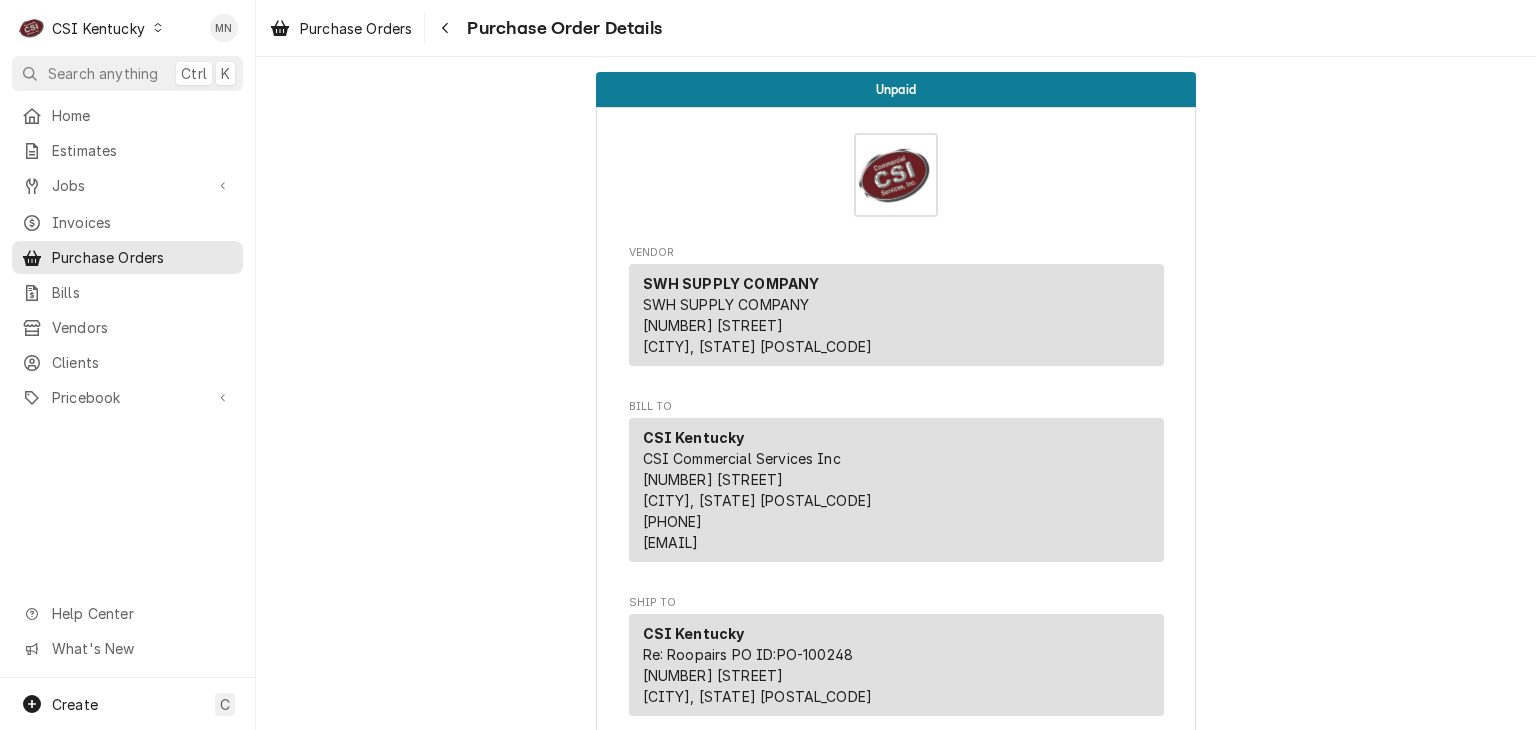 click on "CSI Kentucky" at bounding box center (98, 28) 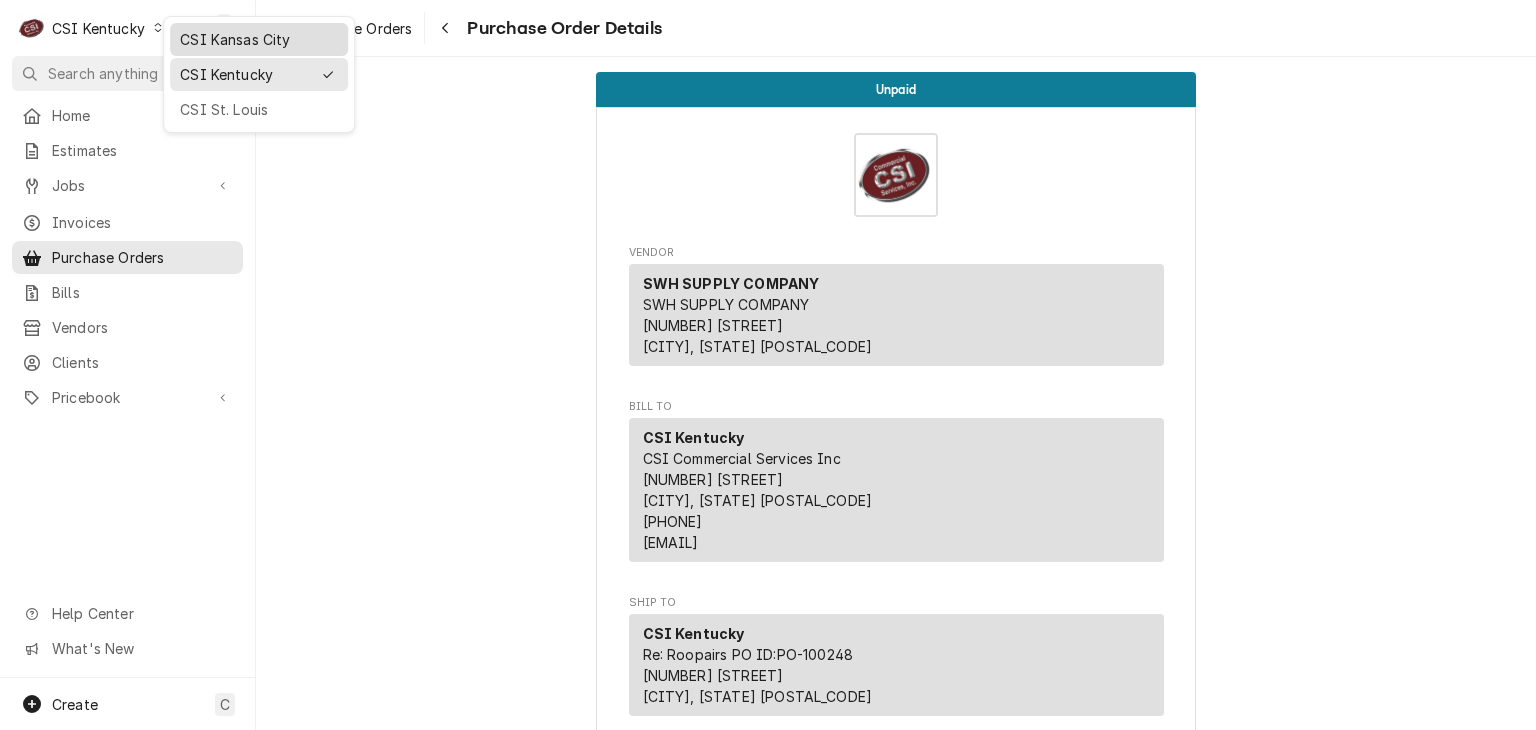click on "CSI Kansas City" at bounding box center (259, 39) 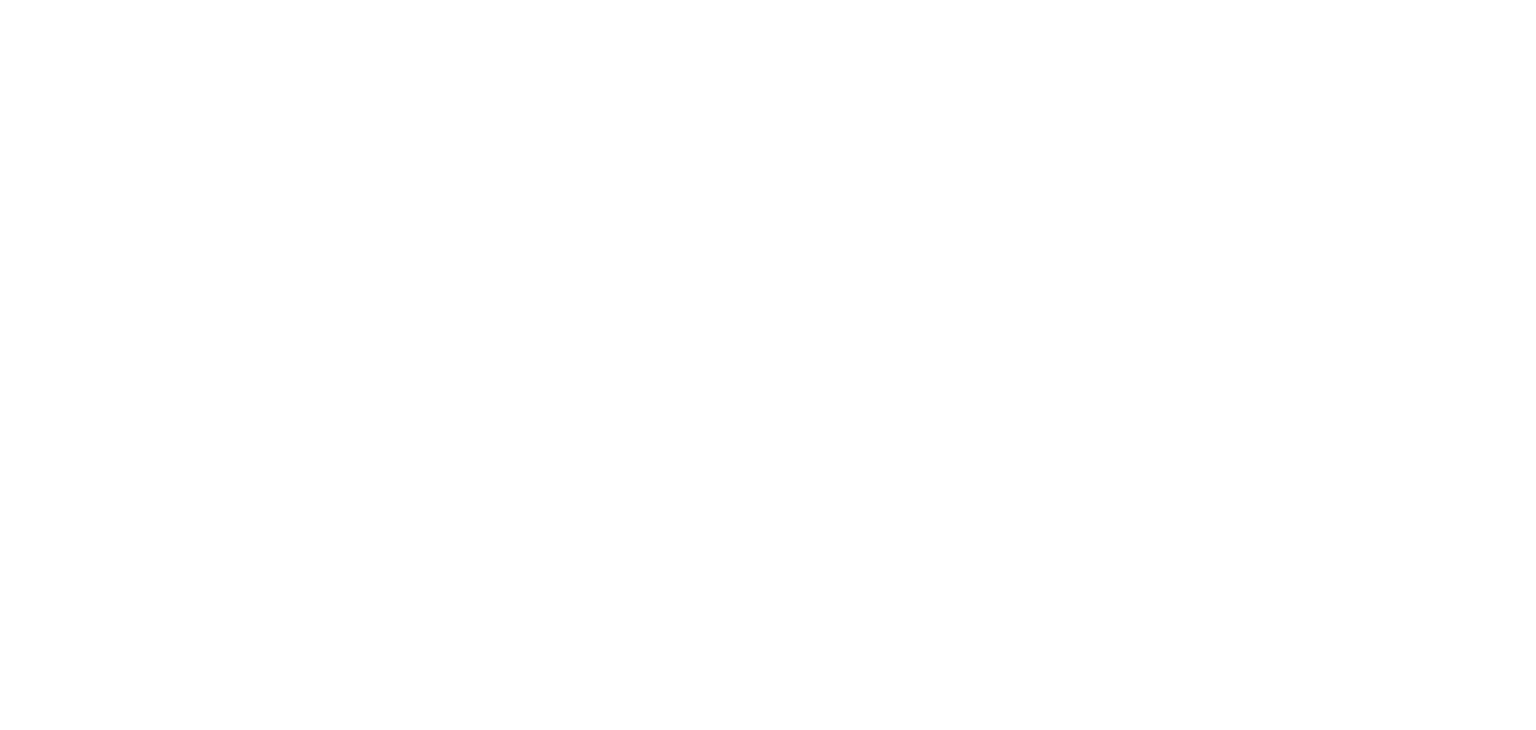 scroll, scrollTop: 0, scrollLeft: 0, axis: both 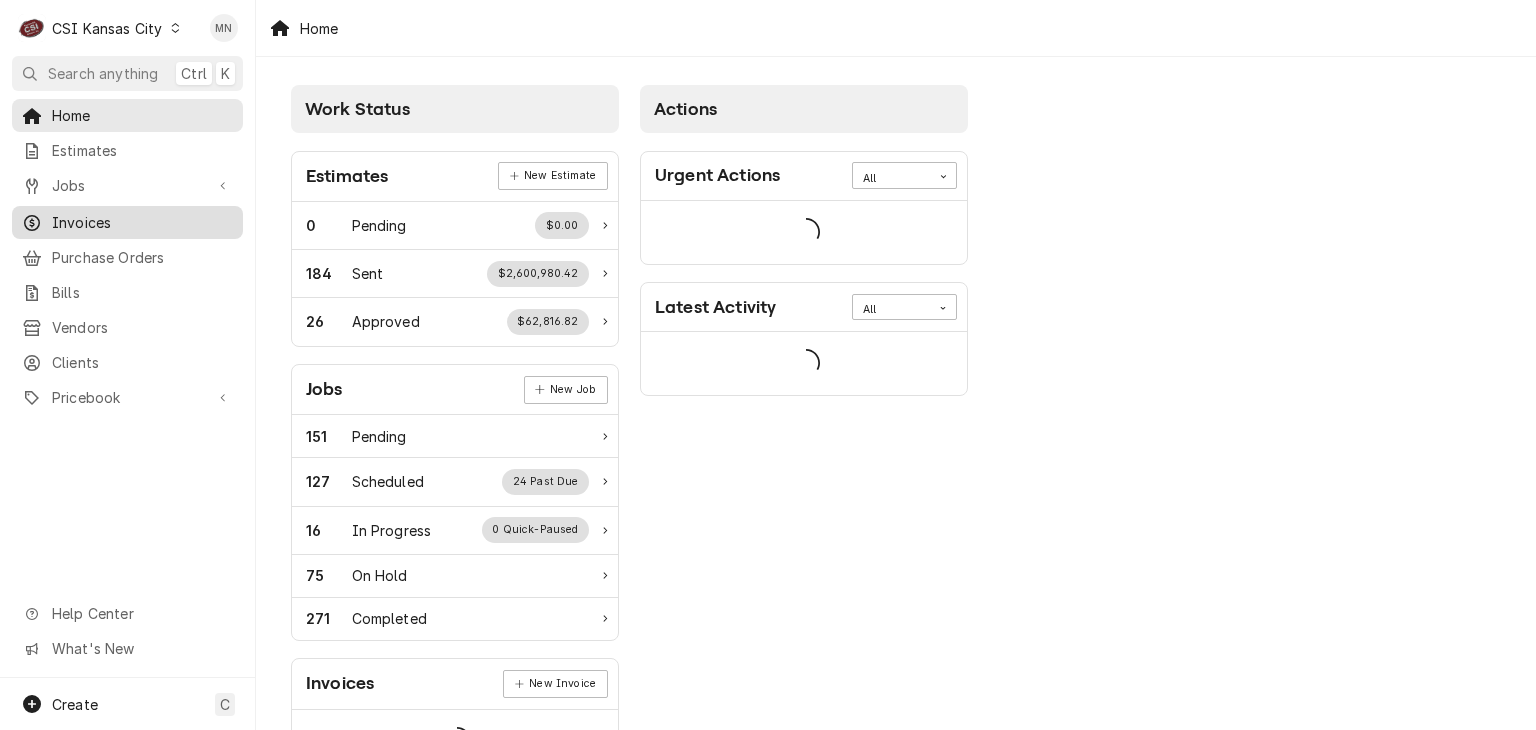 click on "Invoices" at bounding box center (142, 222) 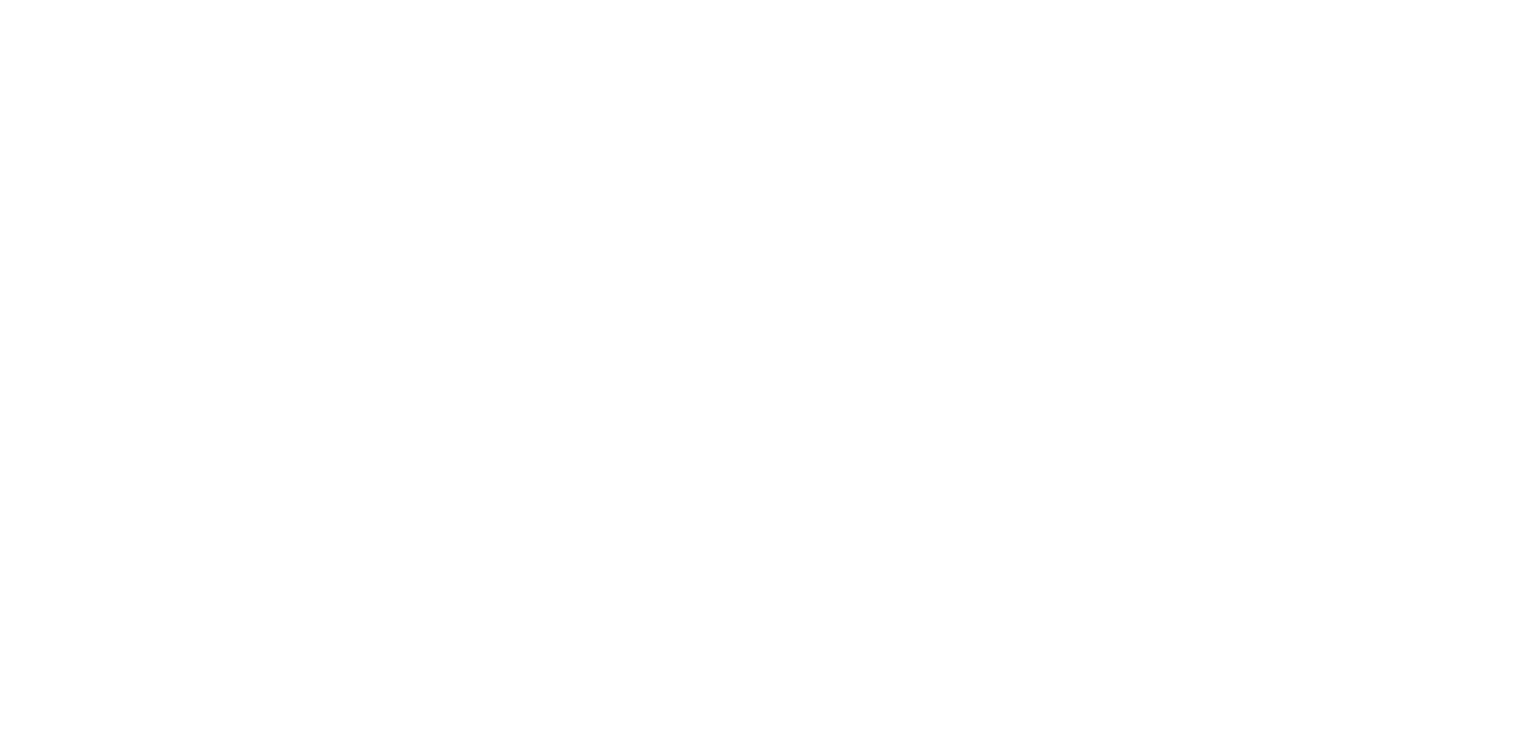 scroll, scrollTop: 0, scrollLeft: 0, axis: both 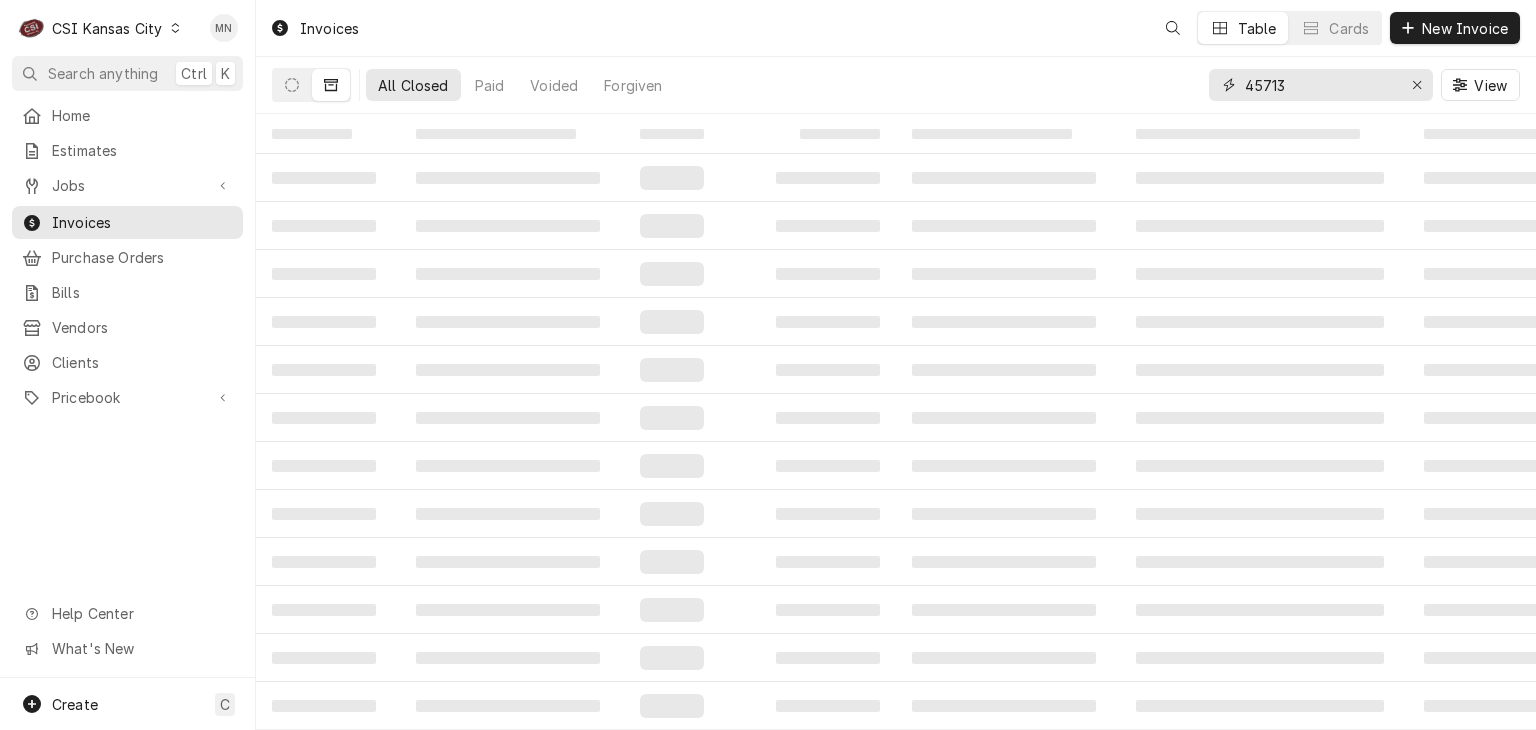 drag, startPoint x: 1331, startPoint y: 89, endPoint x: 1105, endPoint y: 87, distance: 226.00885 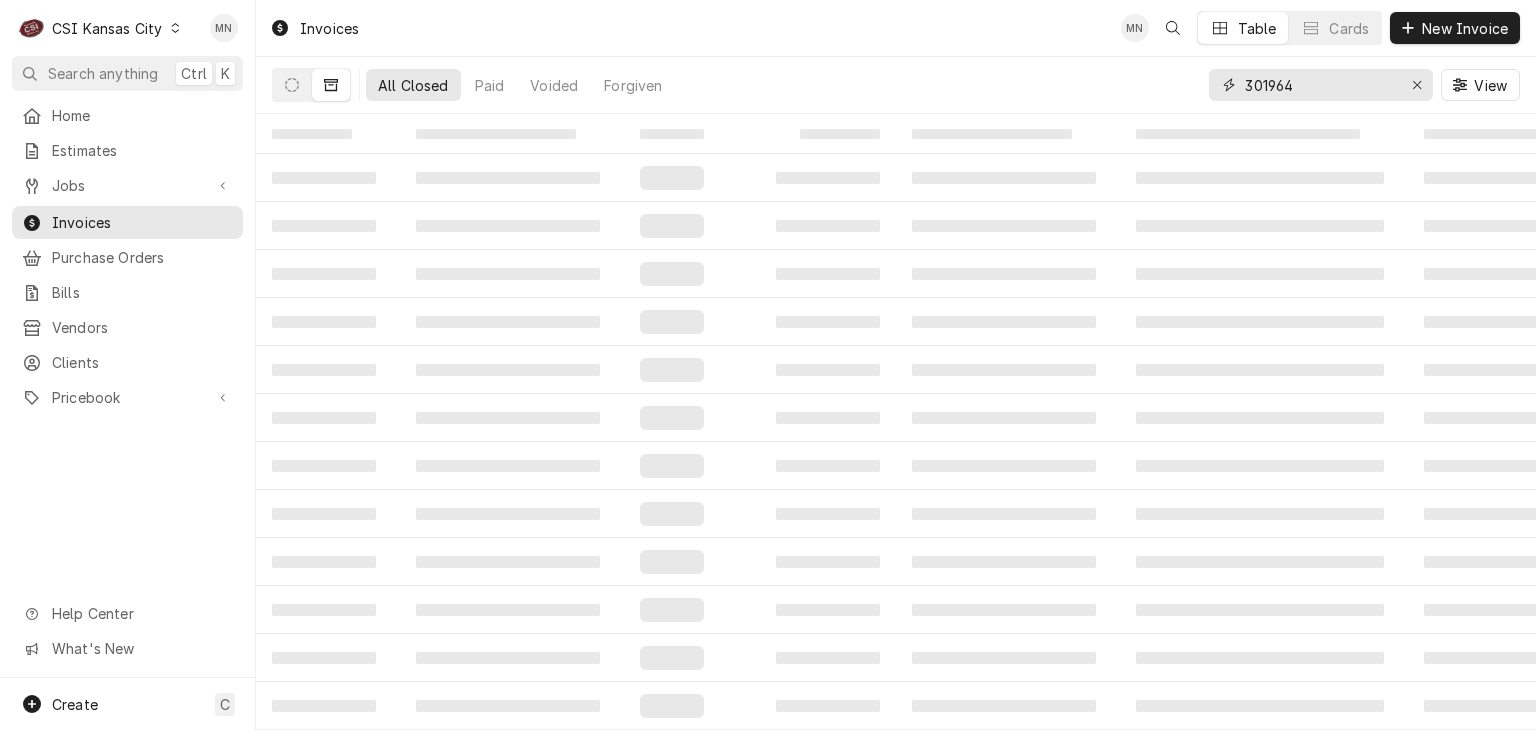 type on "301964" 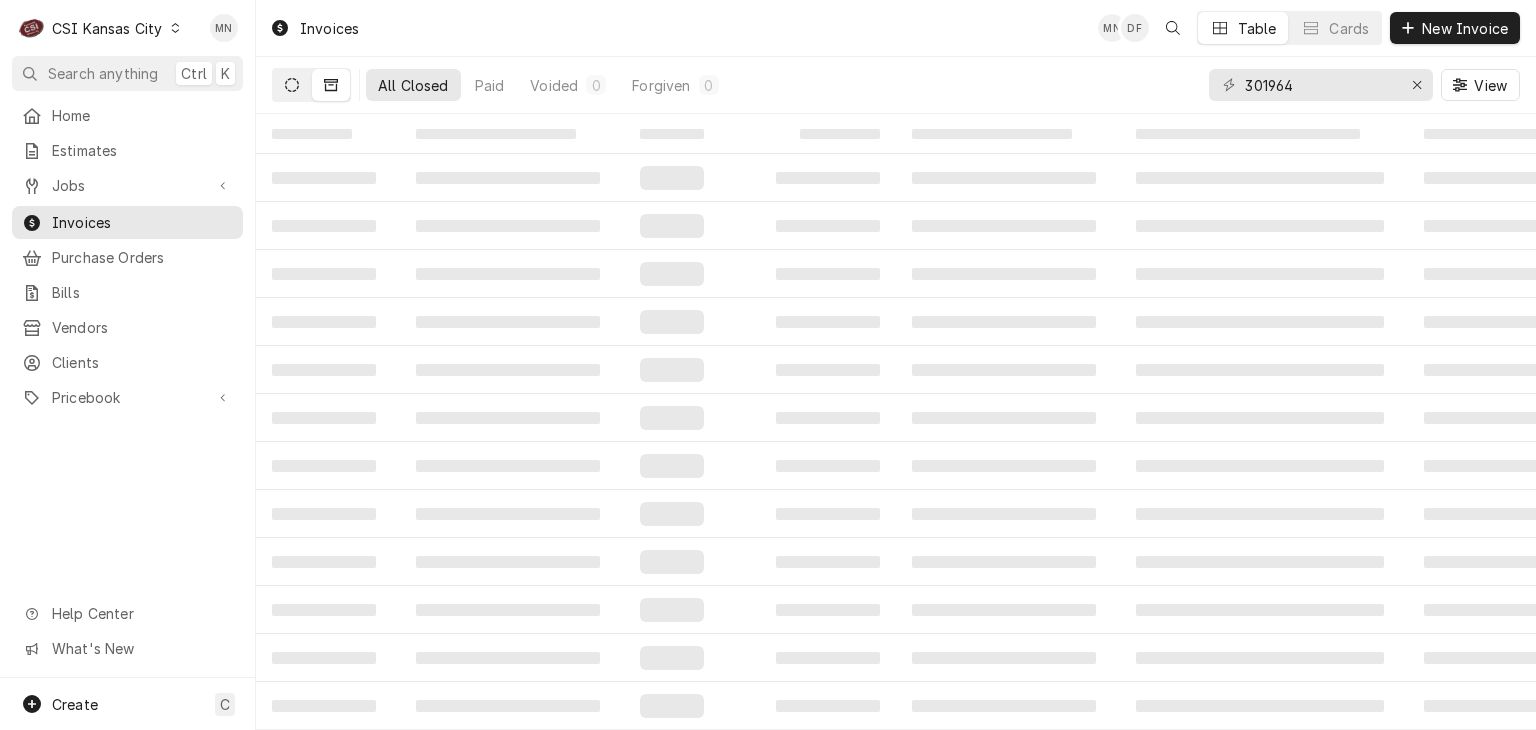 click at bounding box center [292, 85] 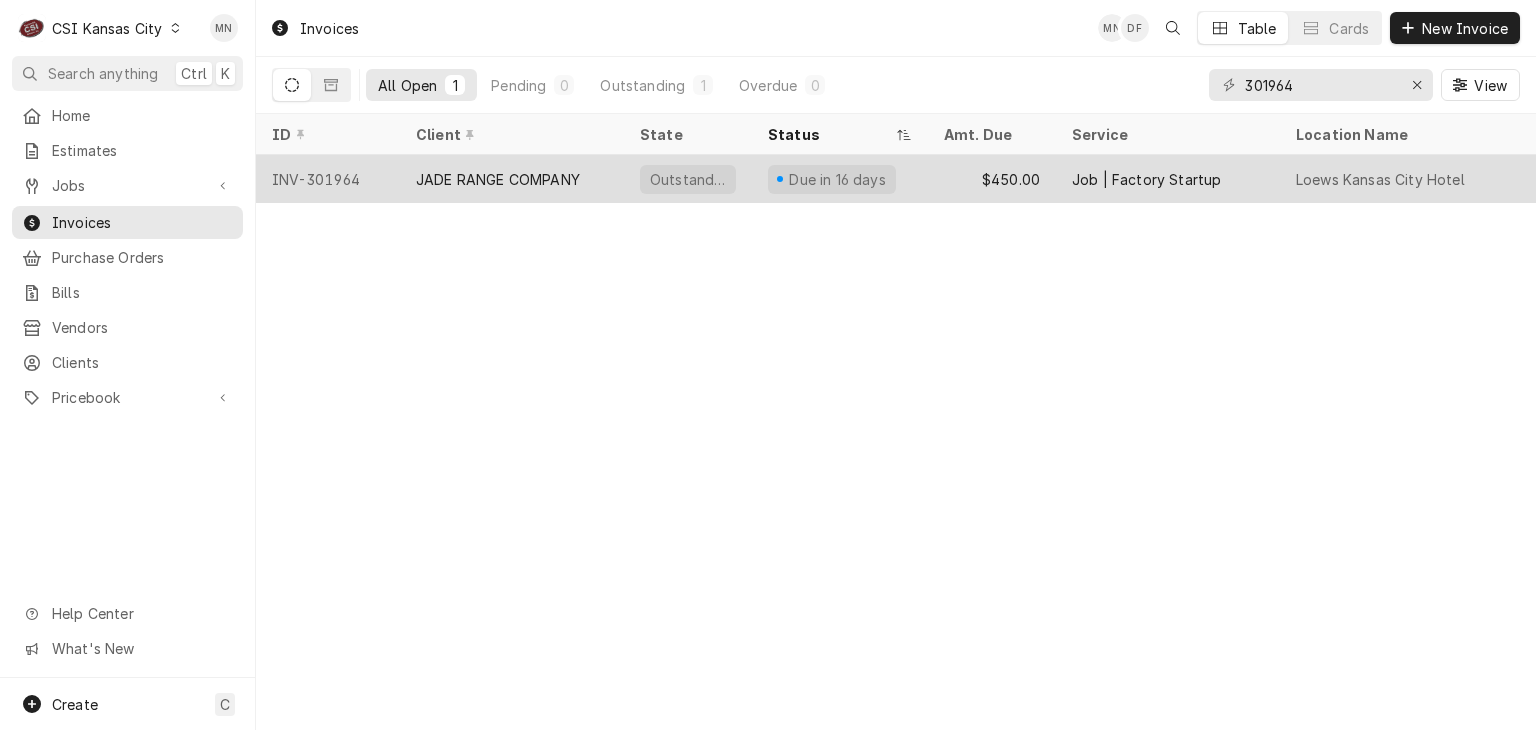 click on "INV-301964" at bounding box center (328, 179) 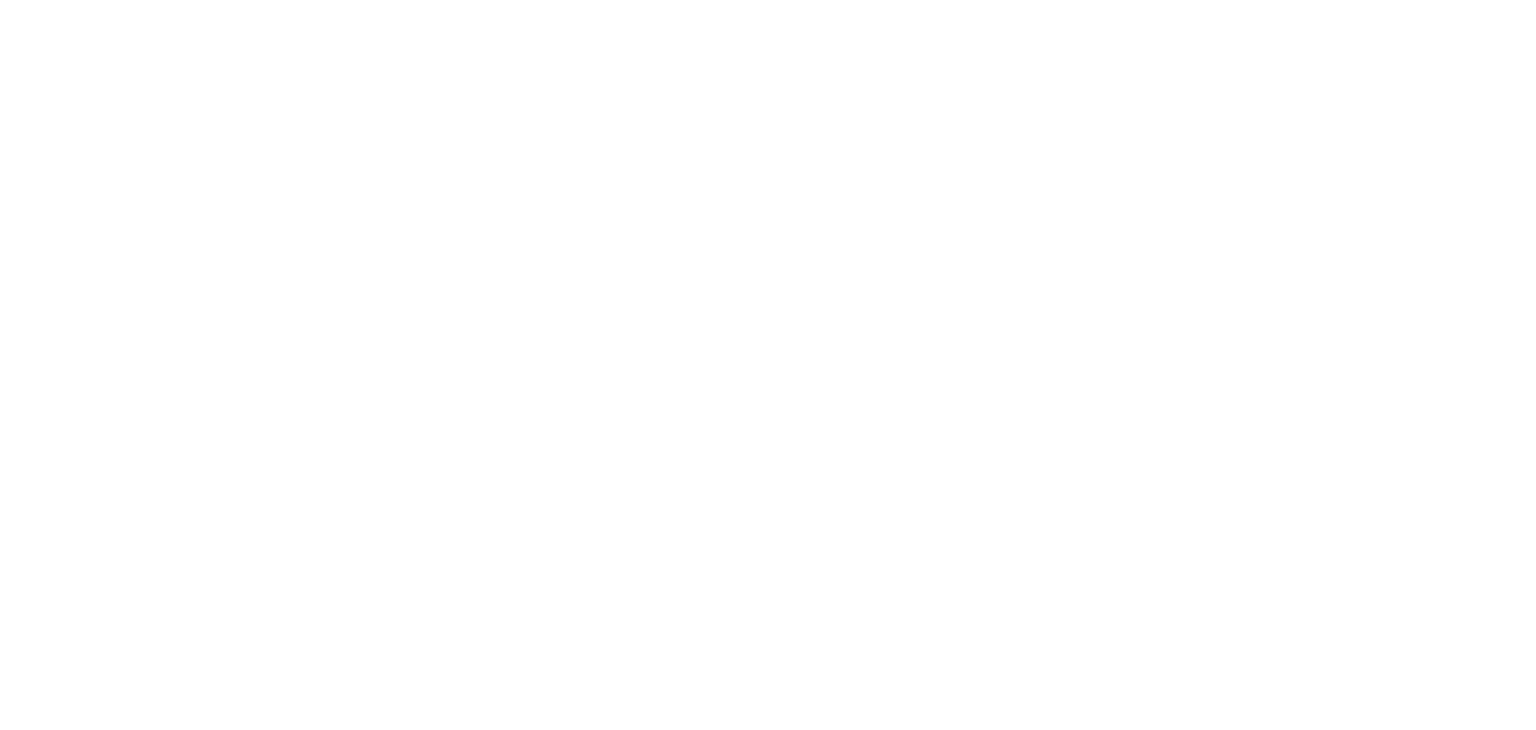 scroll, scrollTop: 0, scrollLeft: 0, axis: both 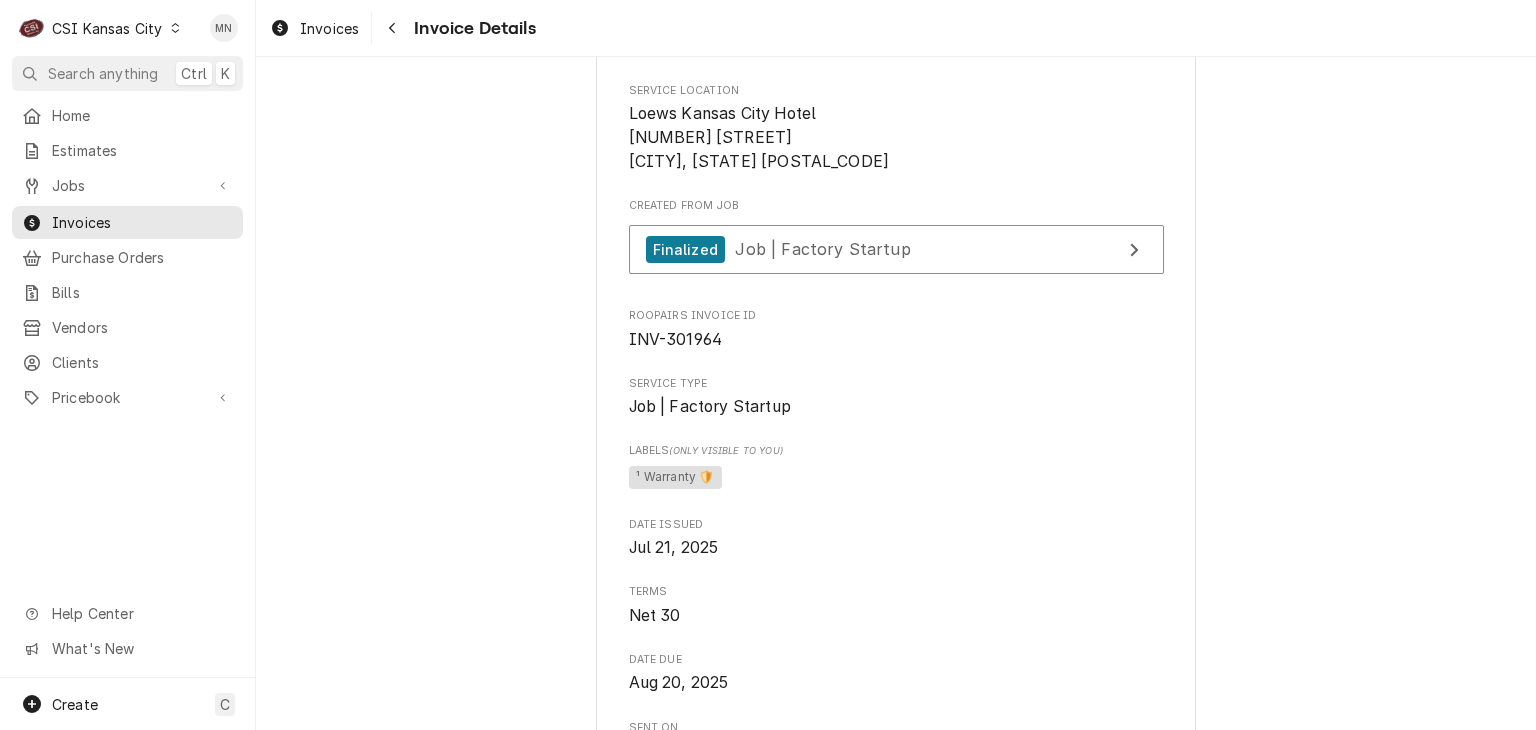 click on "Created From Job" at bounding box center [896, 206] 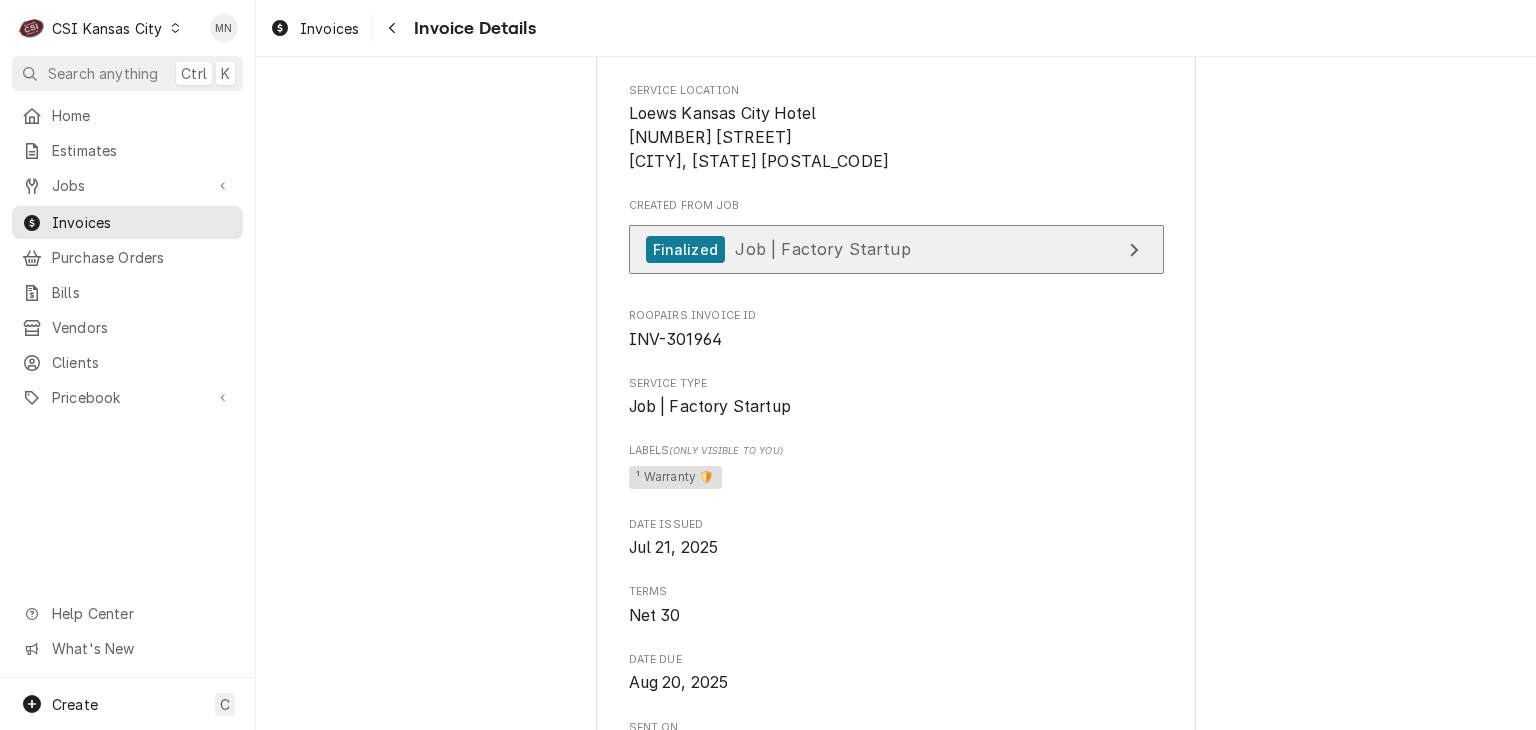click on "Finalized Job | Factory Startup" at bounding box center [896, 249] 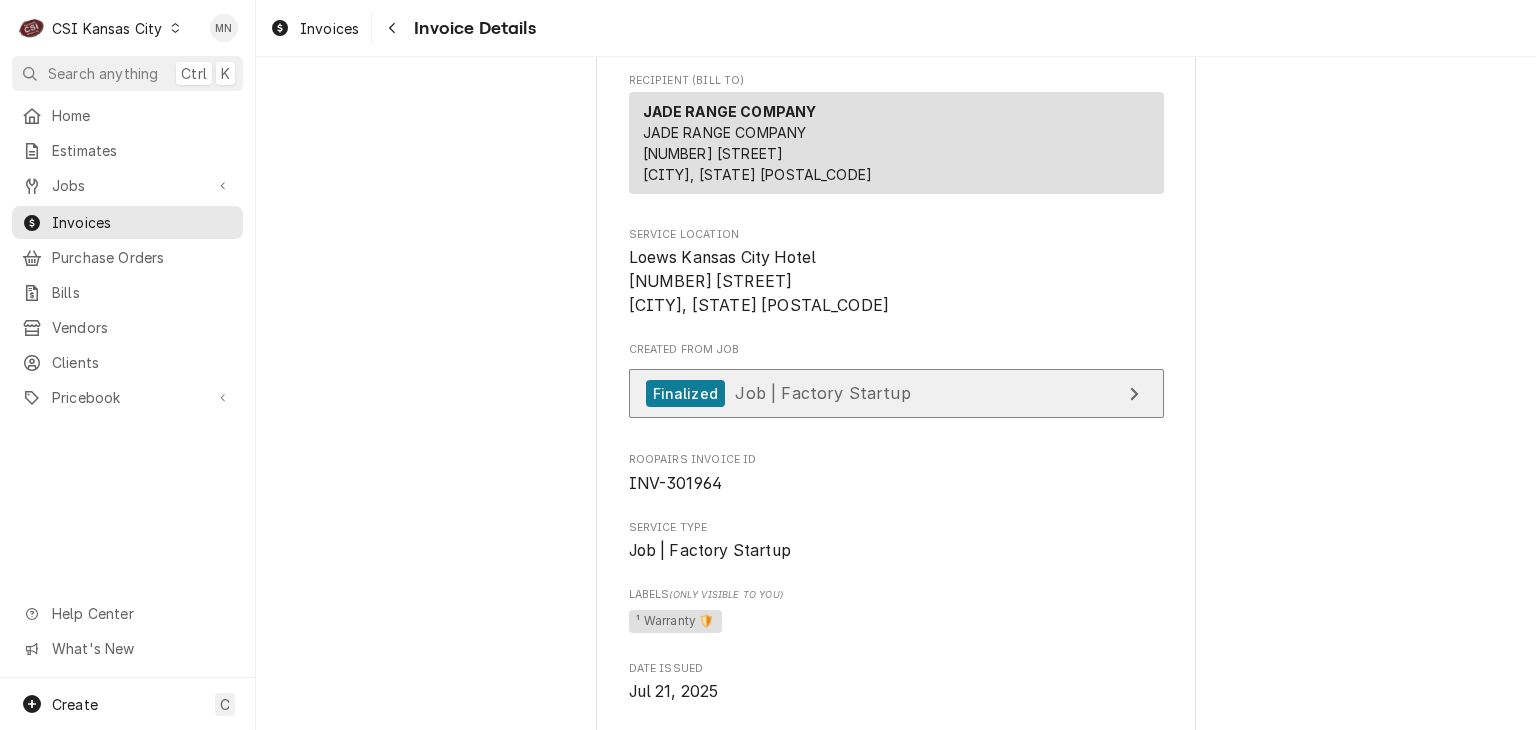 scroll, scrollTop: 0, scrollLeft: 0, axis: both 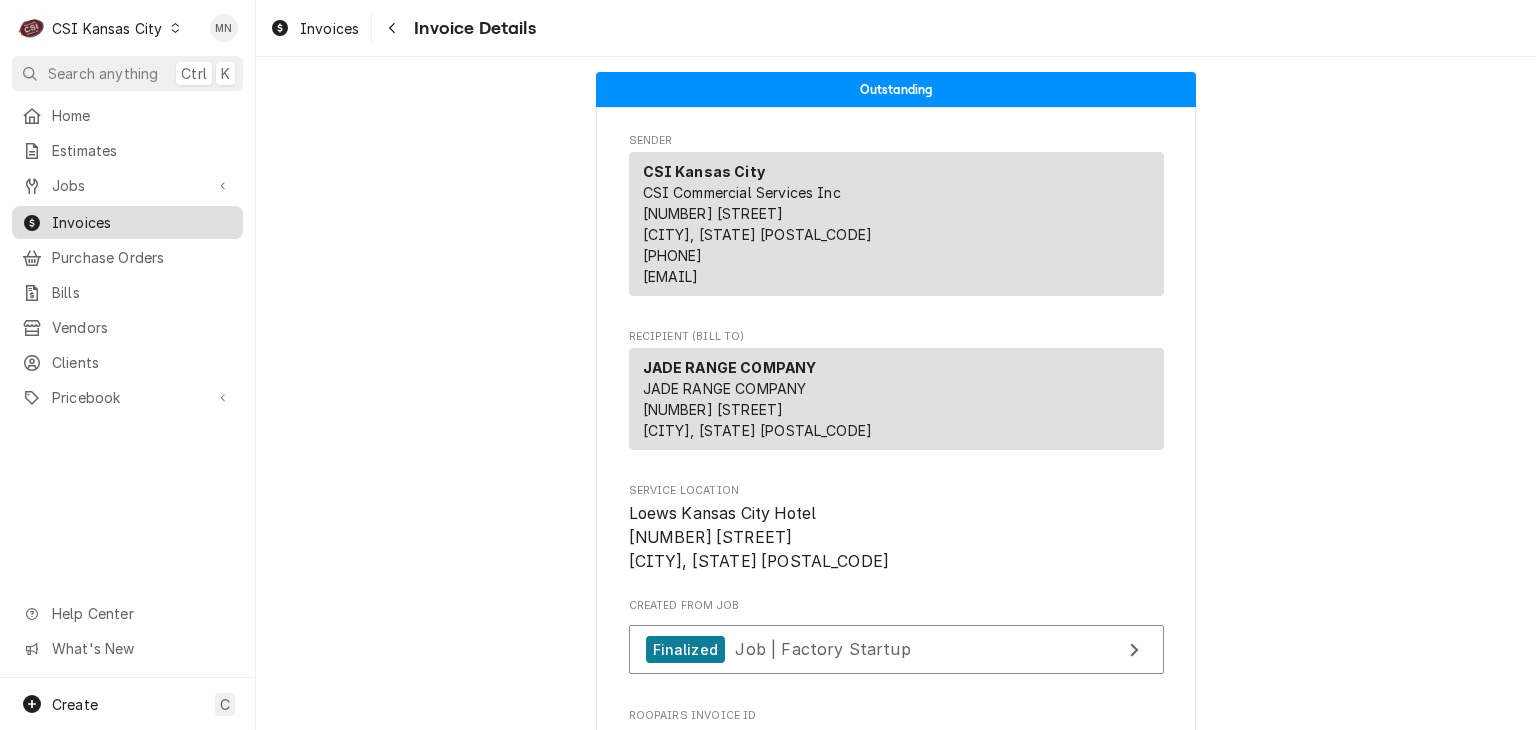 click on "Invoices" at bounding box center (127, 222) 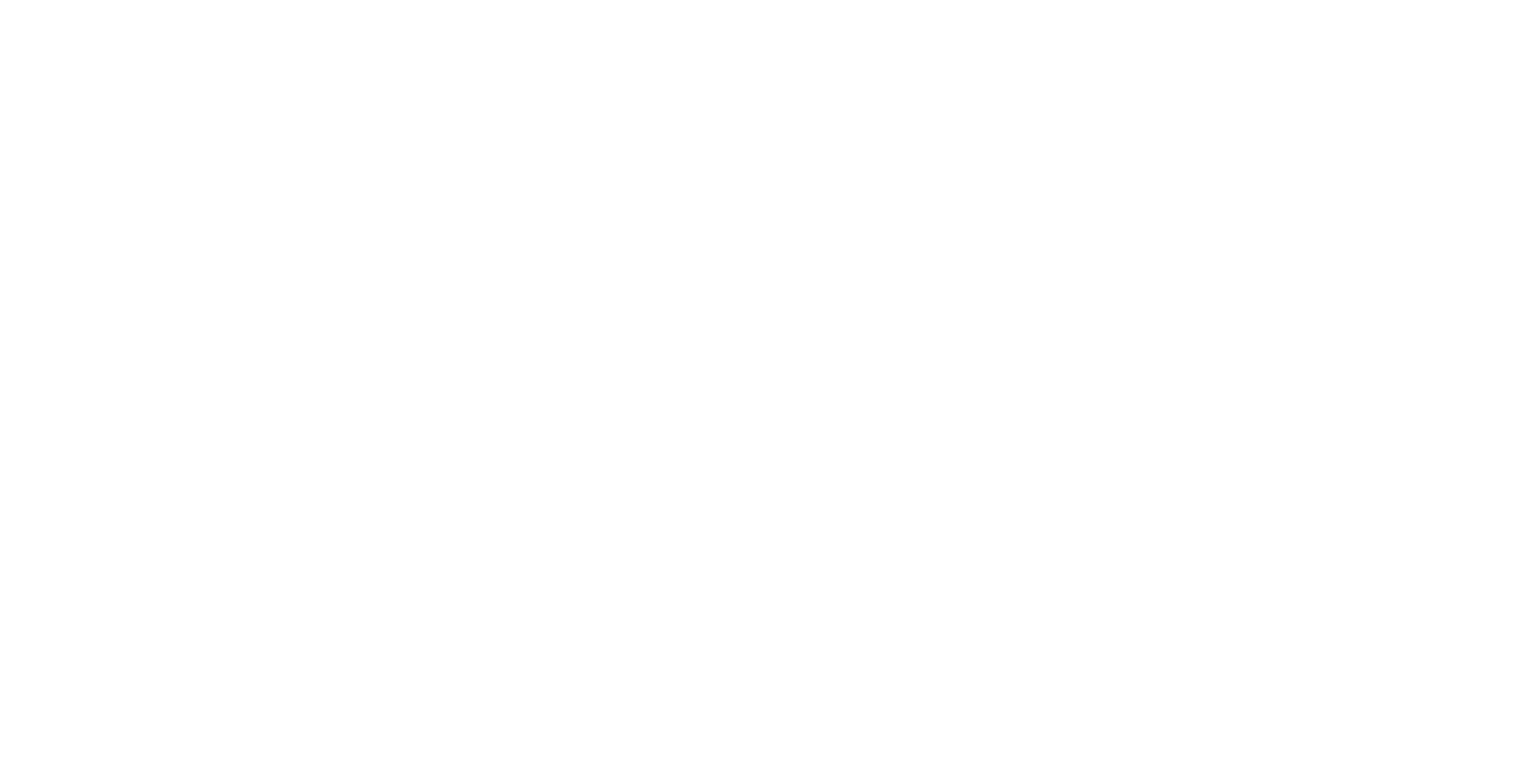 scroll, scrollTop: 0, scrollLeft: 0, axis: both 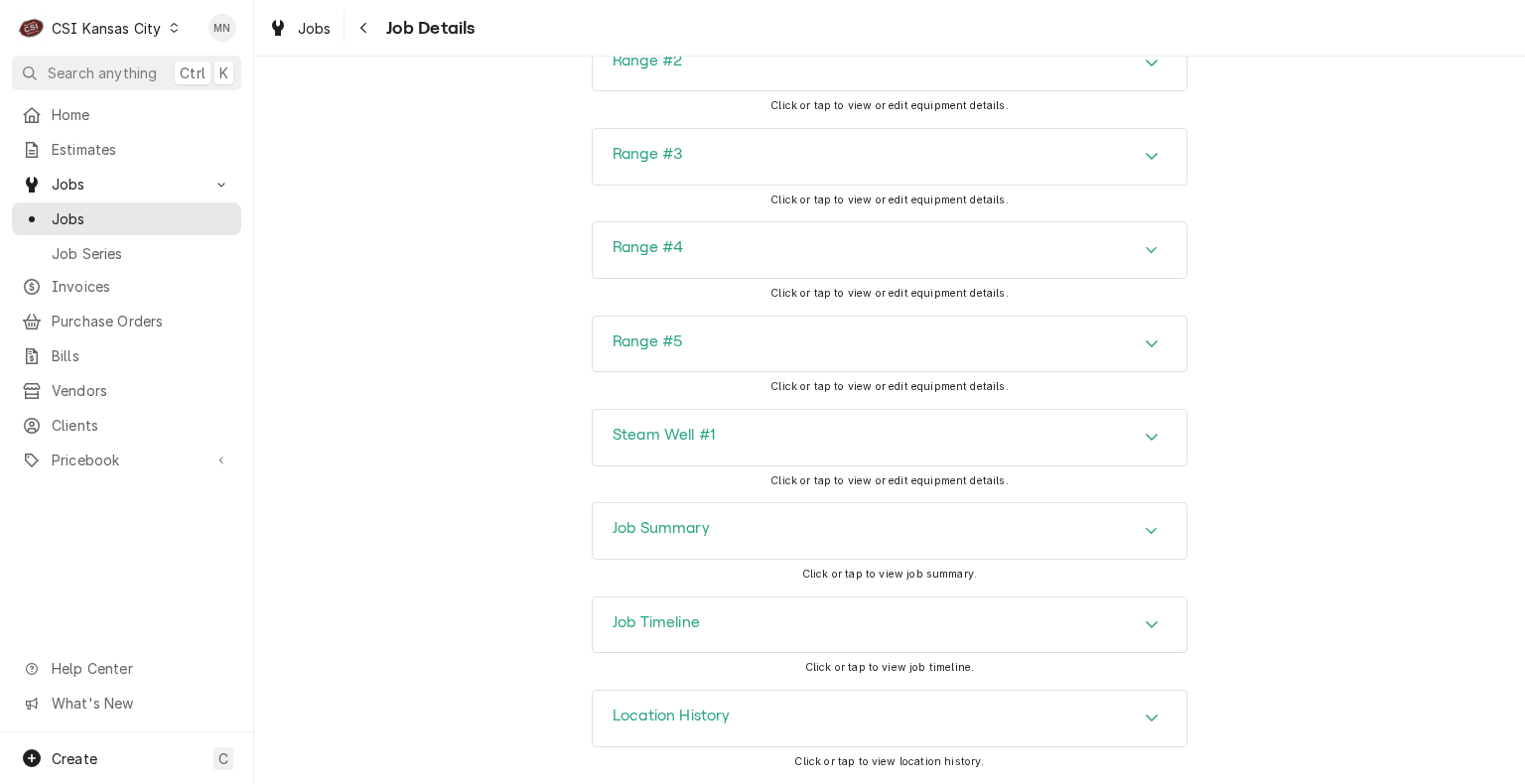click on "Location History" at bounding box center [890, 719] 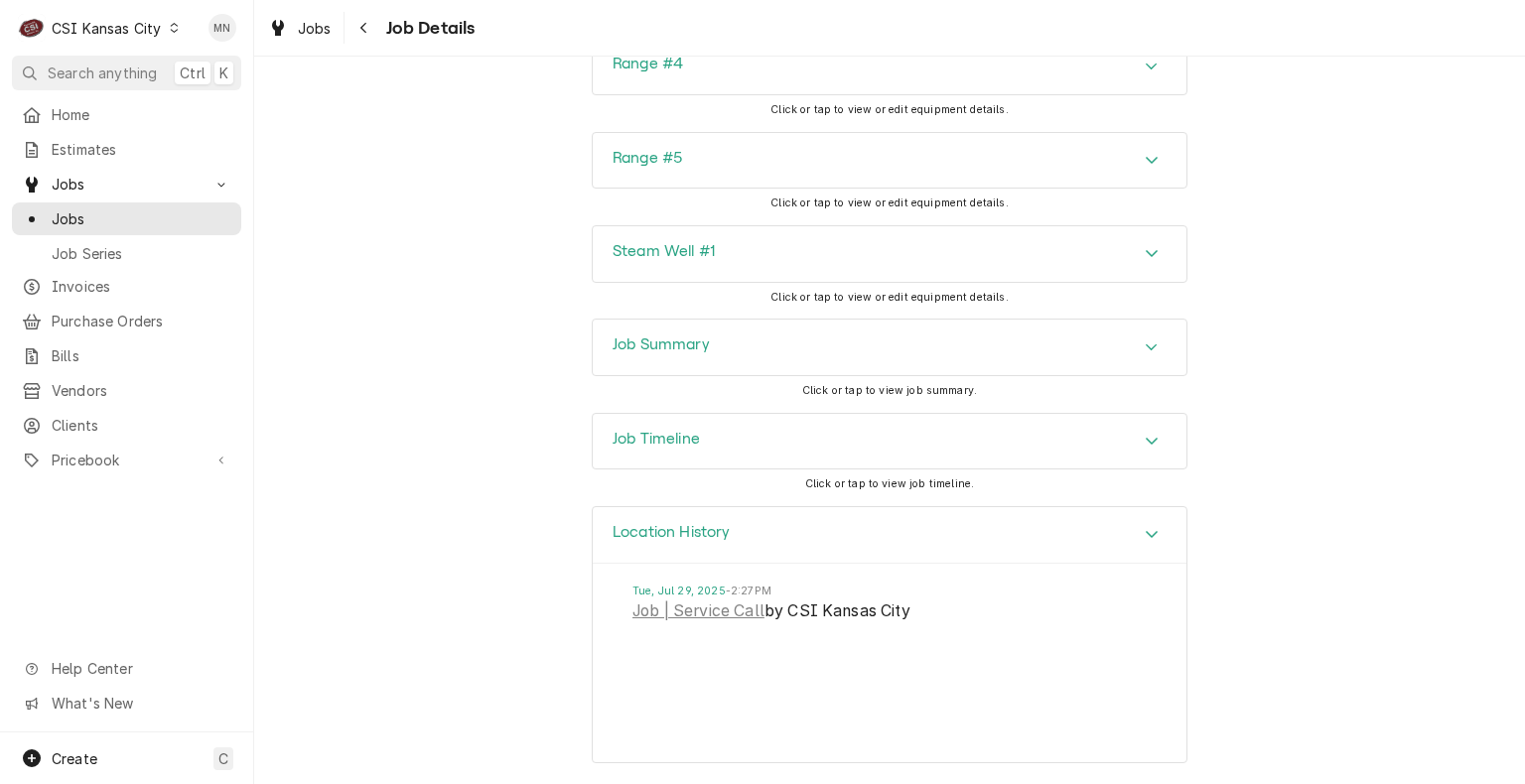 scroll, scrollTop: 4314, scrollLeft: 0, axis: vertical 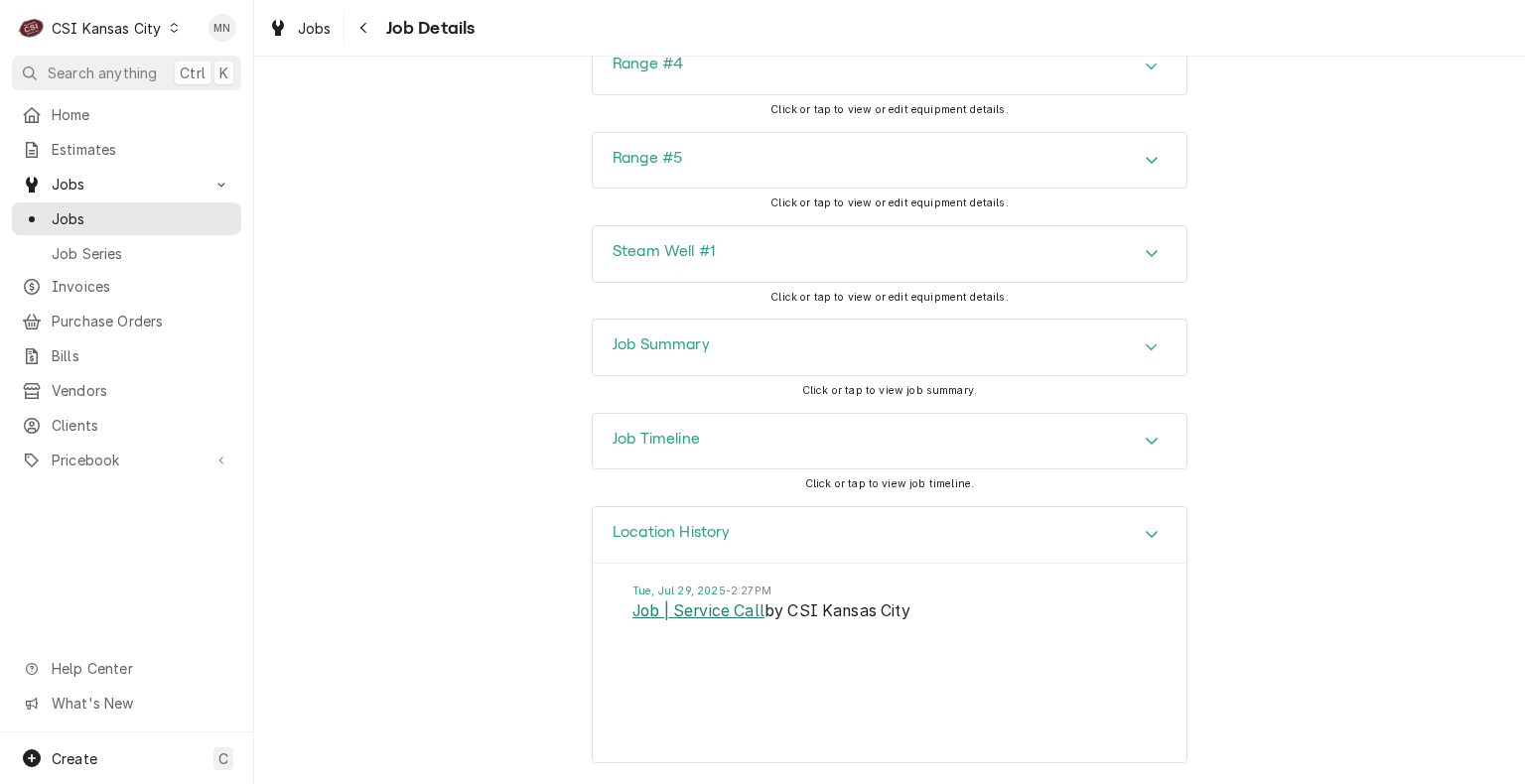 click on "Job | Service Call" at bounding box center [698, 611] 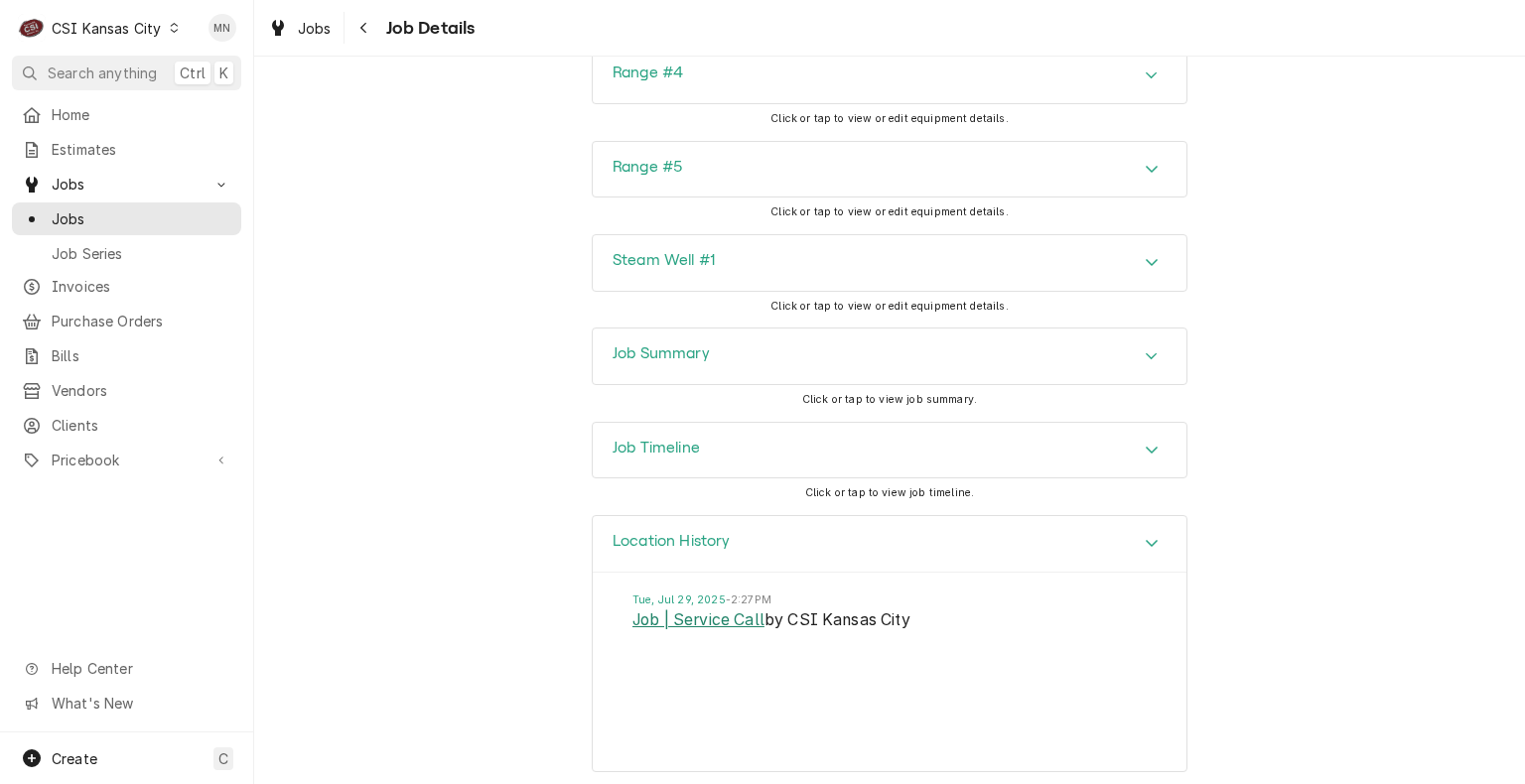scroll, scrollTop: 4314, scrollLeft: 0, axis: vertical 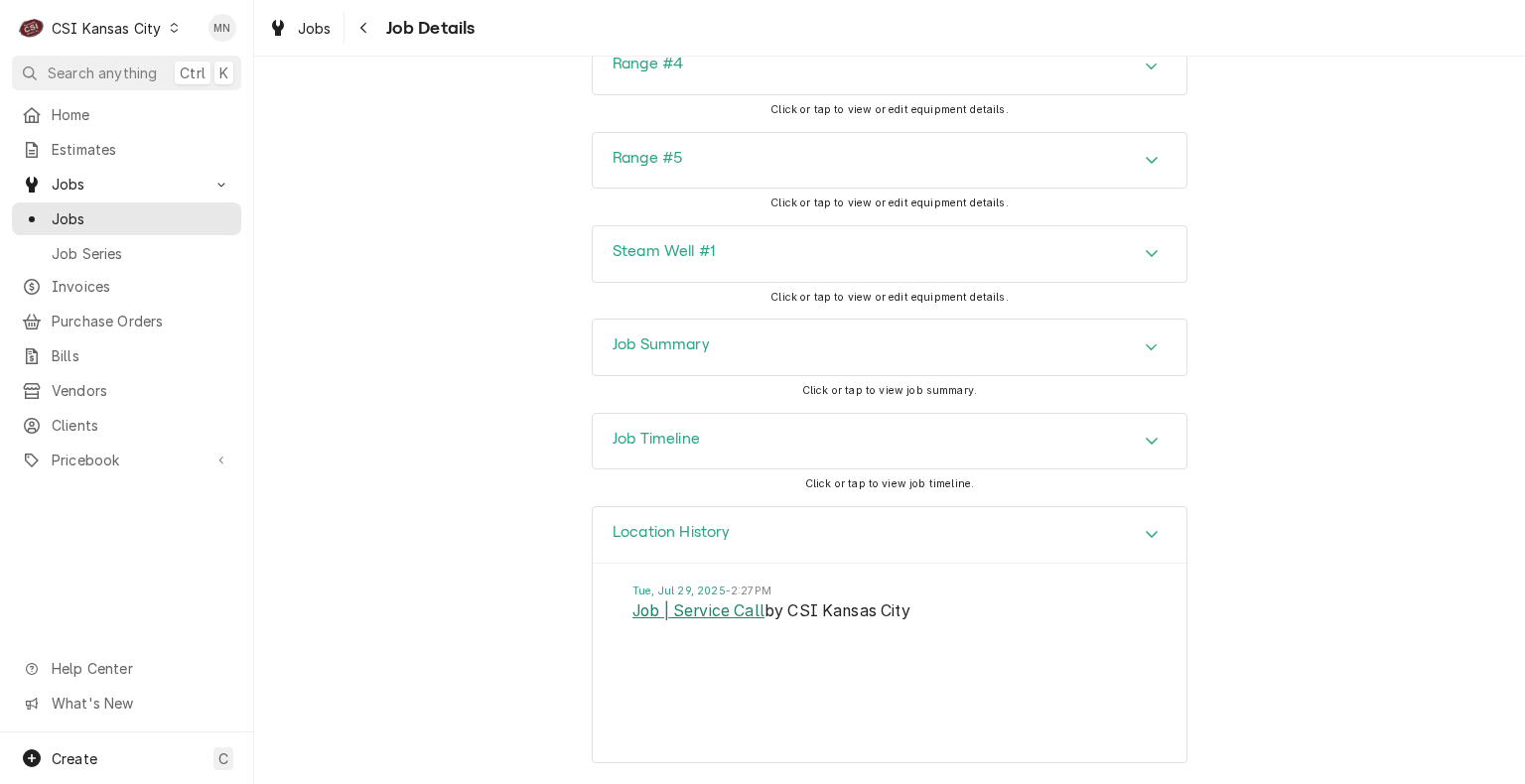 click on "Job | Service Call" at bounding box center [698, 611] 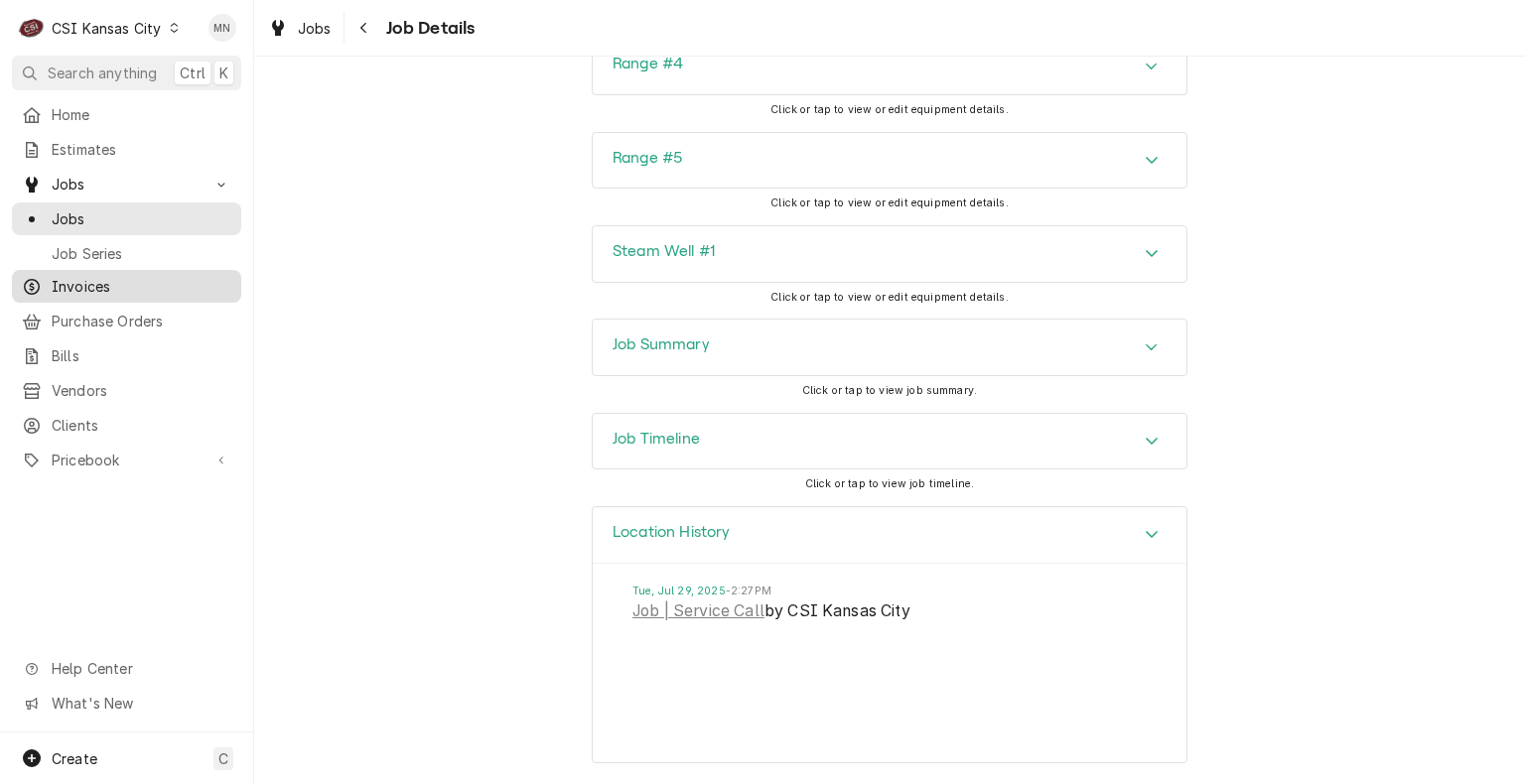 click on "Invoices" at bounding box center (141, 286) 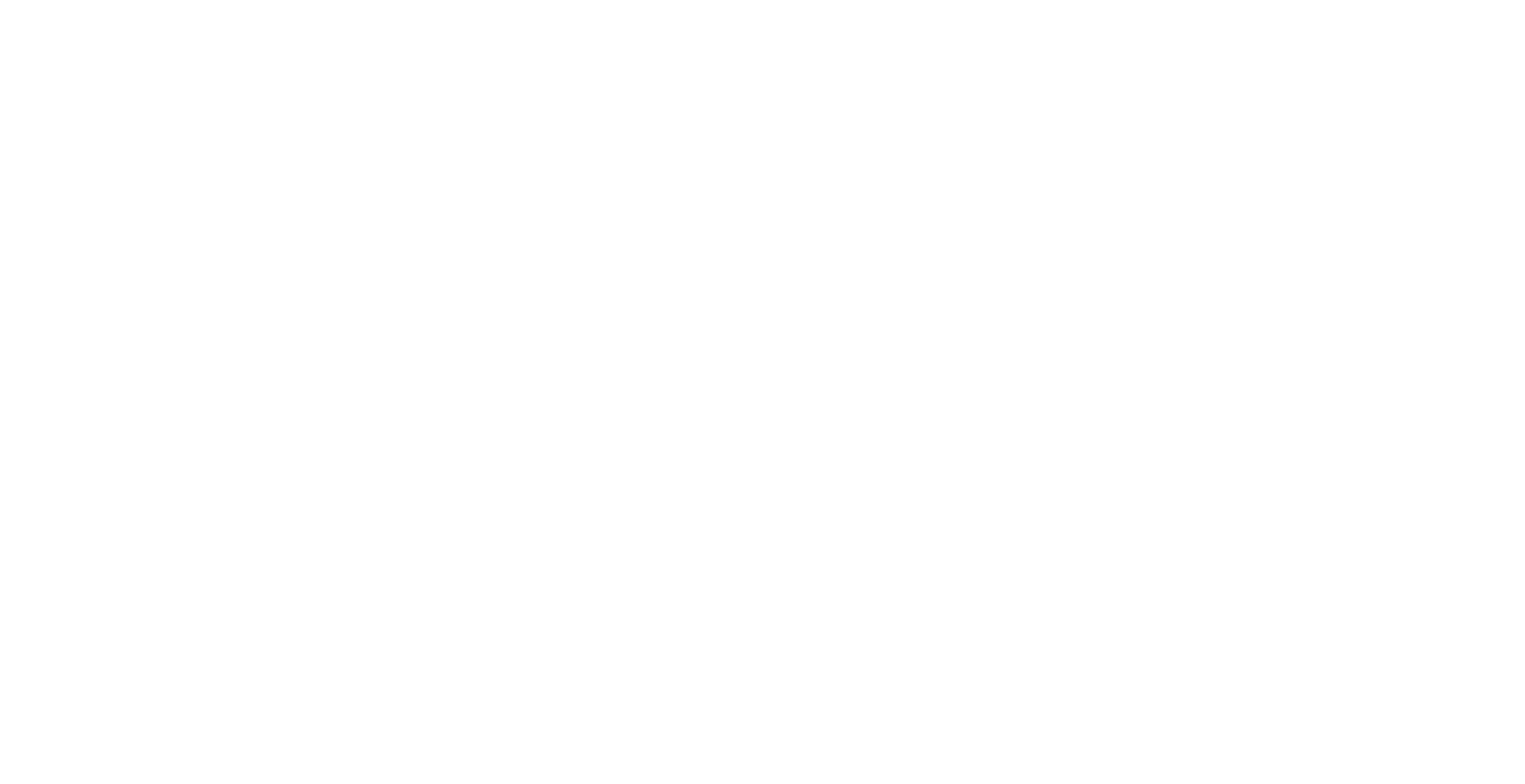 scroll, scrollTop: 0, scrollLeft: 0, axis: both 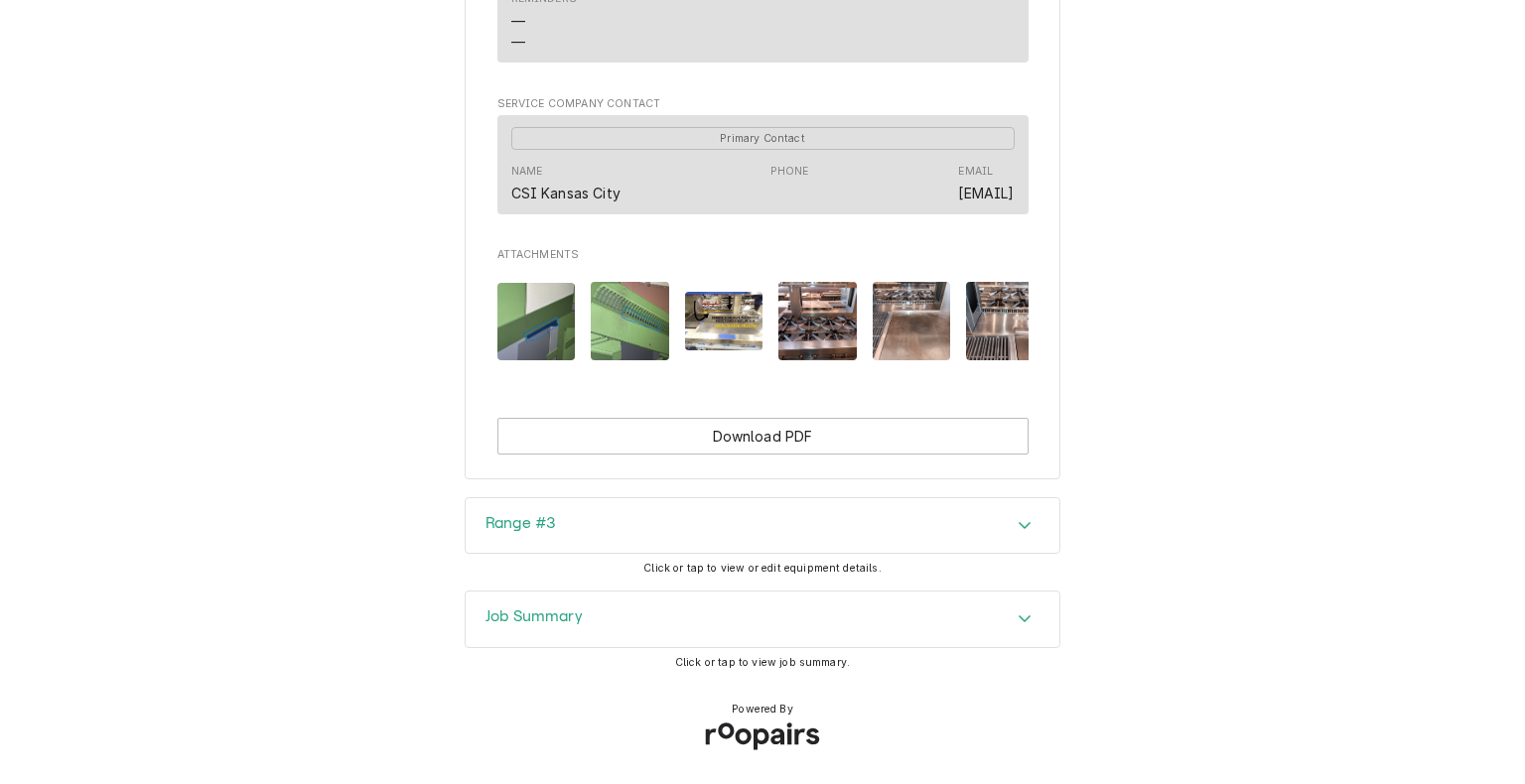 click on "Job Summary" at bounding box center [762, 619] 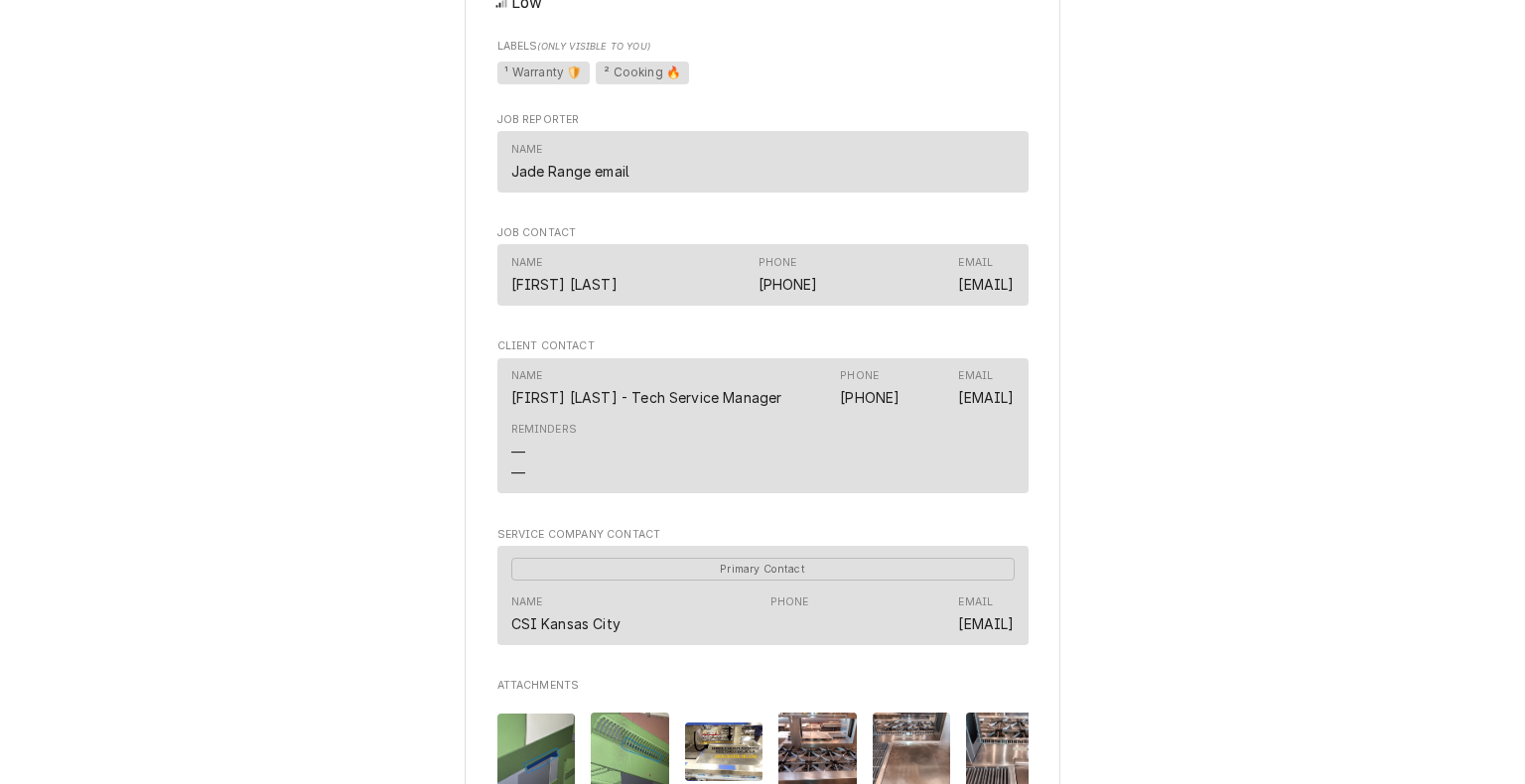 scroll, scrollTop: 2259, scrollLeft: 0, axis: vertical 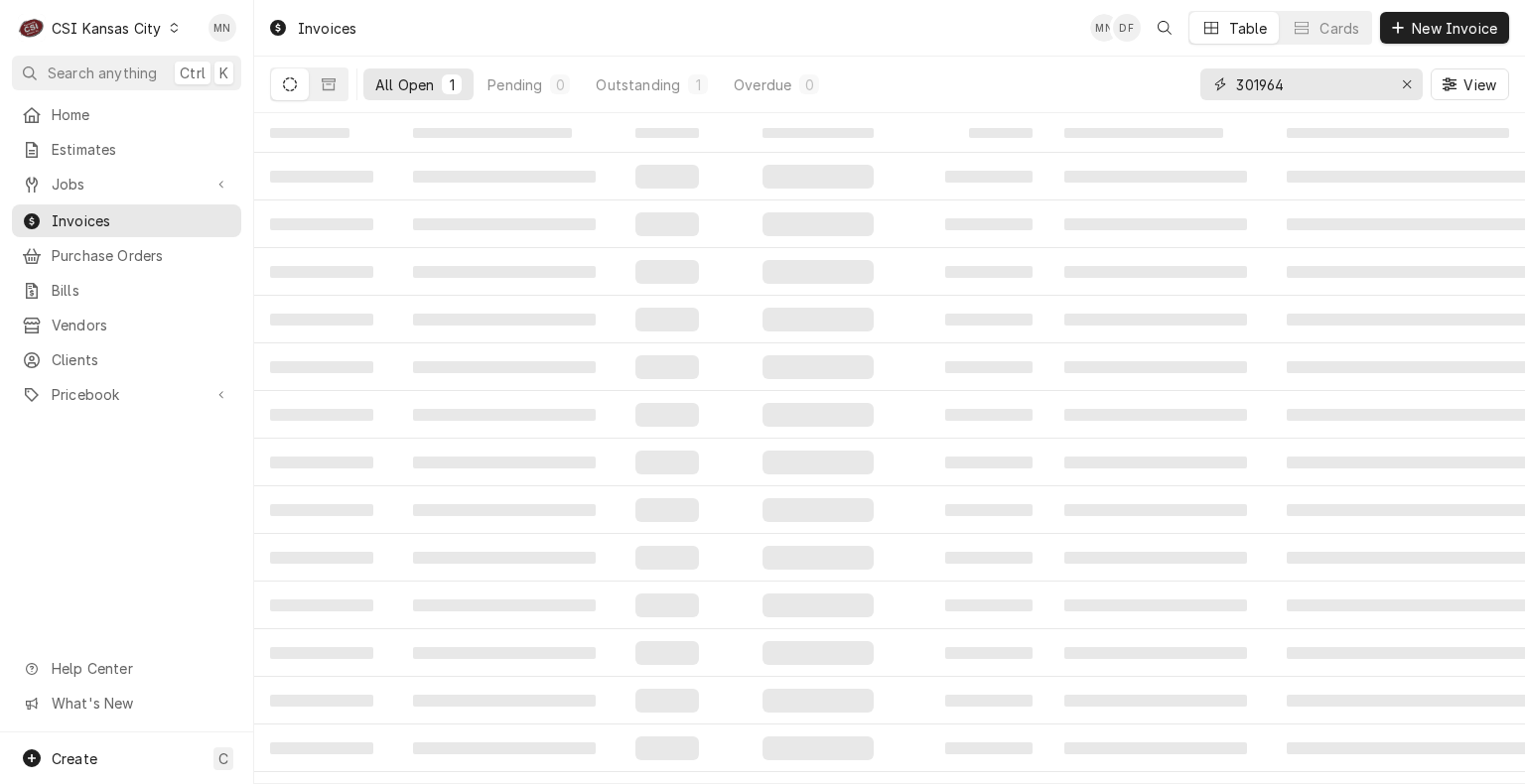 drag, startPoint x: 1286, startPoint y: 83, endPoint x: 1108, endPoint y: 75, distance: 178.17968 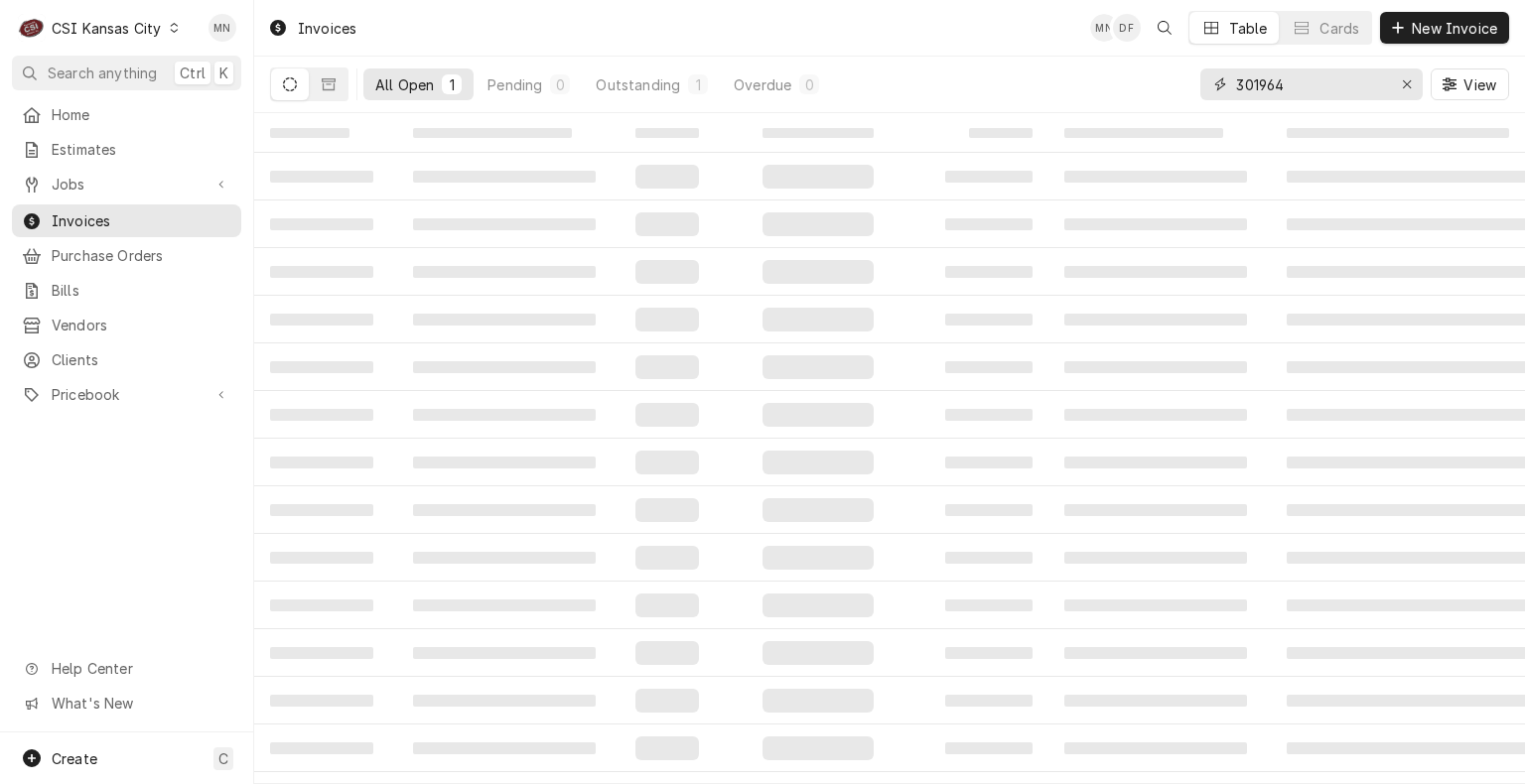 click on "All Open 1 Pending 0 Outstanding 1 Overdue 0 301964 View" at bounding box center [890, 84] 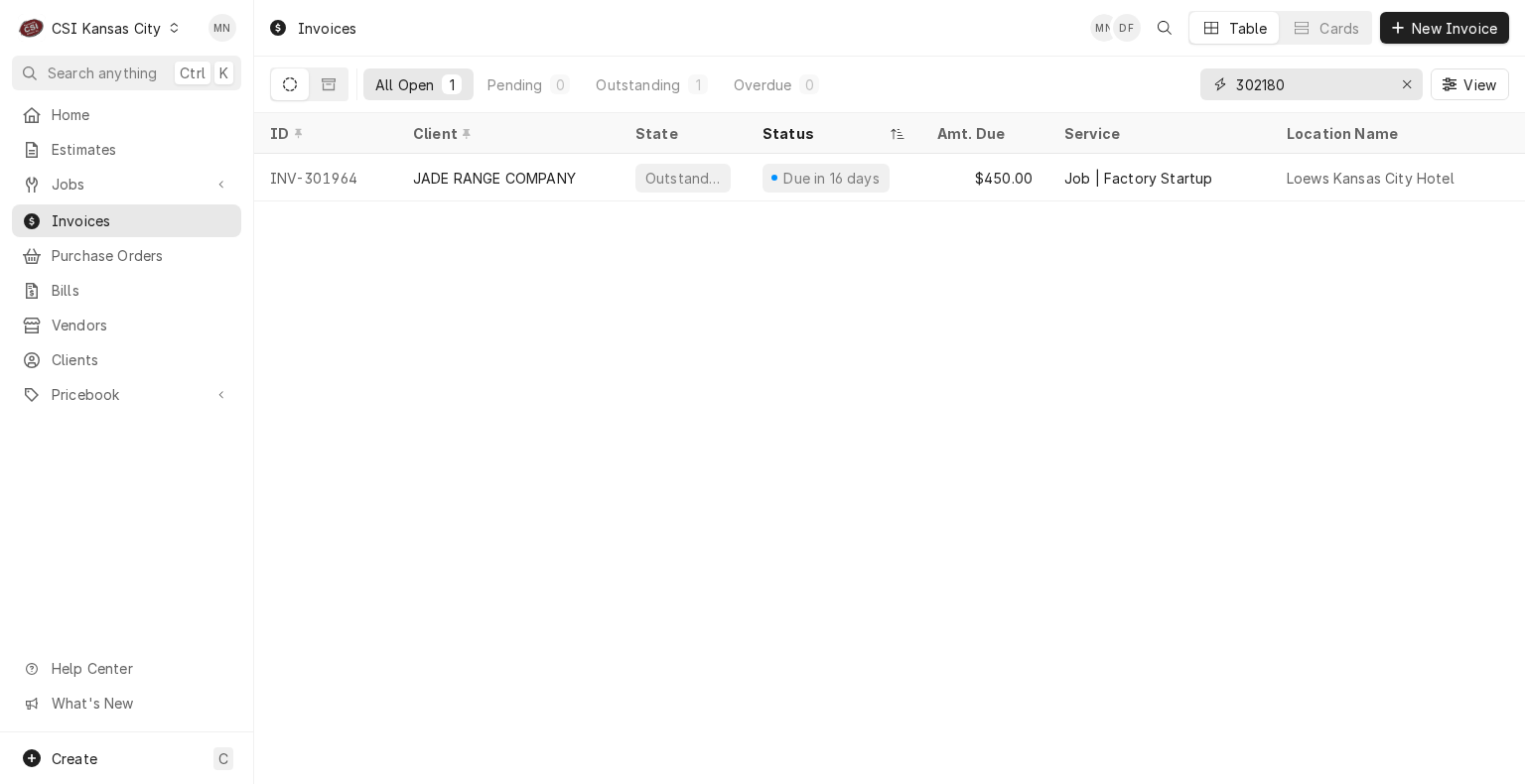 type on "302180" 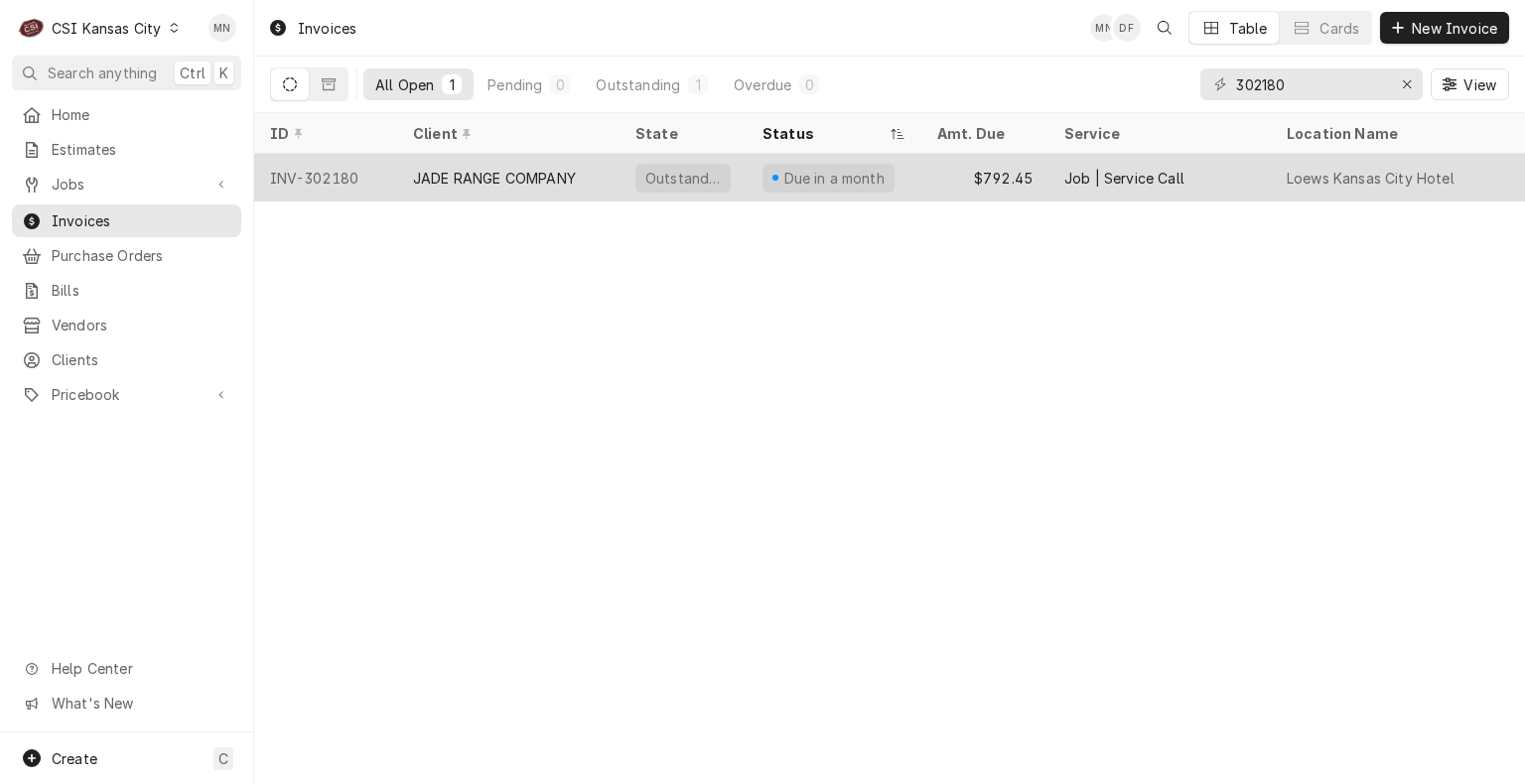 click on "INV-302180" at bounding box center (326, 178) 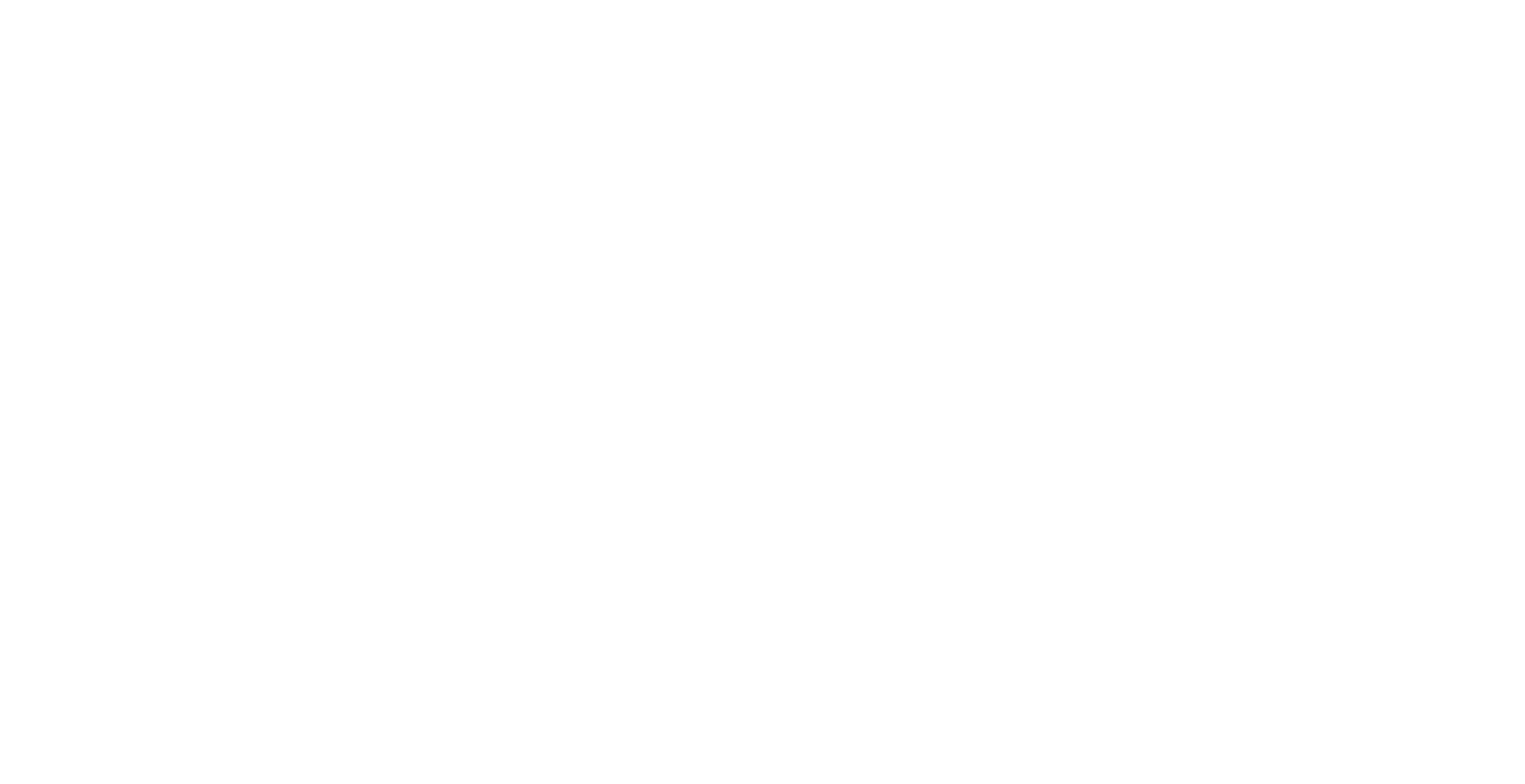 scroll, scrollTop: 0, scrollLeft: 0, axis: both 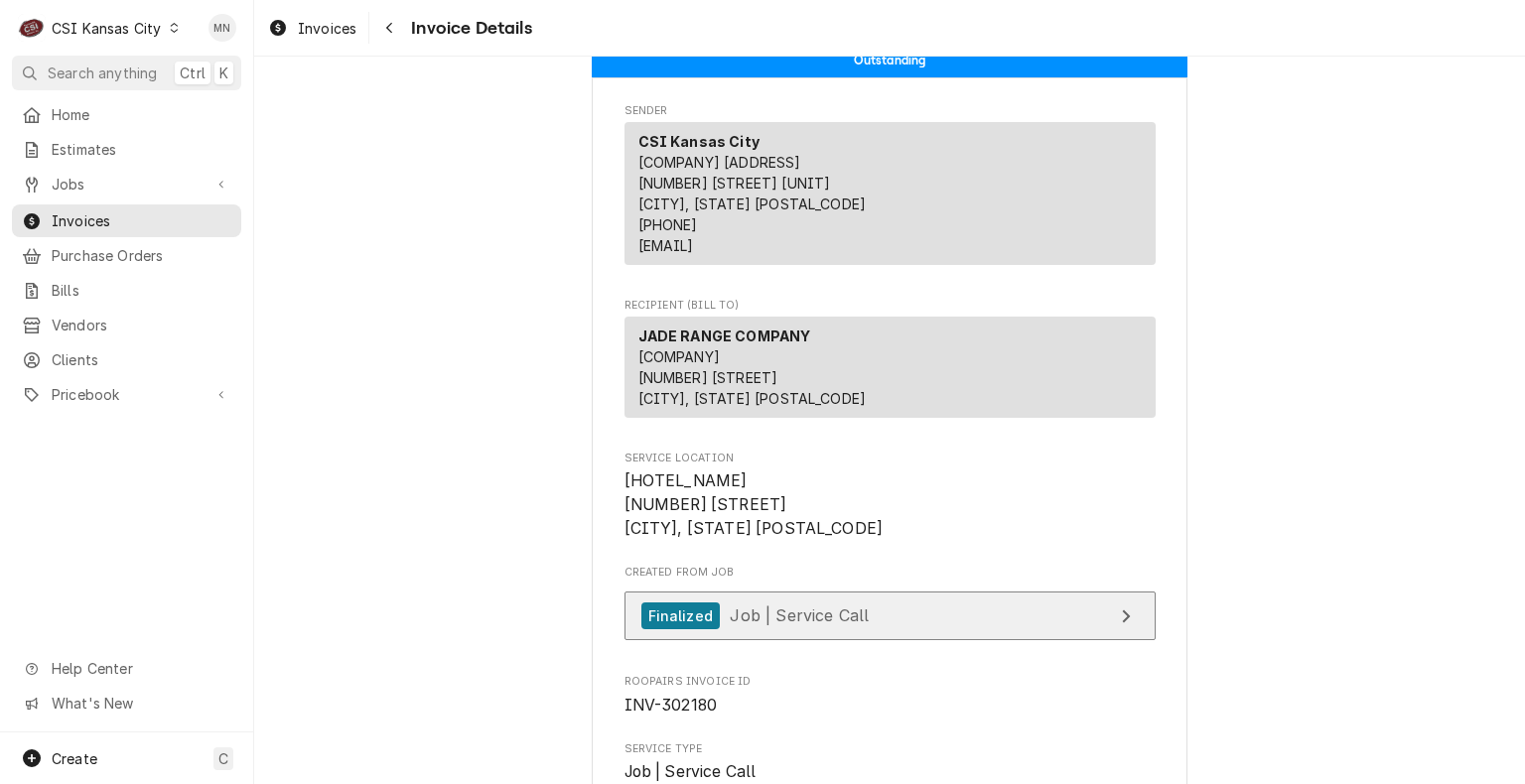 click on "Finalized Job | Service Call" at bounding box center [890, 615] 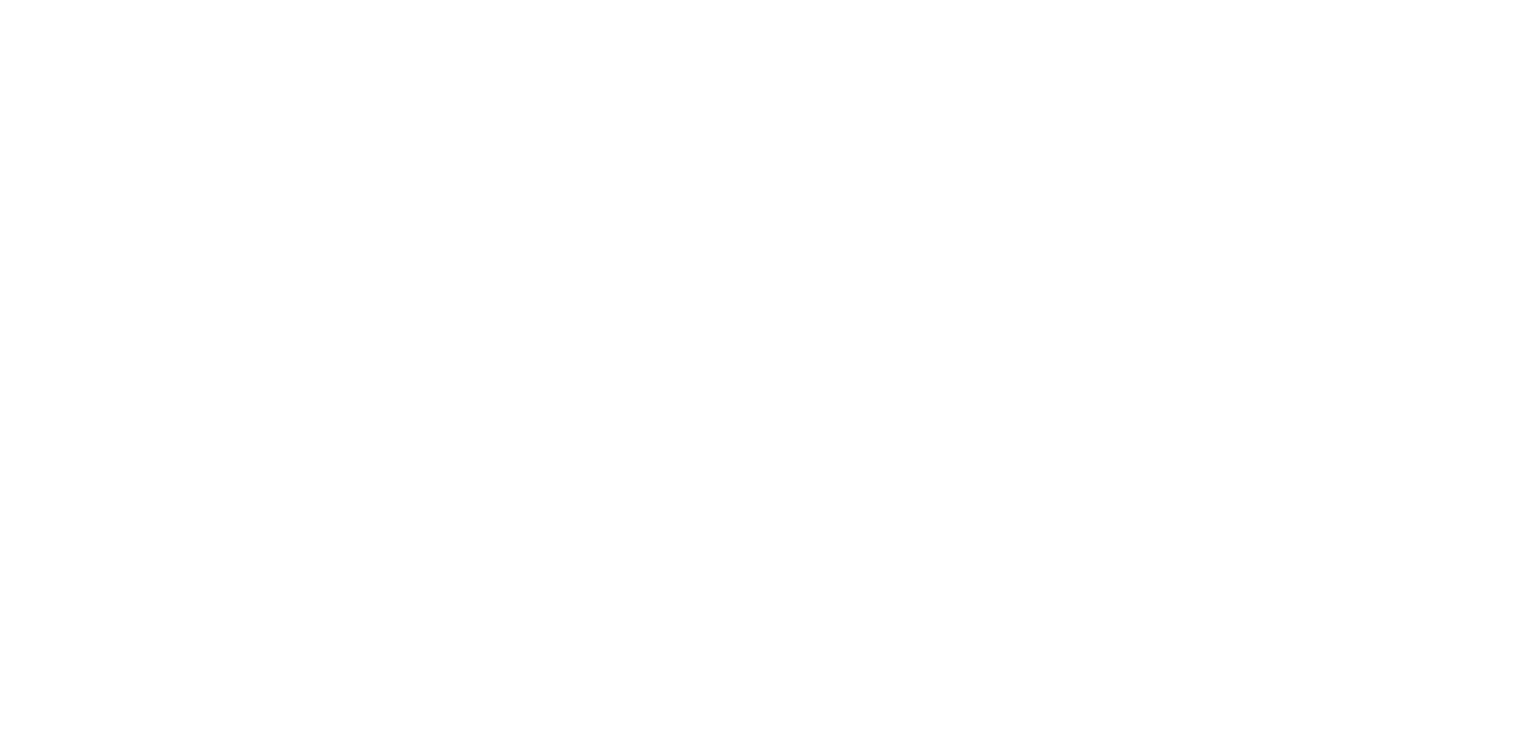 scroll, scrollTop: 0, scrollLeft: 0, axis: both 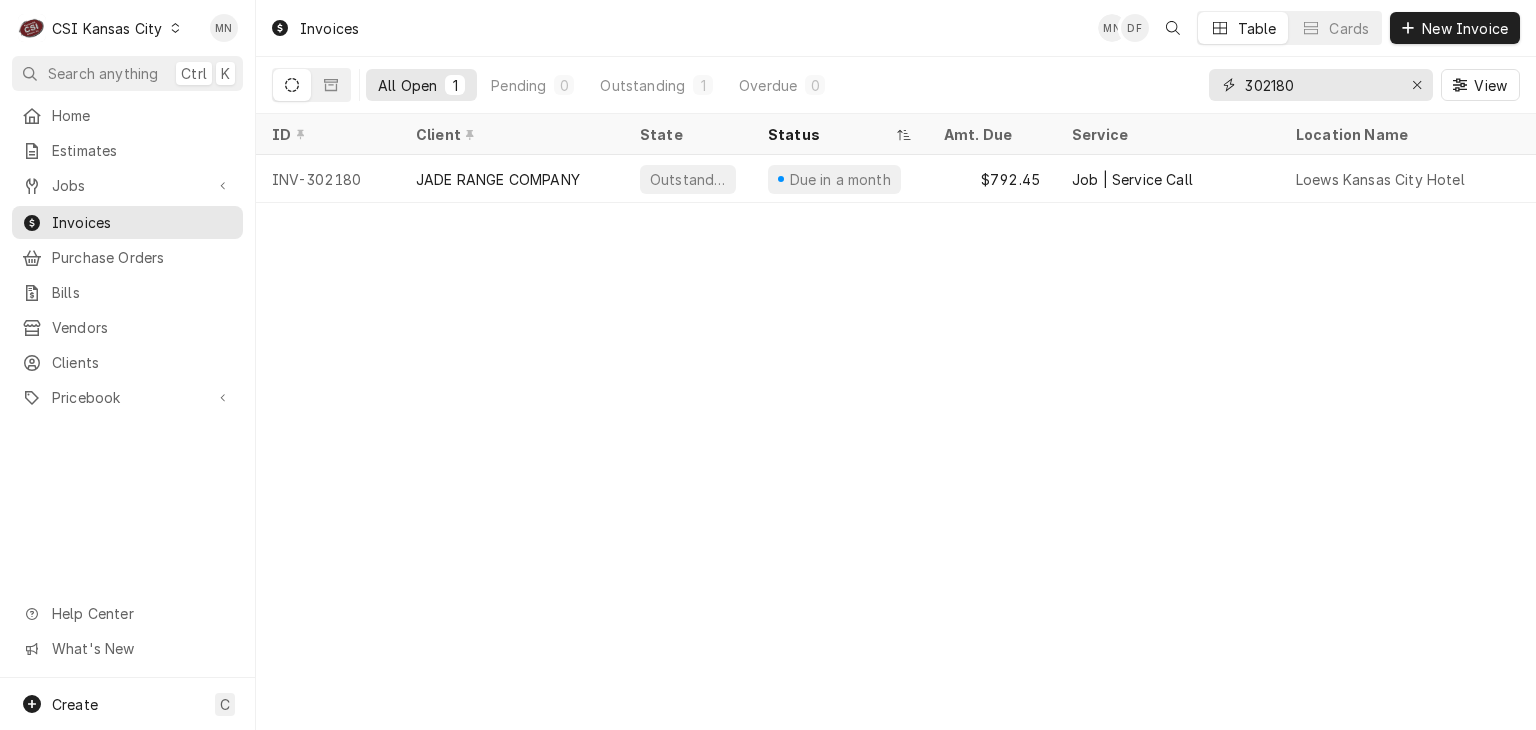 drag, startPoint x: 1310, startPoint y: 85, endPoint x: 1048, endPoint y: 94, distance: 262.15454 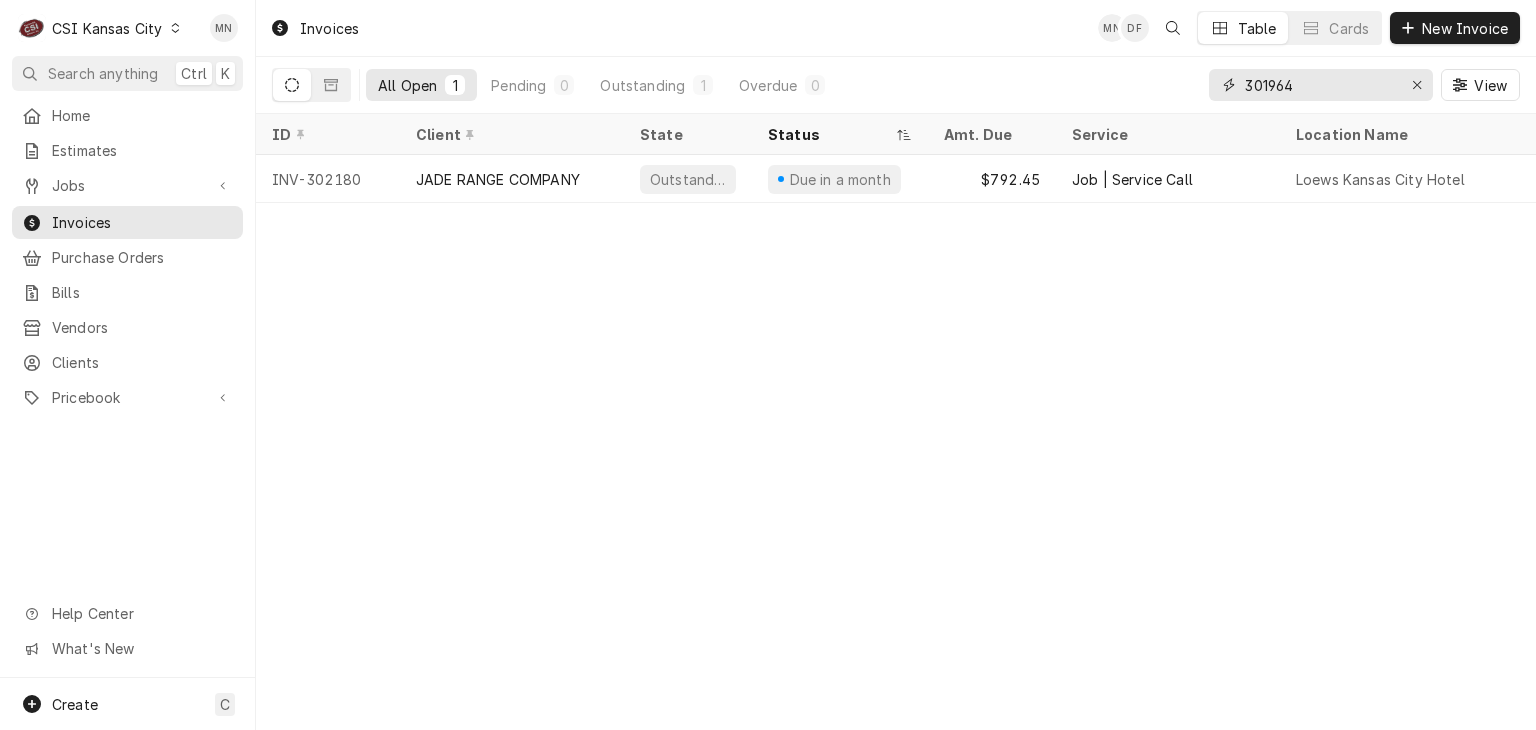type on "301964" 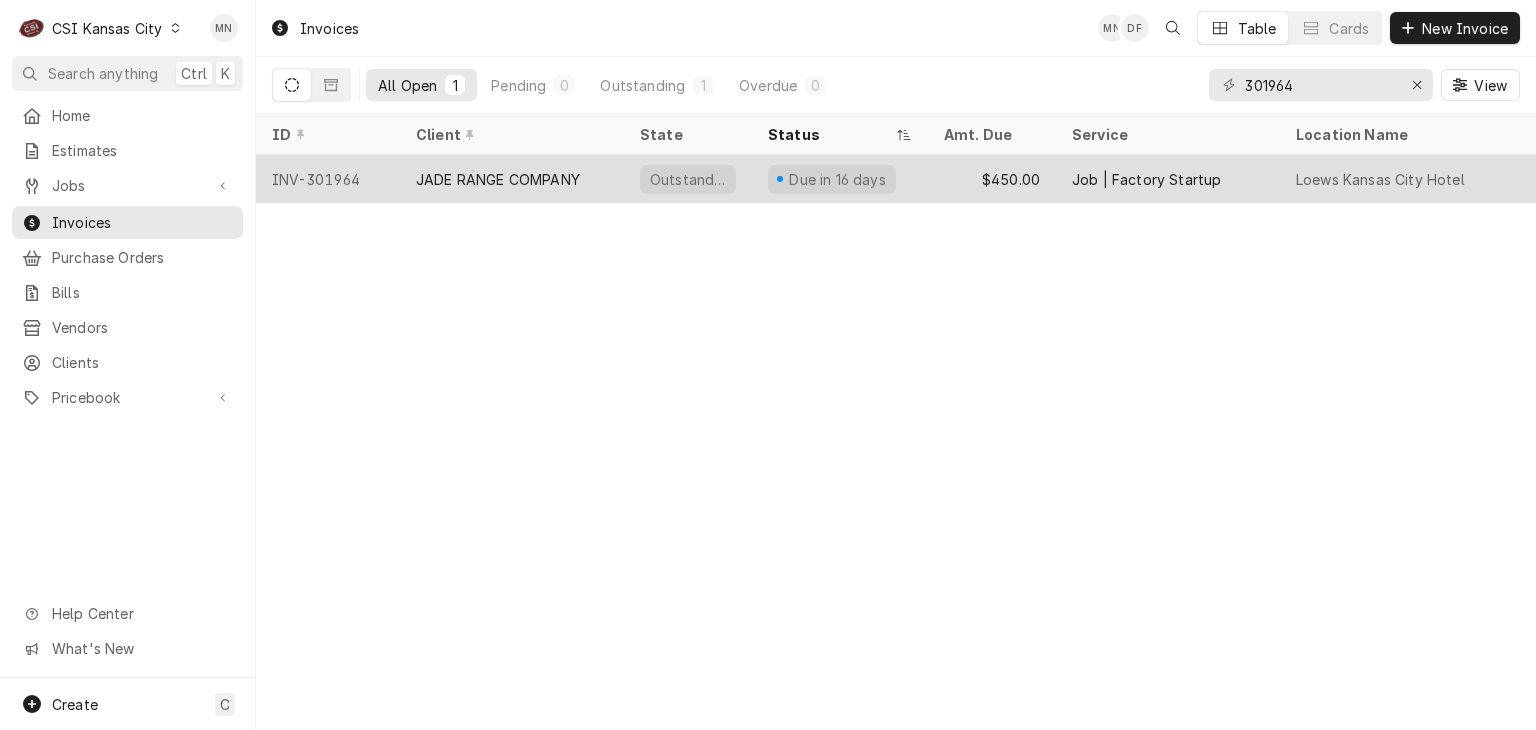 click on "JADE RANGE COMPANY" at bounding box center [512, 179] 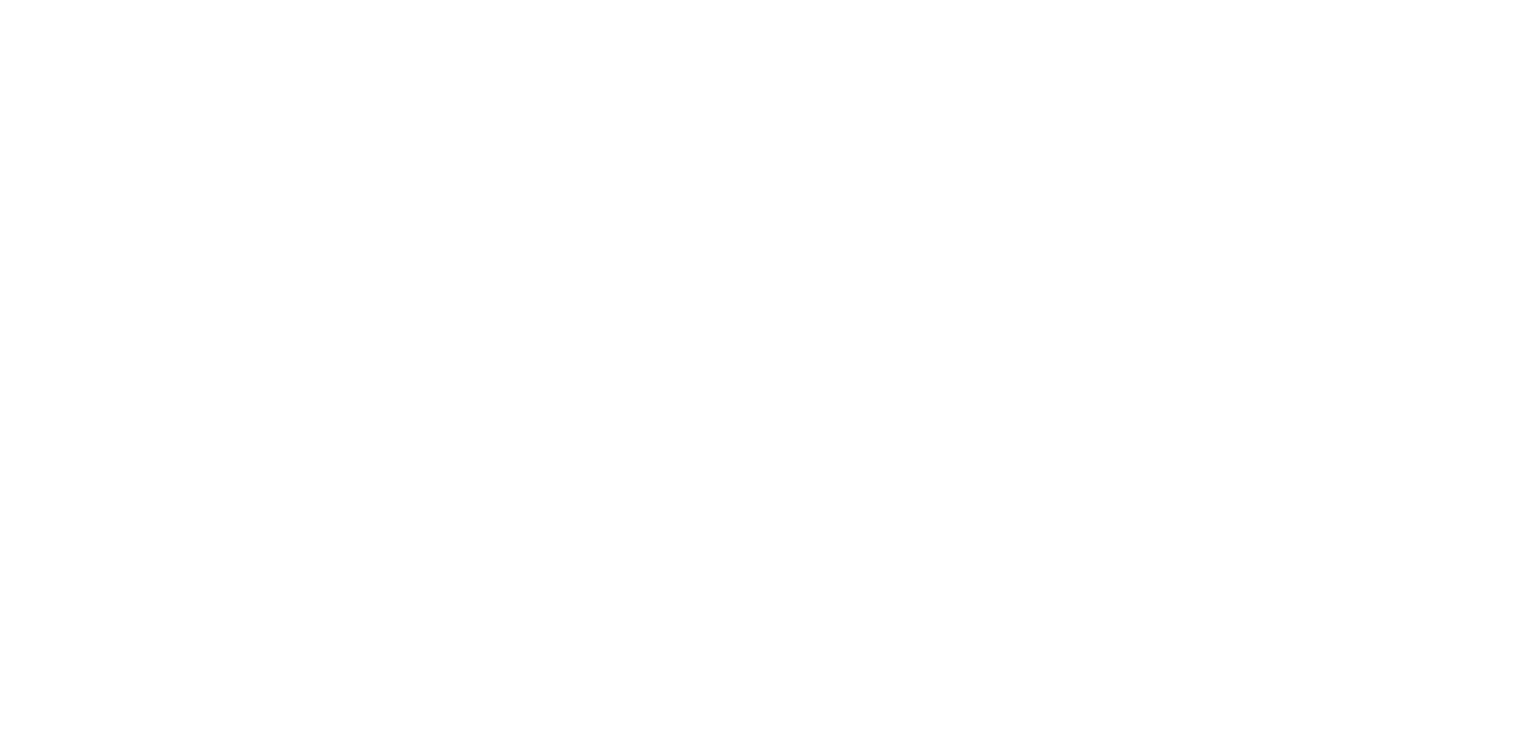 scroll, scrollTop: 0, scrollLeft: 0, axis: both 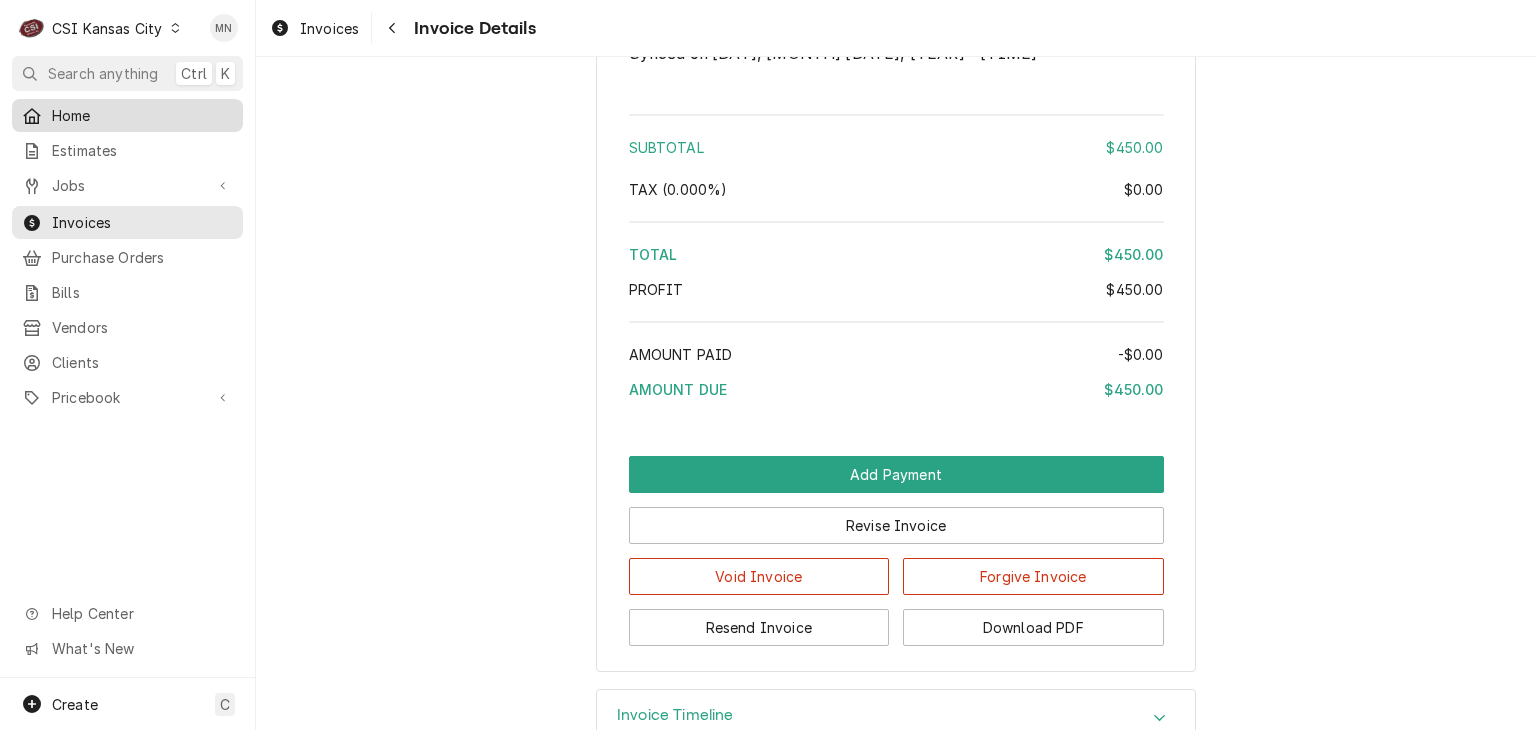 click on "Home" at bounding box center (142, 115) 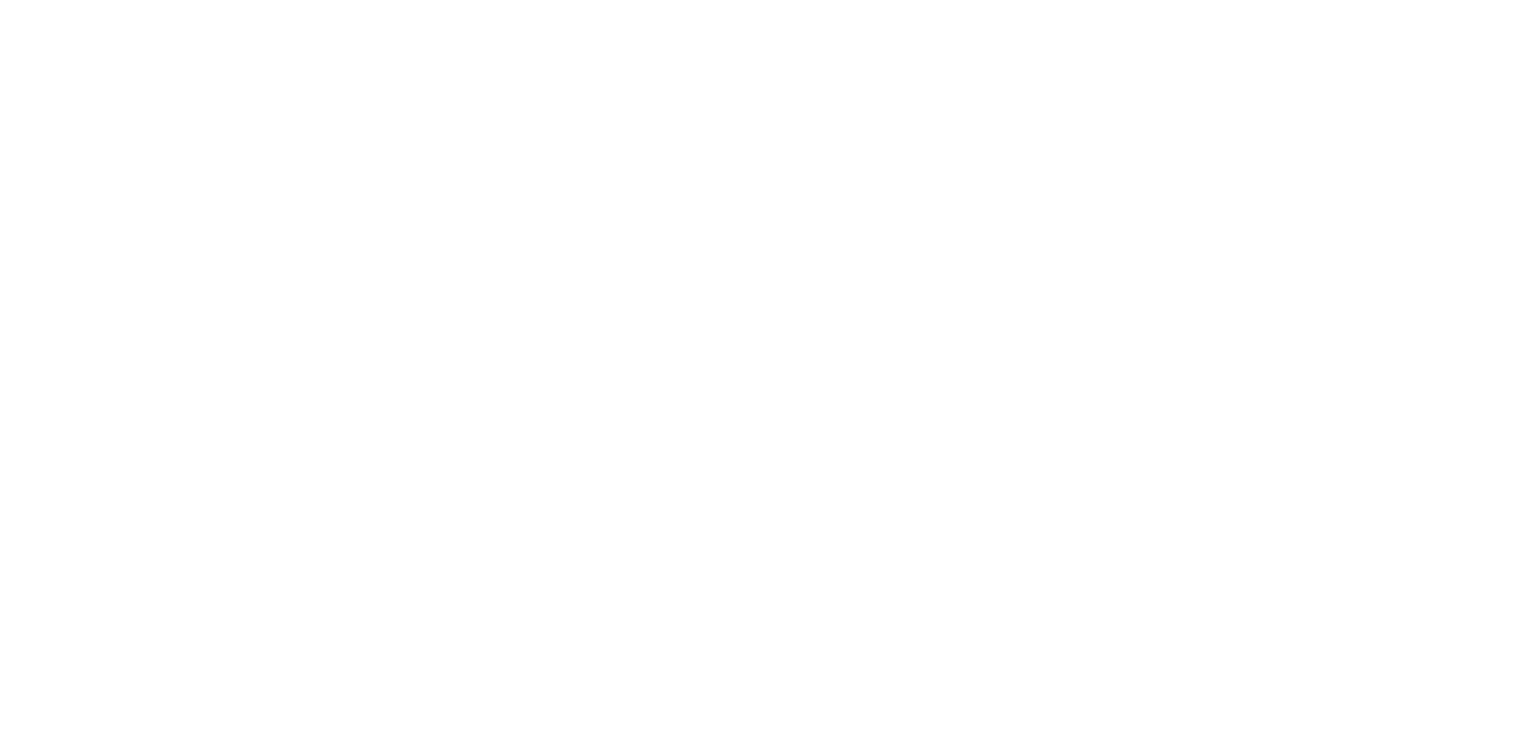 scroll, scrollTop: 0, scrollLeft: 0, axis: both 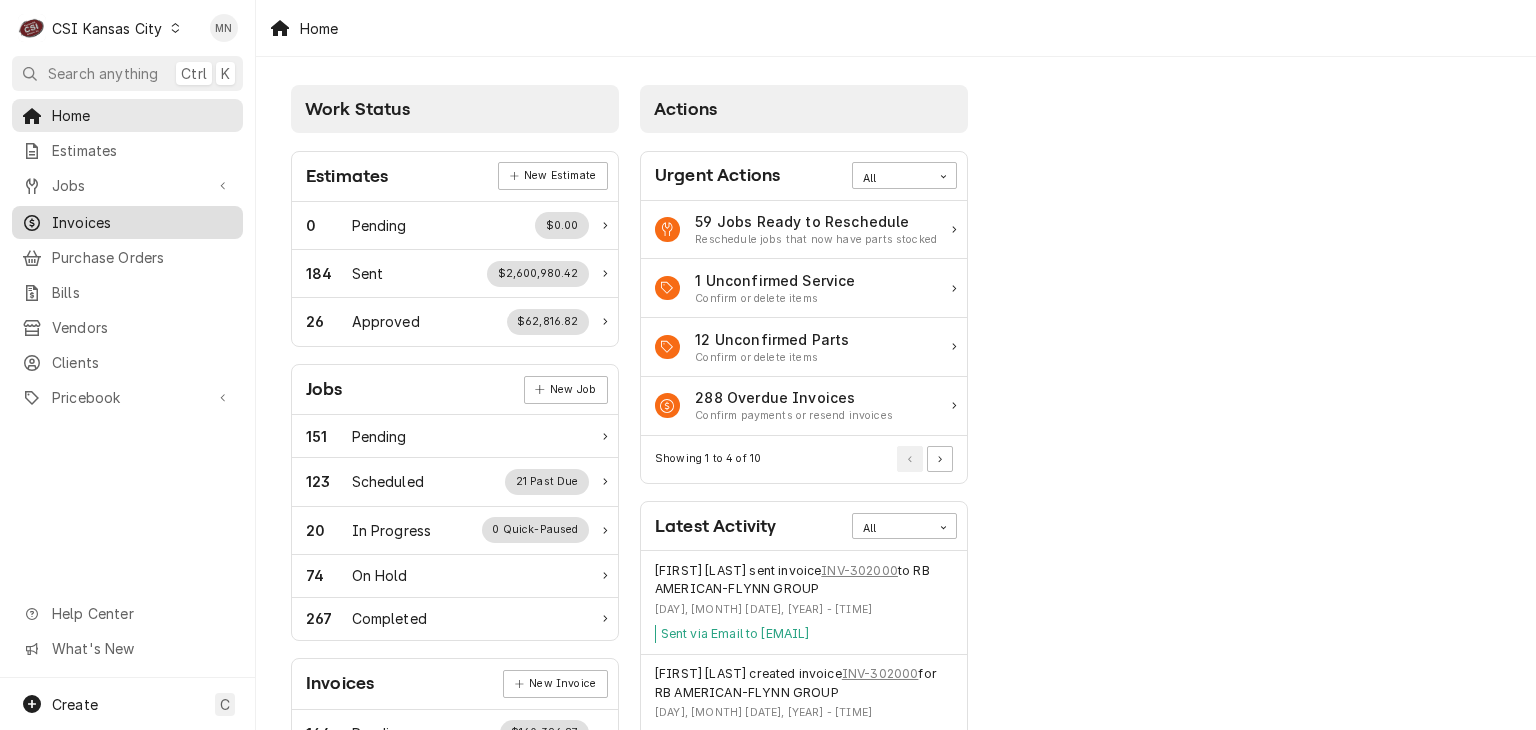 click on "Invoices" at bounding box center (142, 222) 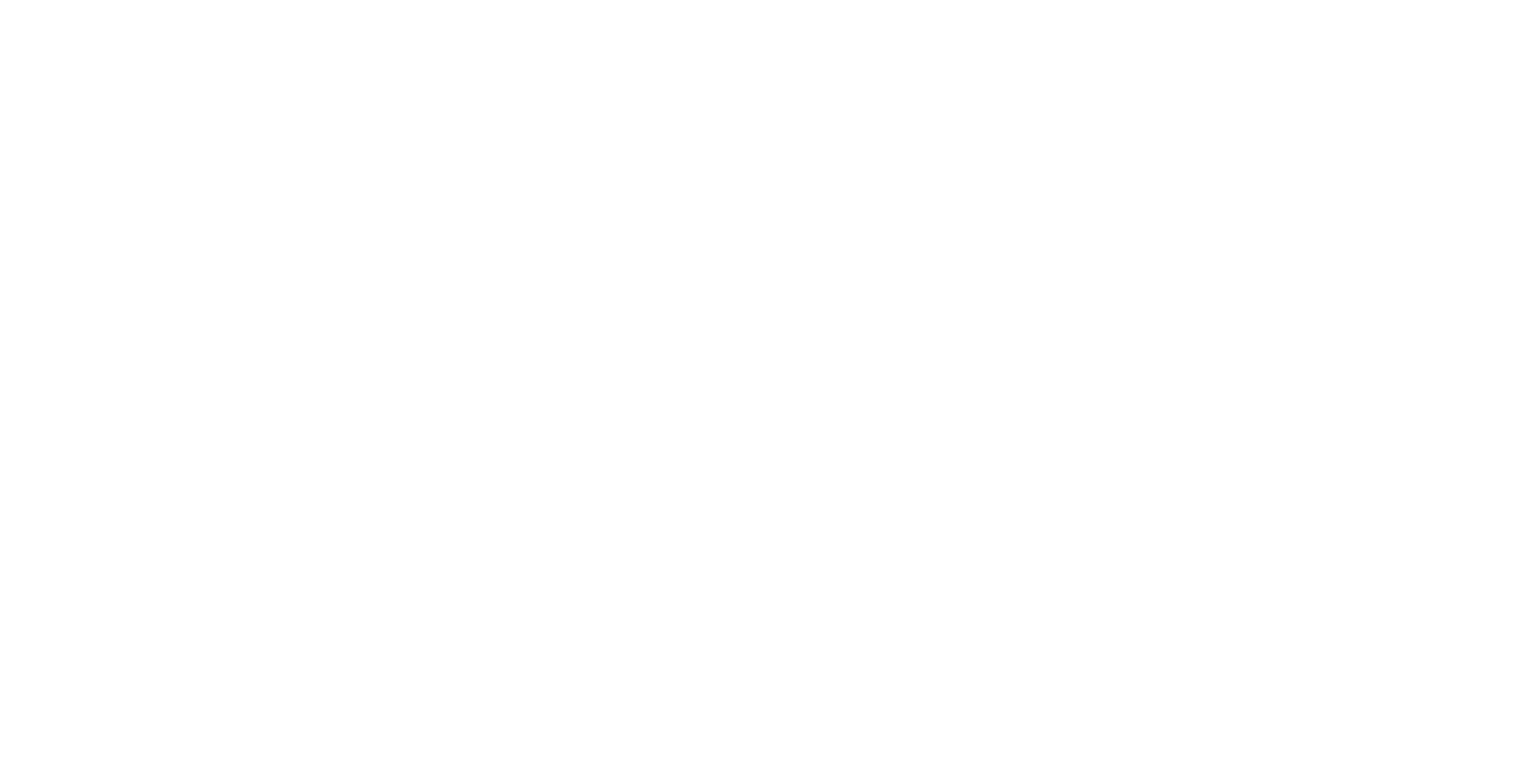 scroll, scrollTop: 0, scrollLeft: 0, axis: both 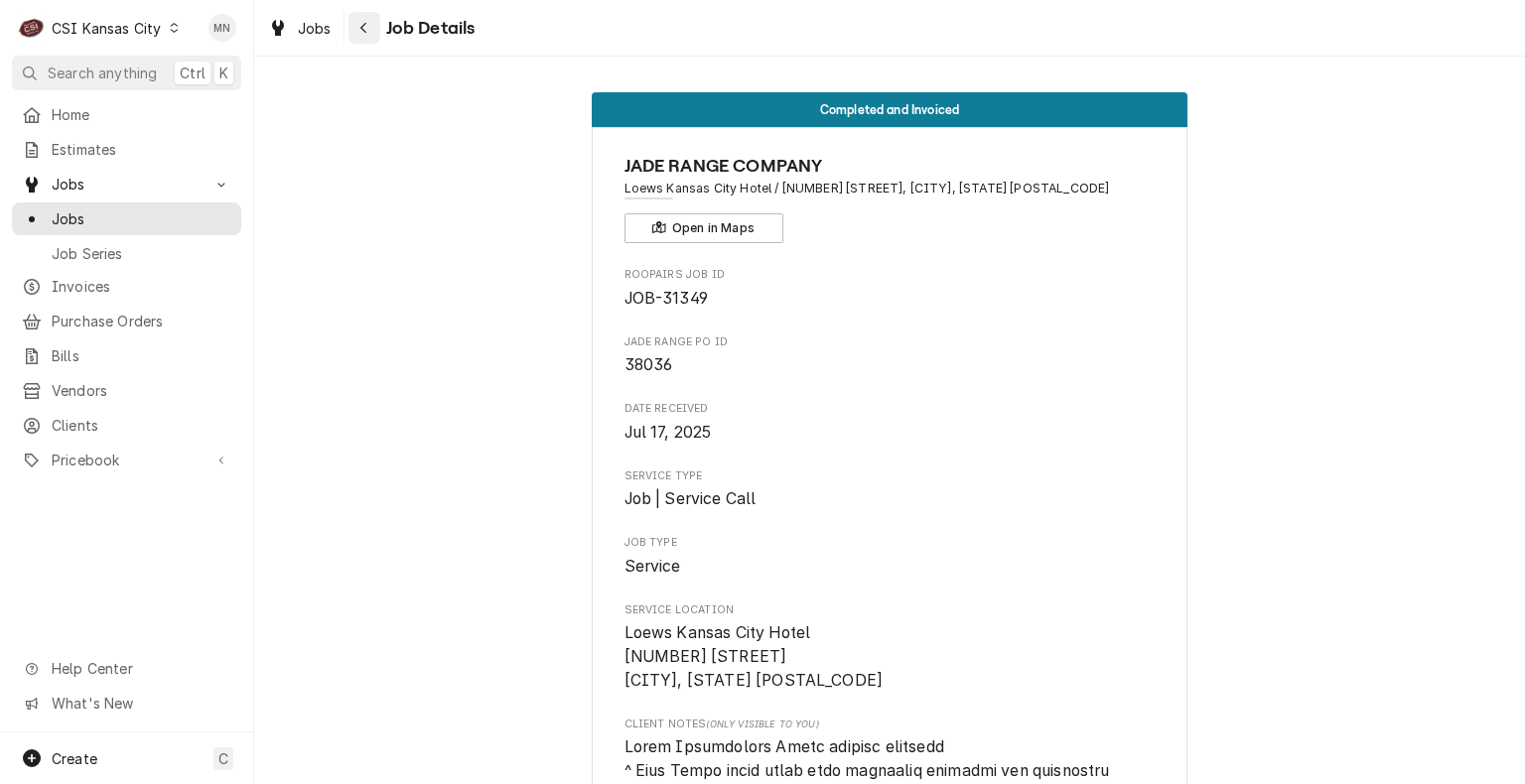 click 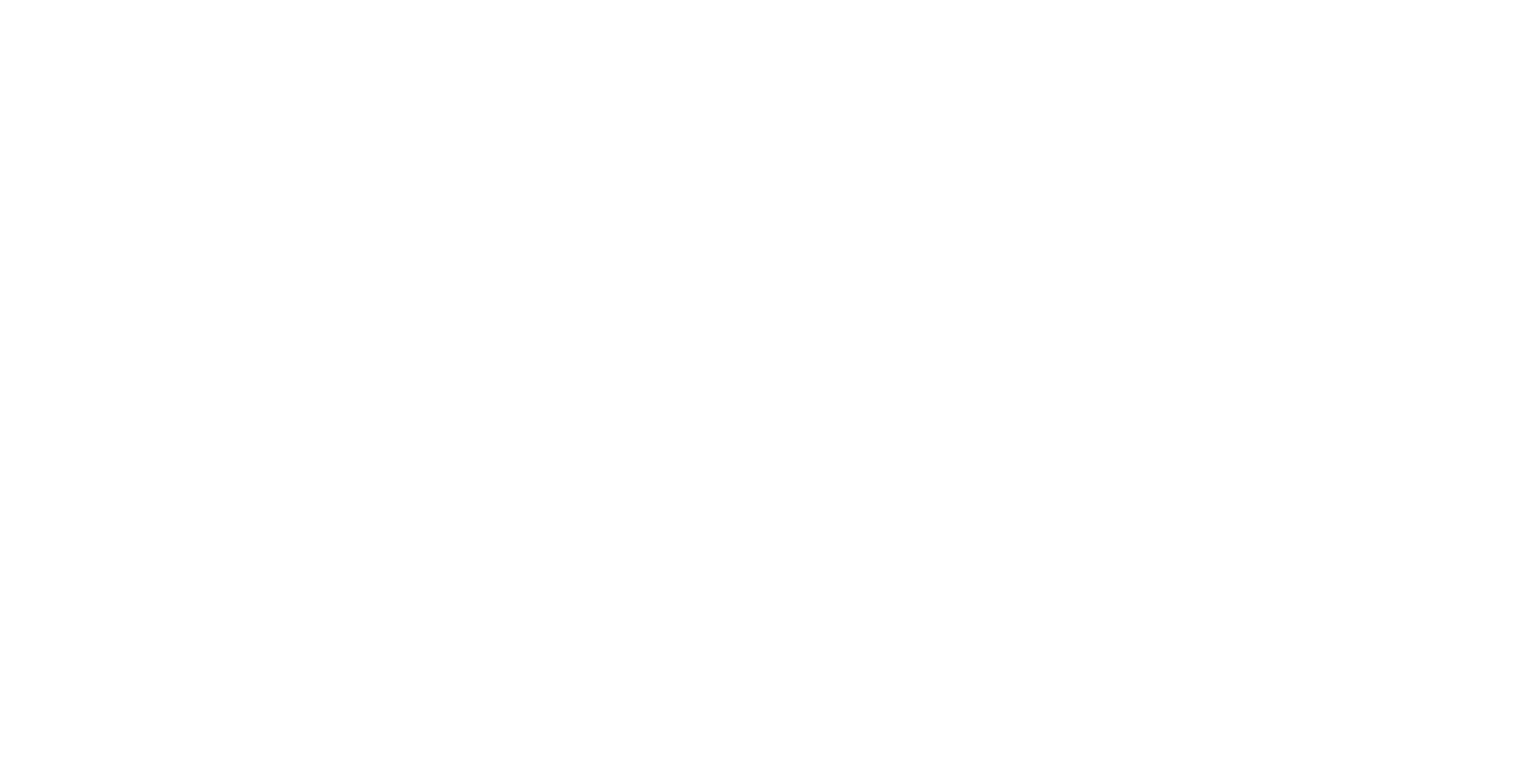 scroll, scrollTop: 0, scrollLeft: 0, axis: both 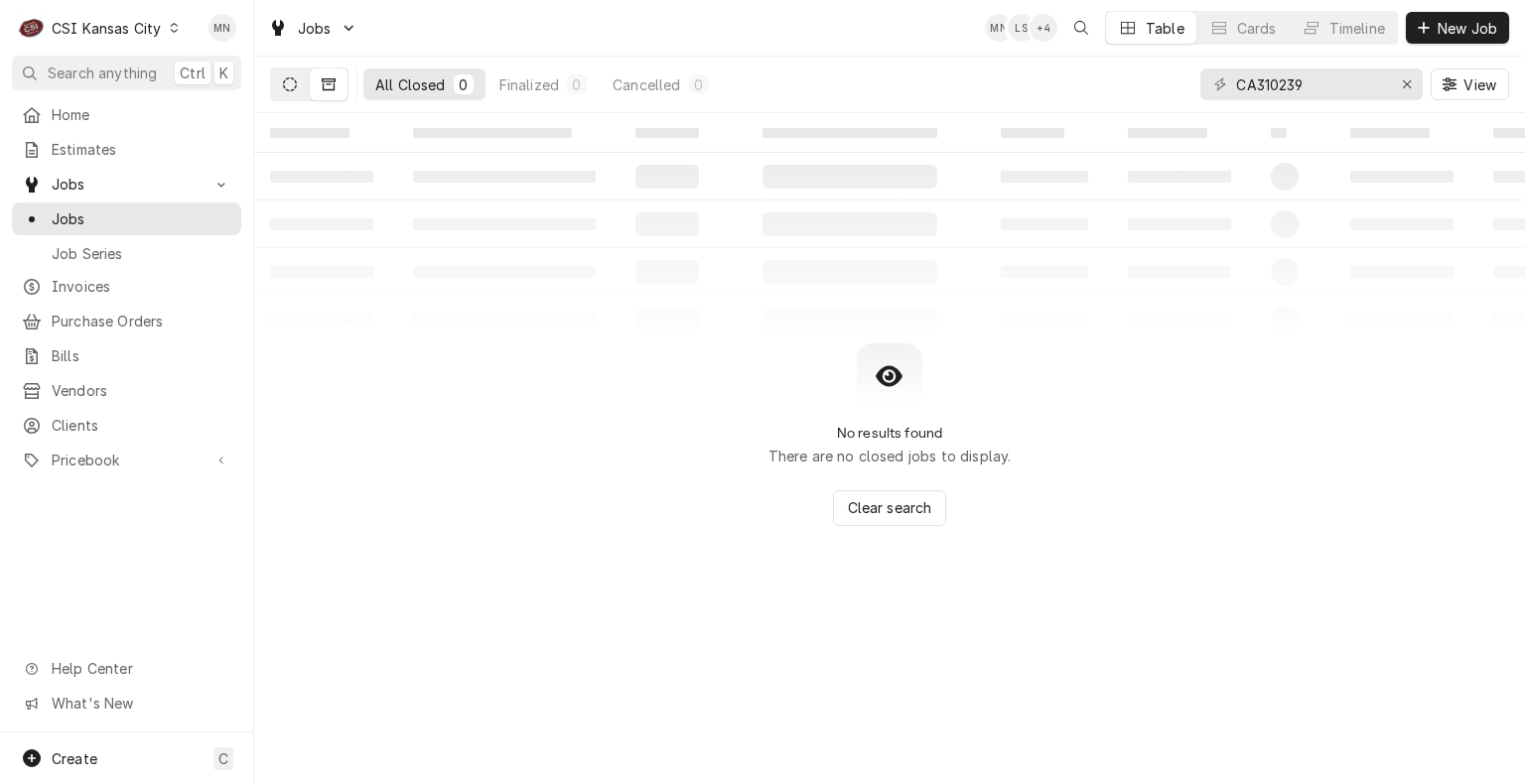 click 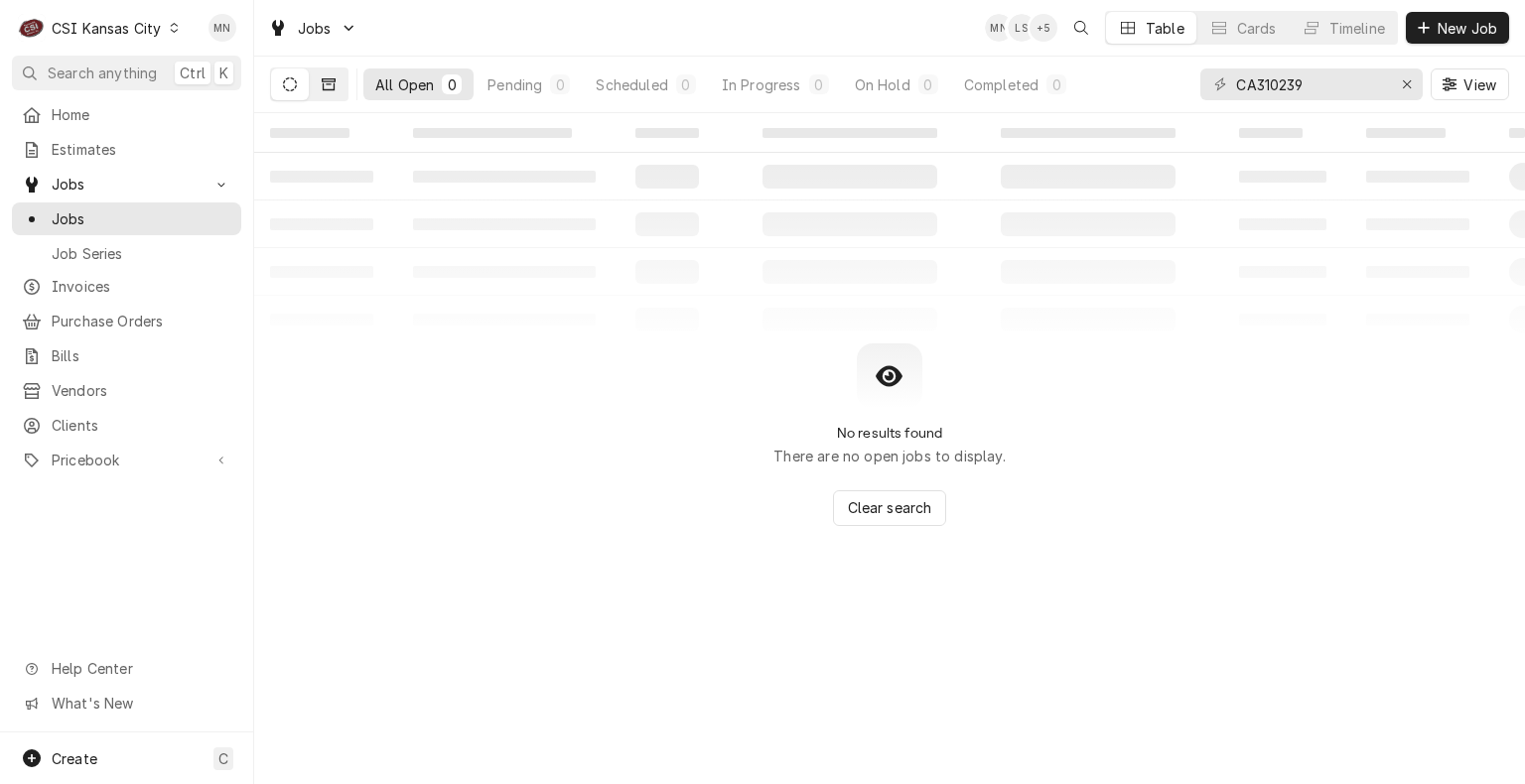 click at bounding box center (329, 84) 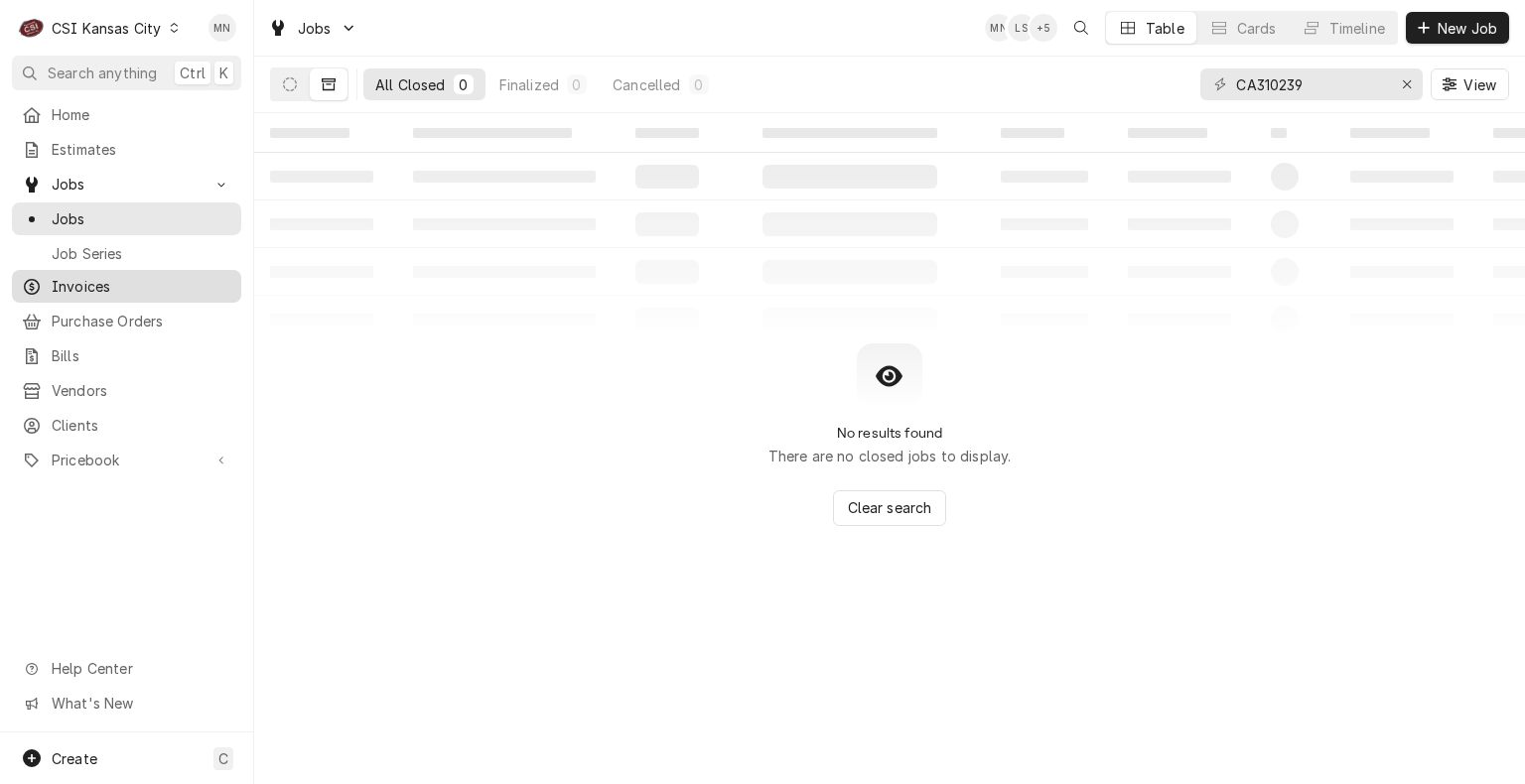 click on "Invoices" at bounding box center (141, 286) 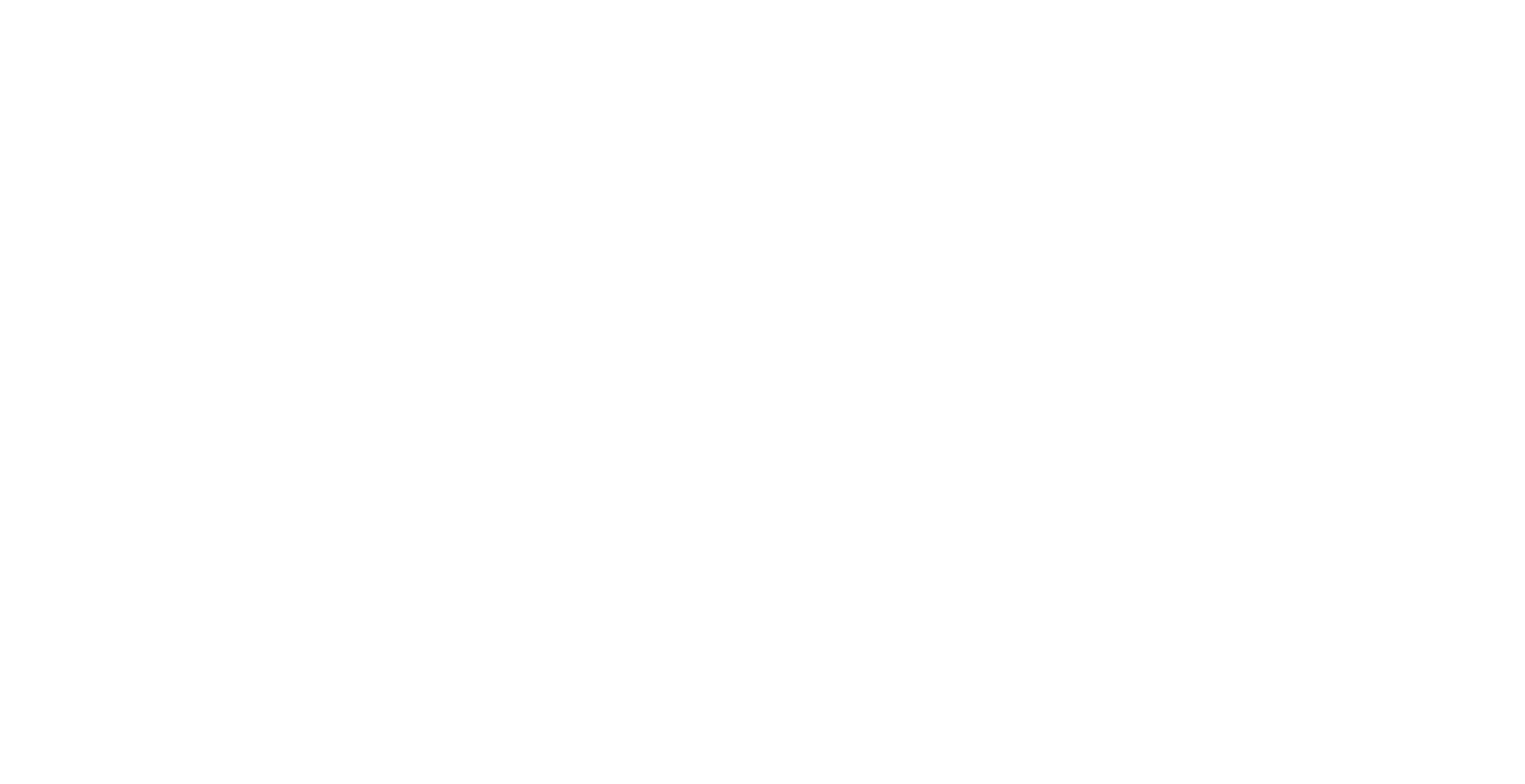 scroll, scrollTop: 0, scrollLeft: 0, axis: both 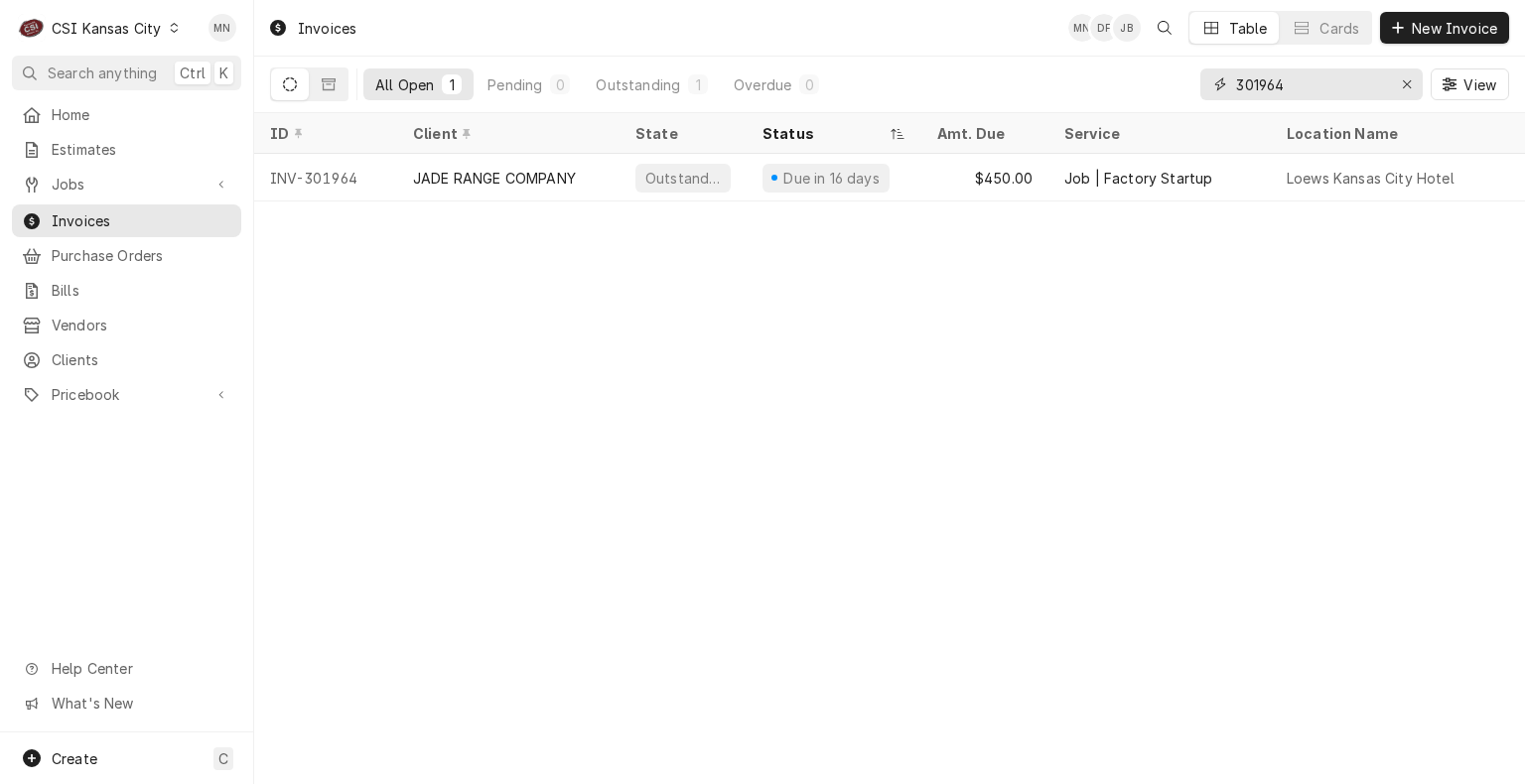 drag, startPoint x: 1313, startPoint y: 84, endPoint x: 1190, endPoint y: 93, distance: 123.32883 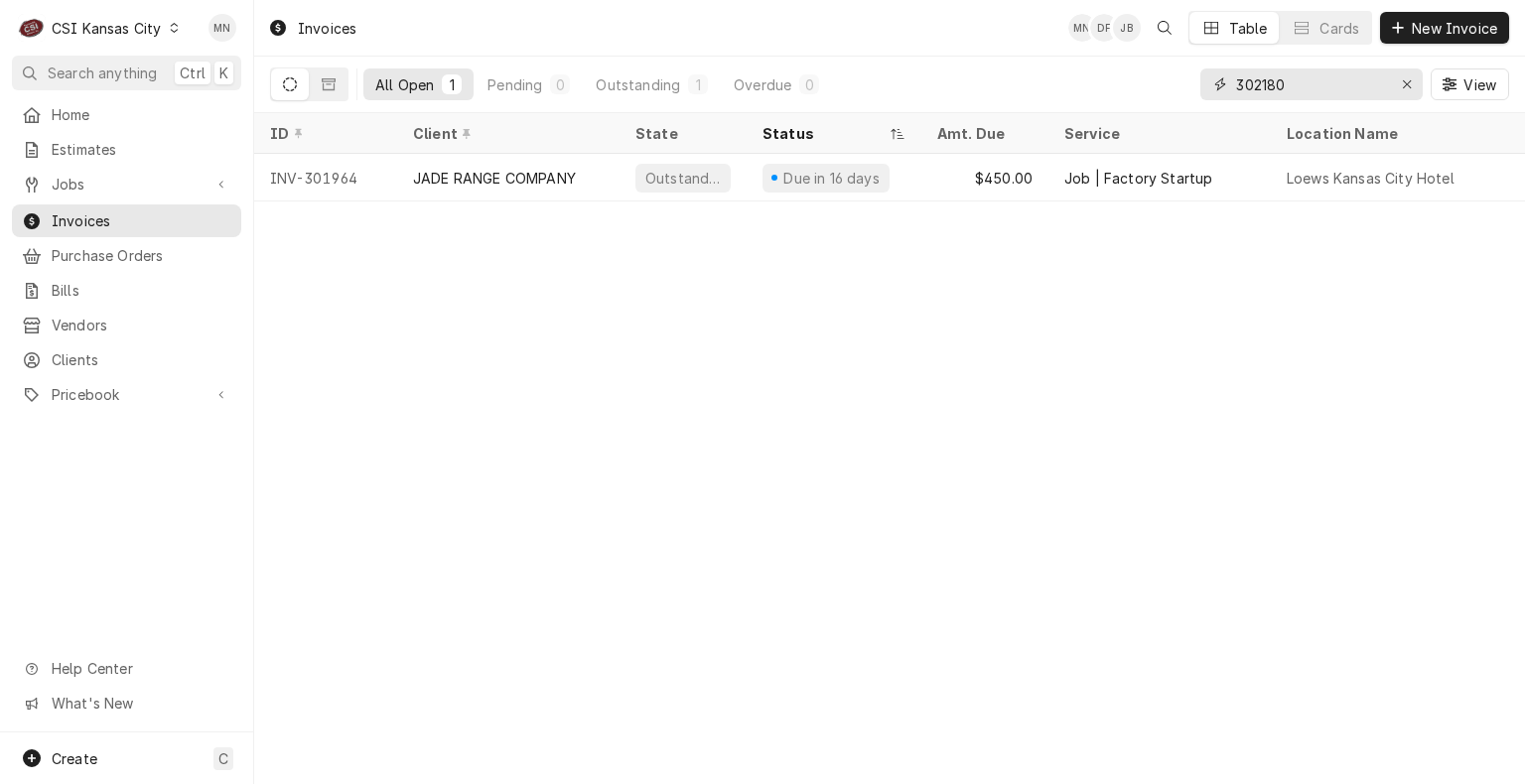 type on "302180" 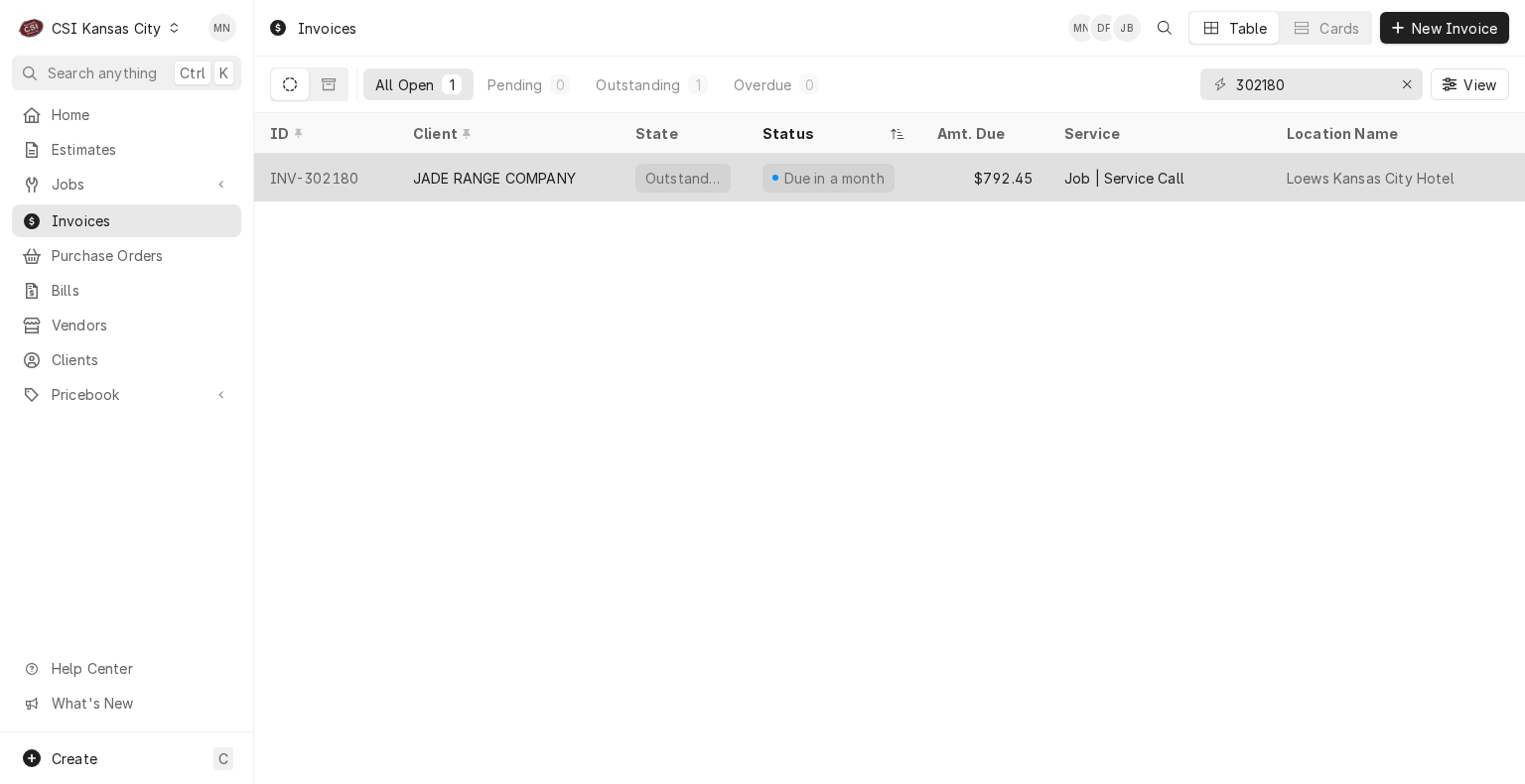 click on "JADE RANGE COMPANY" at bounding box center (494, 178) 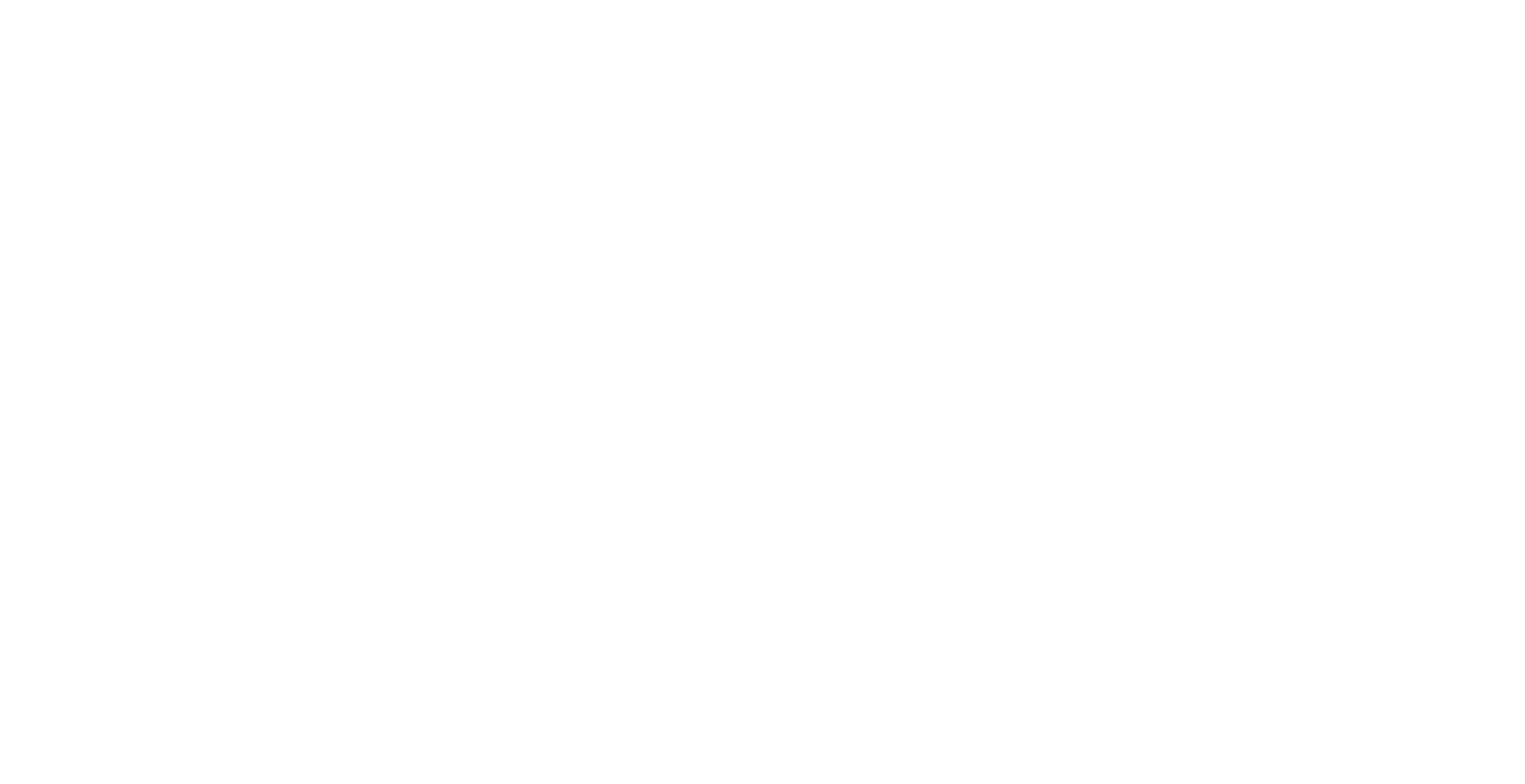 scroll, scrollTop: 0, scrollLeft: 0, axis: both 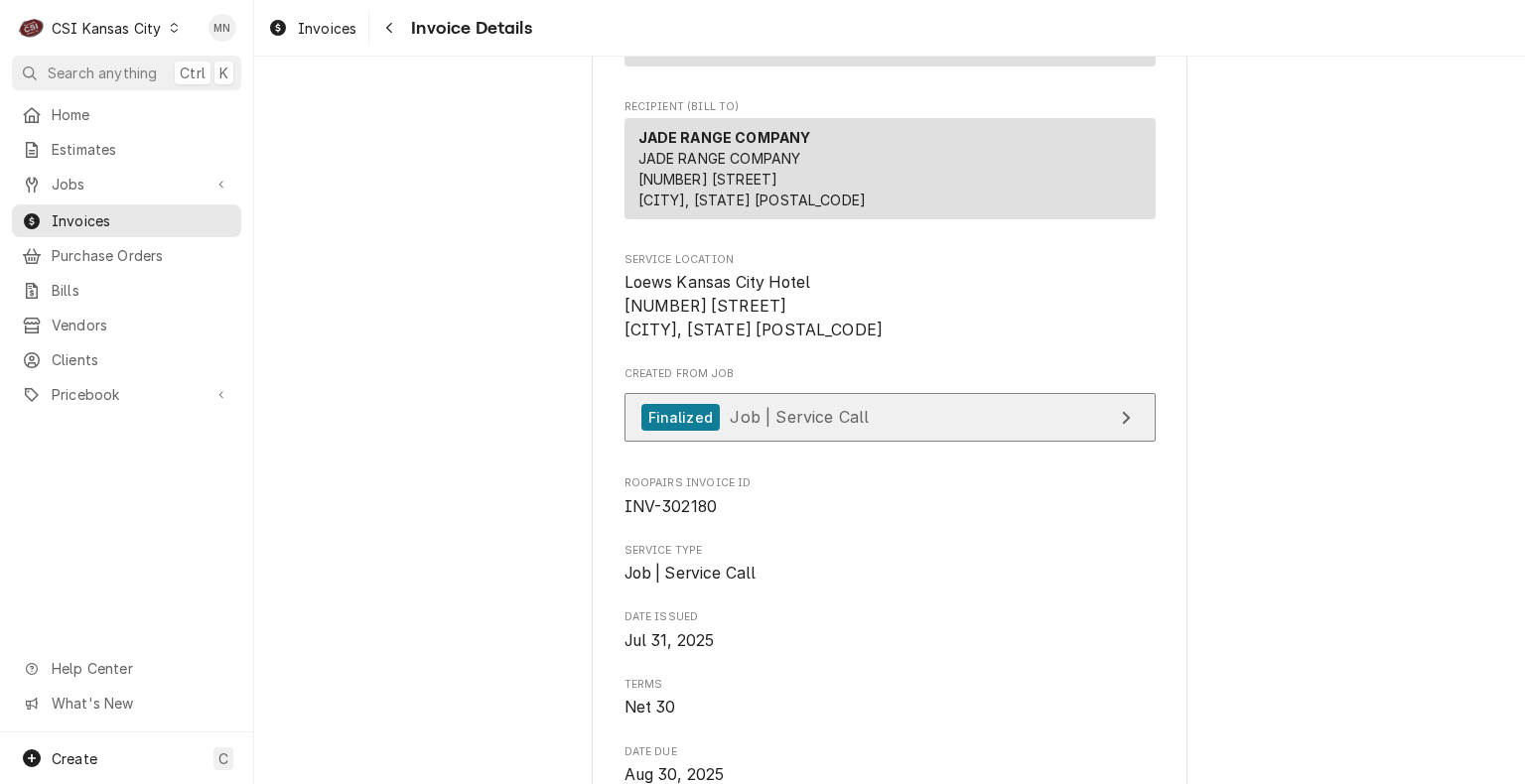 click on "Finalized Job | Service Call" at bounding box center [890, 417] 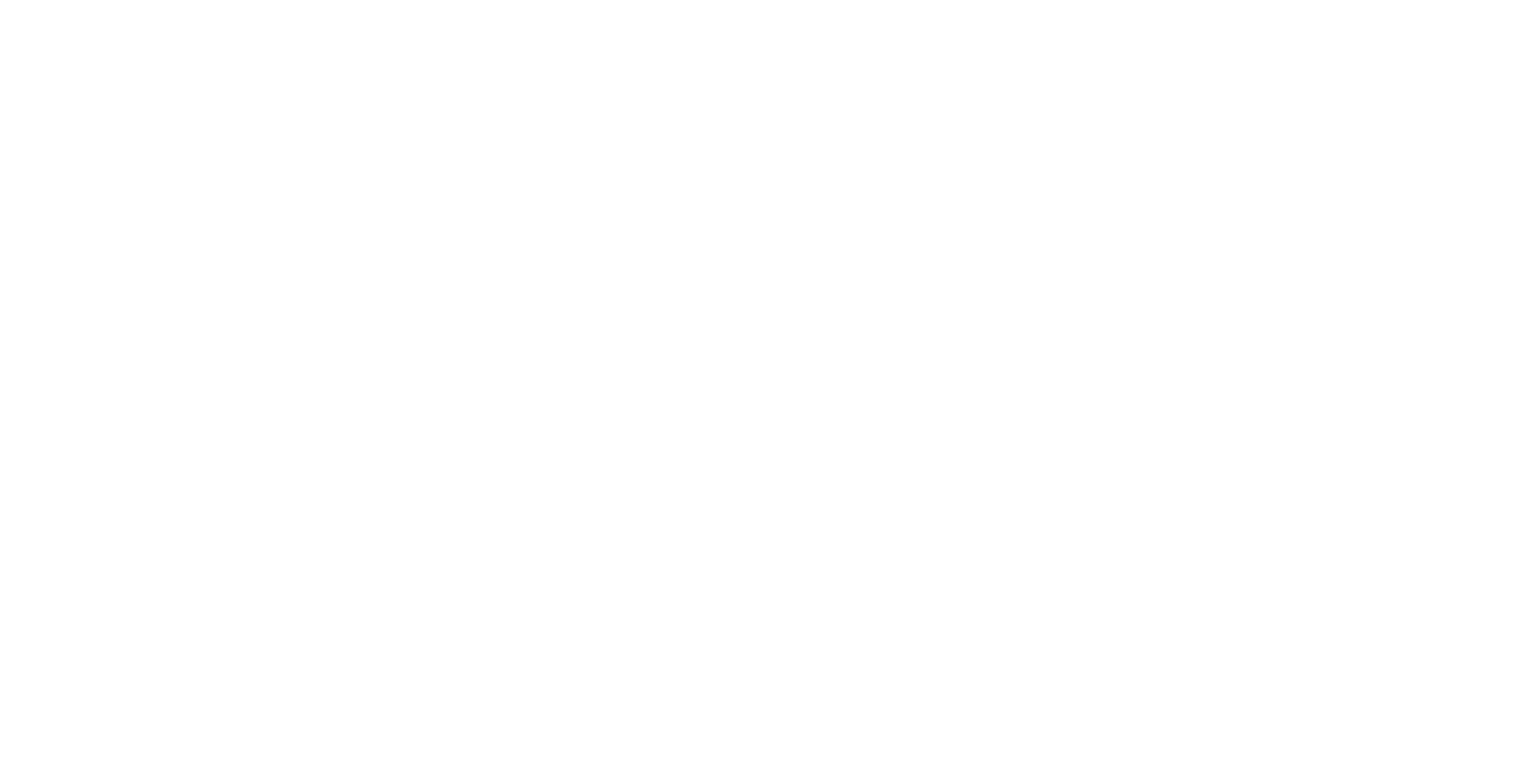 scroll, scrollTop: 0, scrollLeft: 0, axis: both 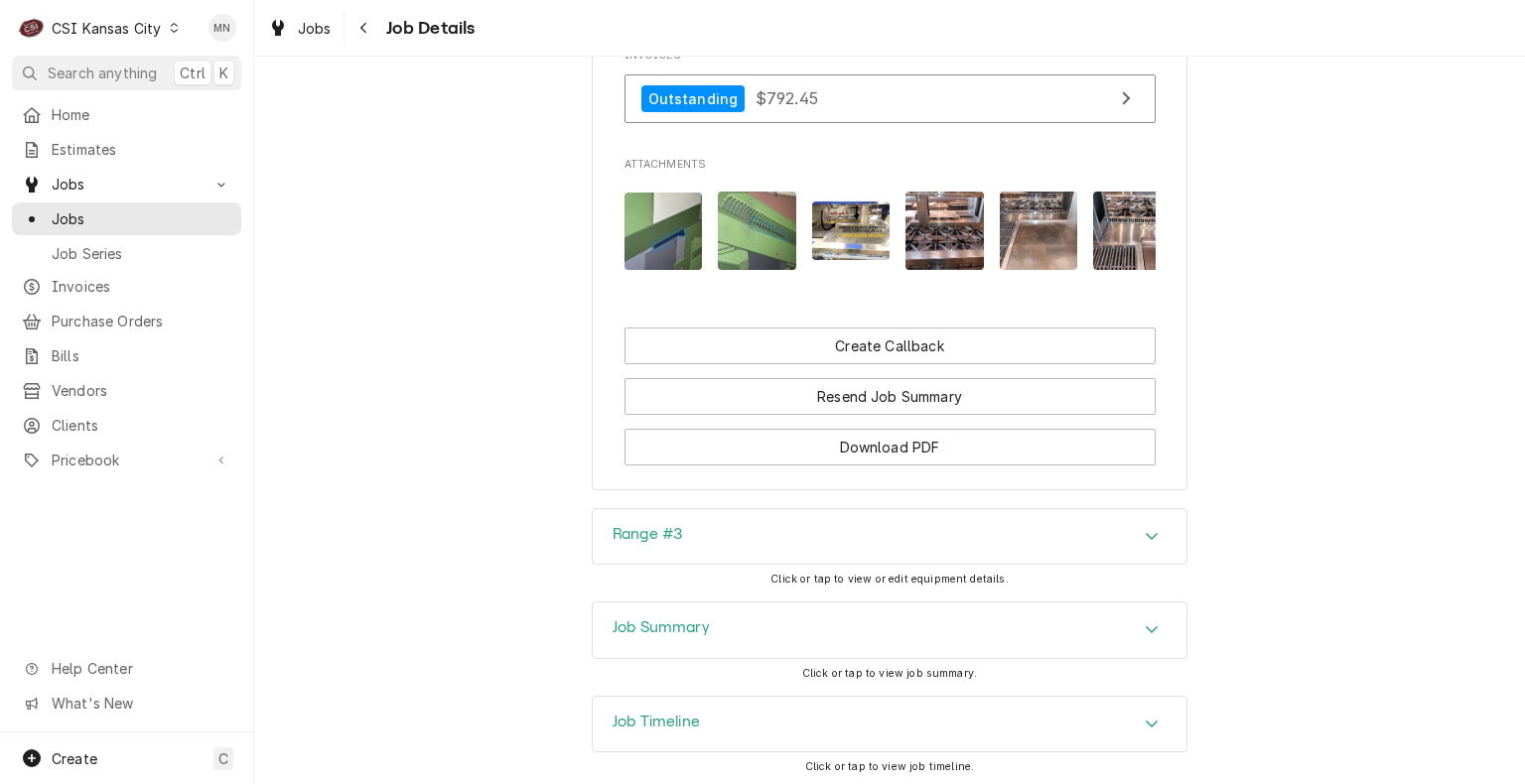 click on "Range #3" at bounding box center (890, 537) 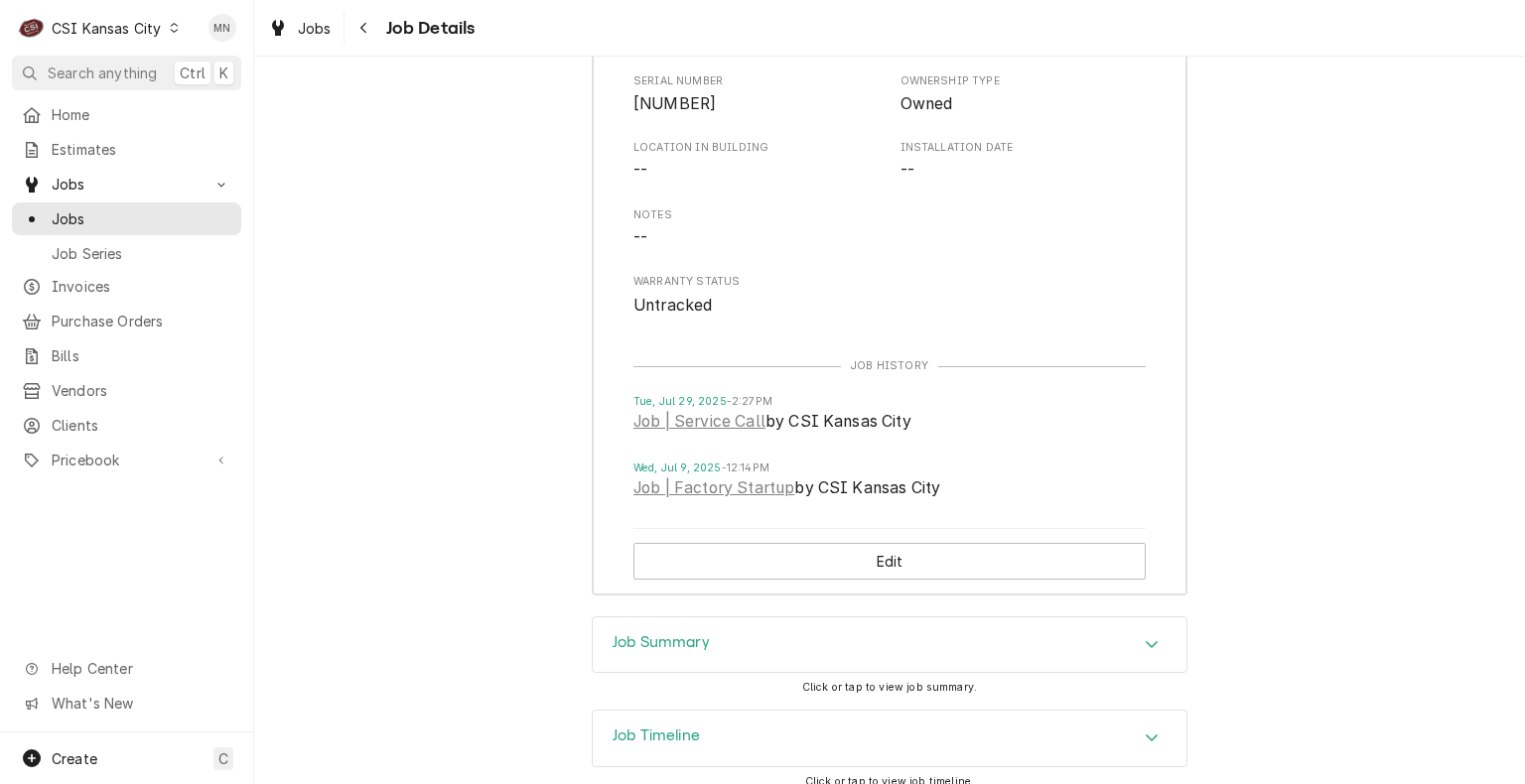 scroll, scrollTop: 3771, scrollLeft: 0, axis: vertical 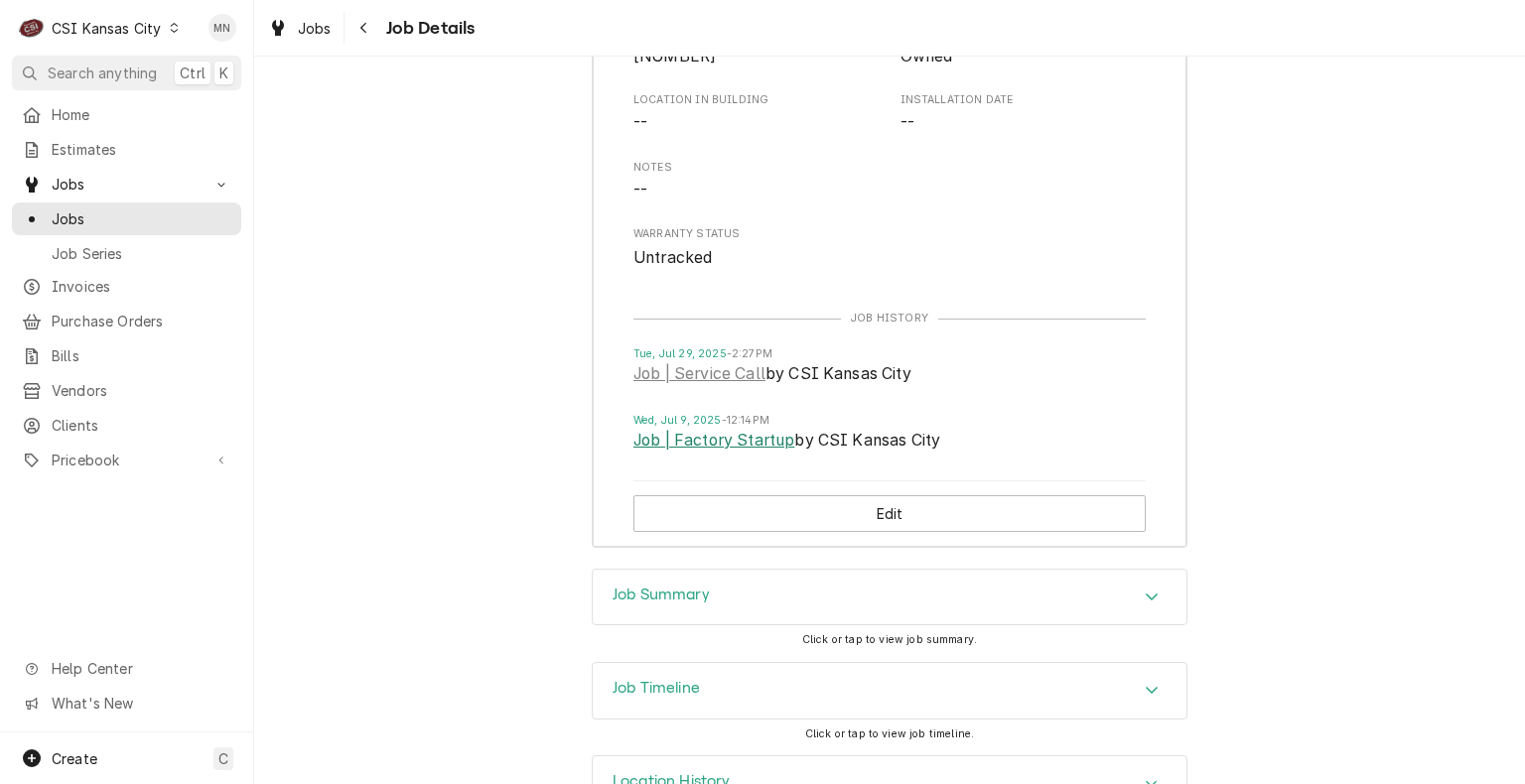 click on "Job | Factory Startup" at bounding box center (714, 441) 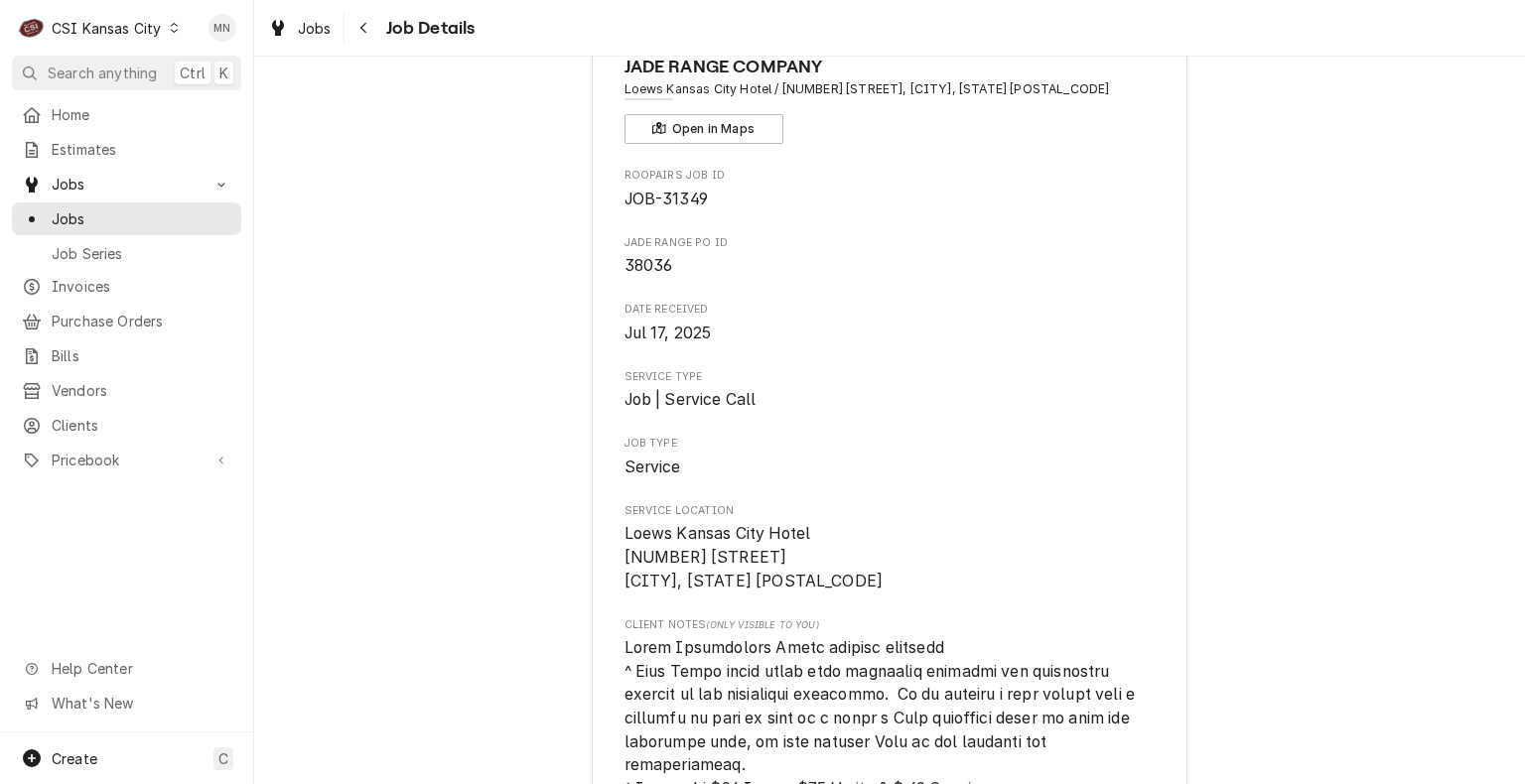 scroll, scrollTop: 0, scrollLeft: 0, axis: both 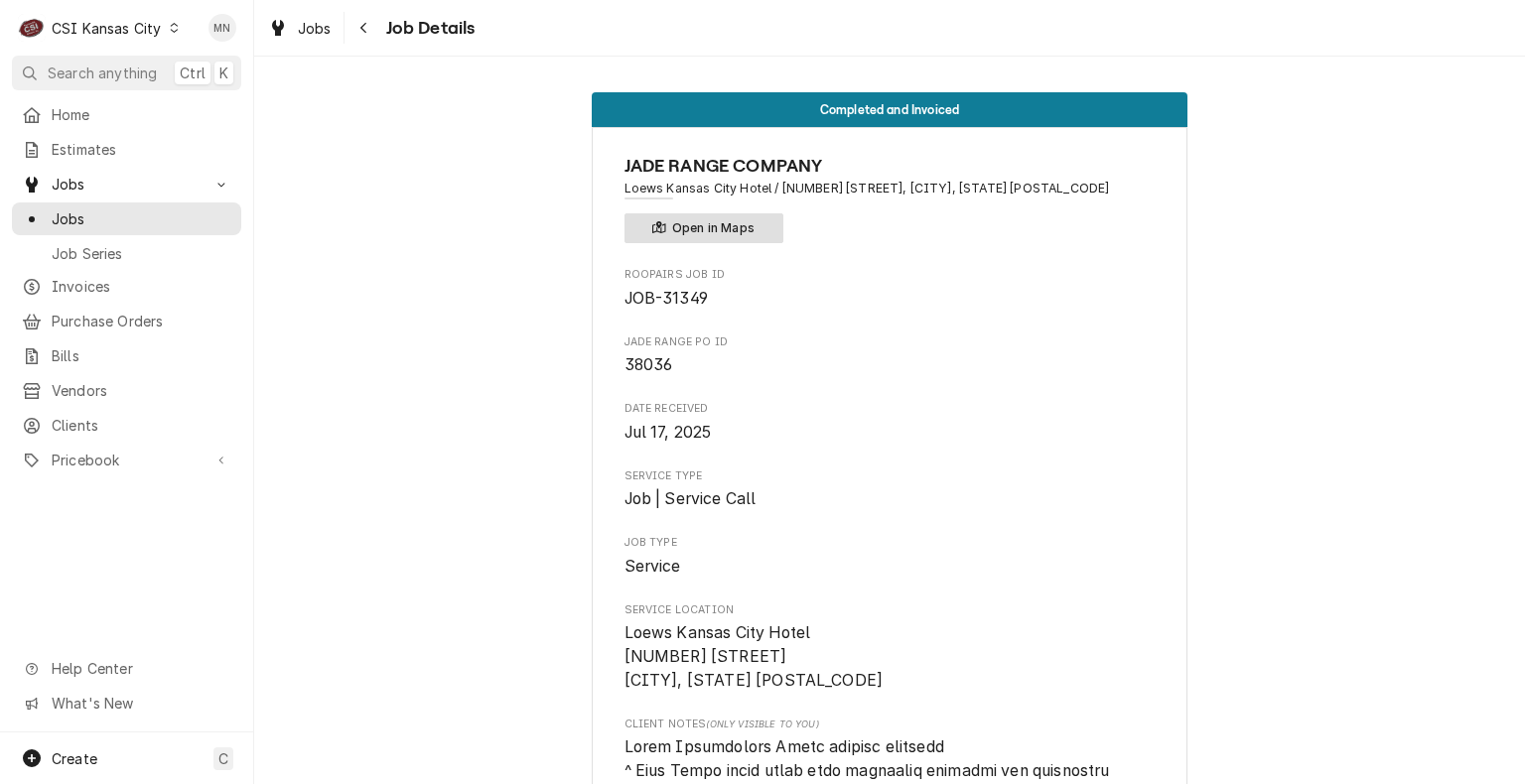 click on "Open in Maps" at bounding box center (704, 228) 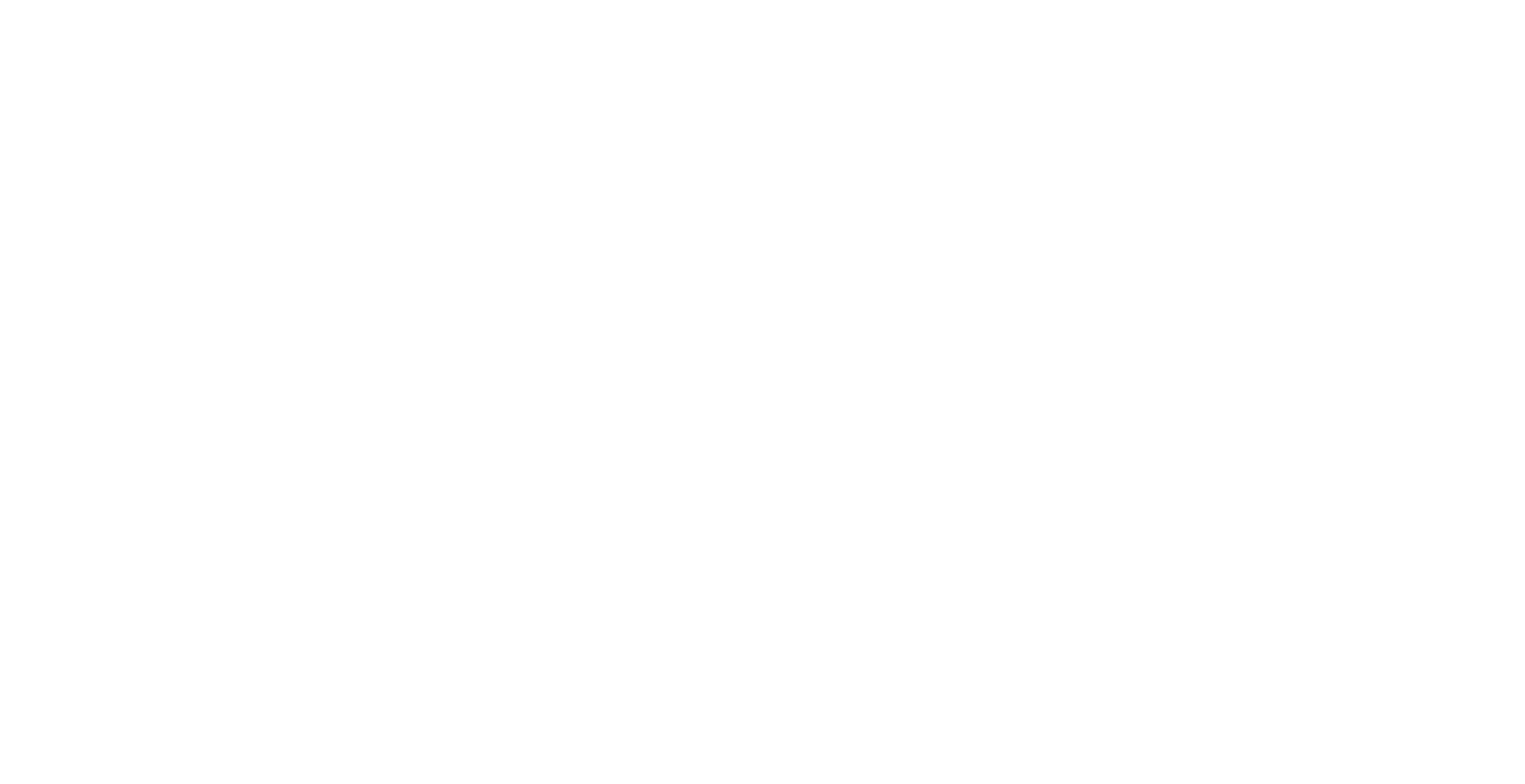 scroll, scrollTop: 0, scrollLeft: 0, axis: both 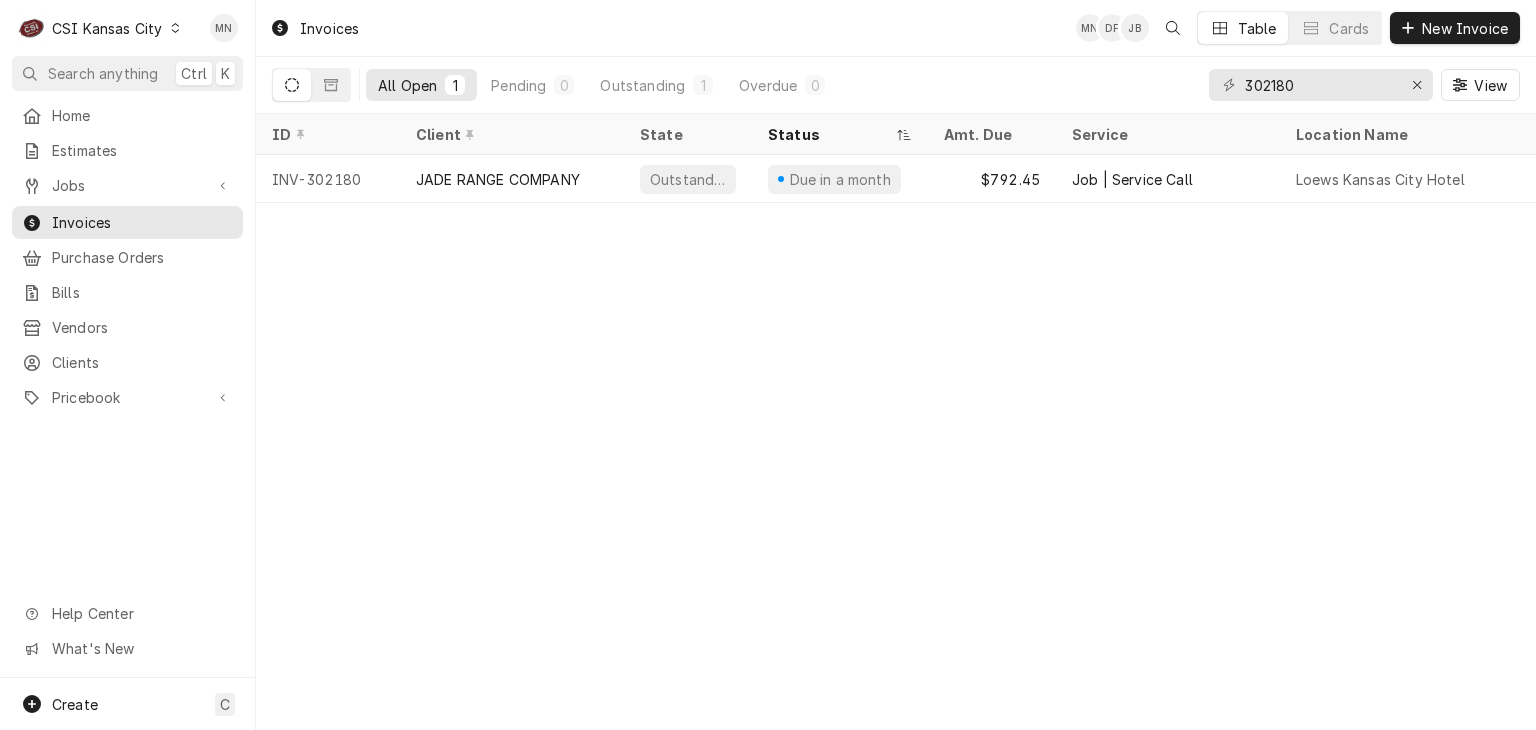 click on "CSI Kansas City" at bounding box center [107, 28] 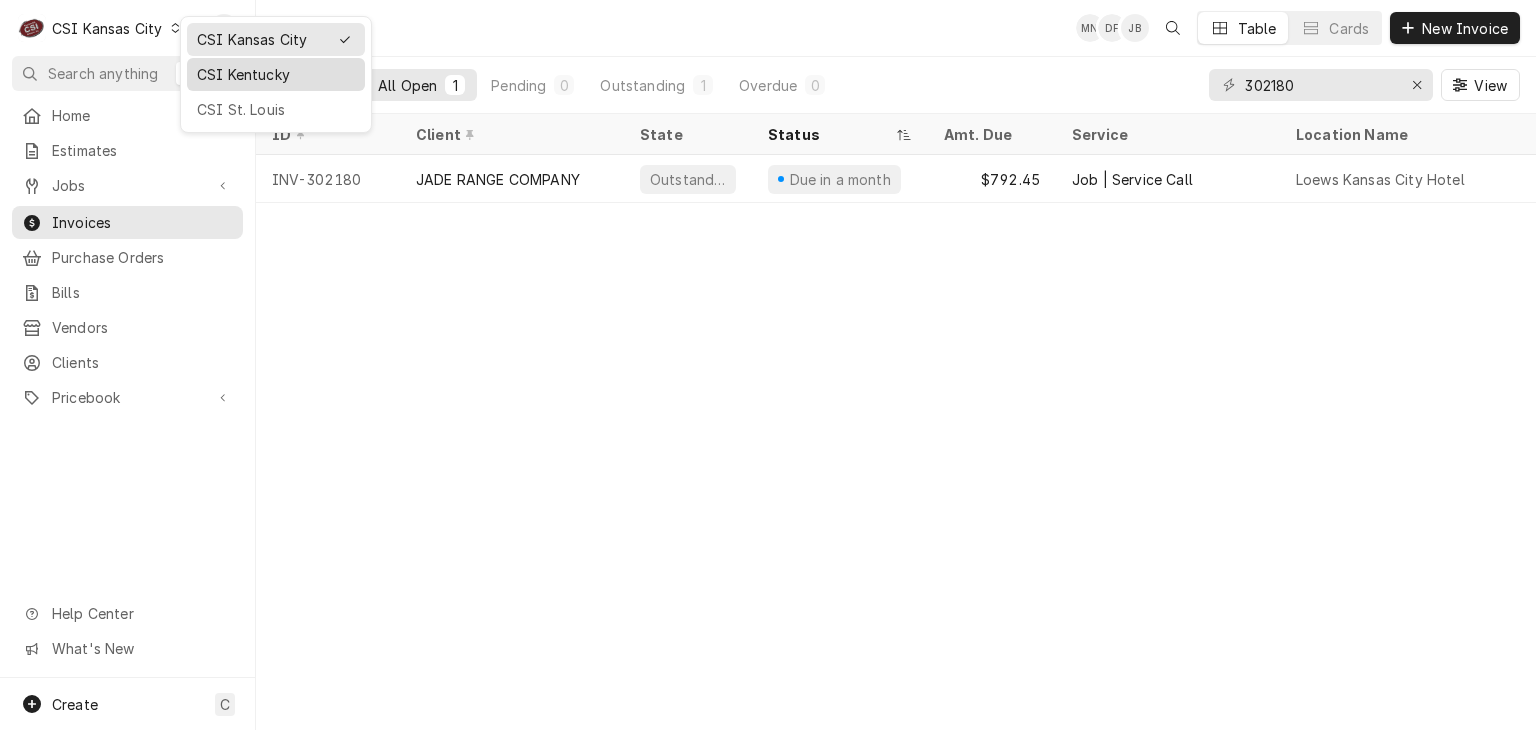 click on "CSI Kentucky" at bounding box center [276, 74] 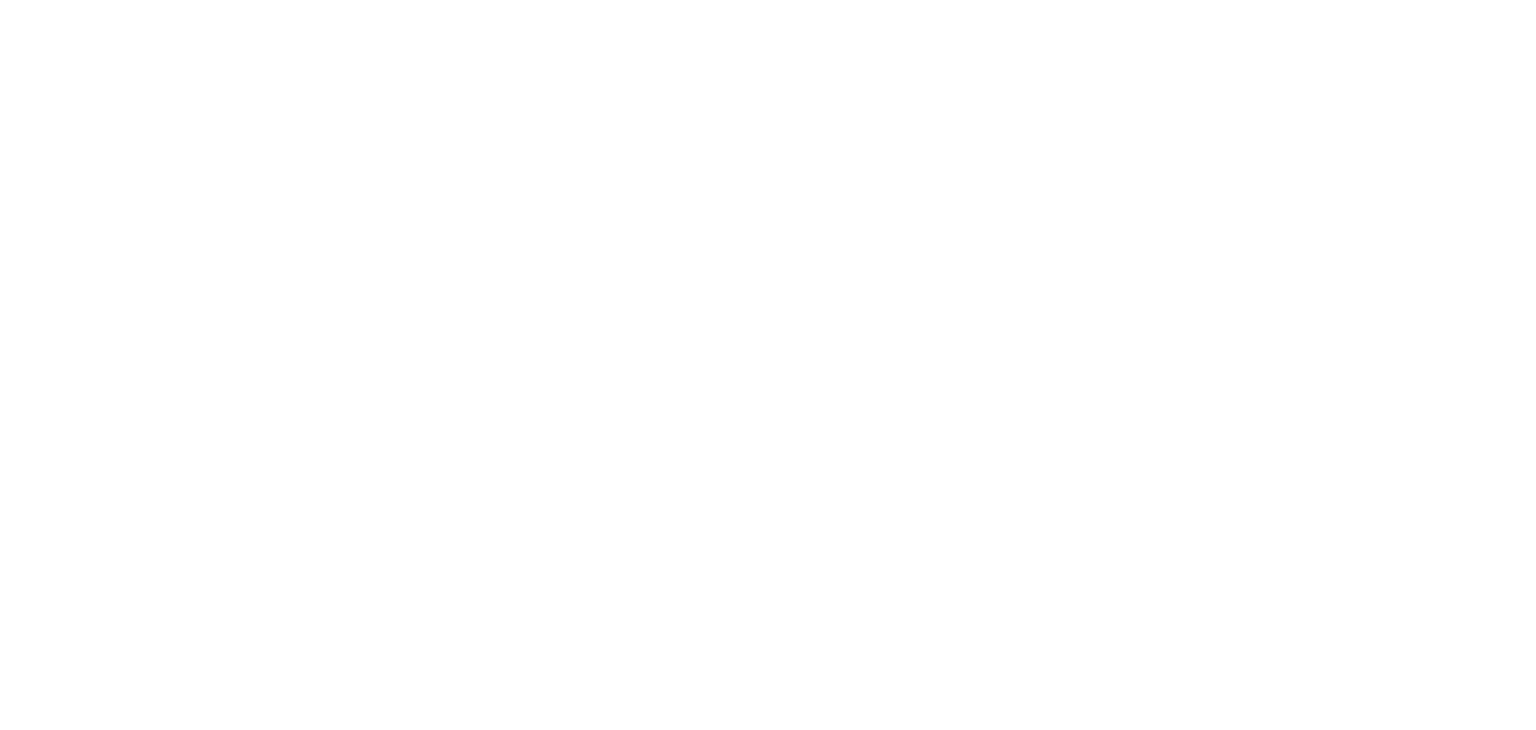 scroll, scrollTop: 0, scrollLeft: 0, axis: both 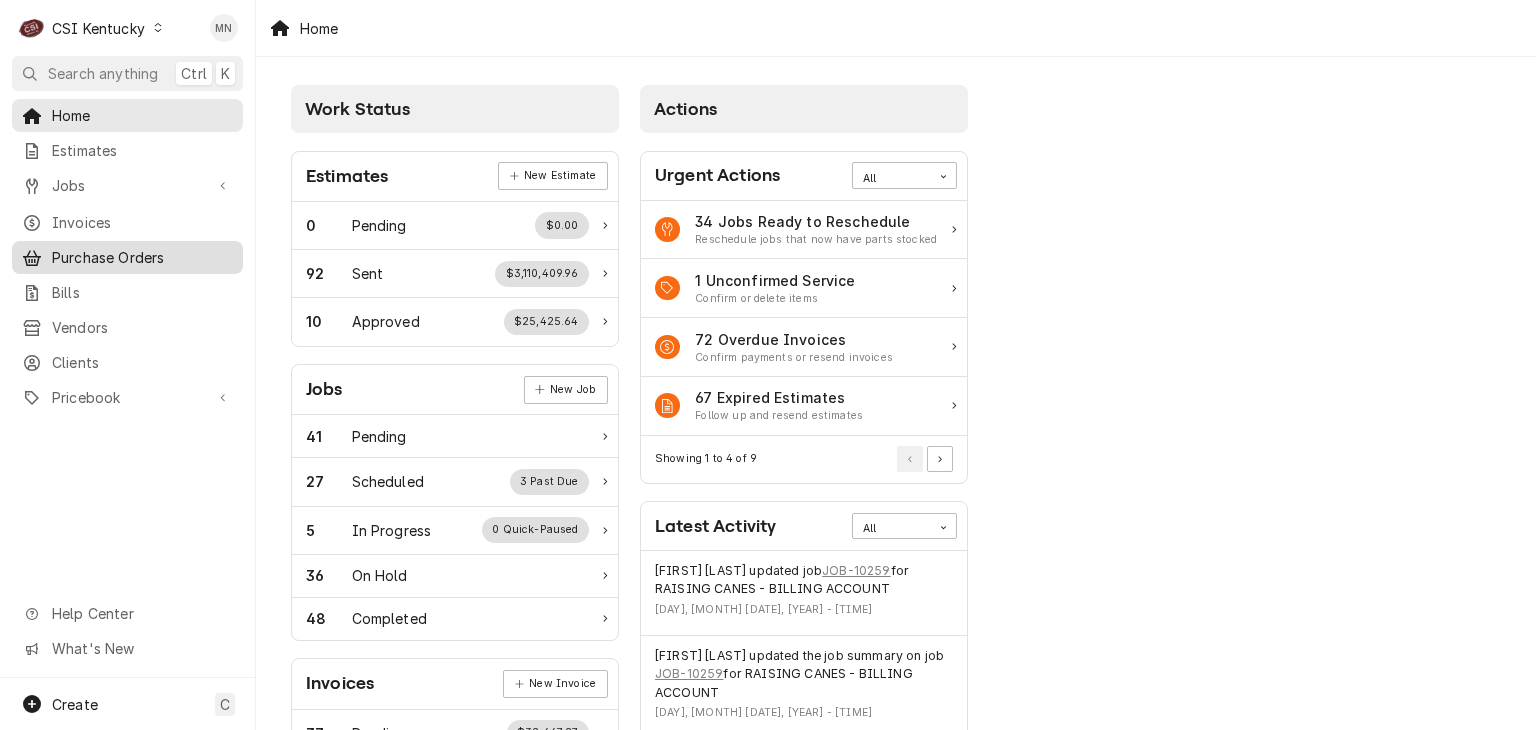 click on "Purchase Orders" at bounding box center [142, 257] 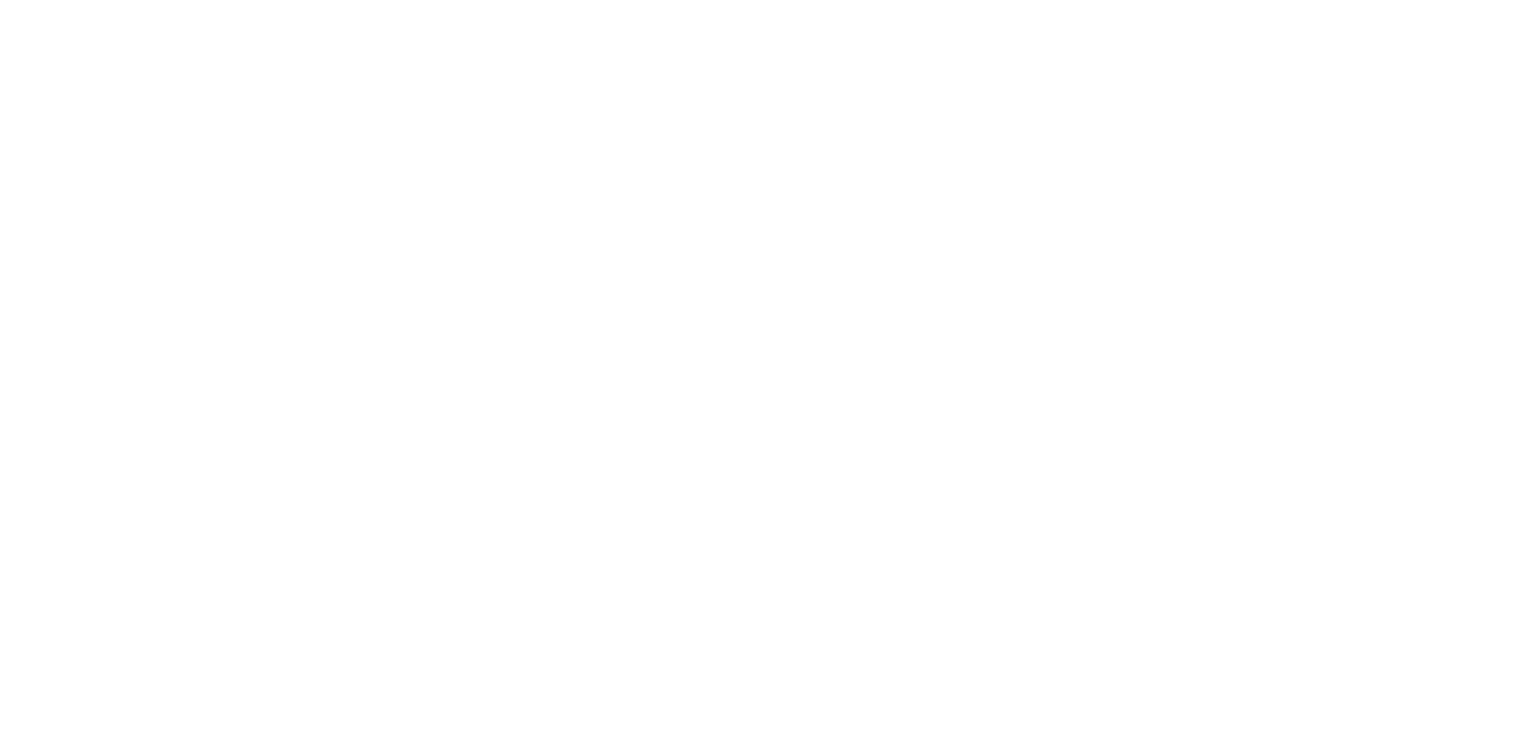scroll, scrollTop: 0, scrollLeft: 0, axis: both 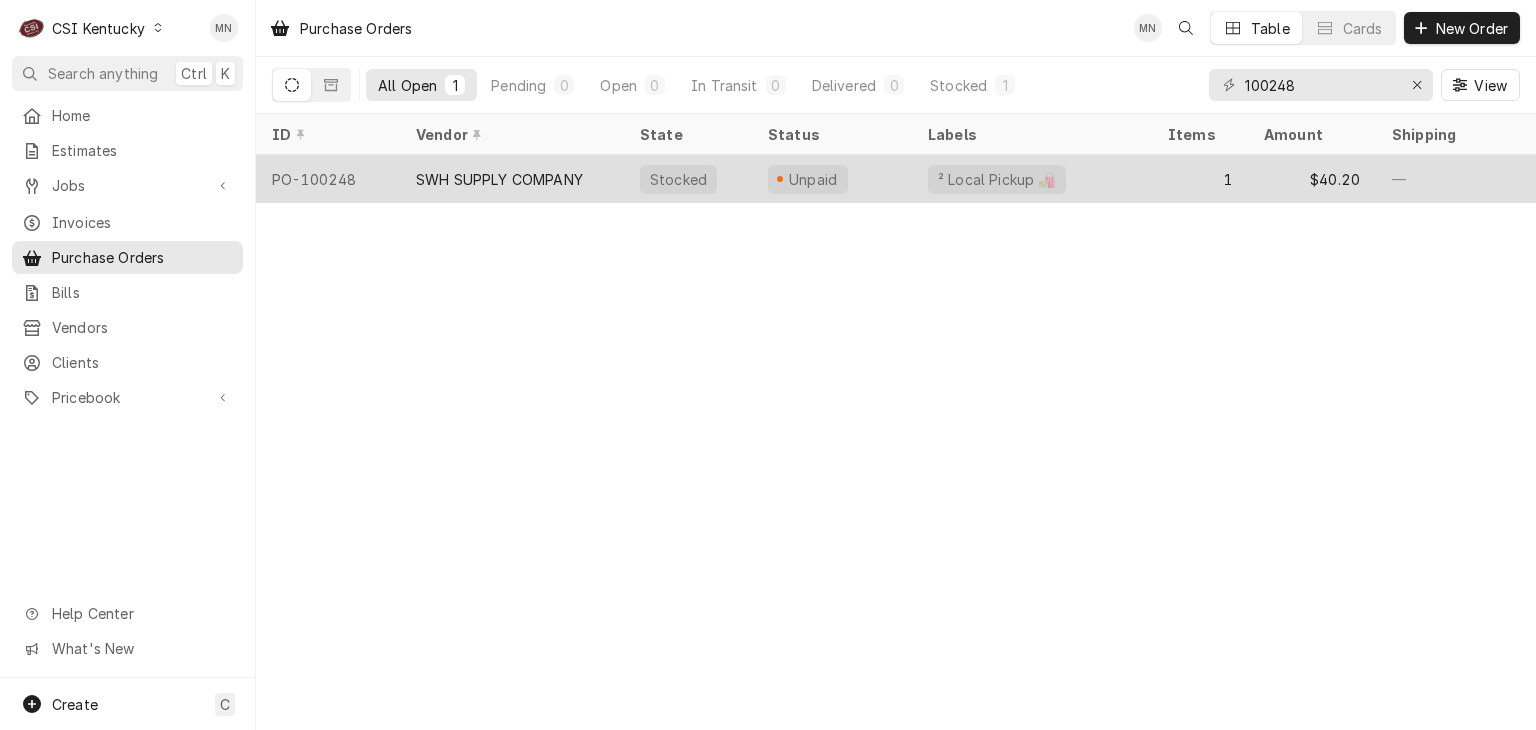 click on "SWH SUPPLY COMPANY" at bounding box center (499, 179) 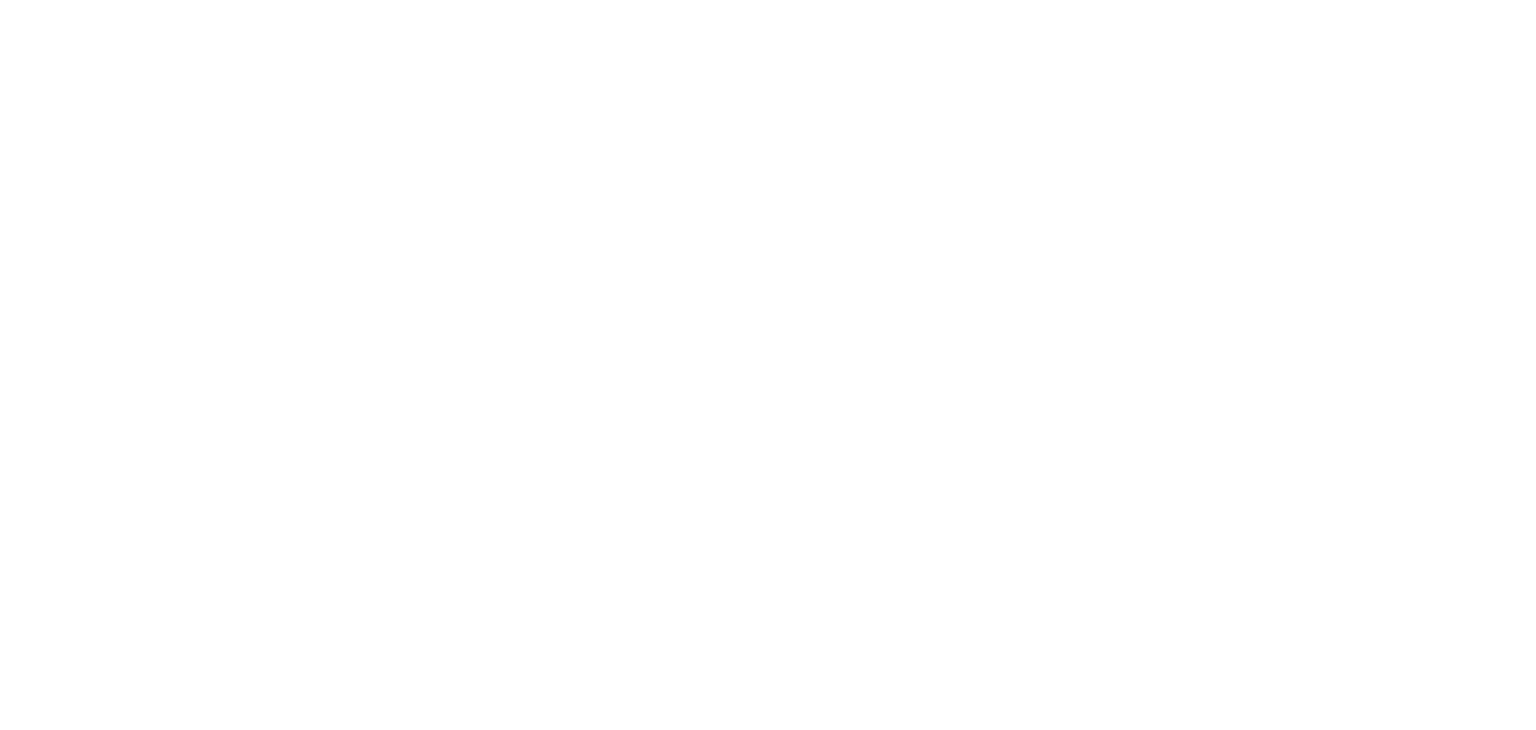scroll, scrollTop: 0, scrollLeft: 0, axis: both 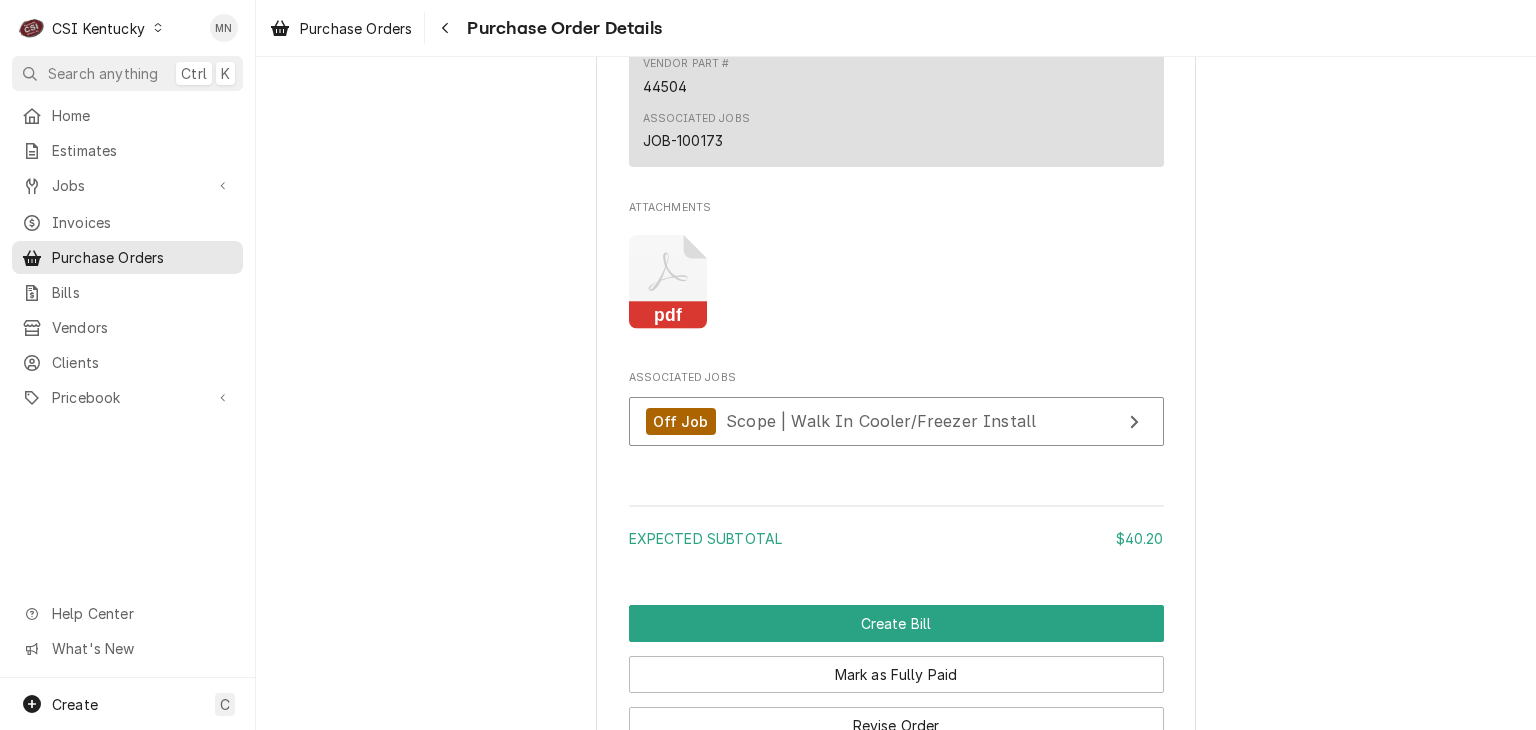 click on "CSI Kentucky" at bounding box center (98, 28) 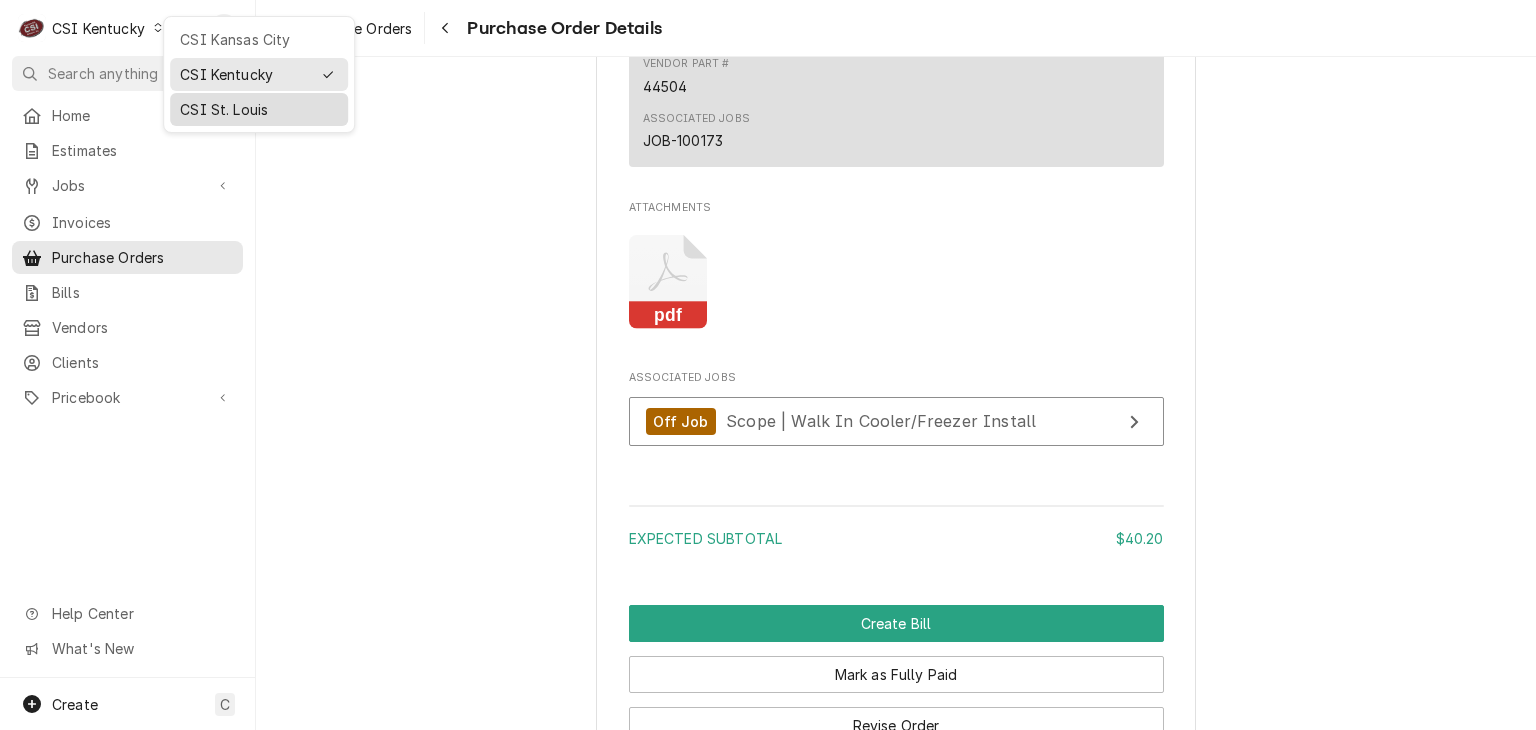 click on "CSI St. Louis" at bounding box center [259, 109] 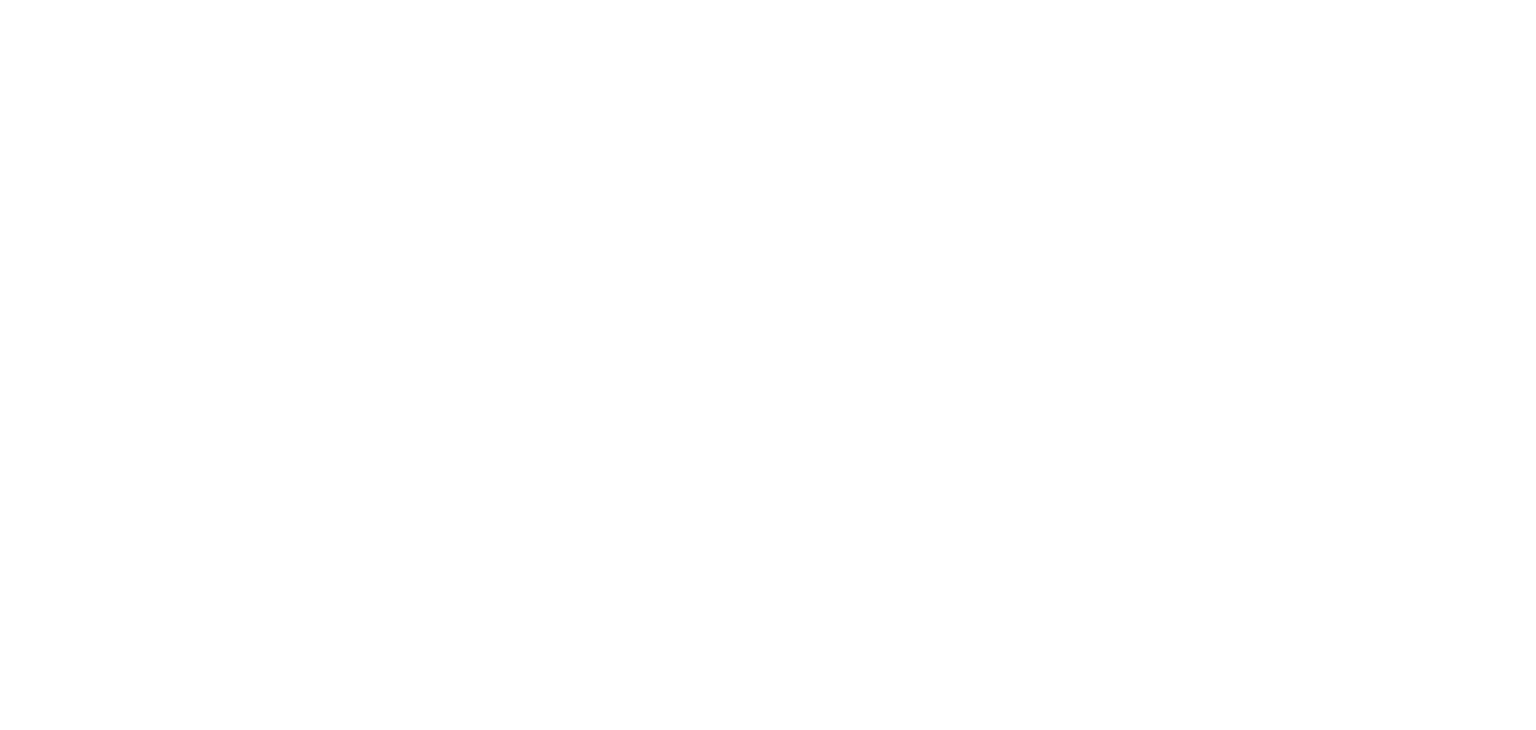 scroll, scrollTop: 0, scrollLeft: 0, axis: both 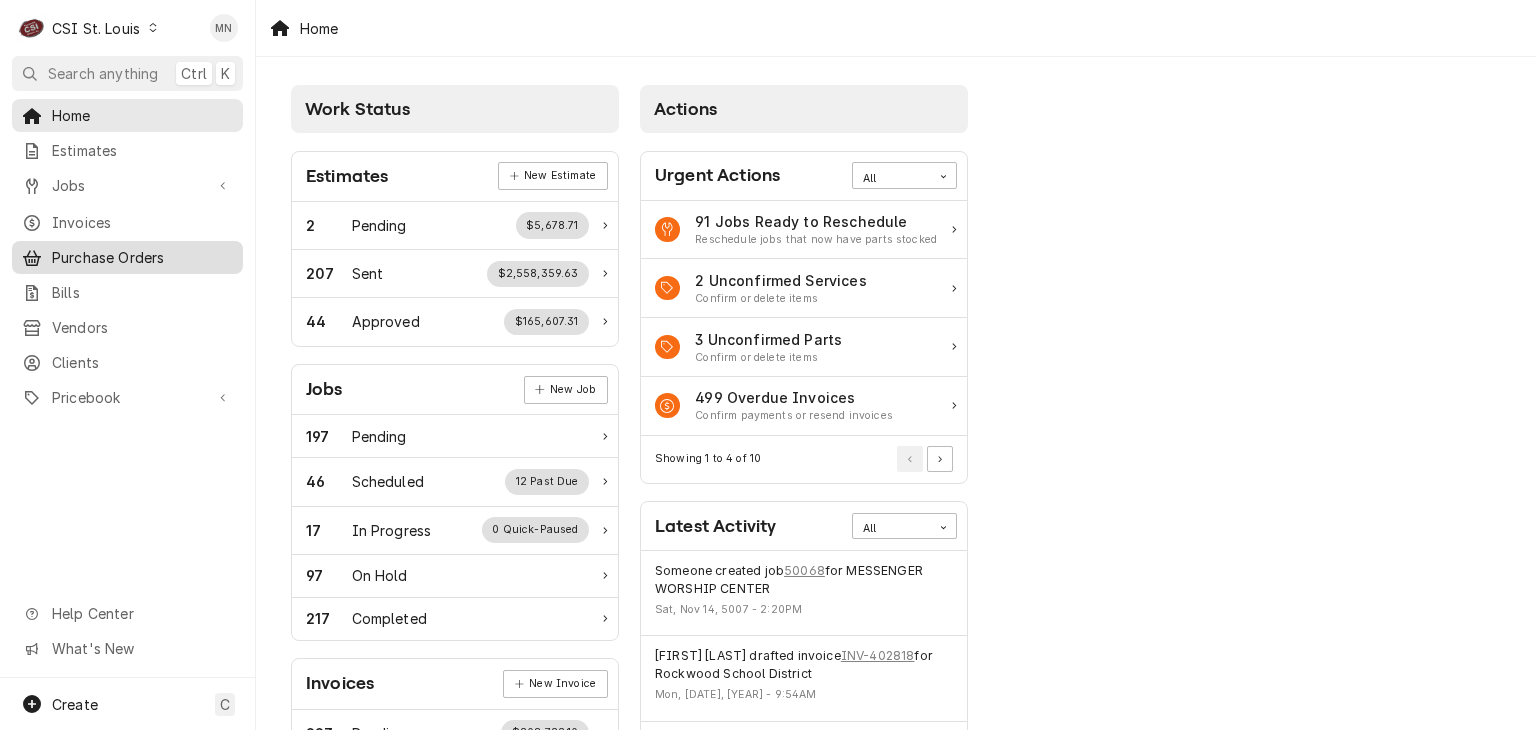 click on "Purchase Orders" at bounding box center (142, 257) 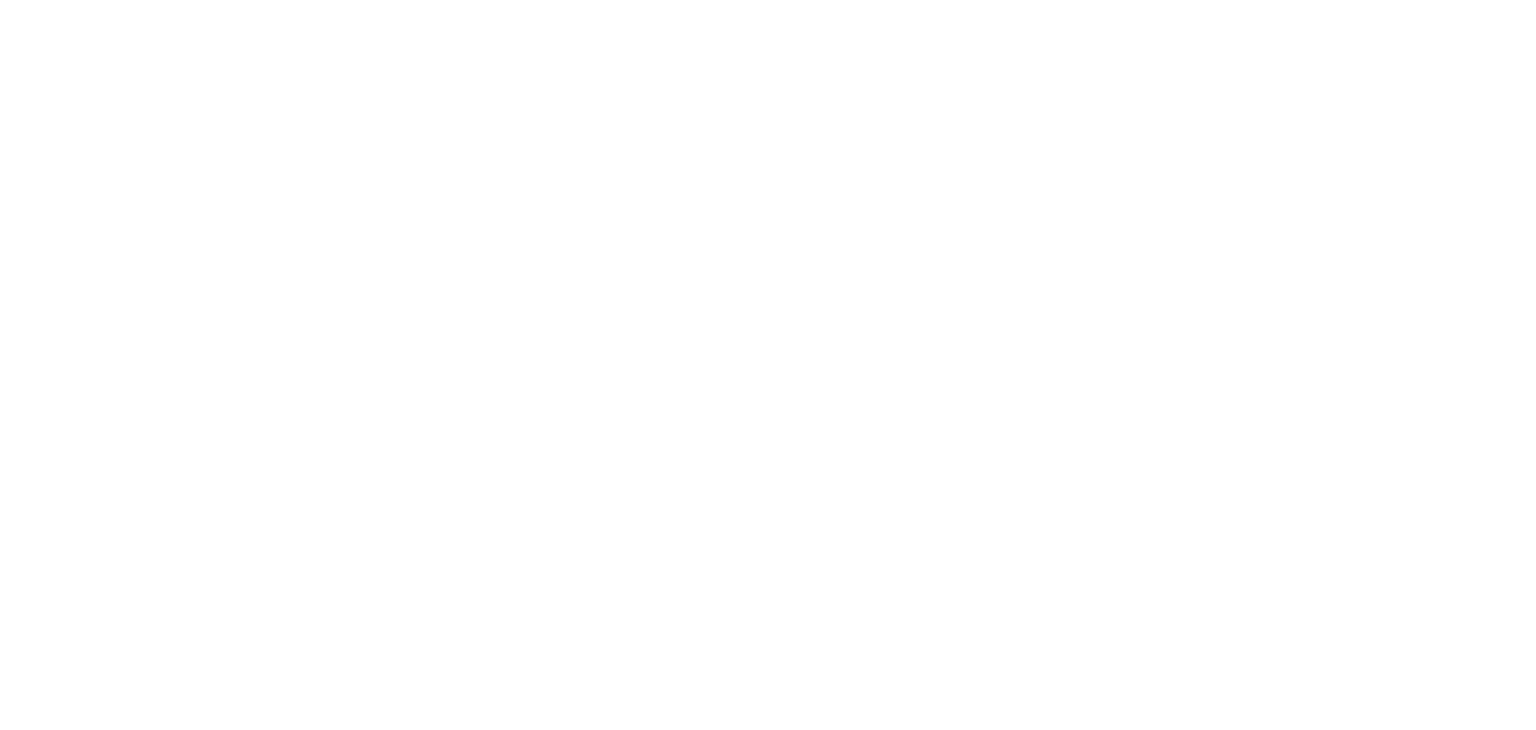 scroll, scrollTop: 0, scrollLeft: 0, axis: both 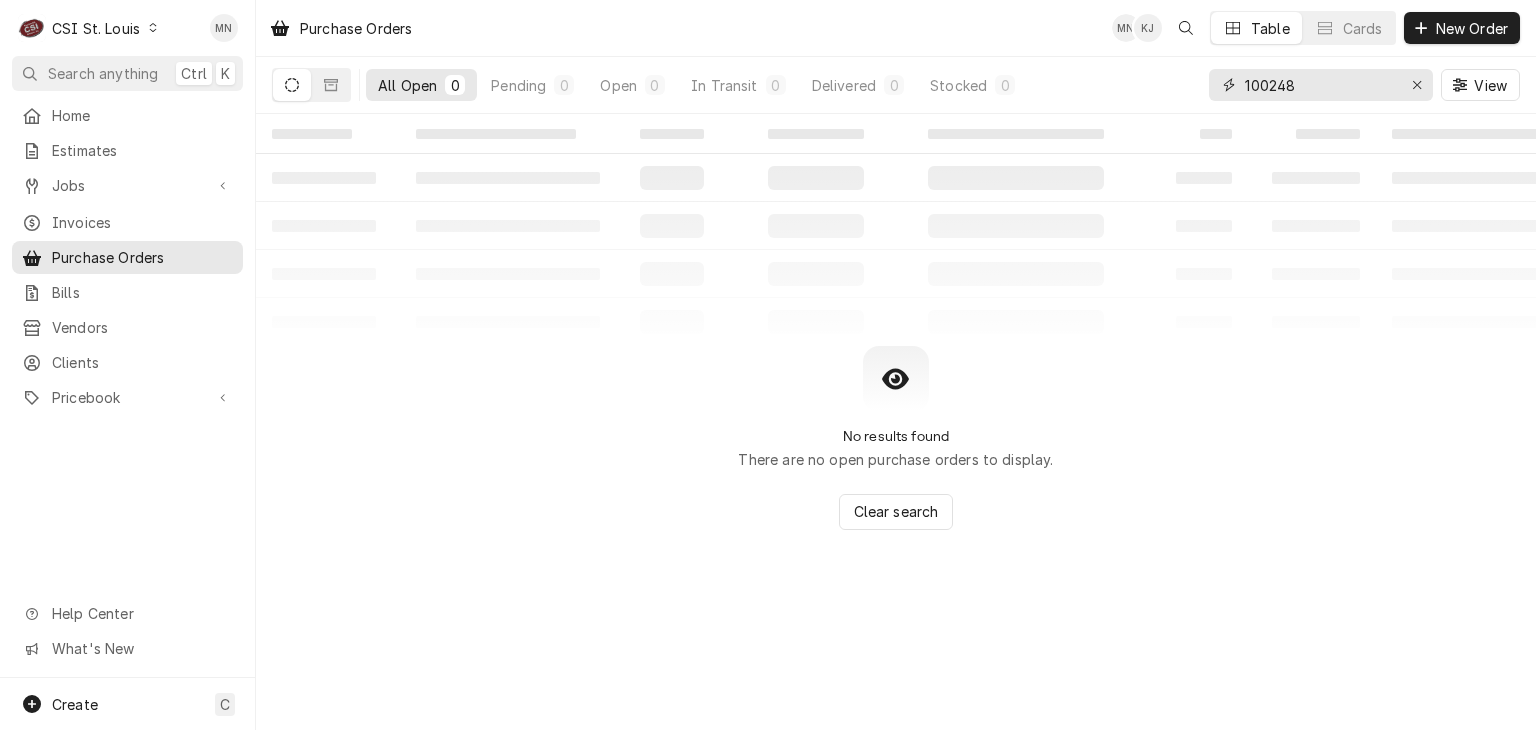 drag, startPoint x: 1320, startPoint y: 85, endPoint x: 1223, endPoint y: 90, distance: 97.128784 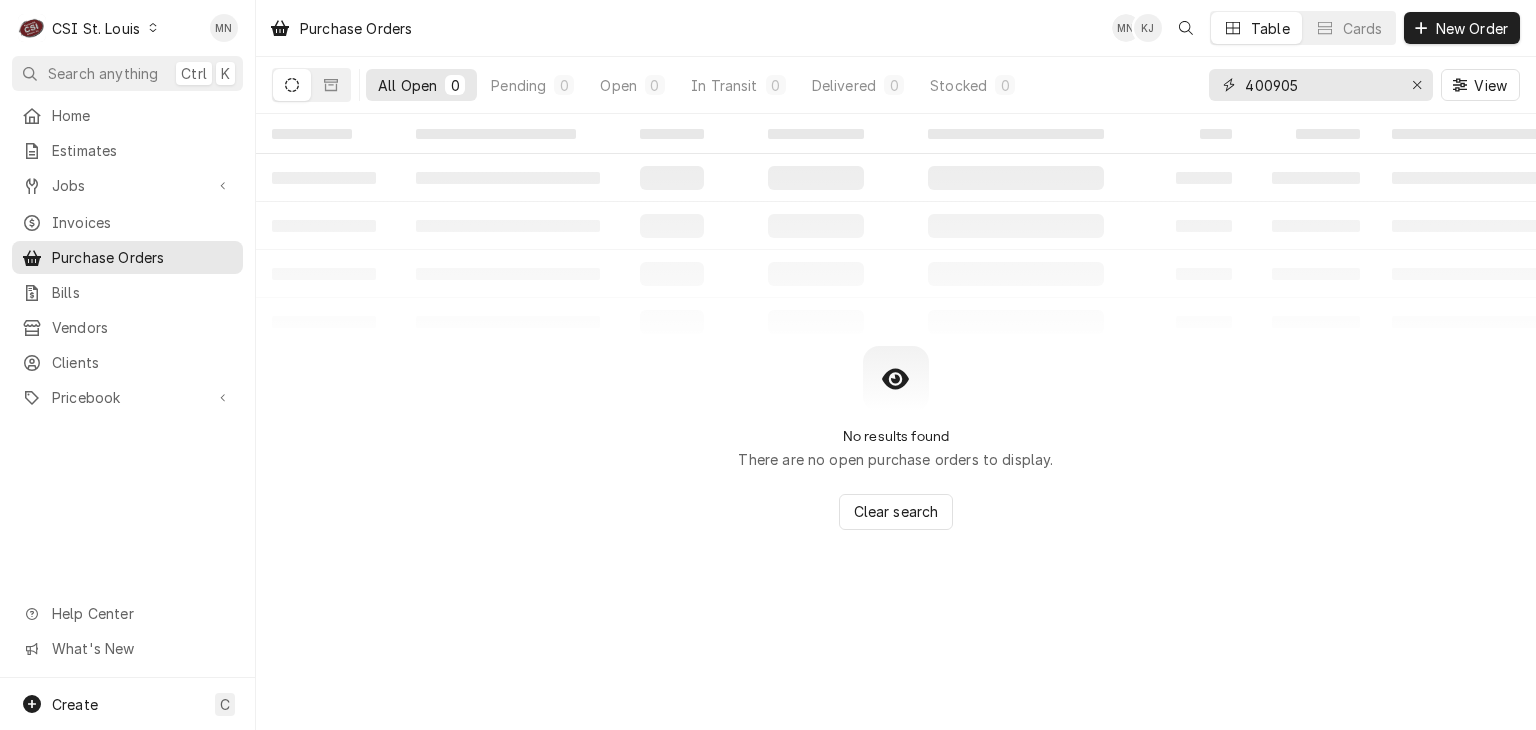 type on "400905" 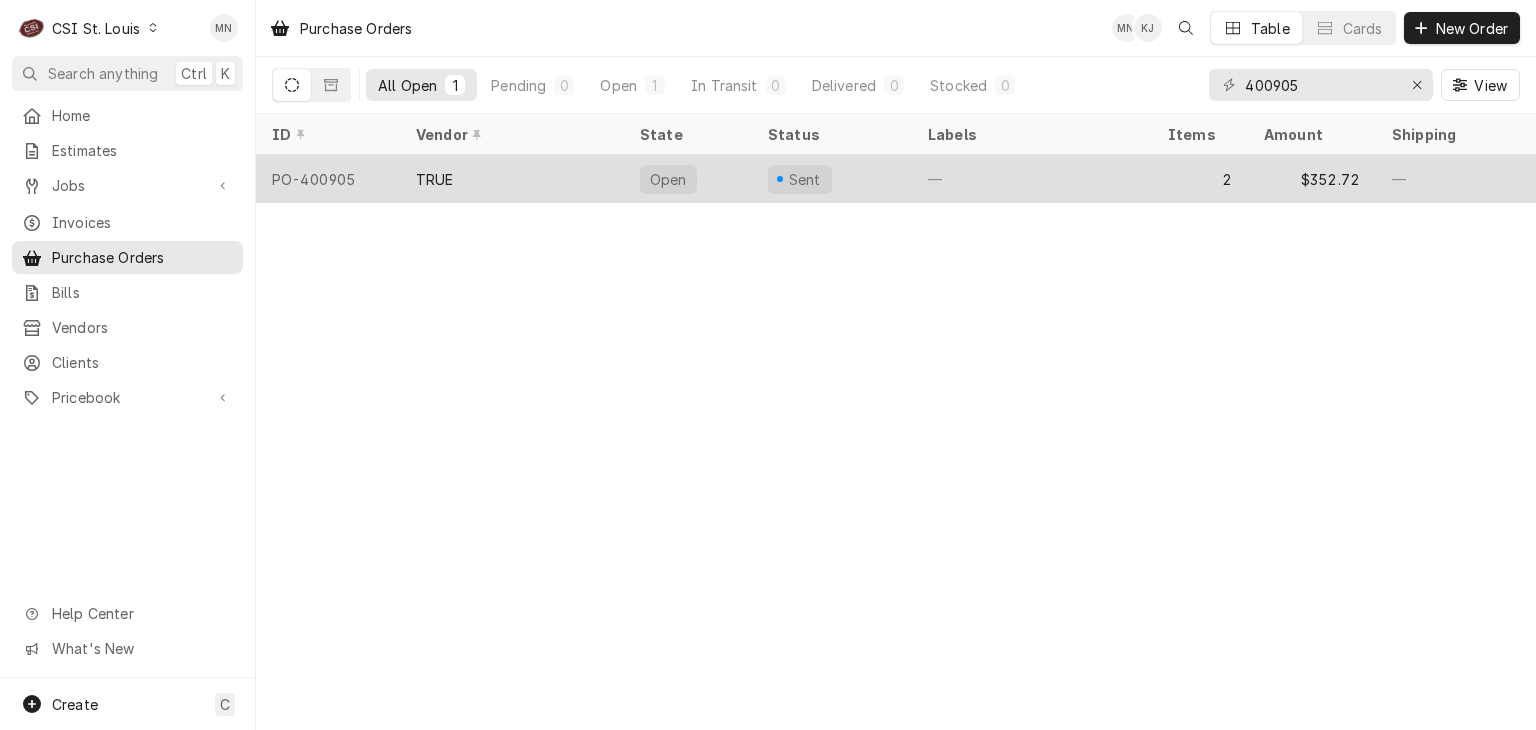 click on "TRUE" at bounding box center [512, 179] 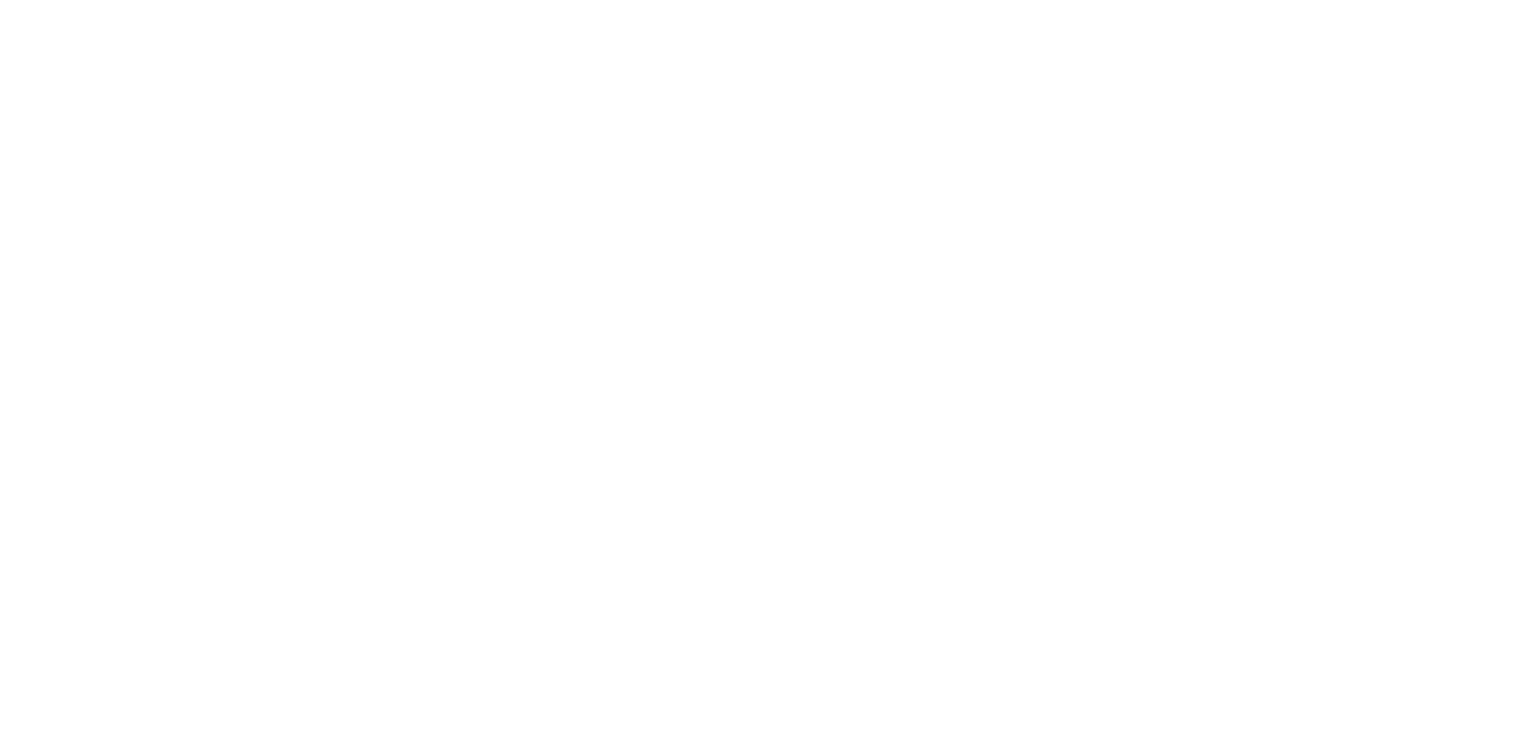 scroll, scrollTop: 0, scrollLeft: 0, axis: both 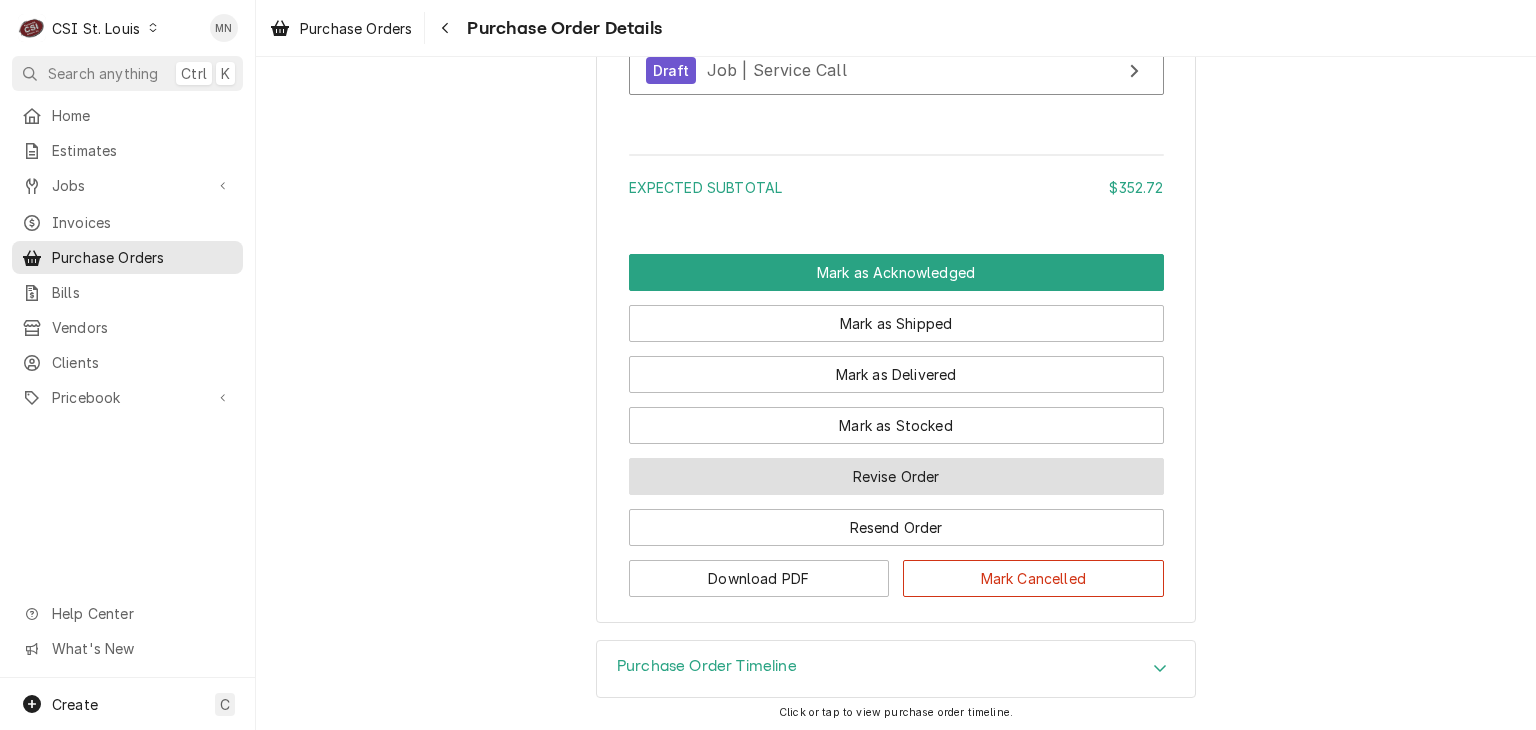 click on "Revise Order" at bounding box center [896, 476] 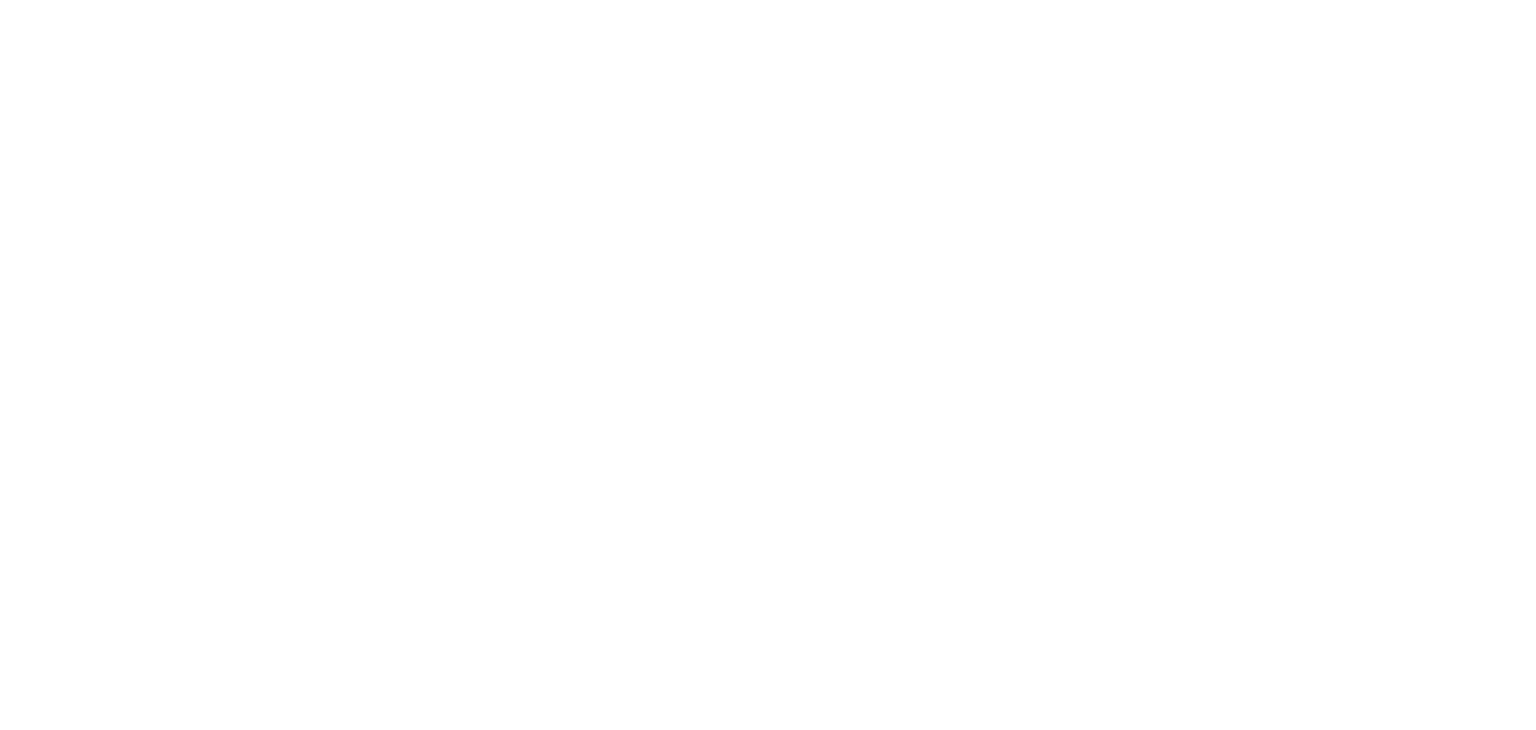 scroll, scrollTop: 0, scrollLeft: 0, axis: both 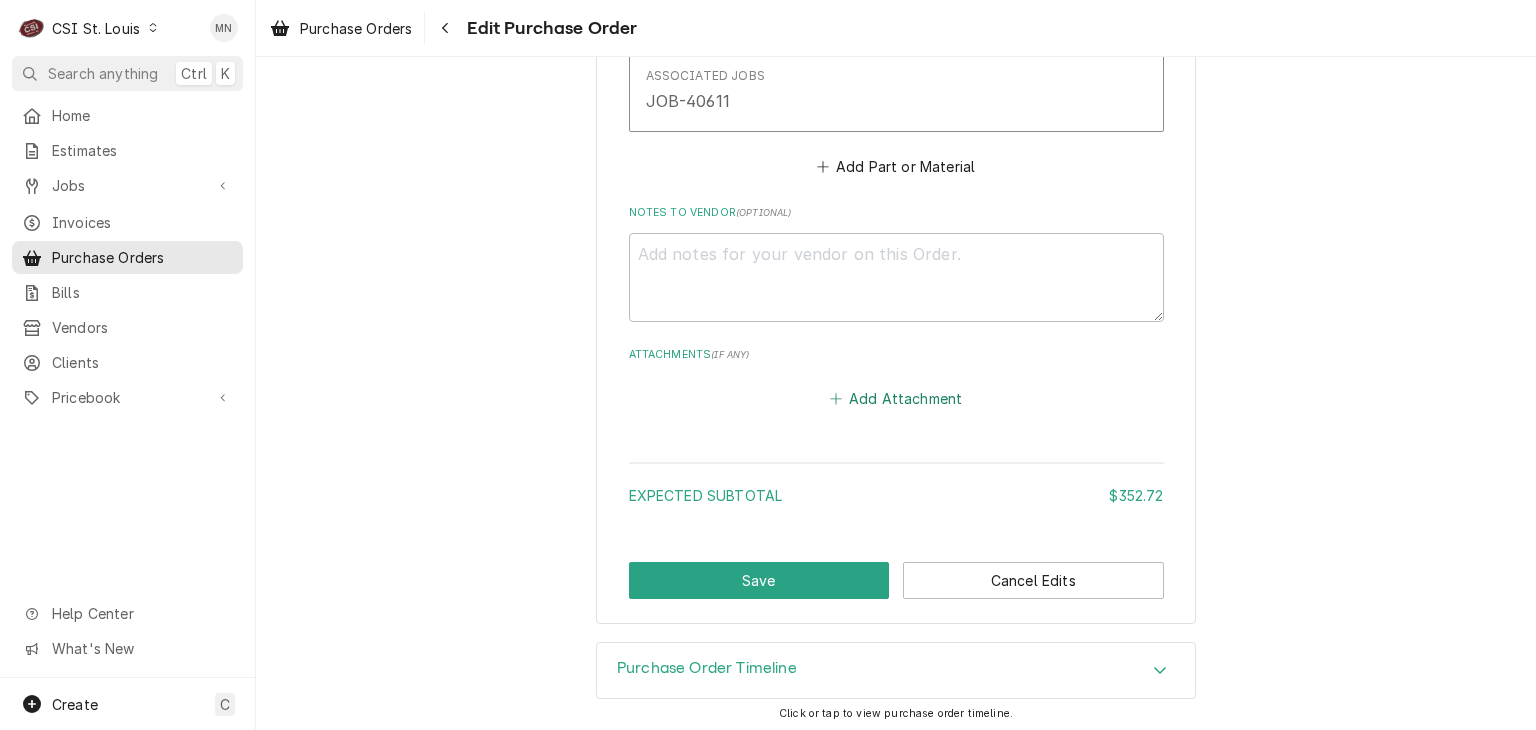 click on "Add Attachment" at bounding box center [896, 399] 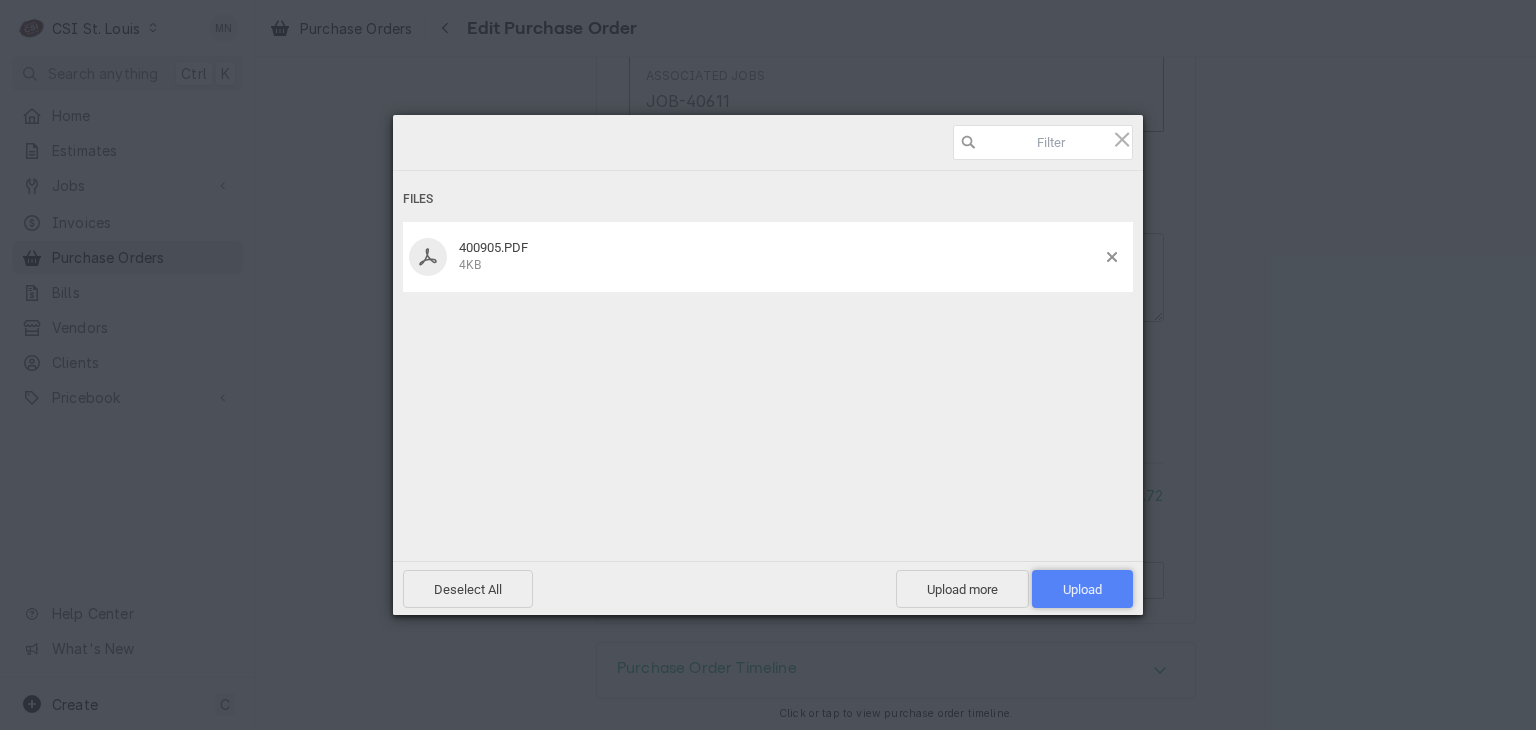 click on "Upload
1" at bounding box center [1082, 589] 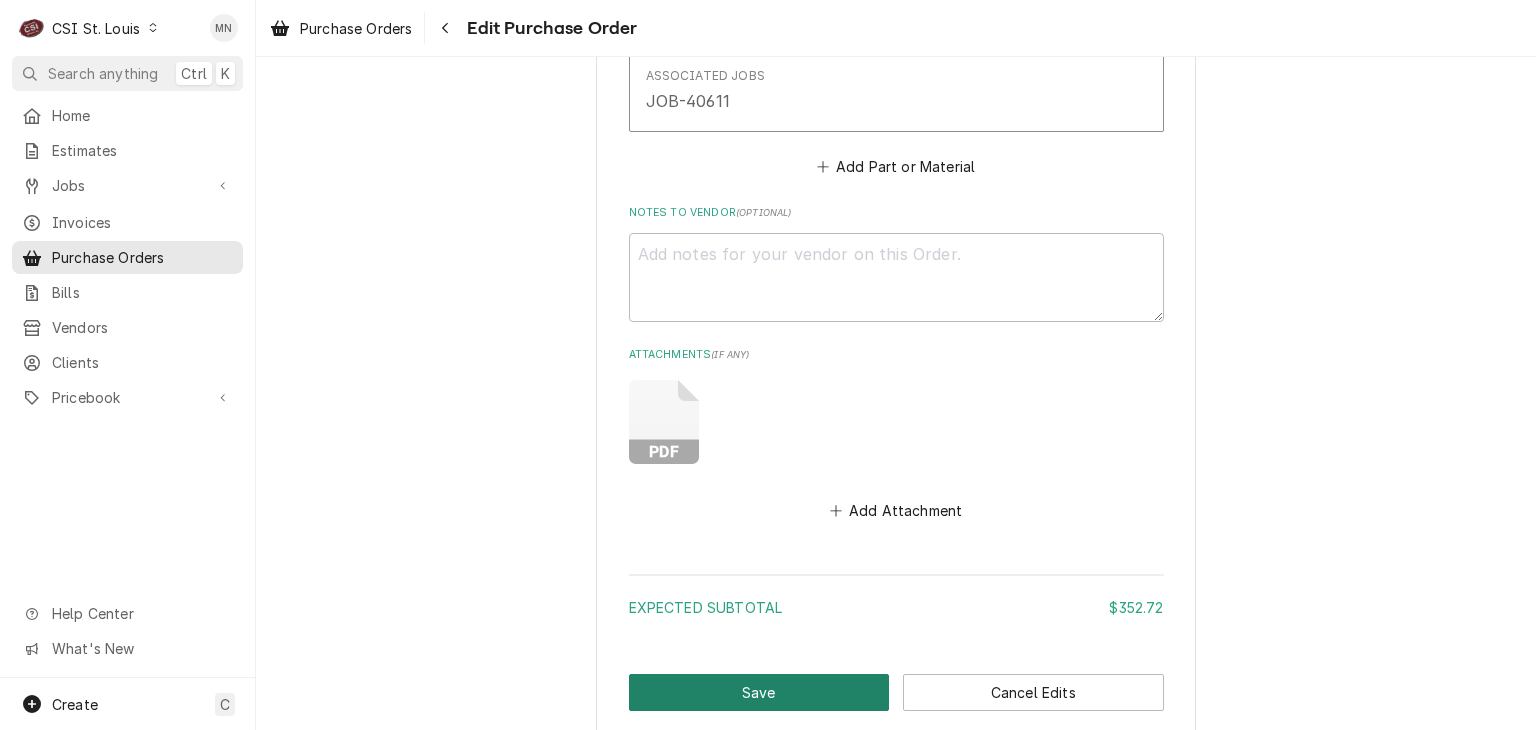 click on "Save" at bounding box center (759, 692) 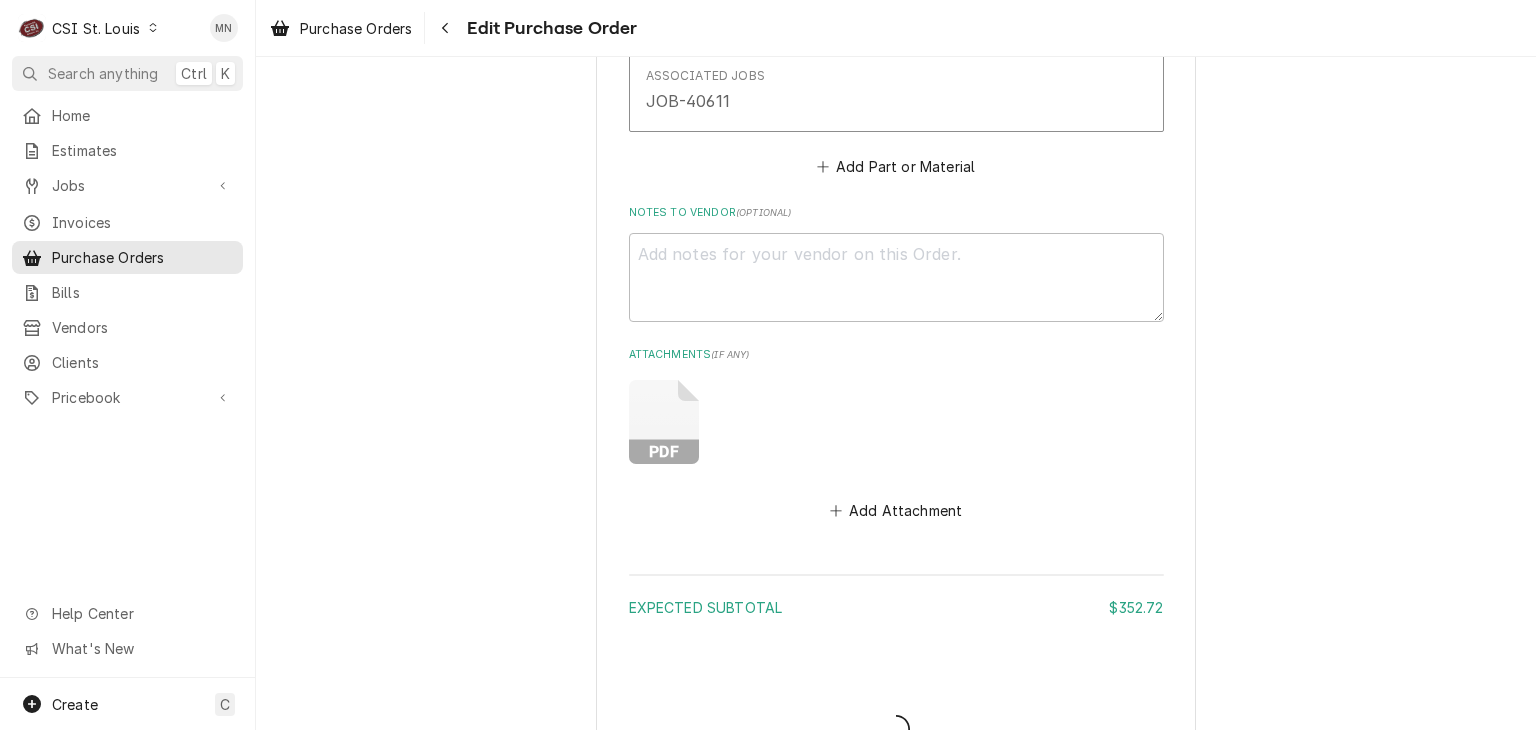 type on "x" 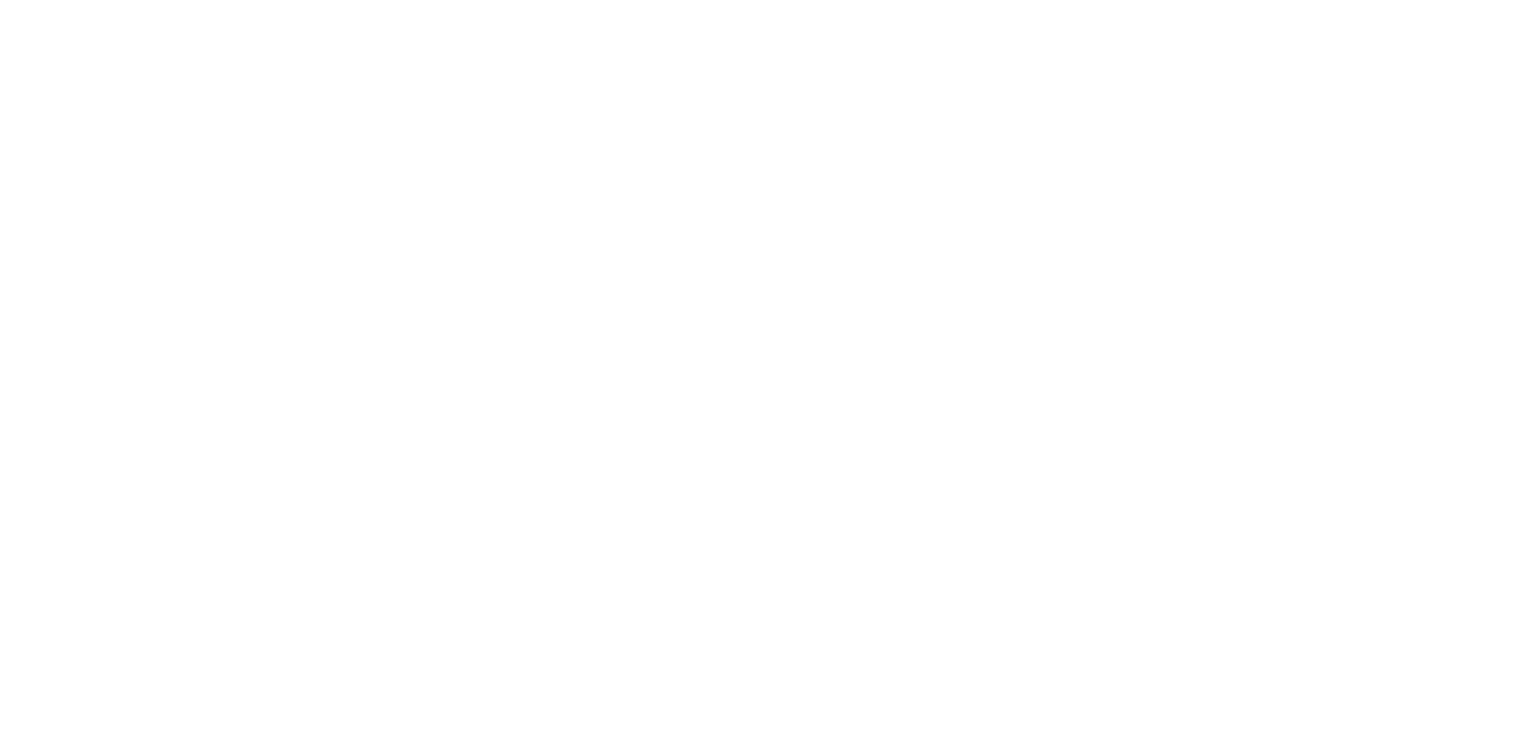 scroll, scrollTop: 0, scrollLeft: 0, axis: both 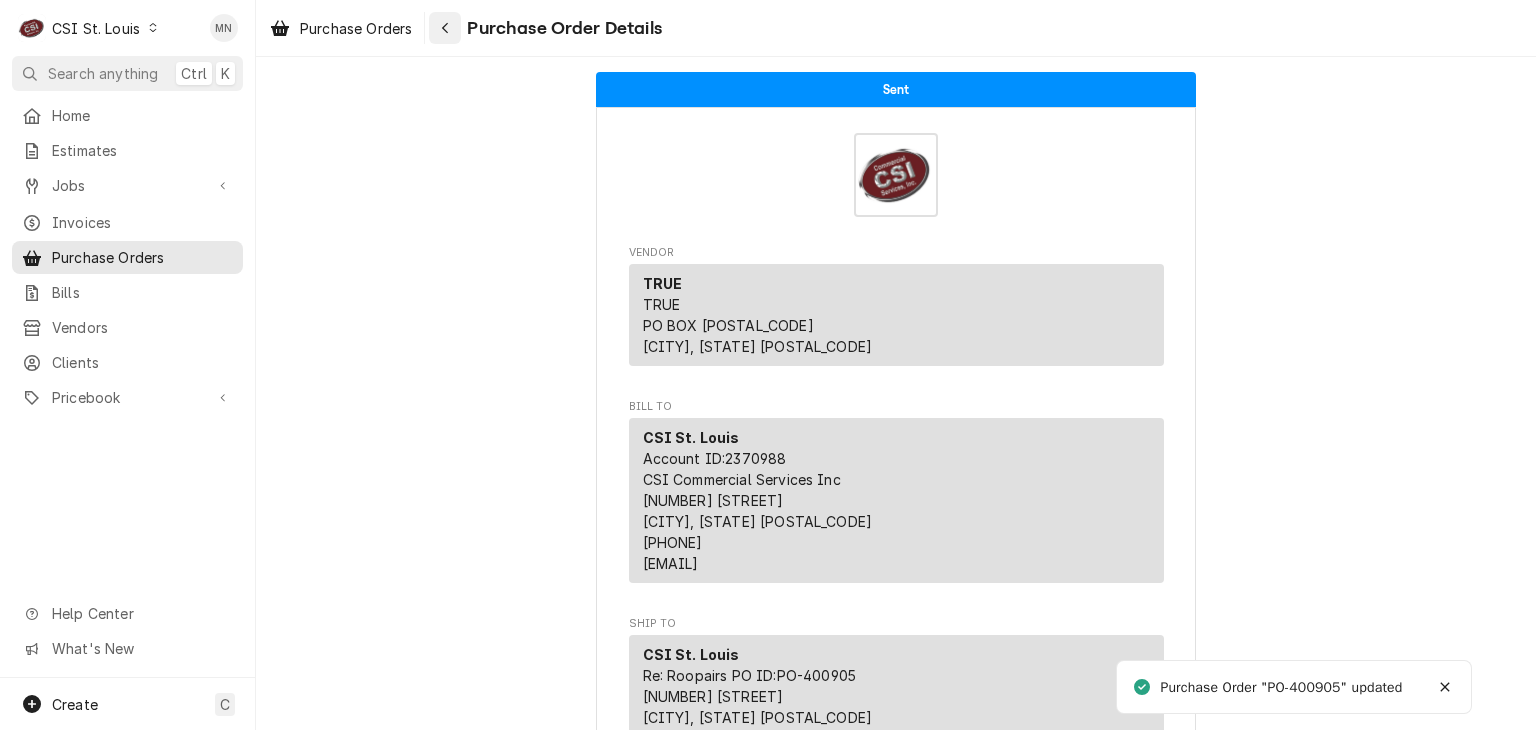 click 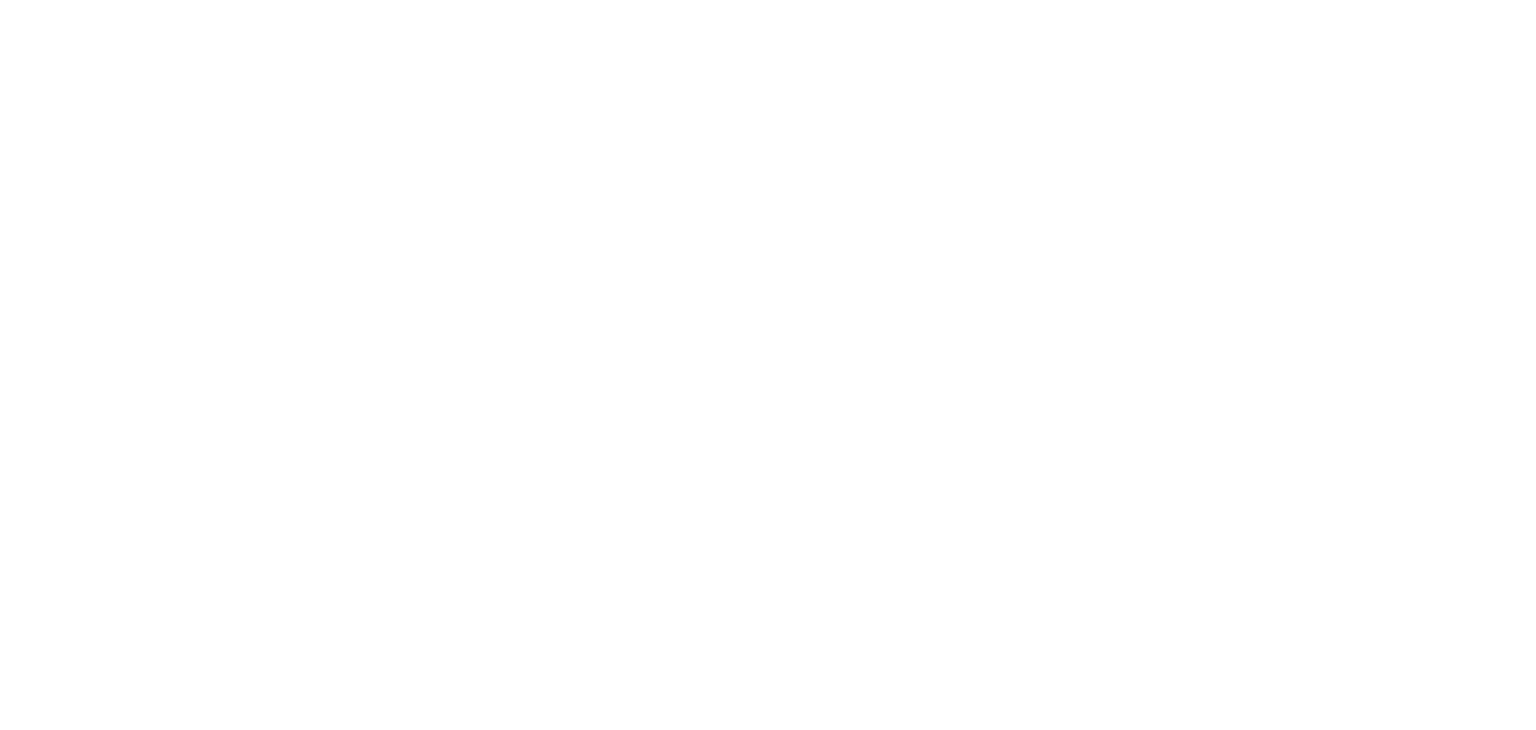 scroll, scrollTop: 0, scrollLeft: 0, axis: both 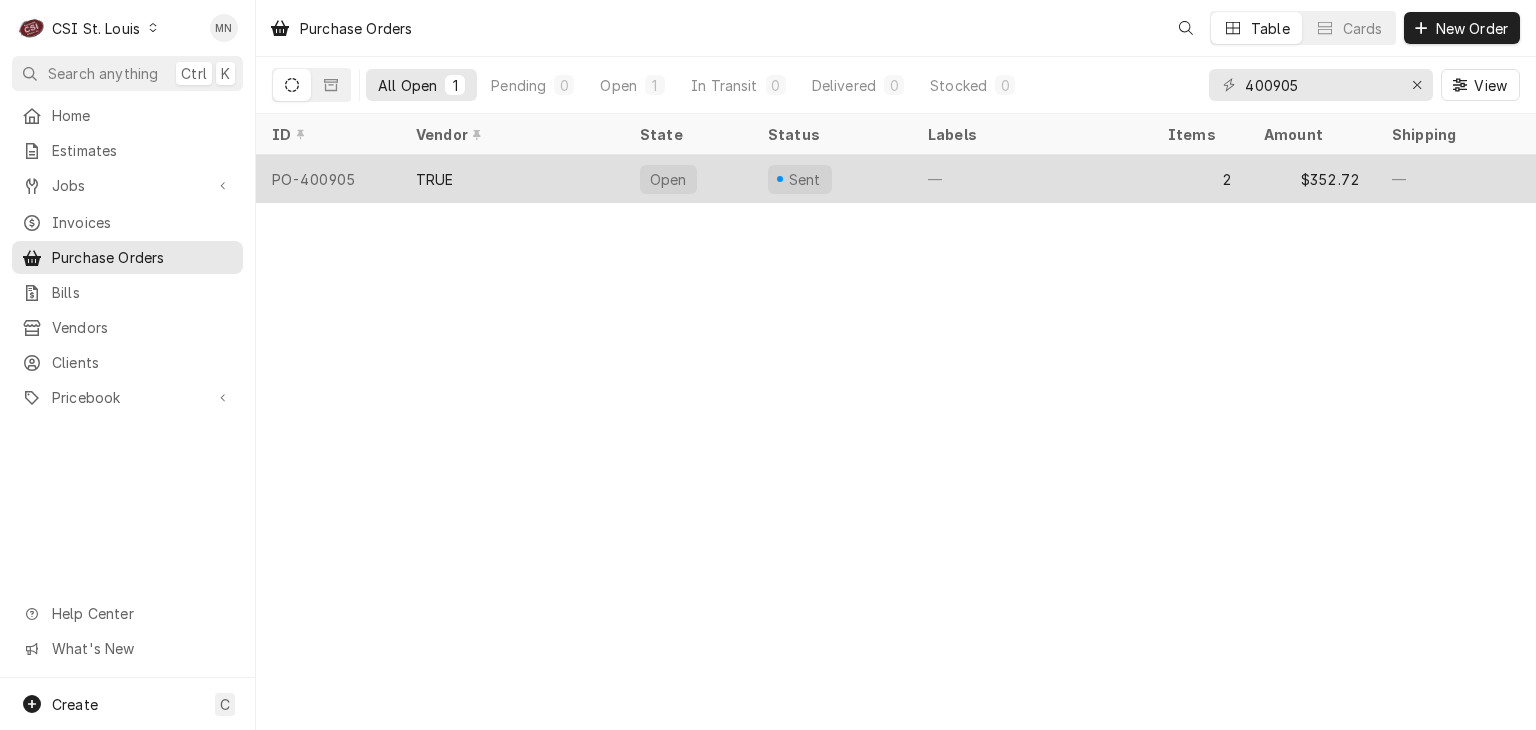 click on "TRUE" at bounding box center (435, 179) 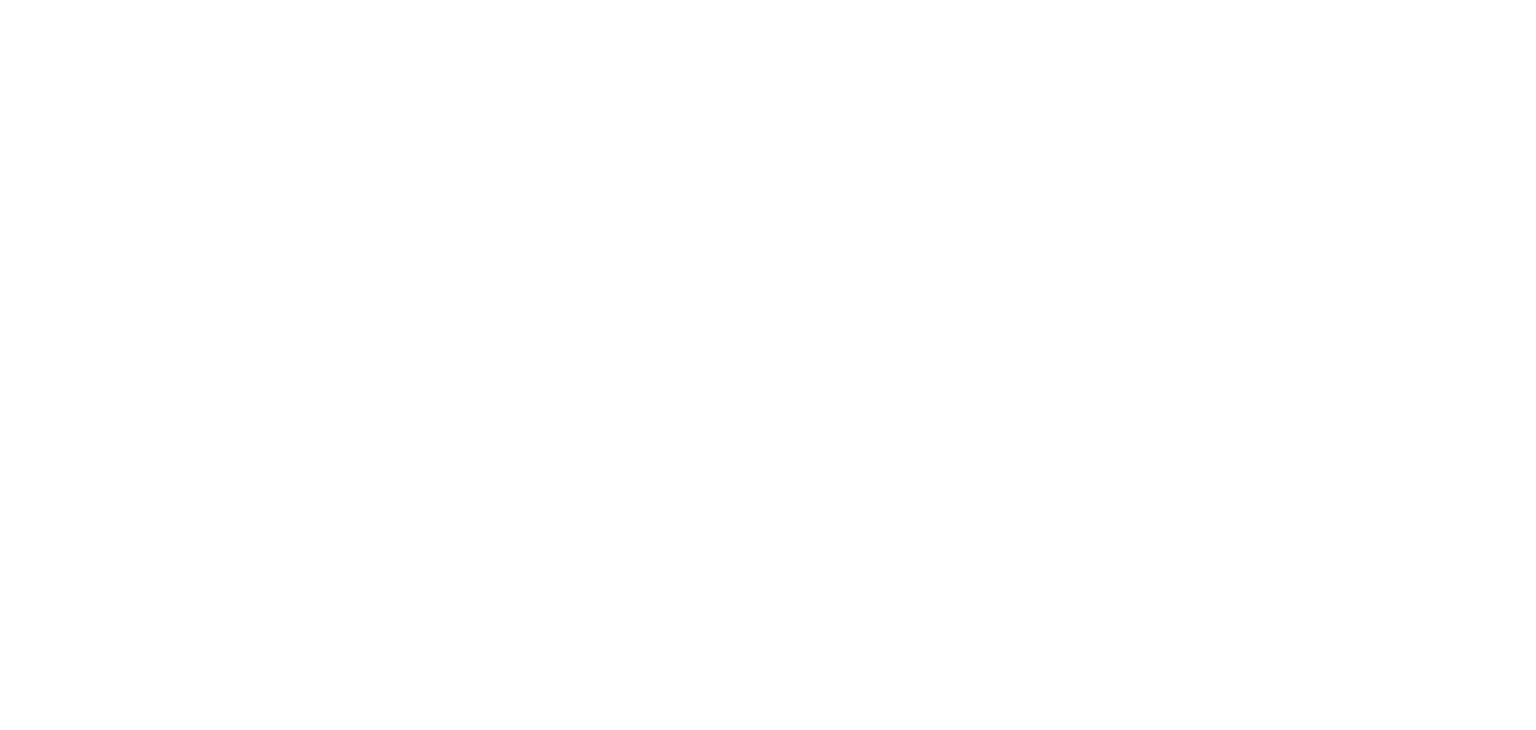 scroll, scrollTop: 0, scrollLeft: 0, axis: both 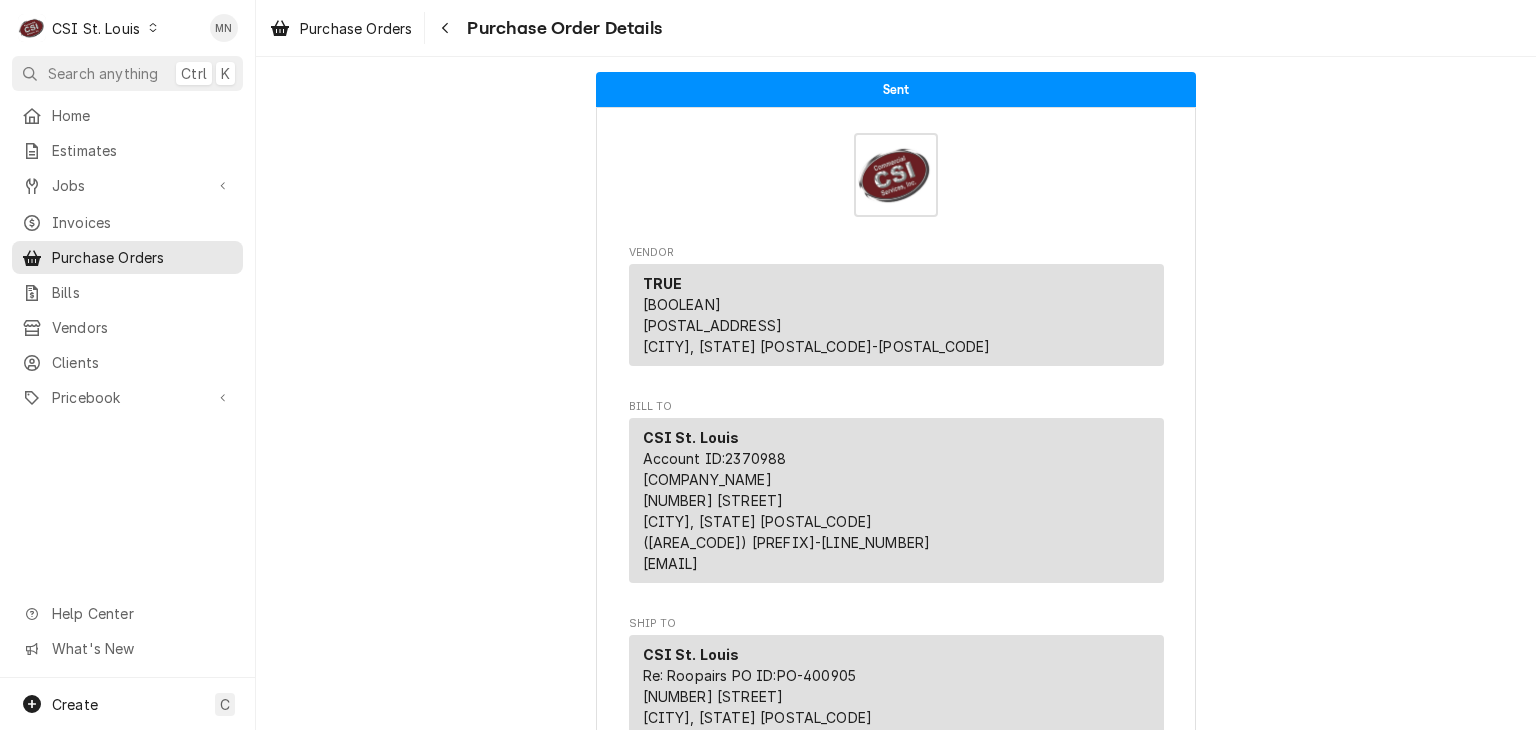 click on "CSI St. Louis" at bounding box center (96, 28) 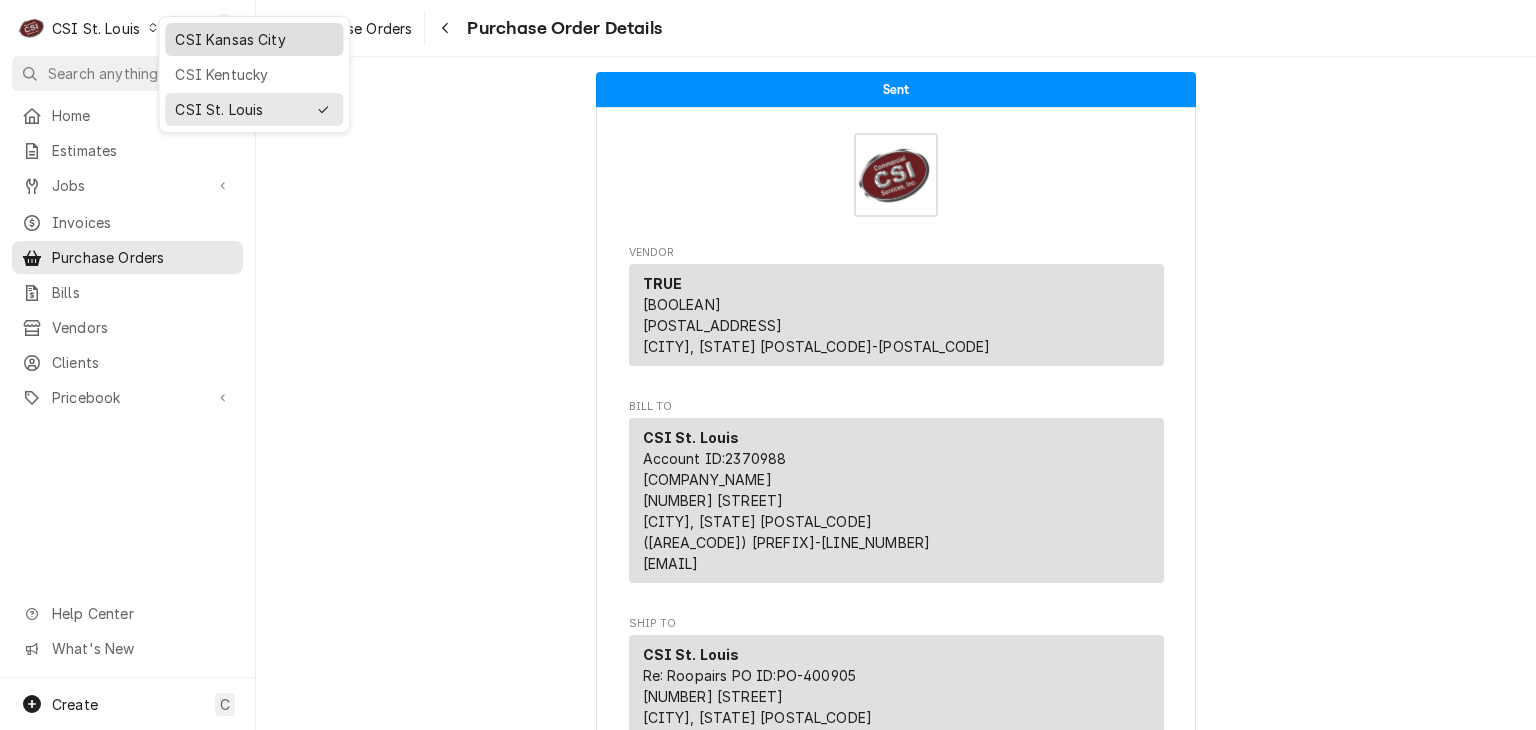 click on "CSI Kansas City" at bounding box center (254, 39) 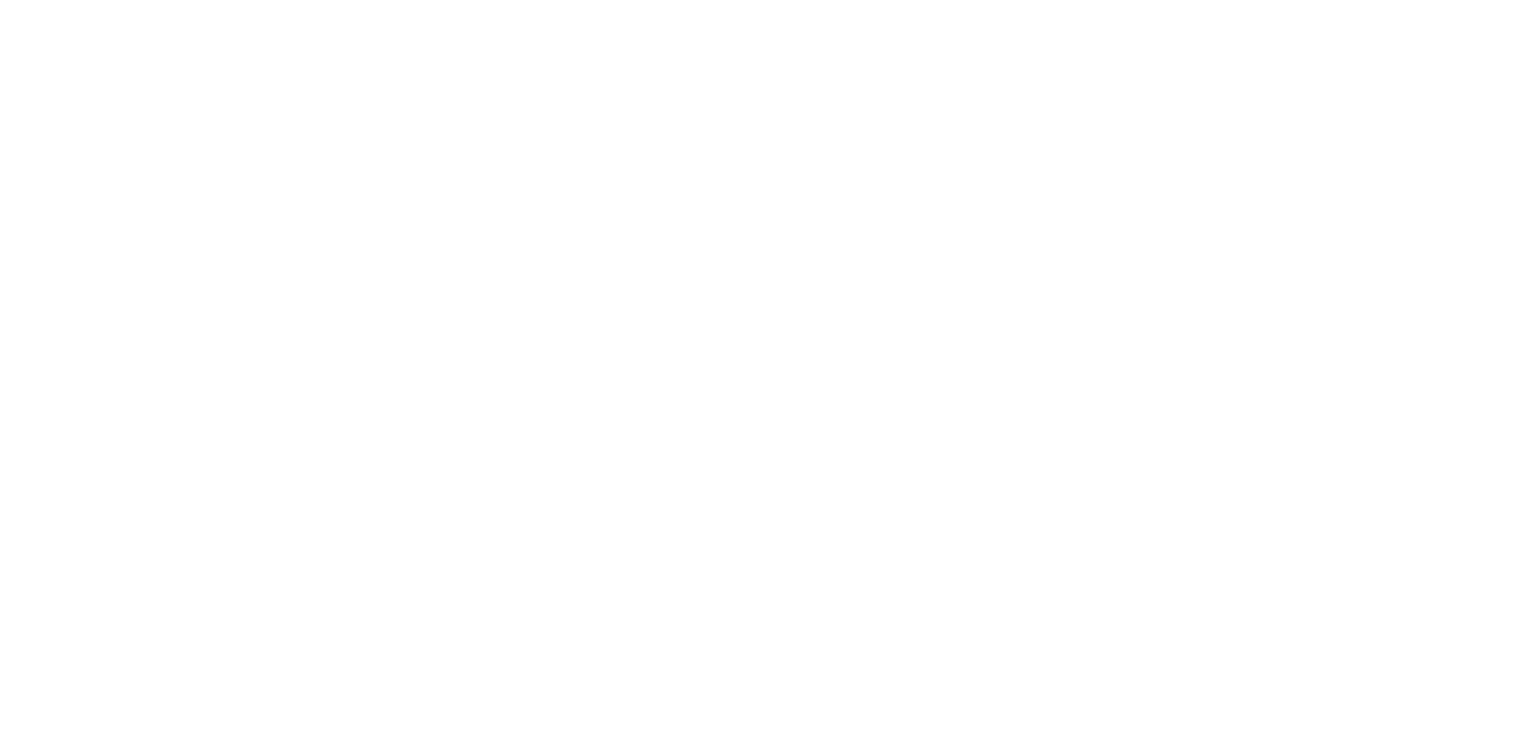 scroll, scrollTop: 0, scrollLeft: 0, axis: both 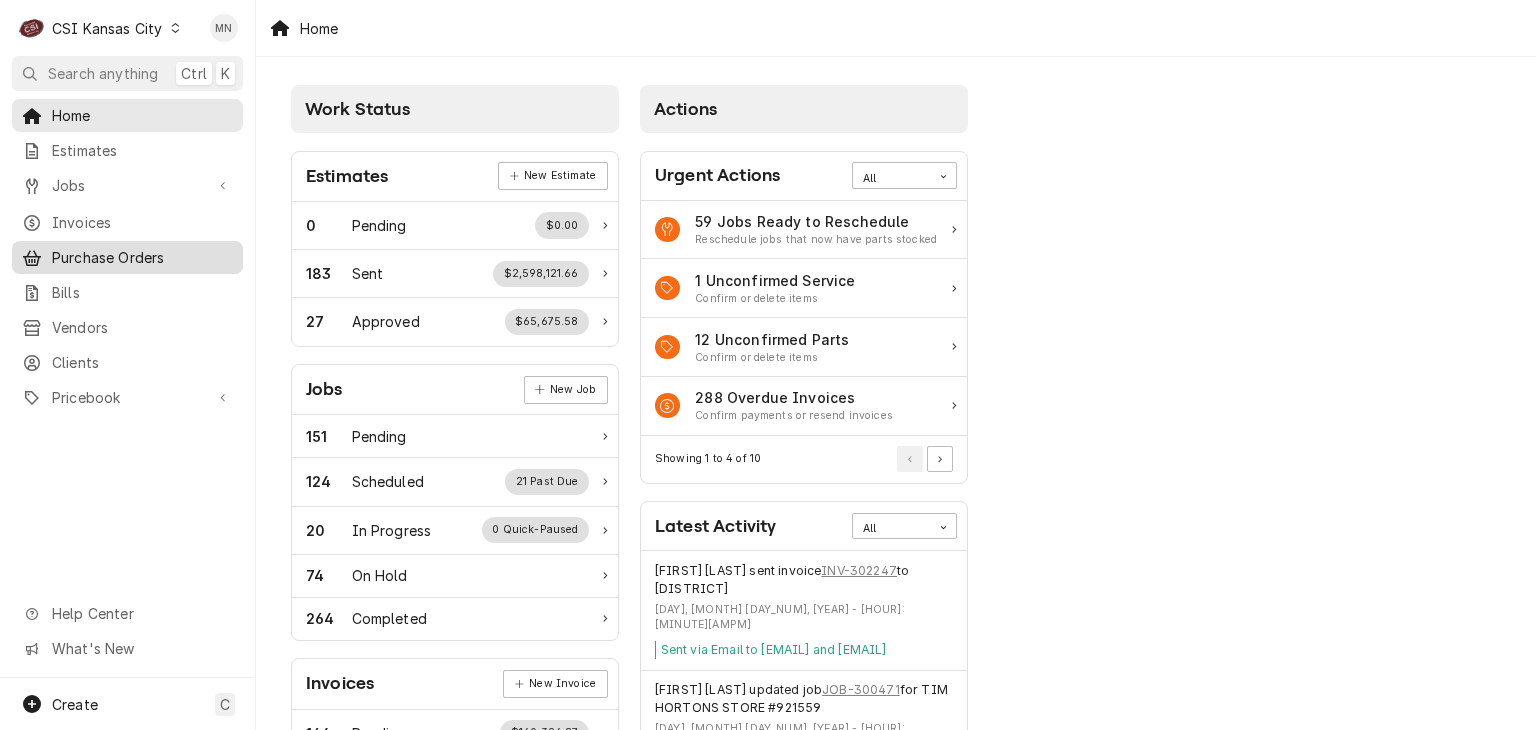 click on "Purchase Orders" at bounding box center (142, 257) 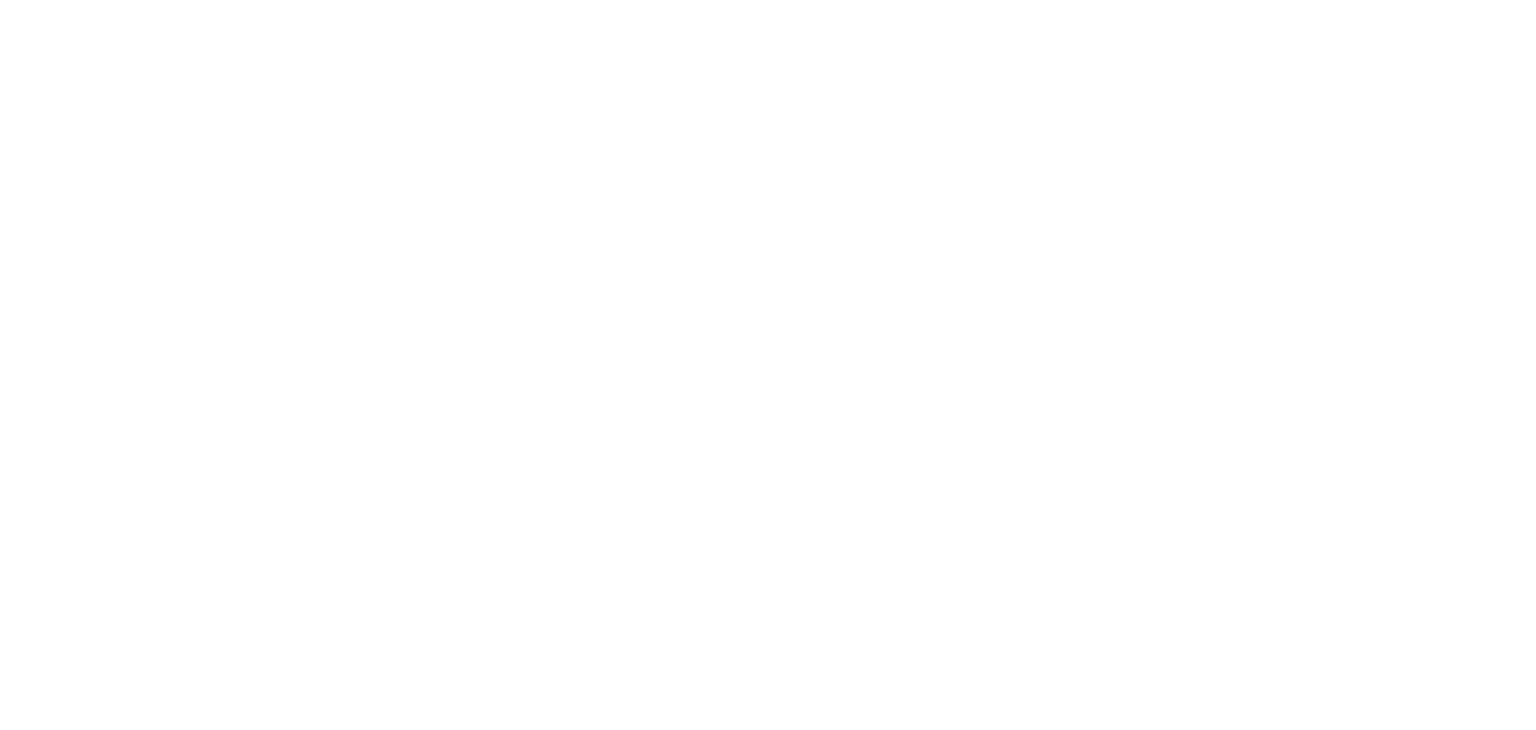 scroll, scrollTop: 0, scrollLeft: 0, axis: both 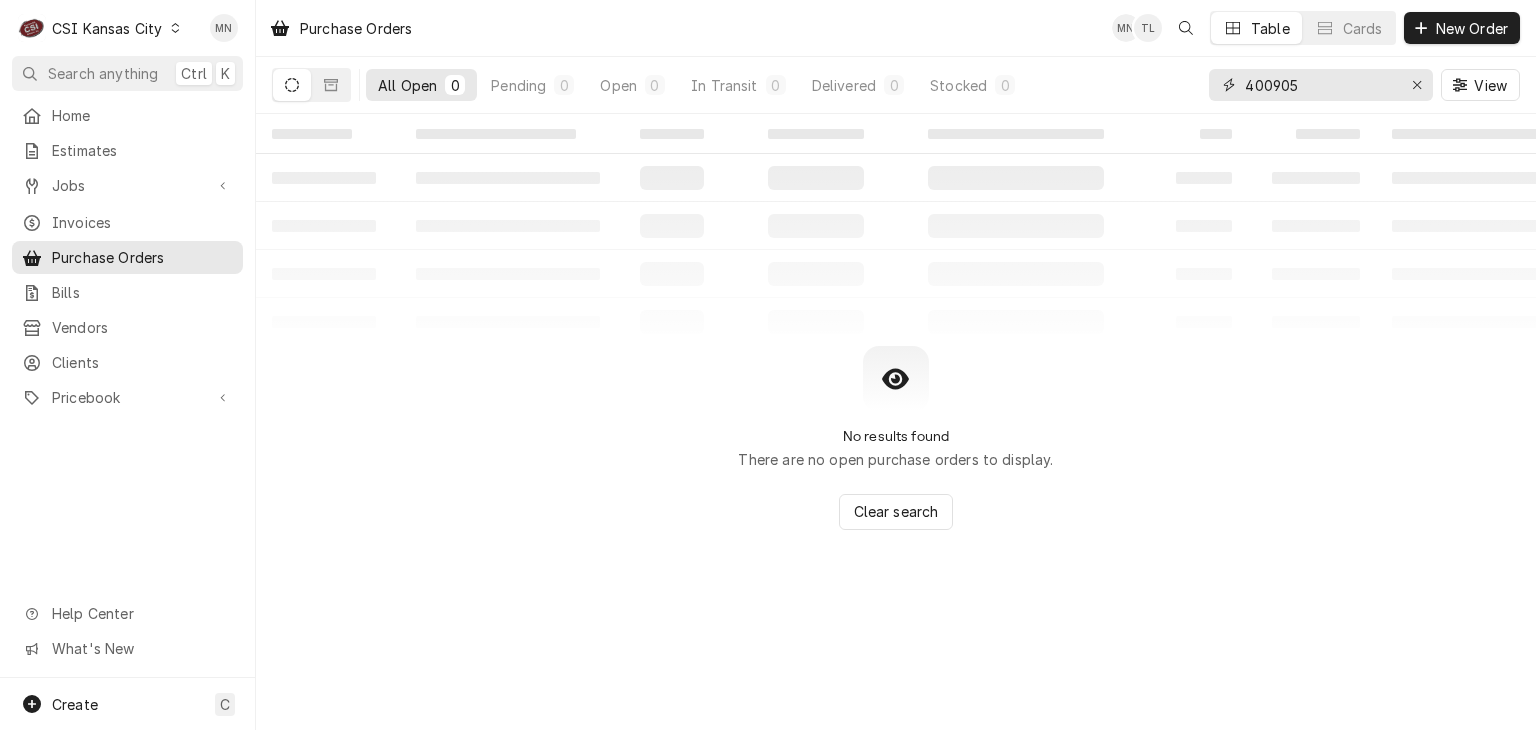 drag, startPoint x: 1344, startPoint y: 93, endPoint x: 1071, endPoint y: 81, distance: 273.2636 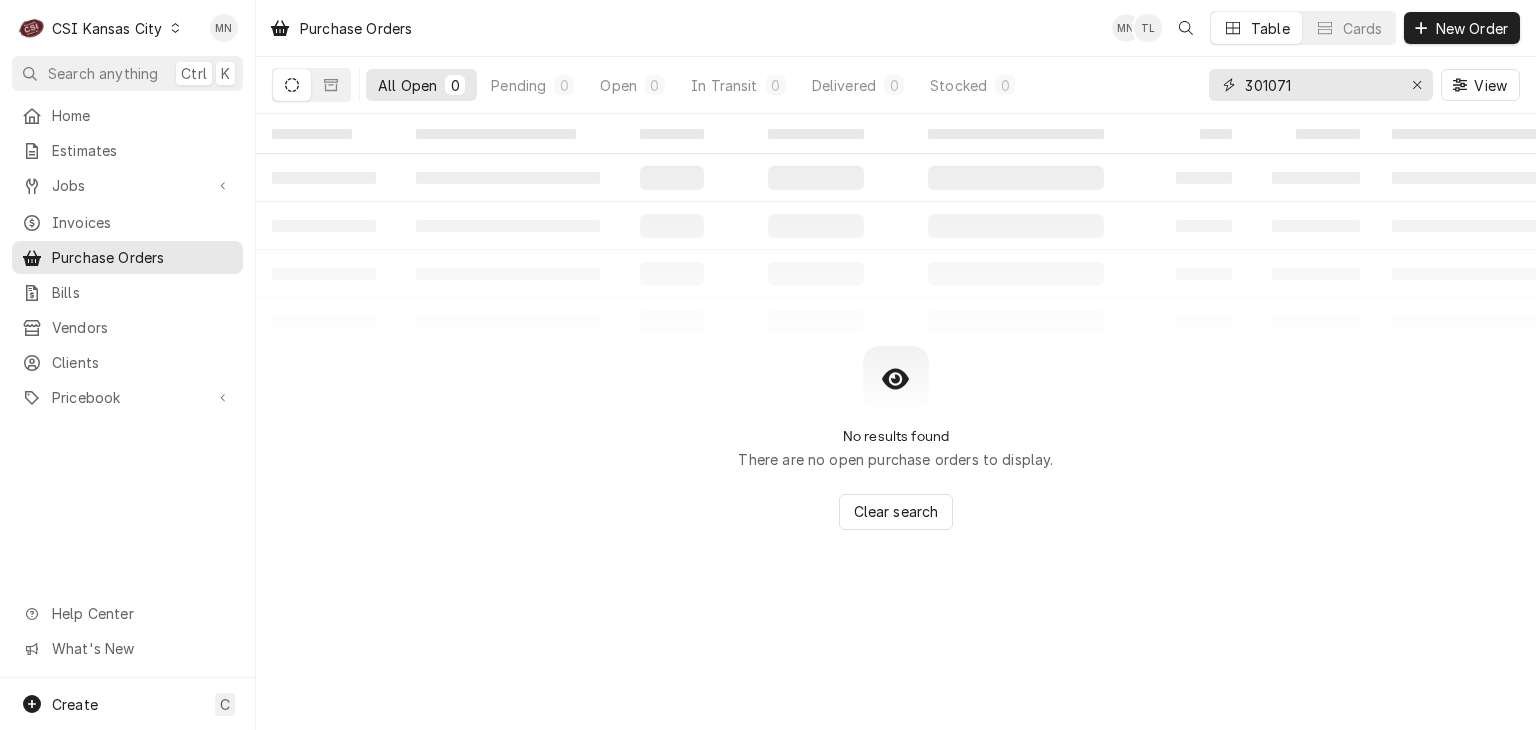 type on "301071" 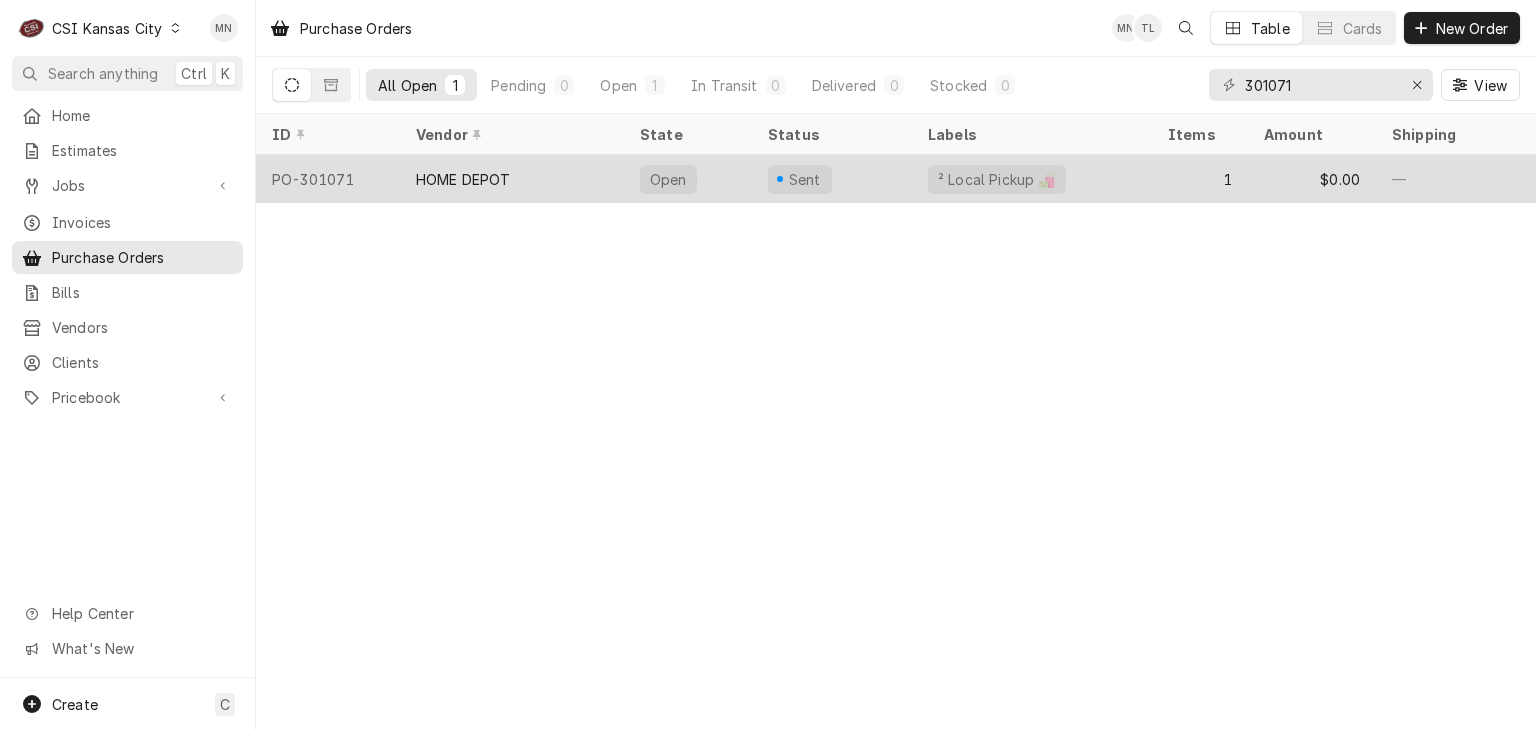 click on "HOME DEPOT" at bounding box center (463, 179) 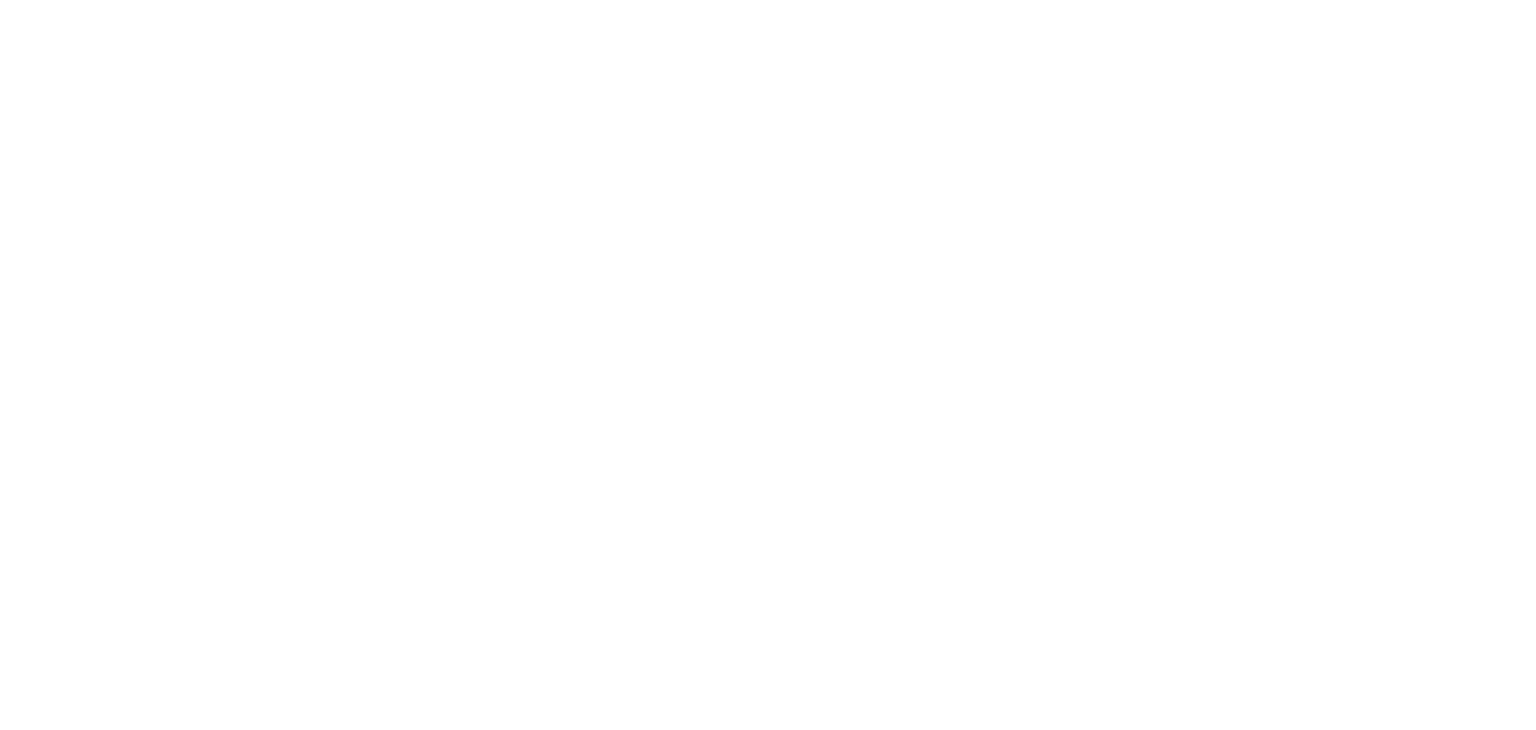 scroll, scrollTop: 0, scrollLeft: 0, axis: both 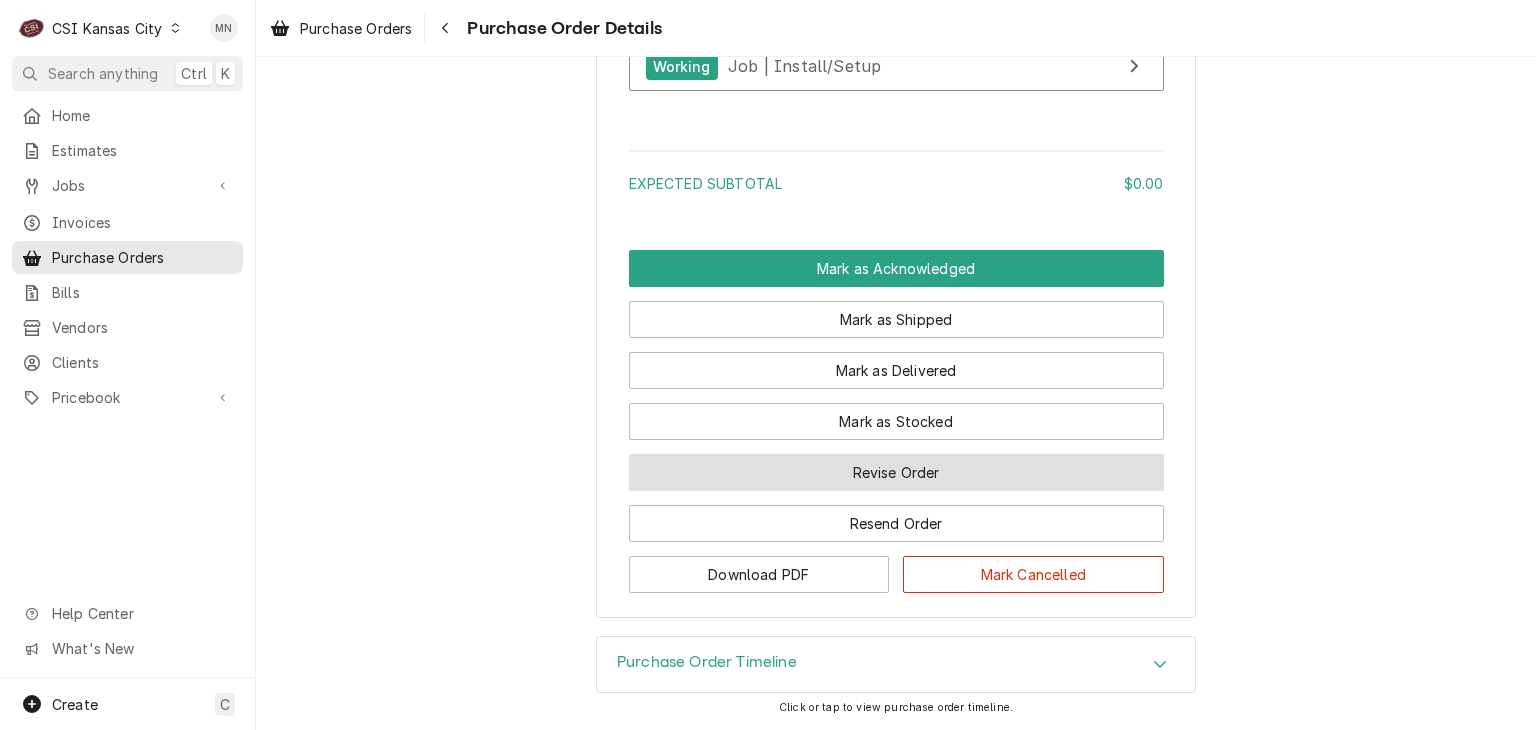 click on "Revise Order" at bounding box center [896, 472] 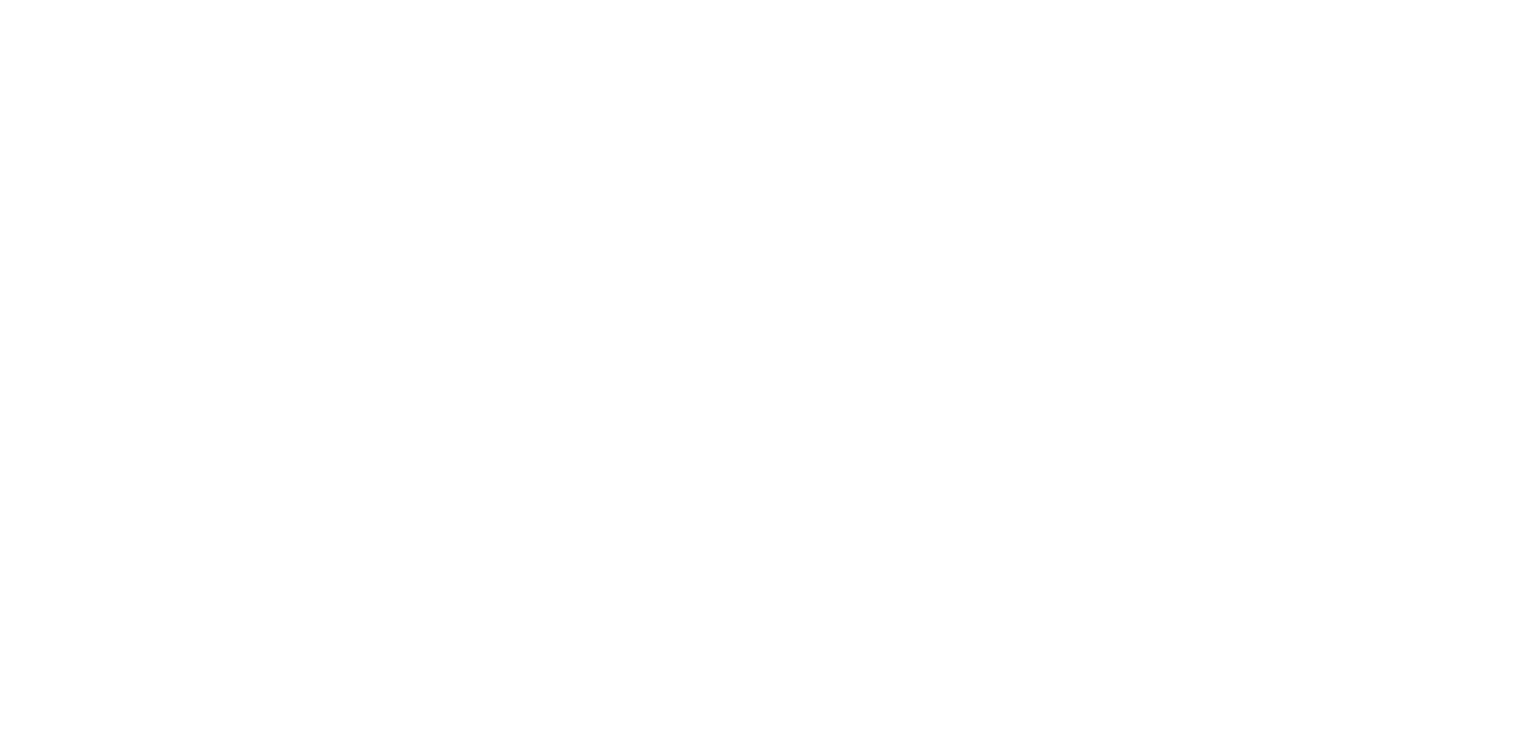 scroll, scrollTop: 0, scrollLeft: 0, axis: both 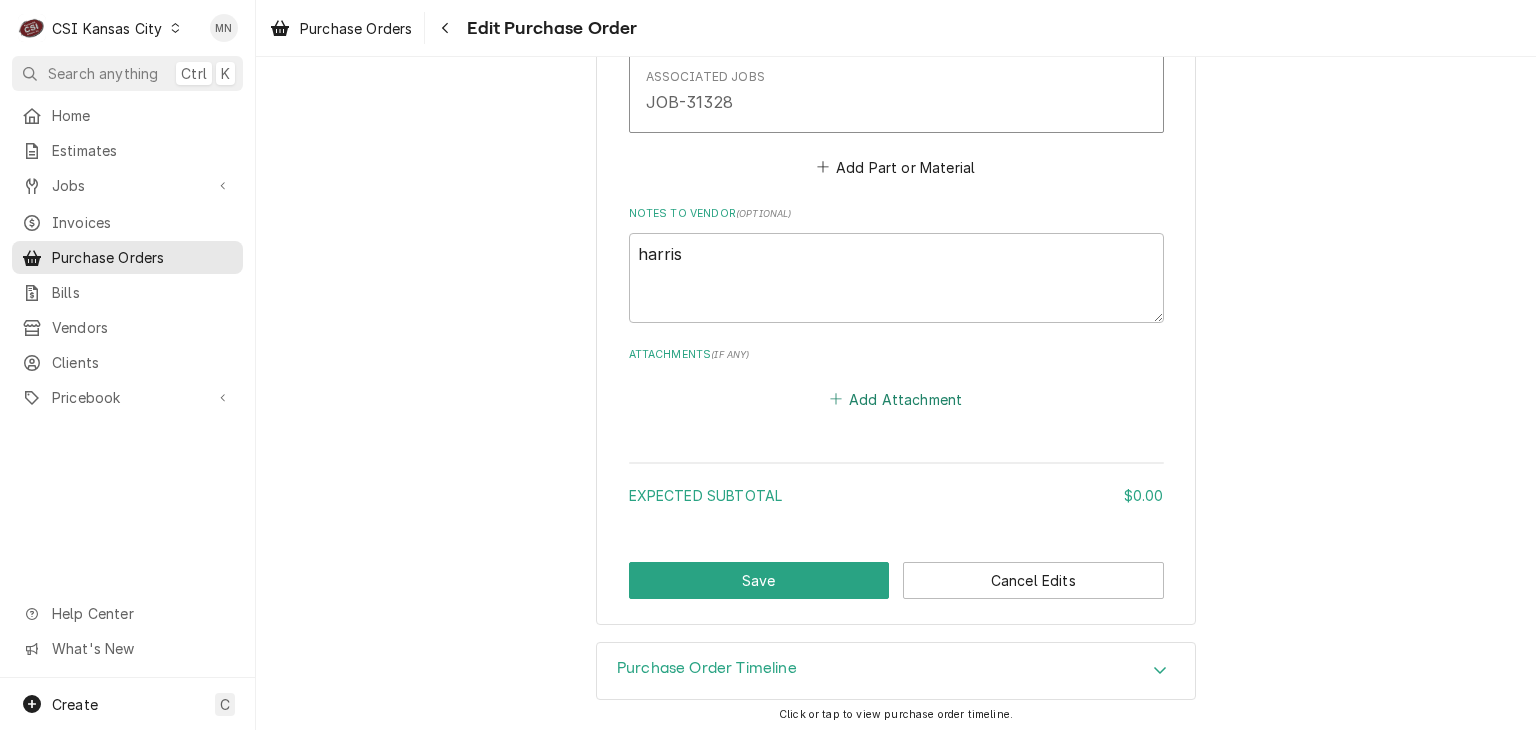 click on "Add Attachment" at bounding box center [896, 399] 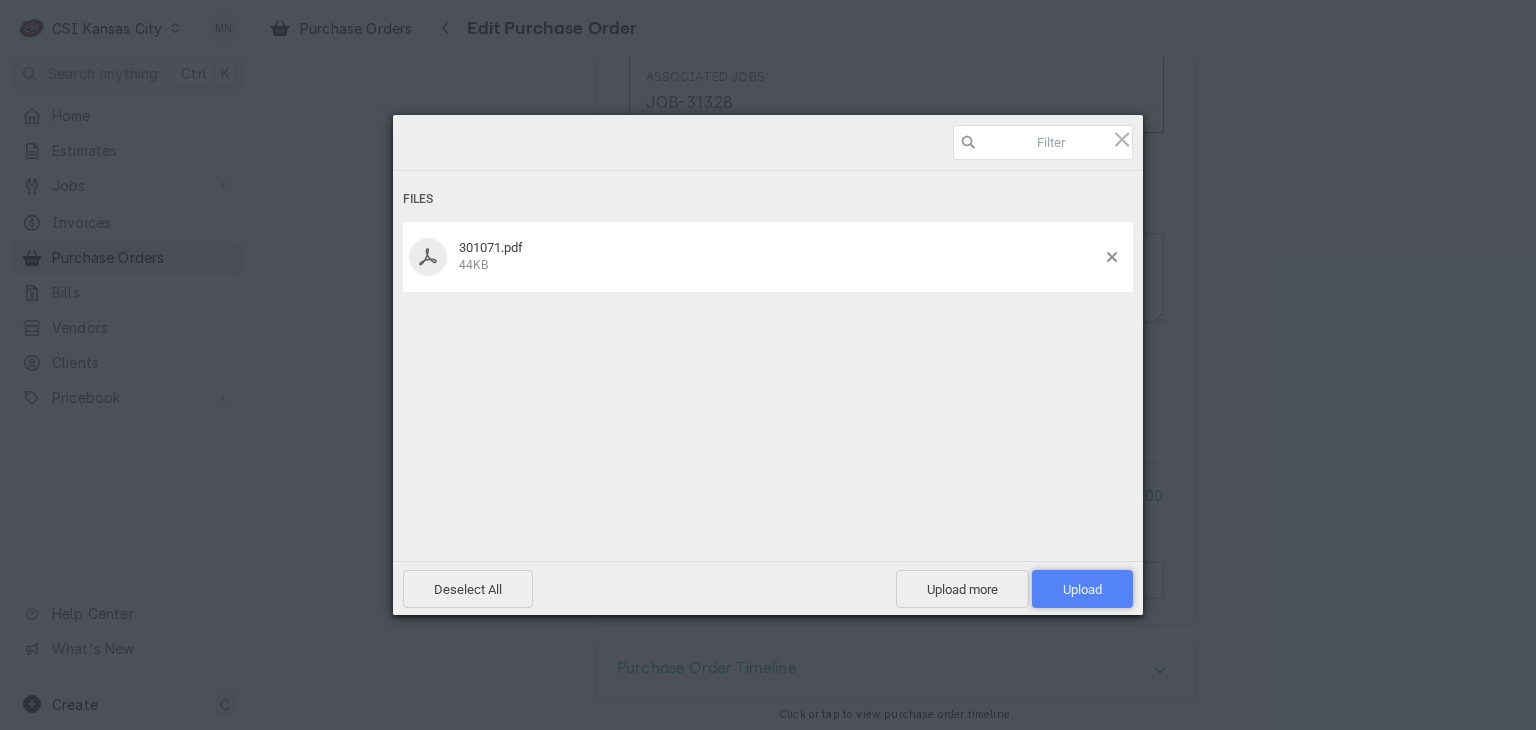 click on "Upload
1" at bounding box center (1082, 589) 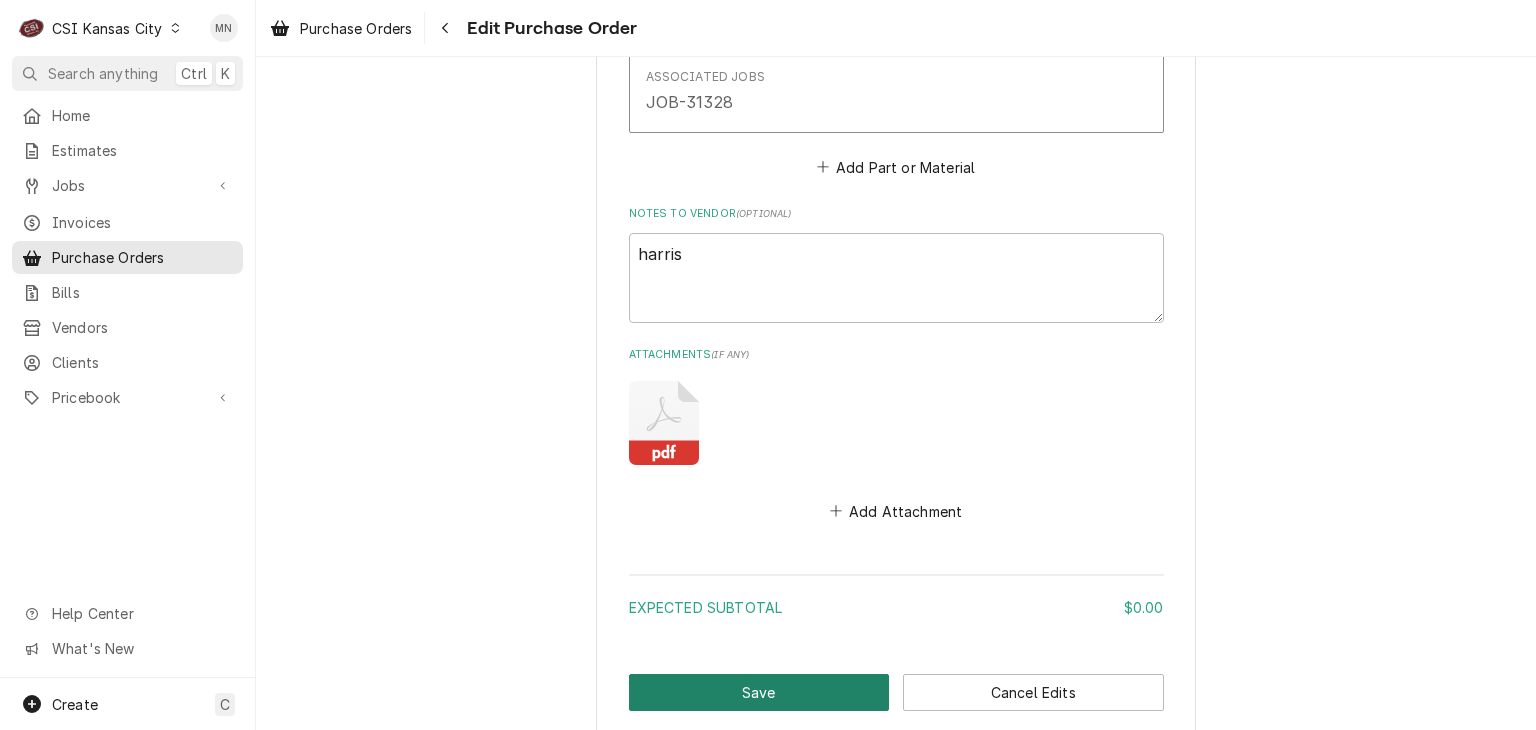 click on "Save" at bounding box center [759, 692] 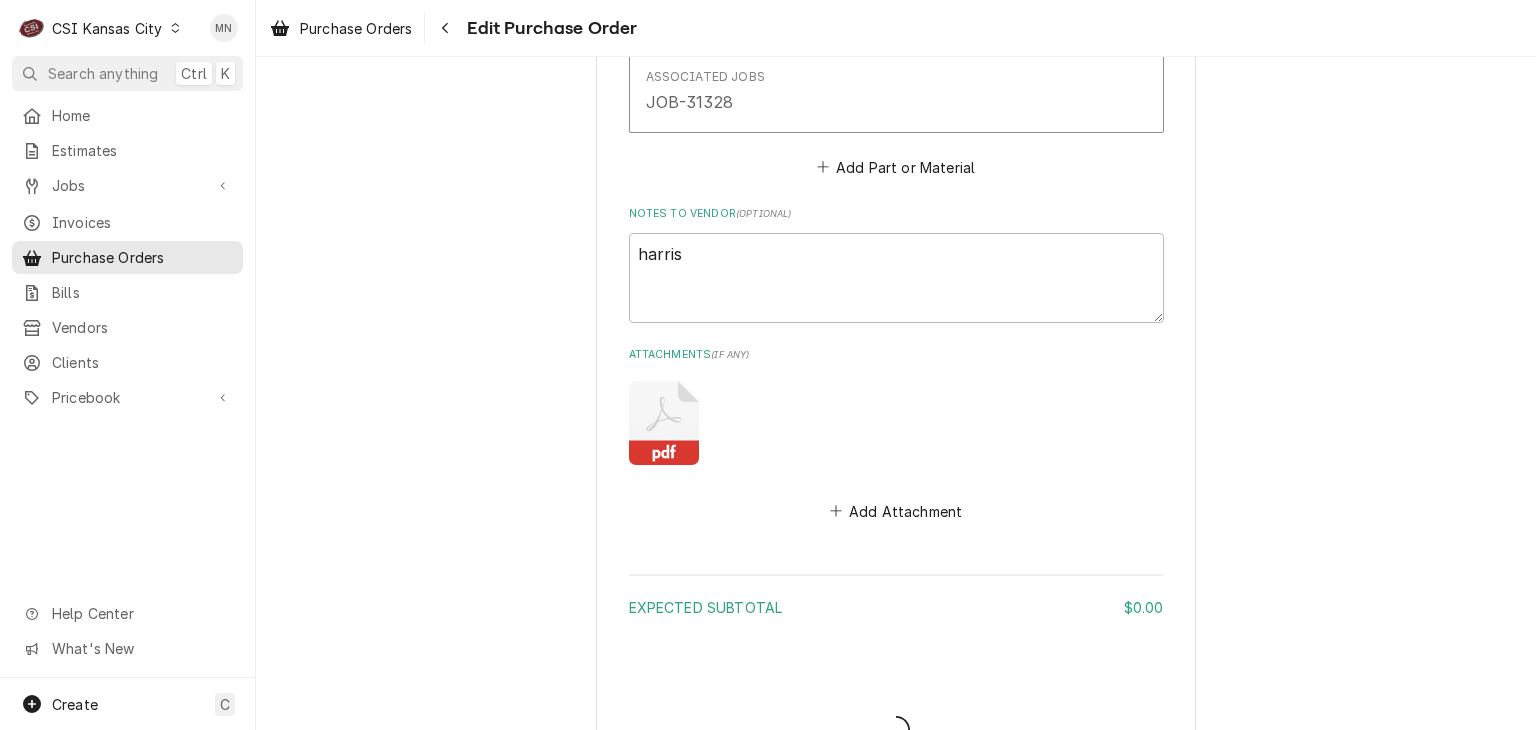 type on "x" 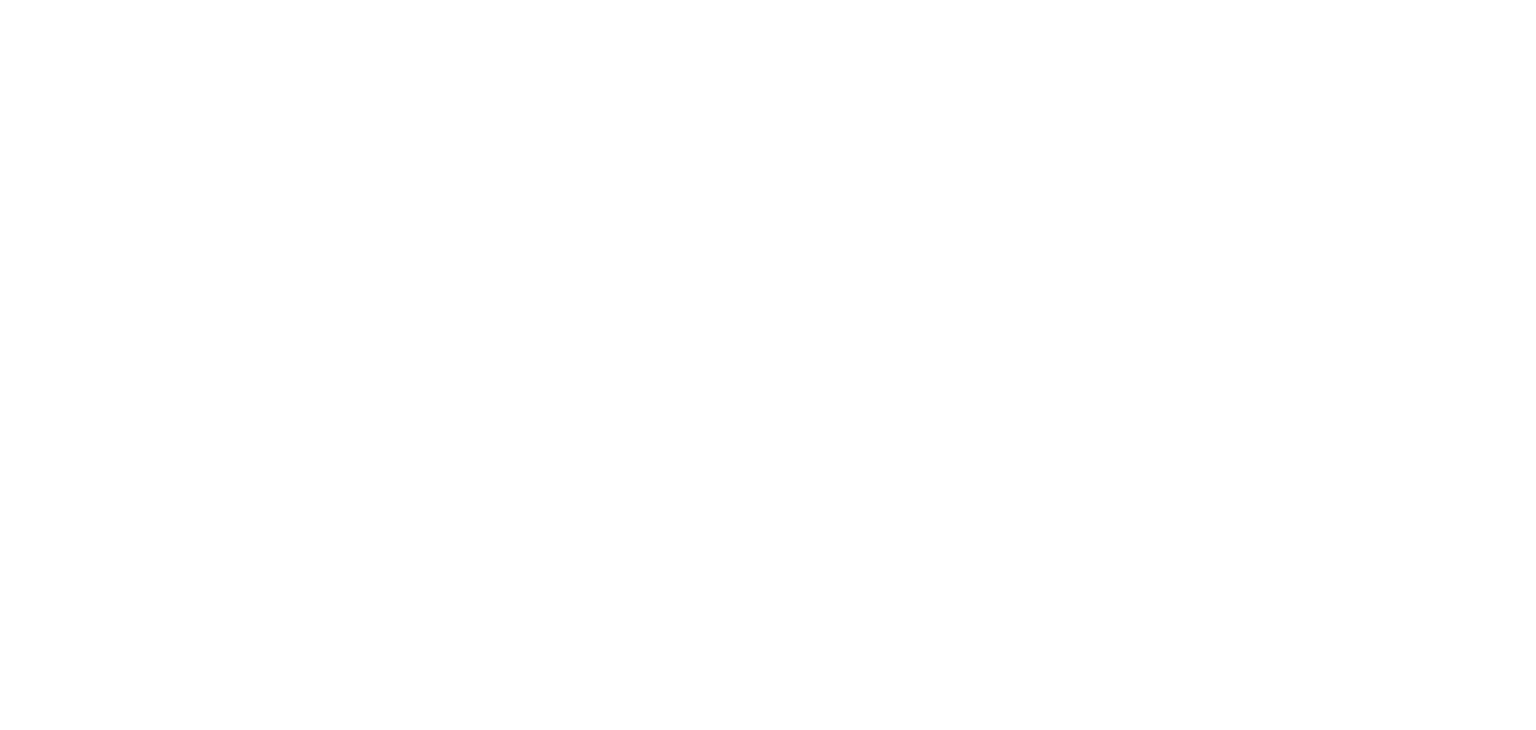 scroll, scrollTop: 0, scrollLeft: 0, axis: both 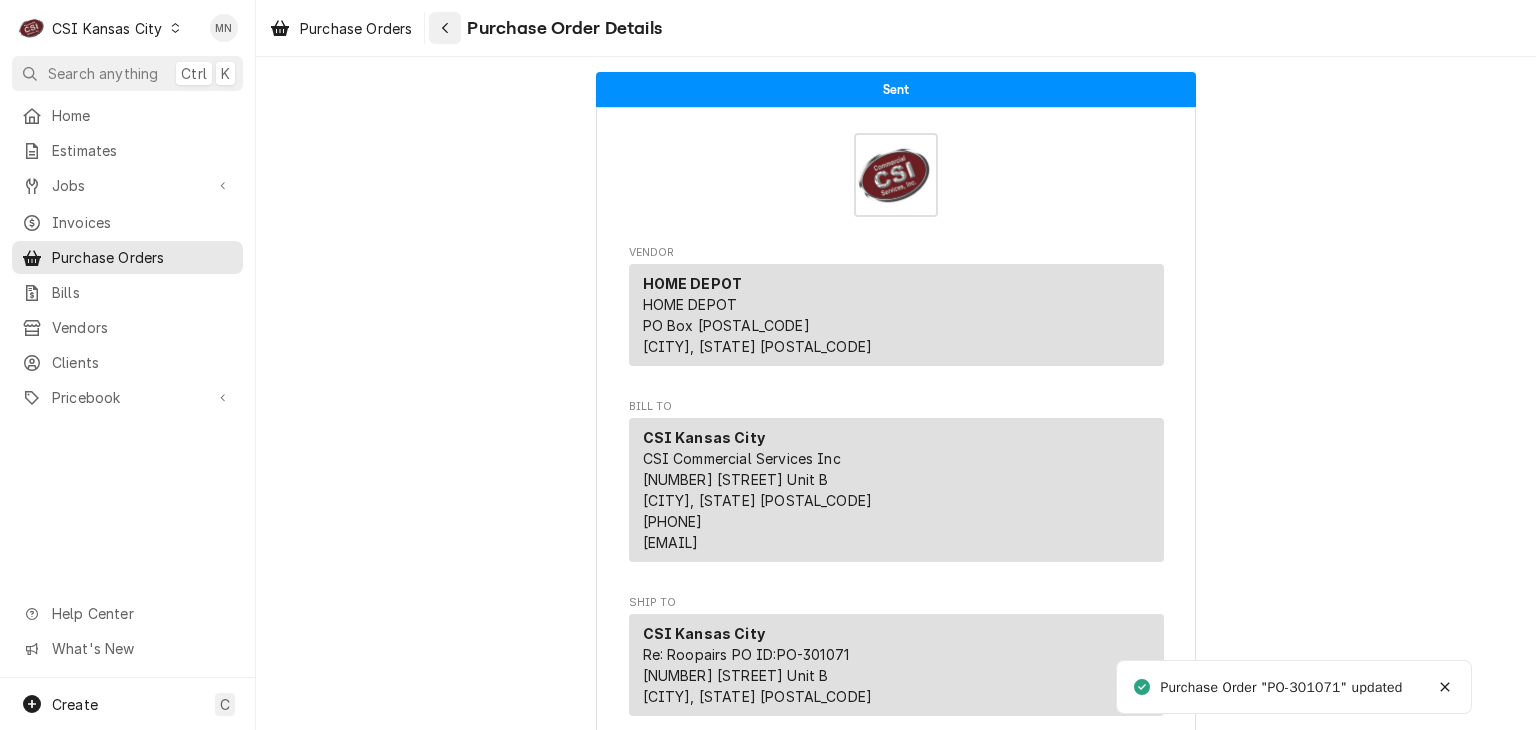click at bounding box center (445, 28) 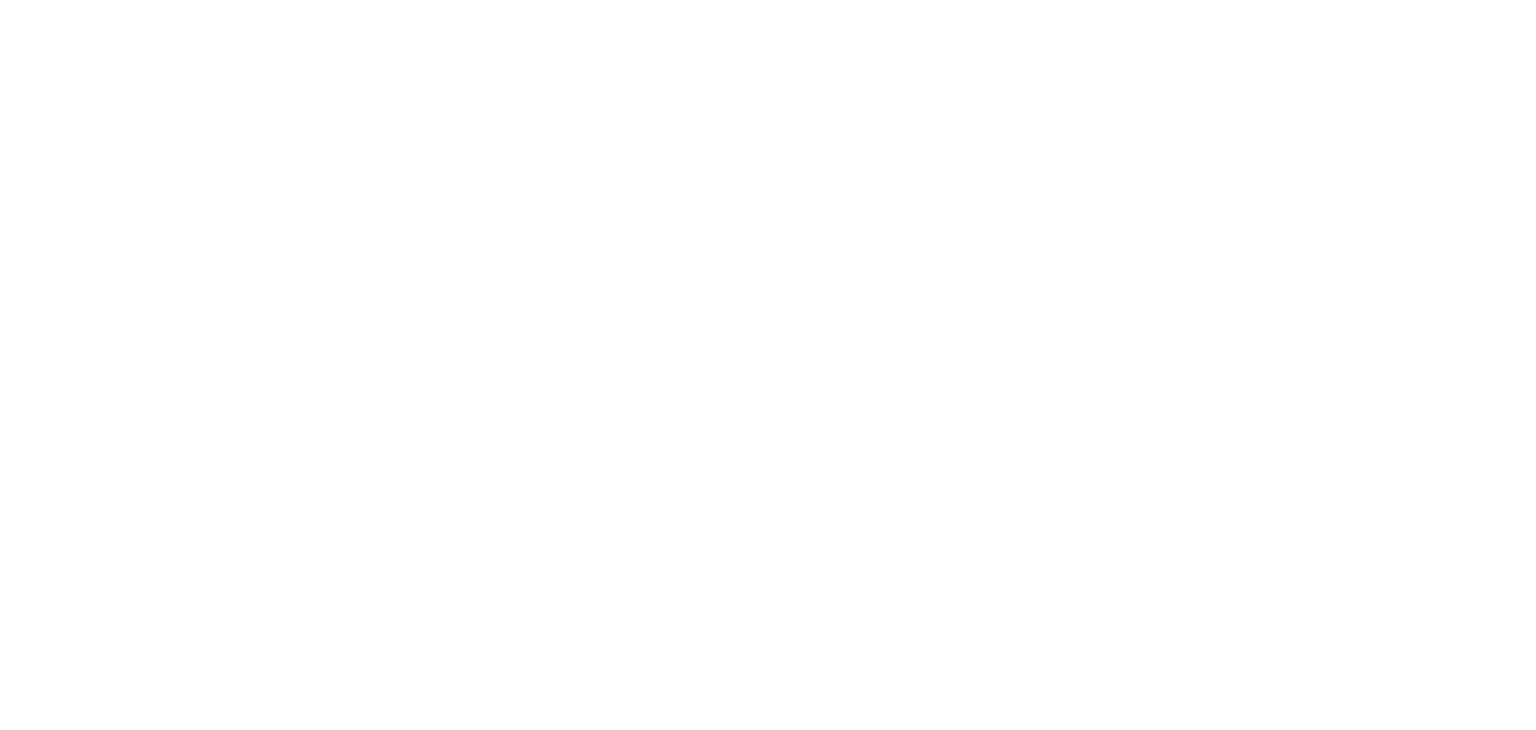 scroll, scrollTop: 0, scrollLeft: 0, axis: both 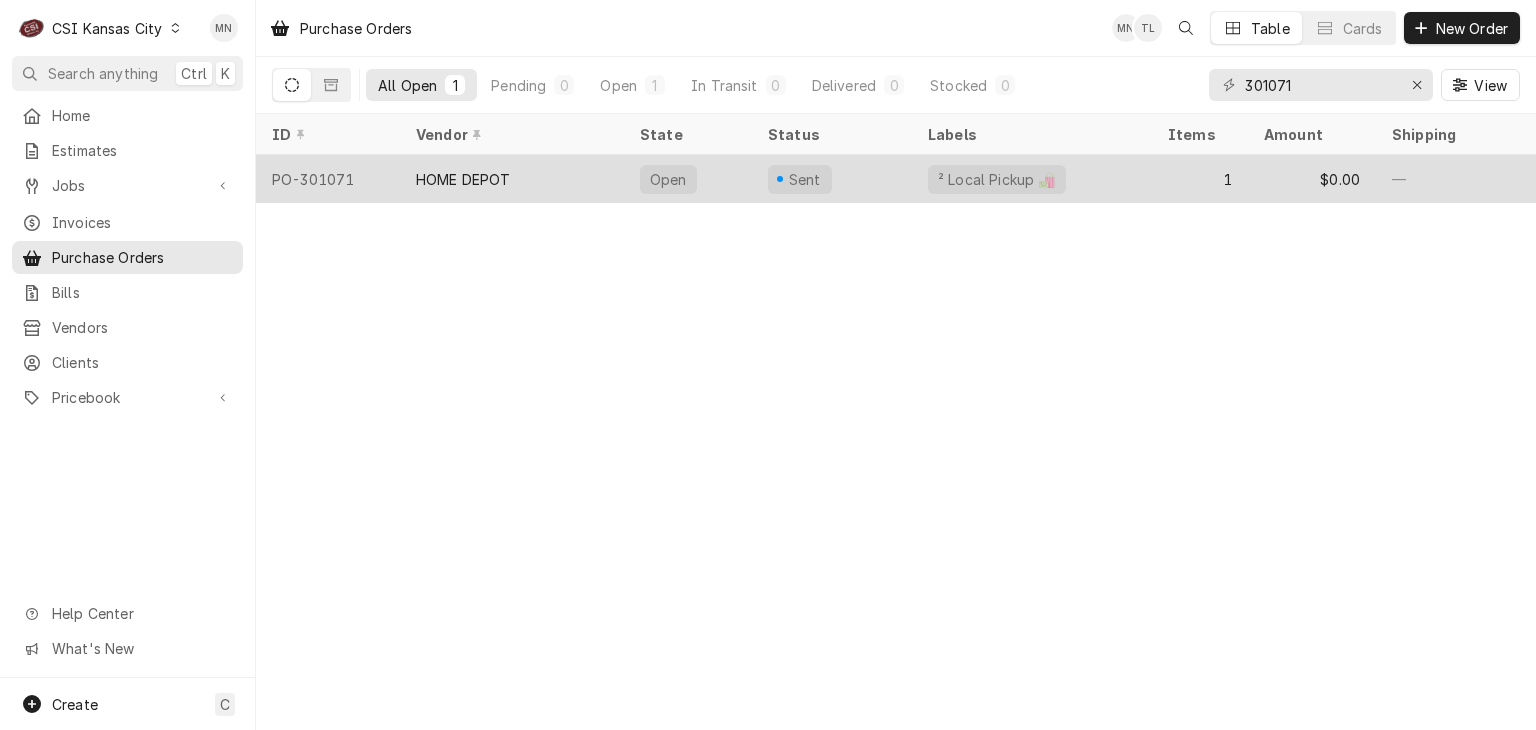 click on "HOME DEPOT" at bounding box center (463, 179) 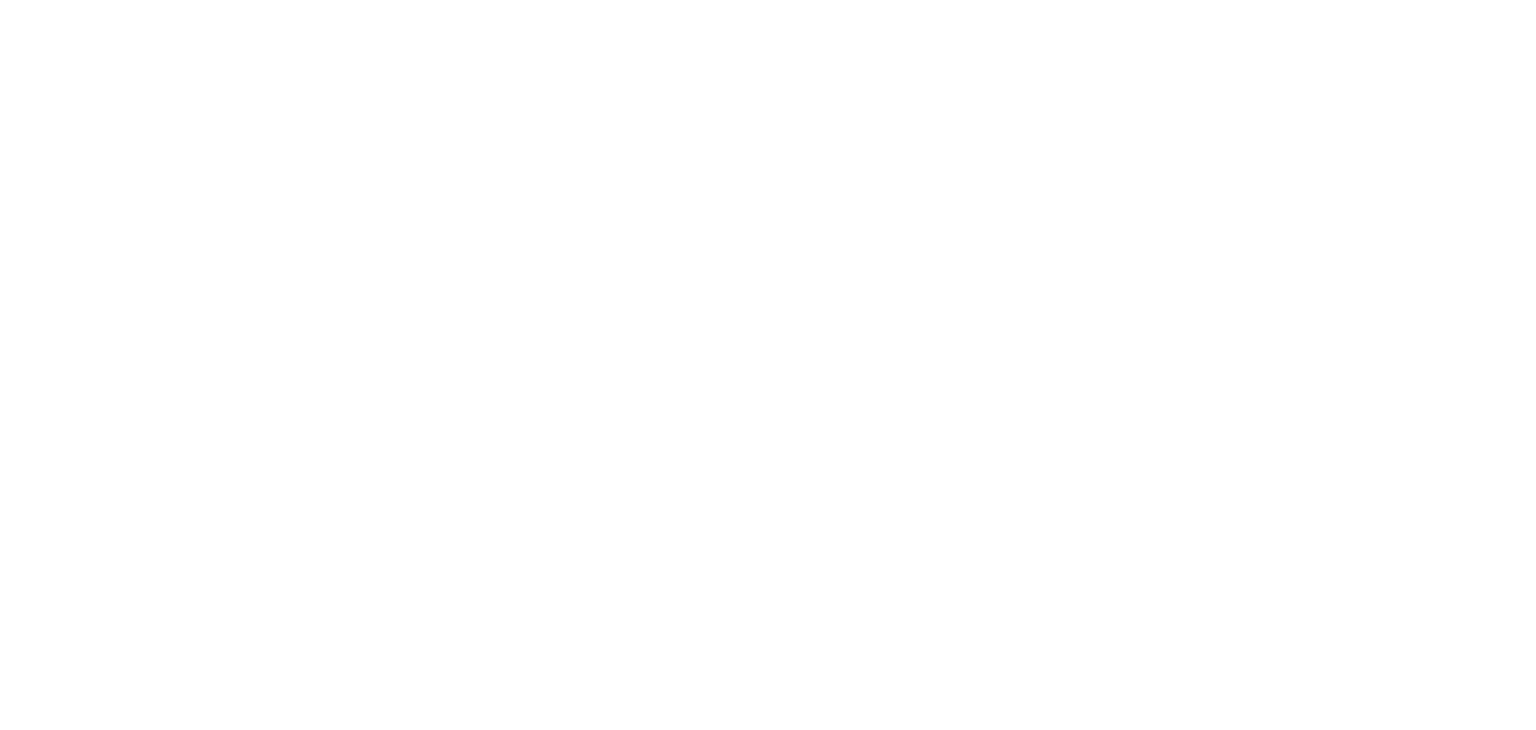 scroll, scrollTop: 0, scrollLeft: 0, axis: both 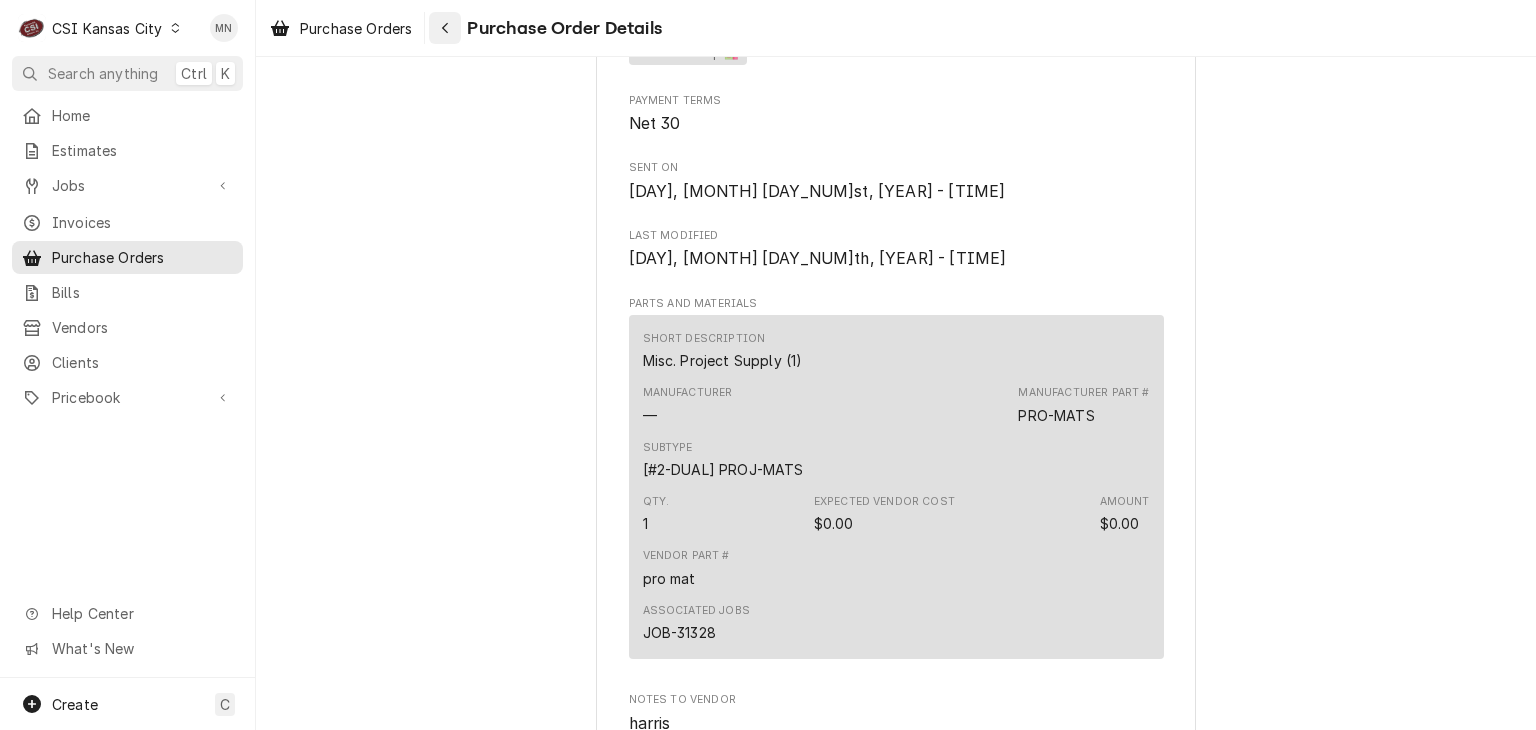 click 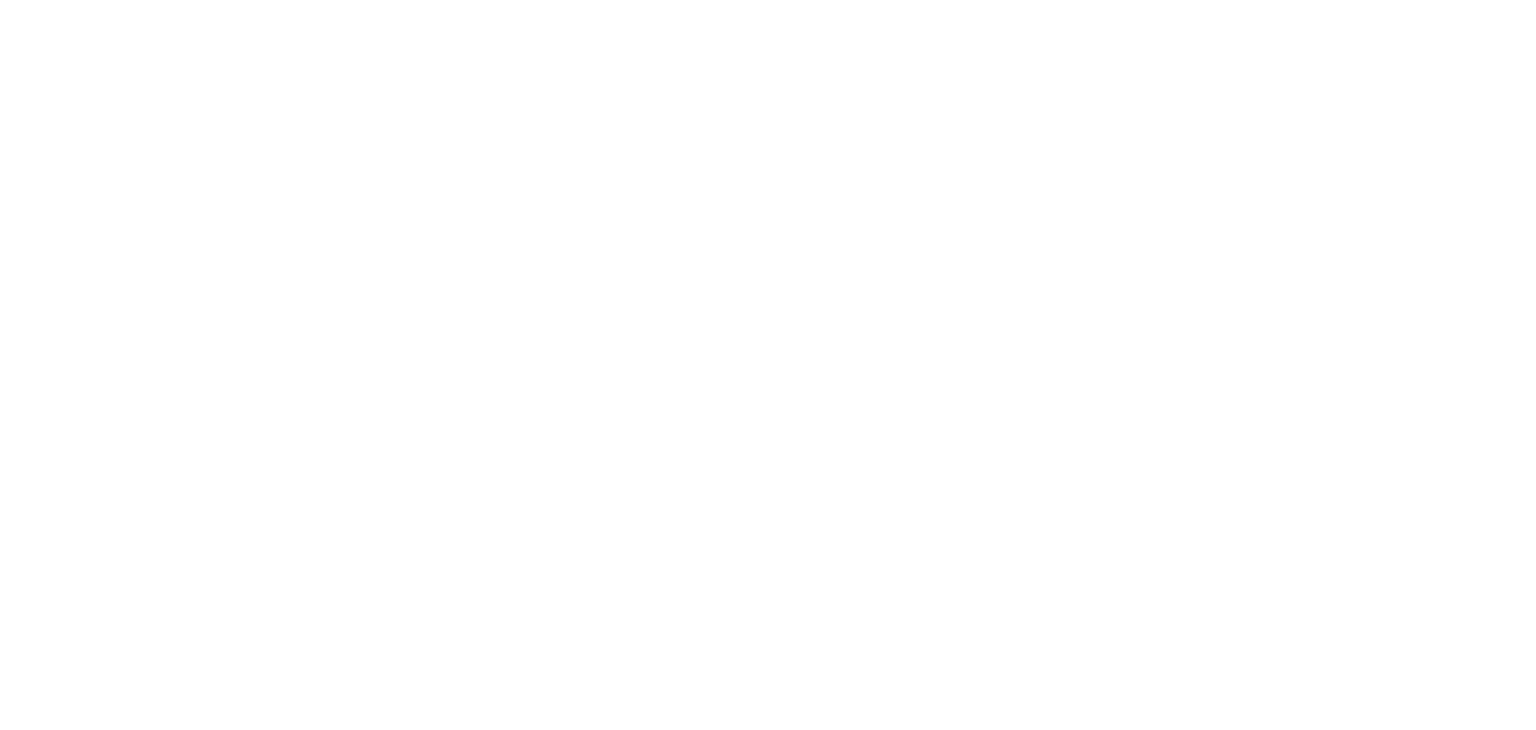 scroll, scrollTop: 0, scrollLeft: 0, axis: both 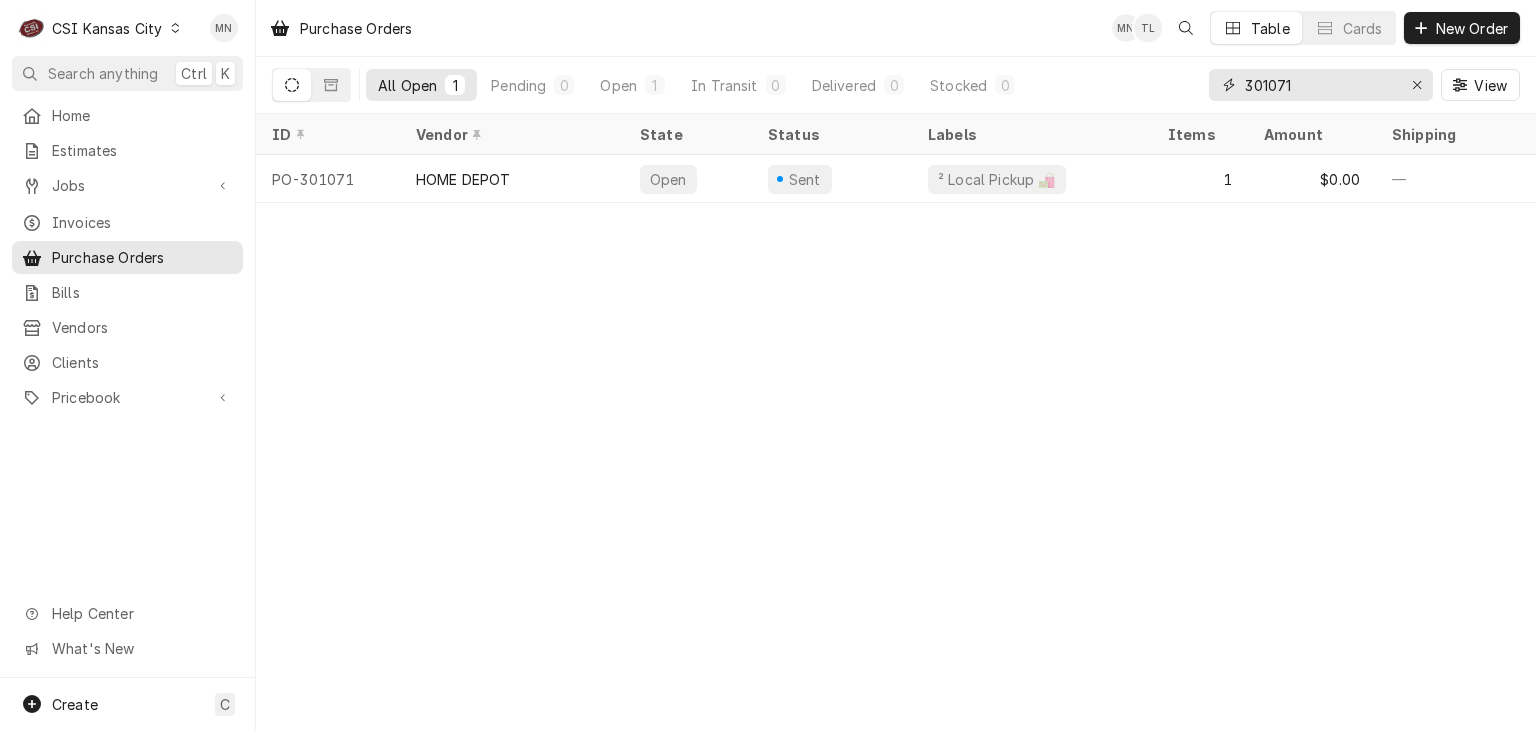 drag, startPoint x: 1328, startPoint y: 88, endPoint x: 1043, endPoint y: 91, distance: 285.01578 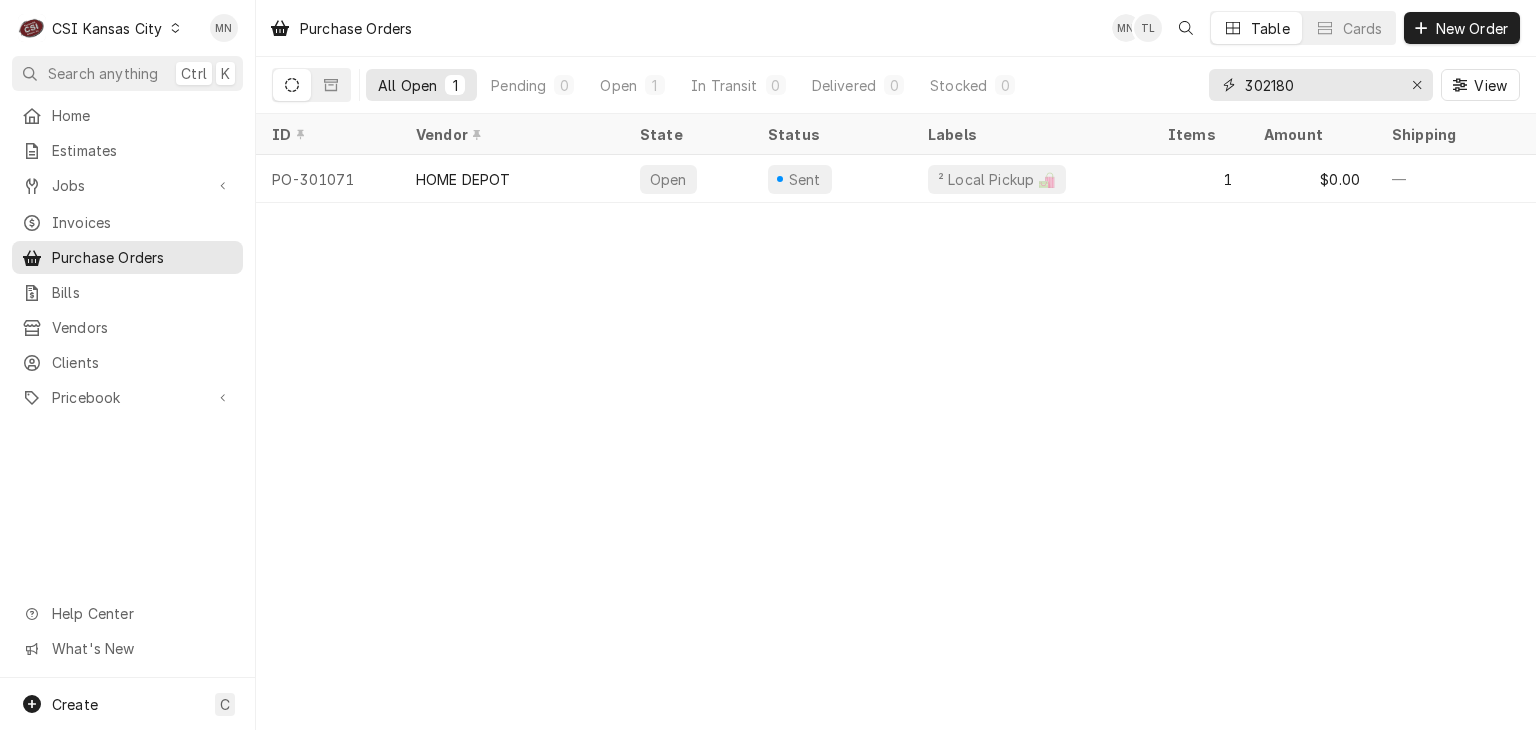 type on "302180" 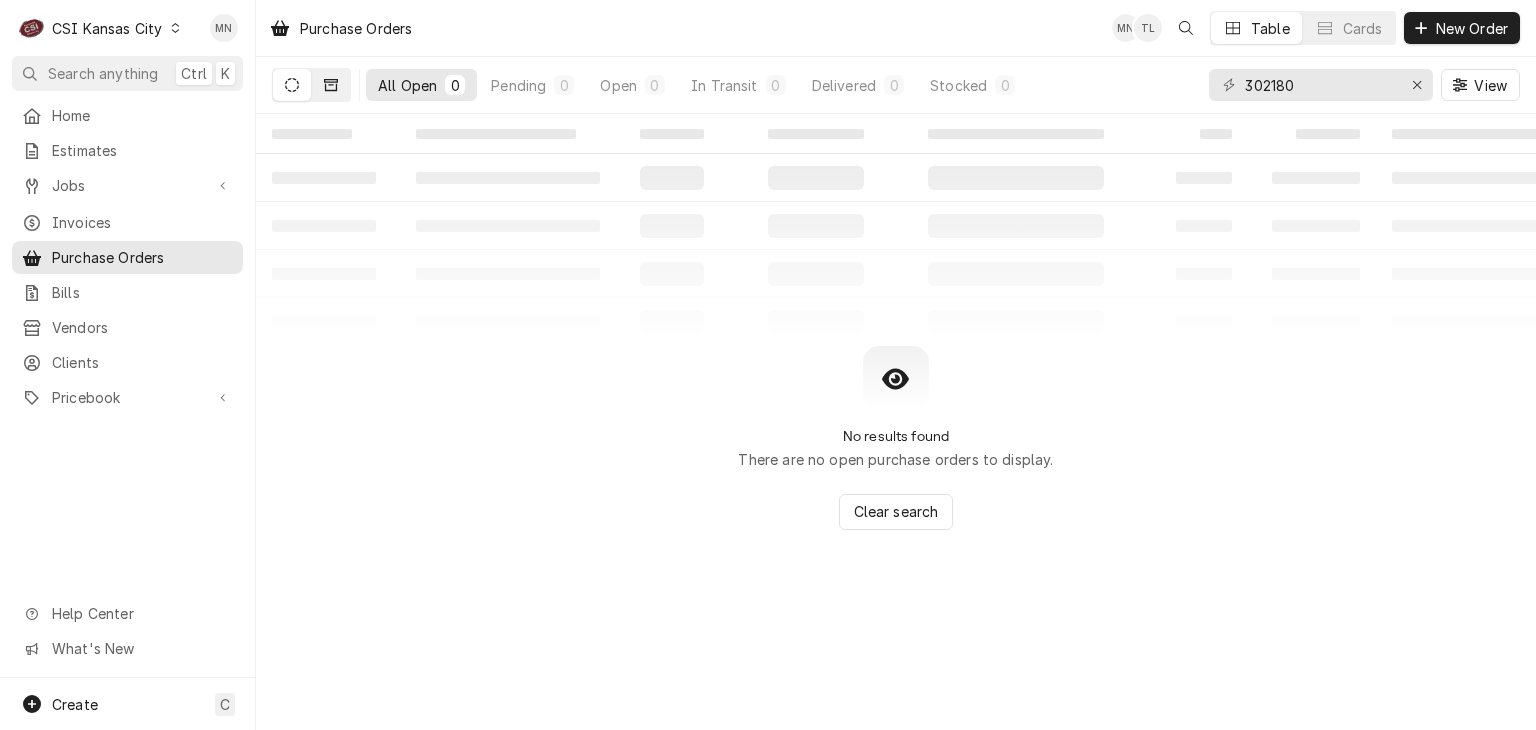click at bounding box center [331, 85] 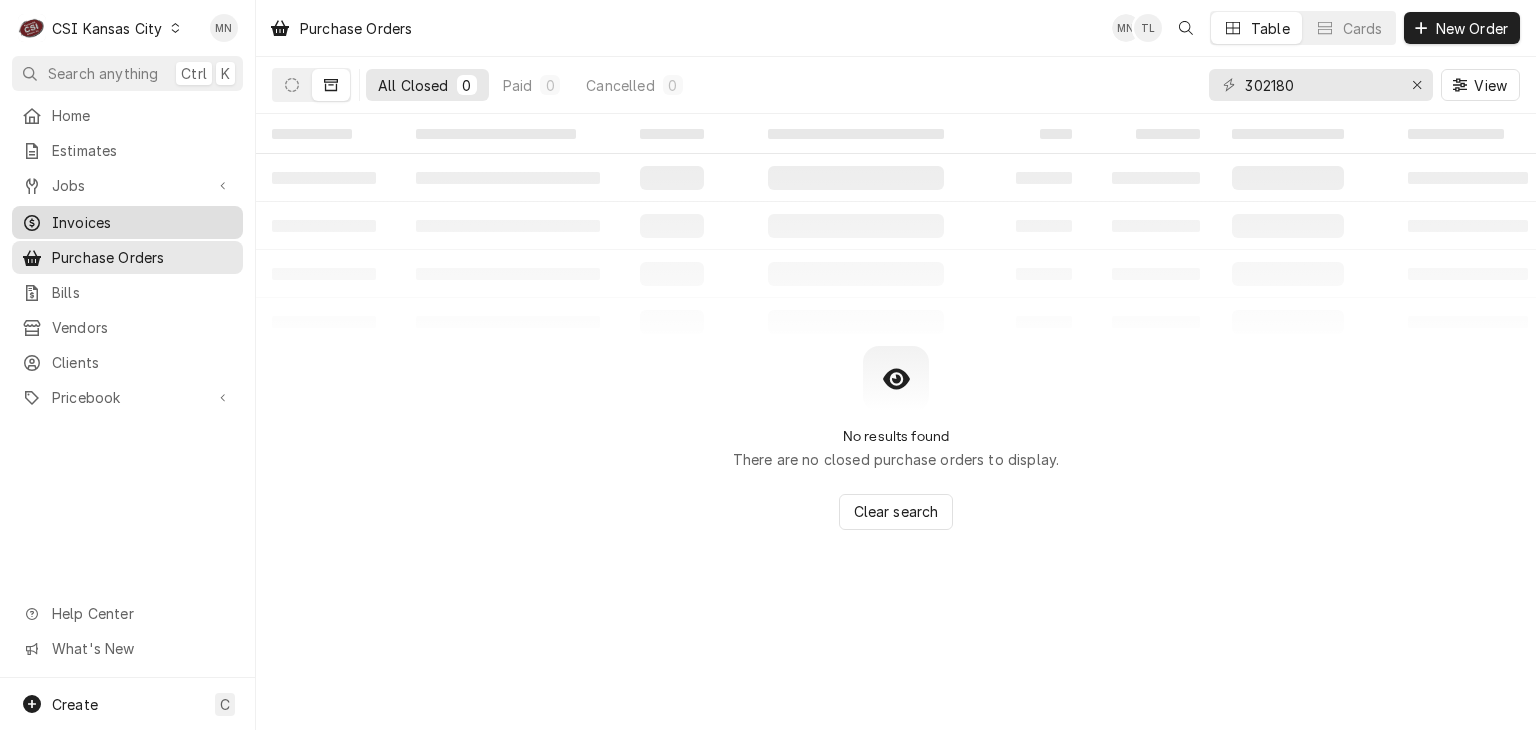 click on "Invoices" at bounding box center [142, 222] 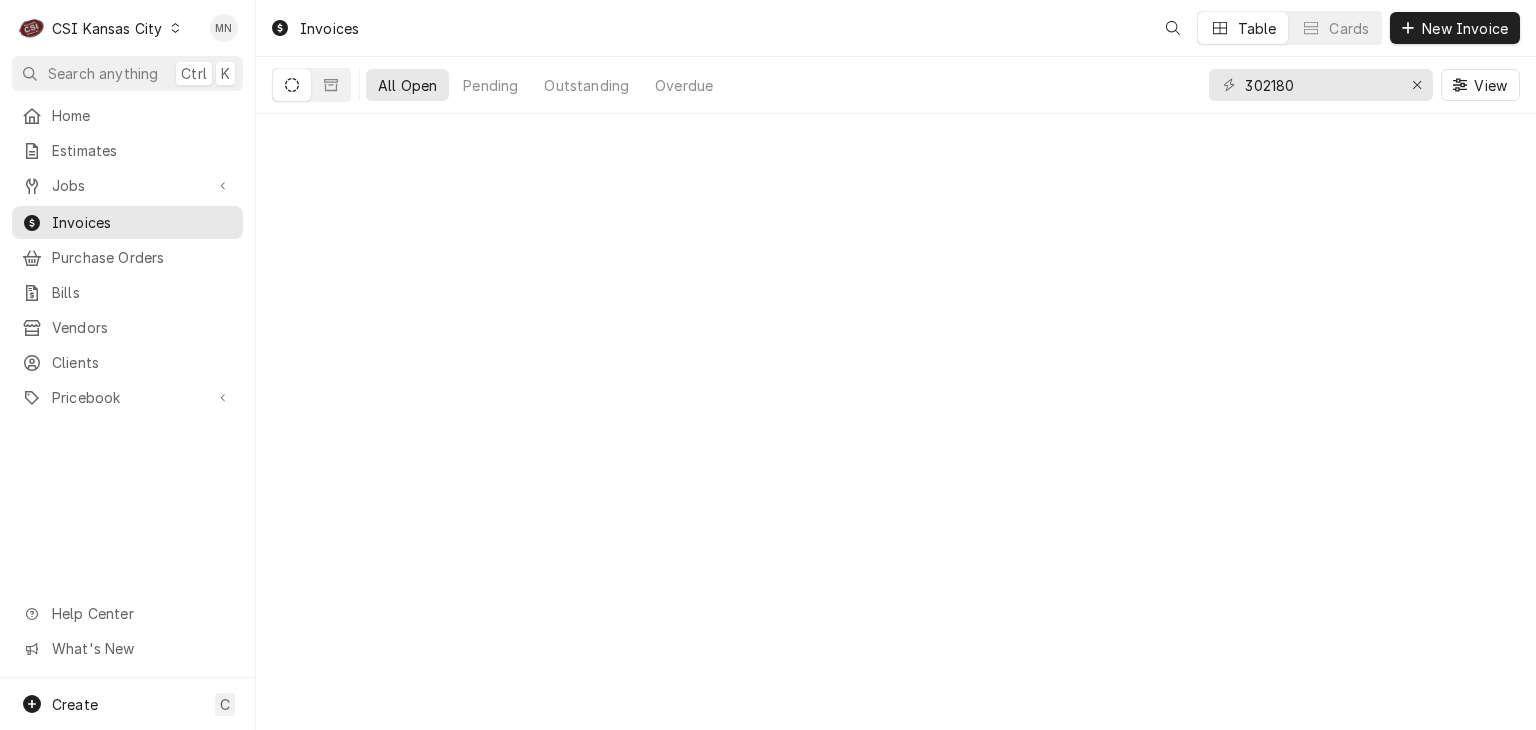 scroll, scrollTop: 0, scrollLeft: 0, axis: both 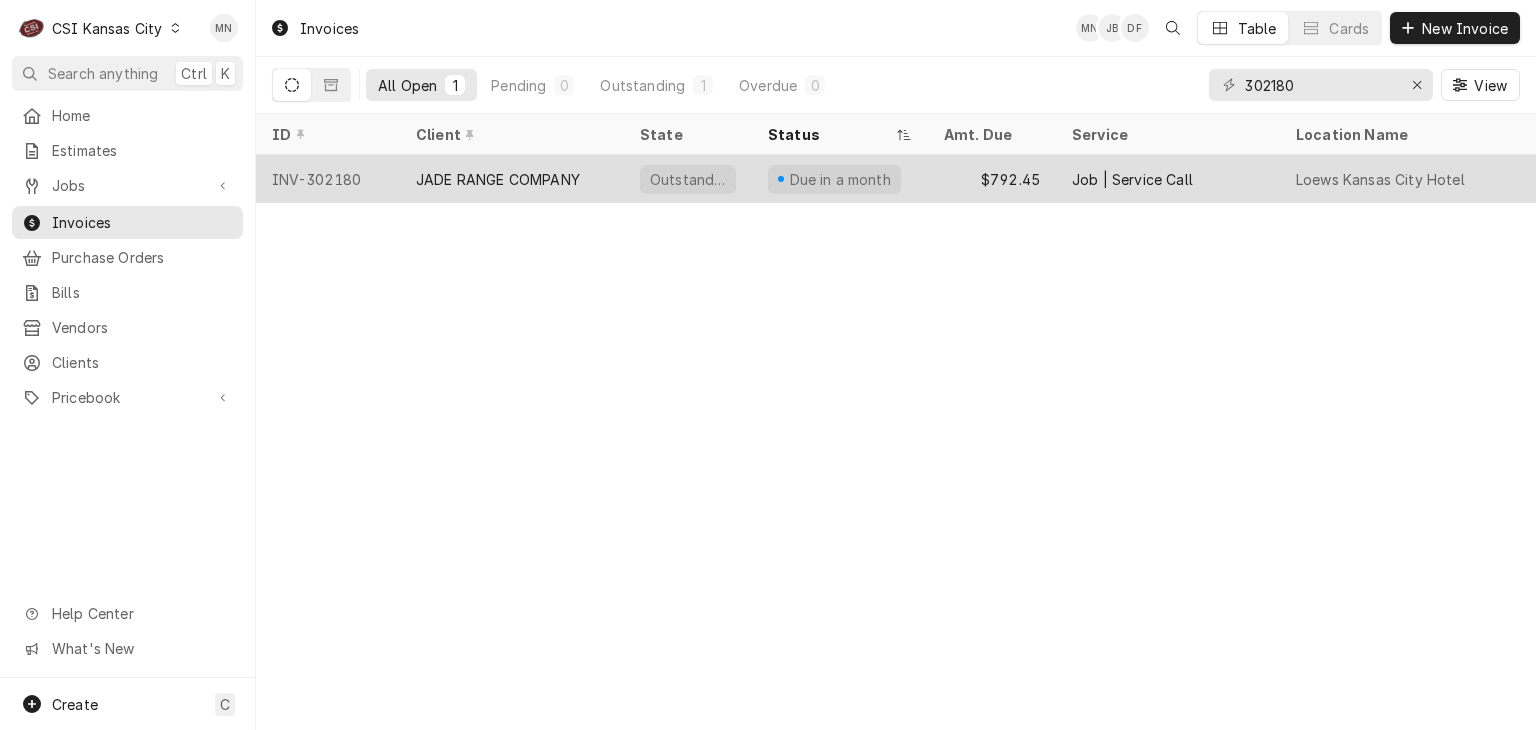 click on "INV-302180" at bounding box center (328, 179) 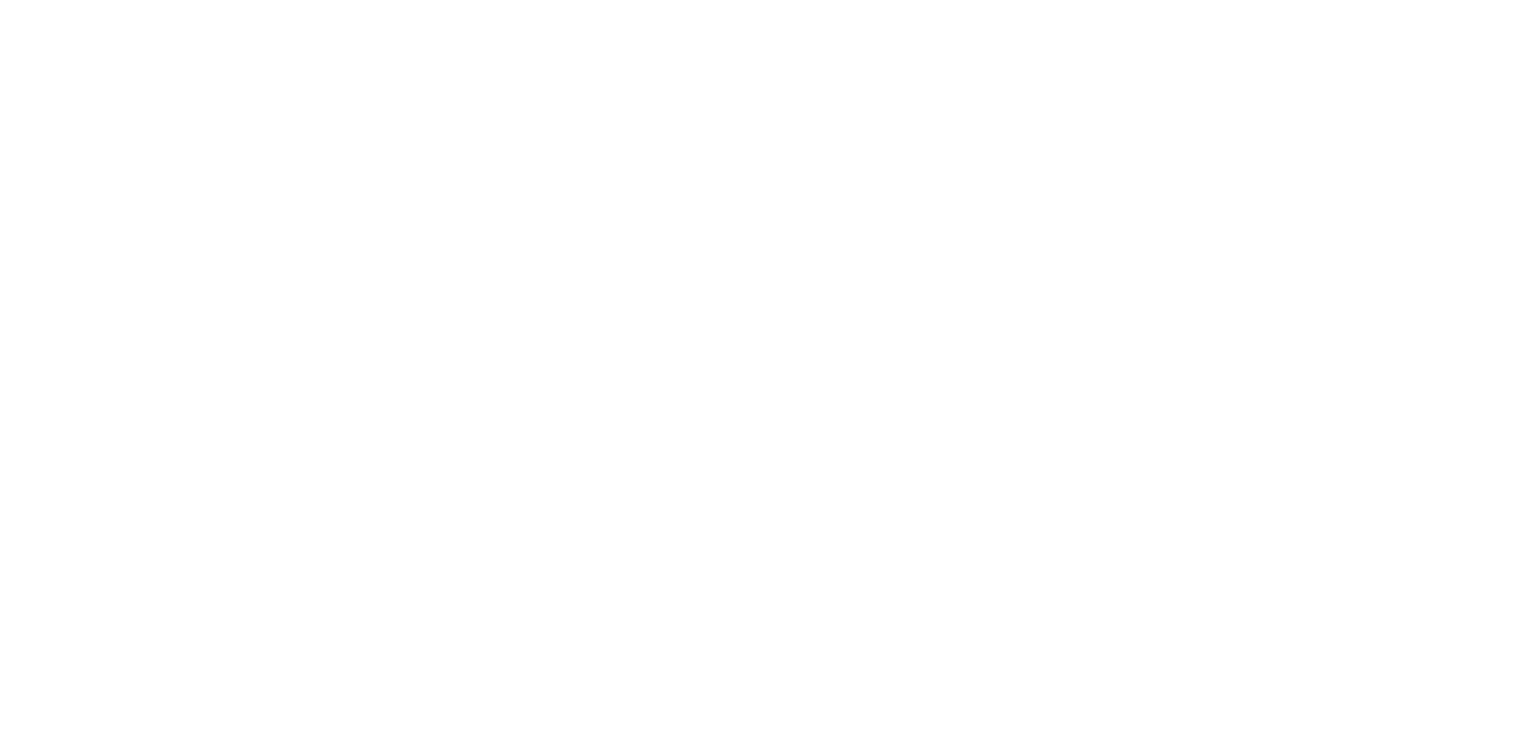 scroll, scrollTop: 0, scrollLeft: 0, axis: both 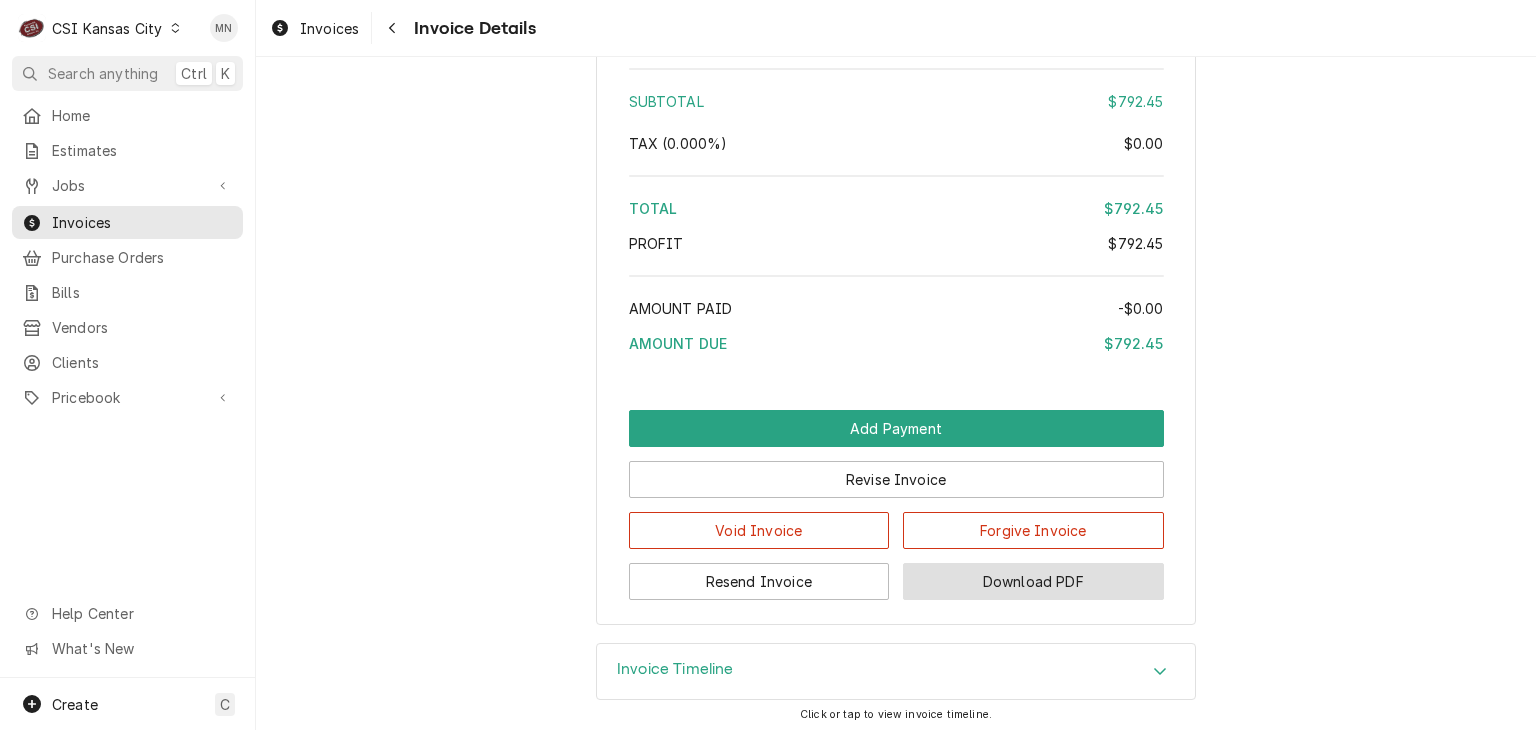 click on "Download PDF" at bounding box center [1033, 581] 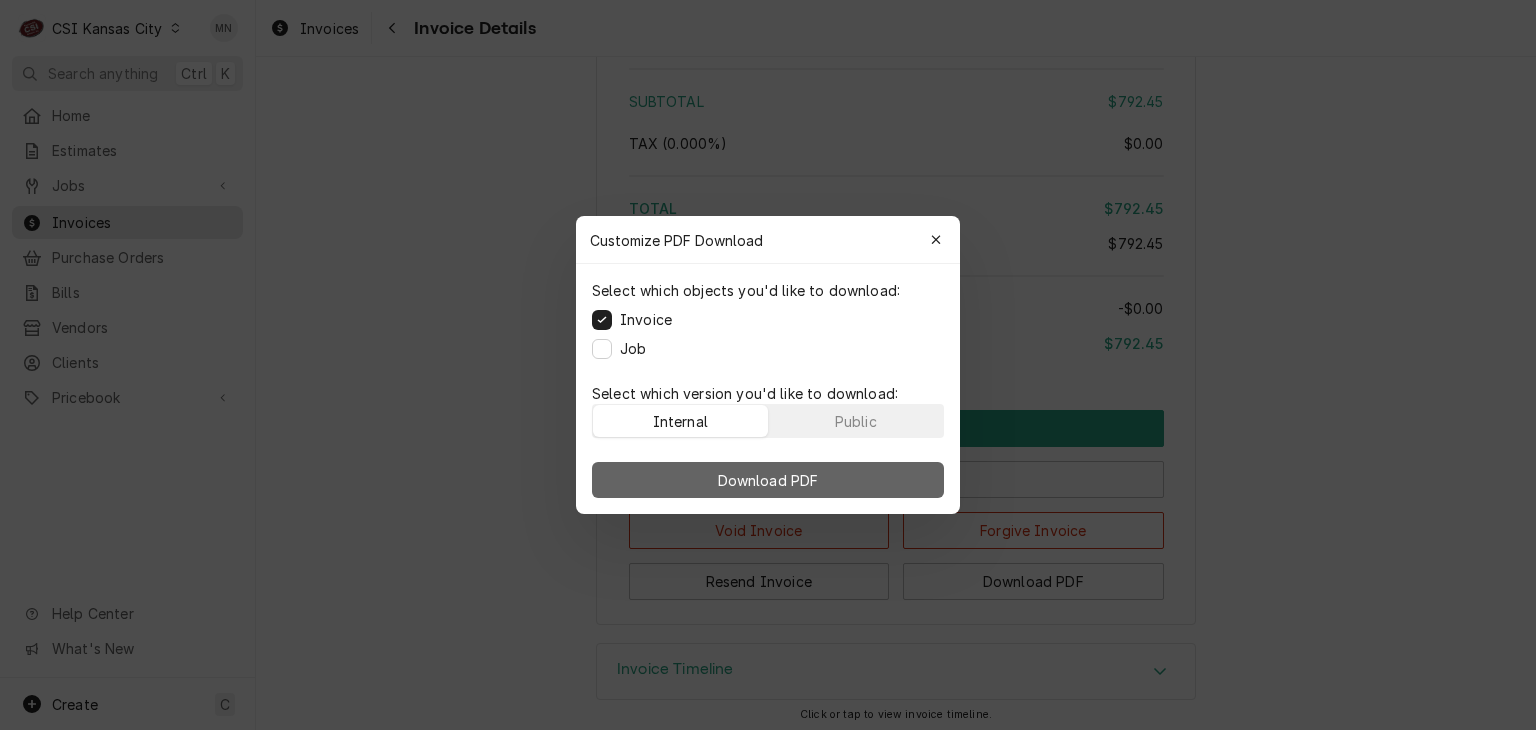 click on "Download PDF" at bounding box center (768, 480) 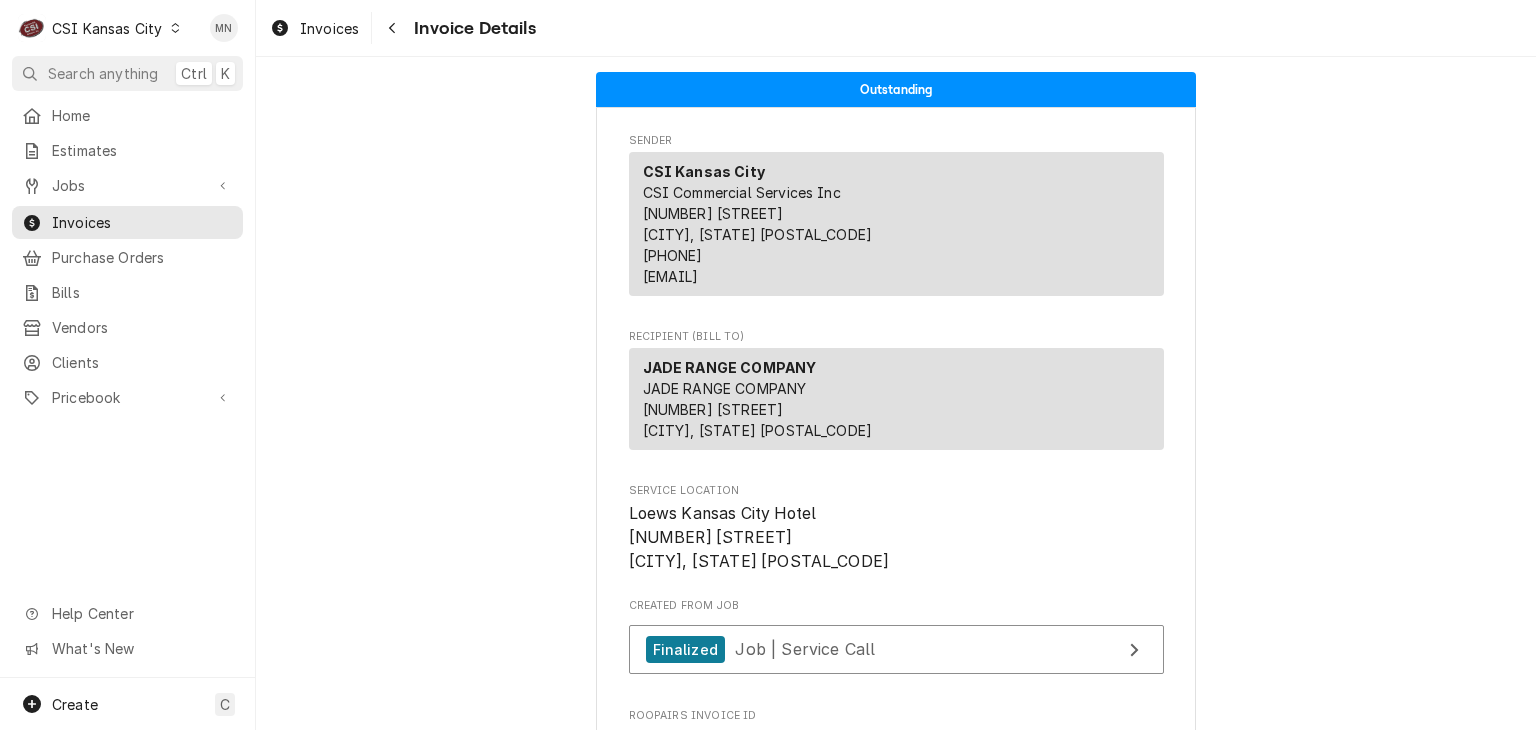 scroll, scrollTop: 400, scrollLeft: 0, axis: vertical 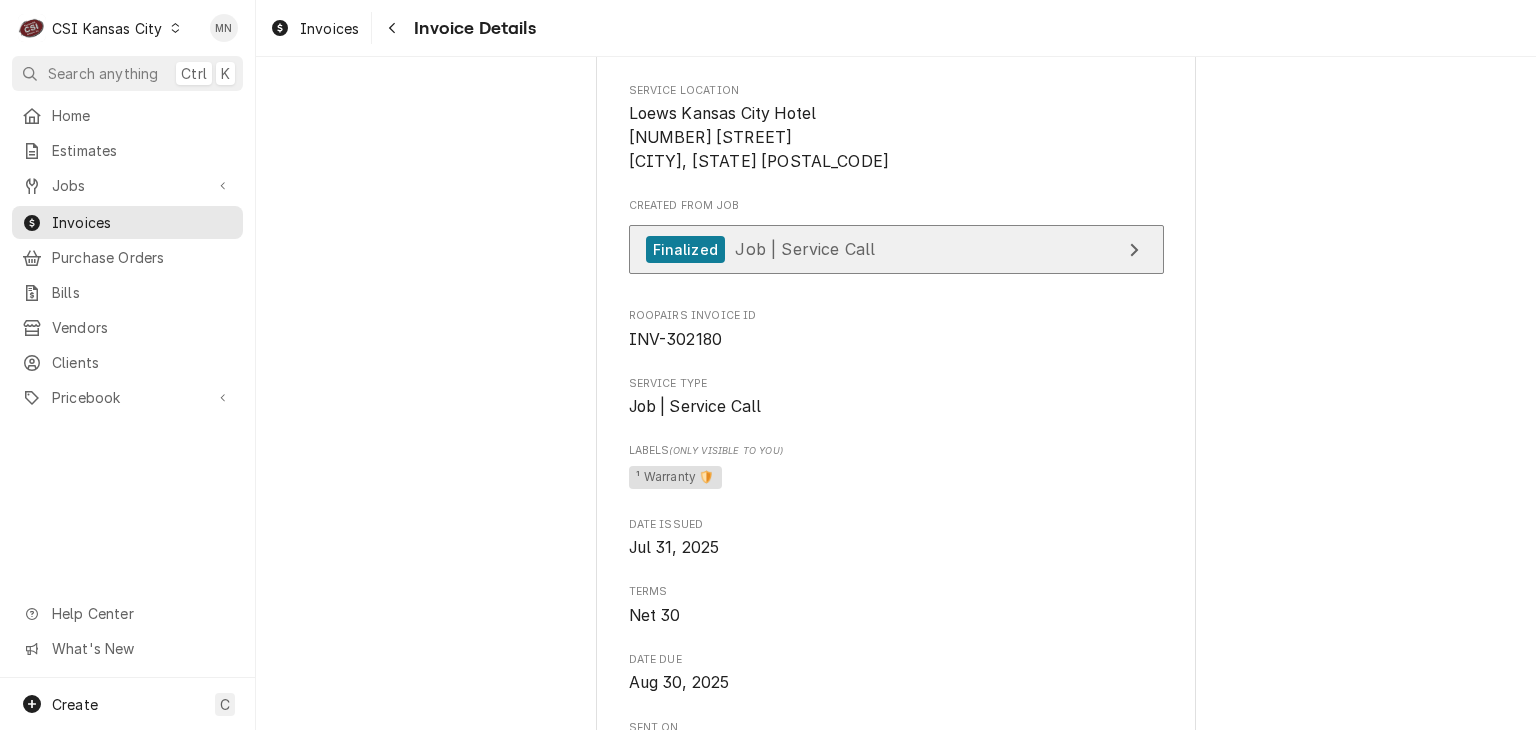 click on "Finalized Job | Service Call" at bounding box center [896, 249] 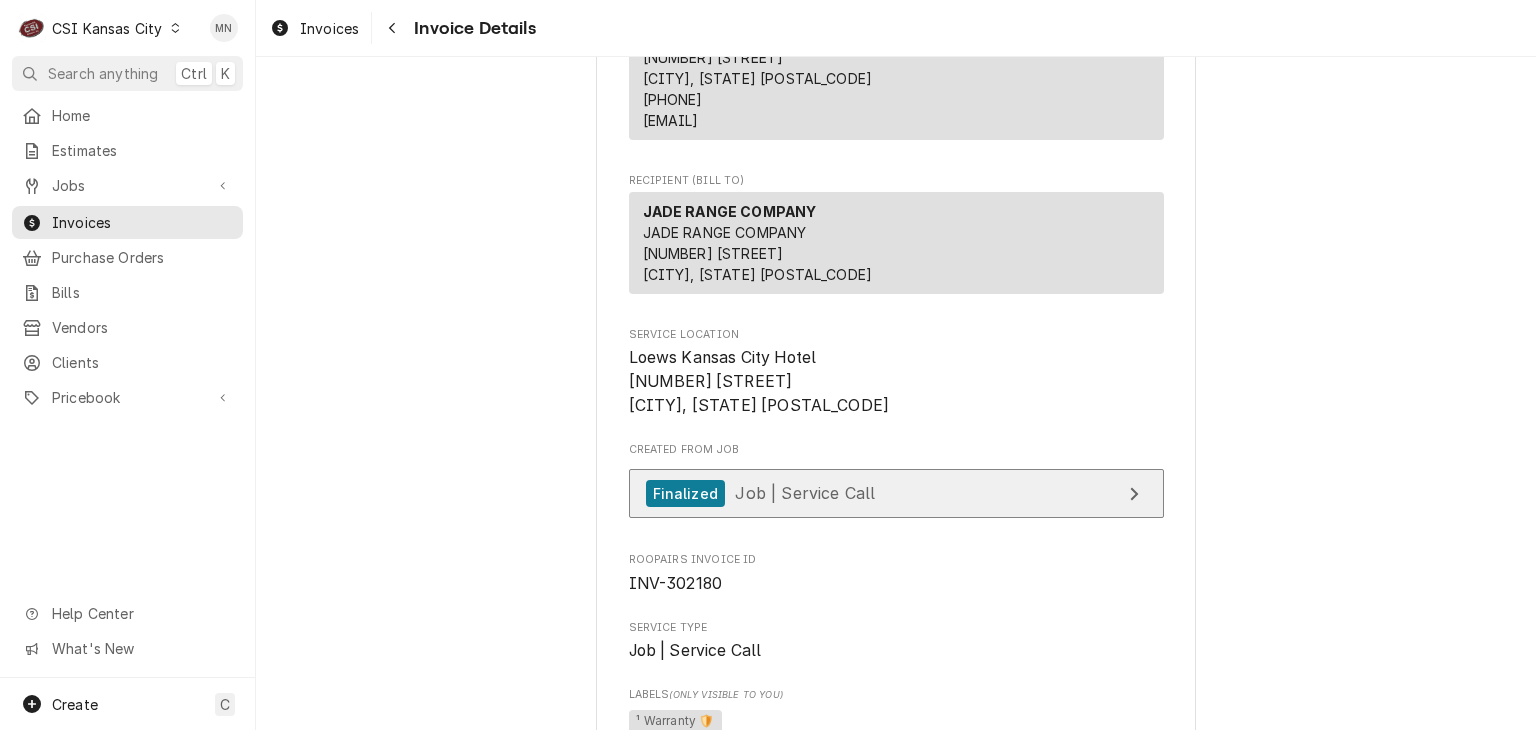 scroll, scrollTop: 0, scrollLeft: 0, axis: both 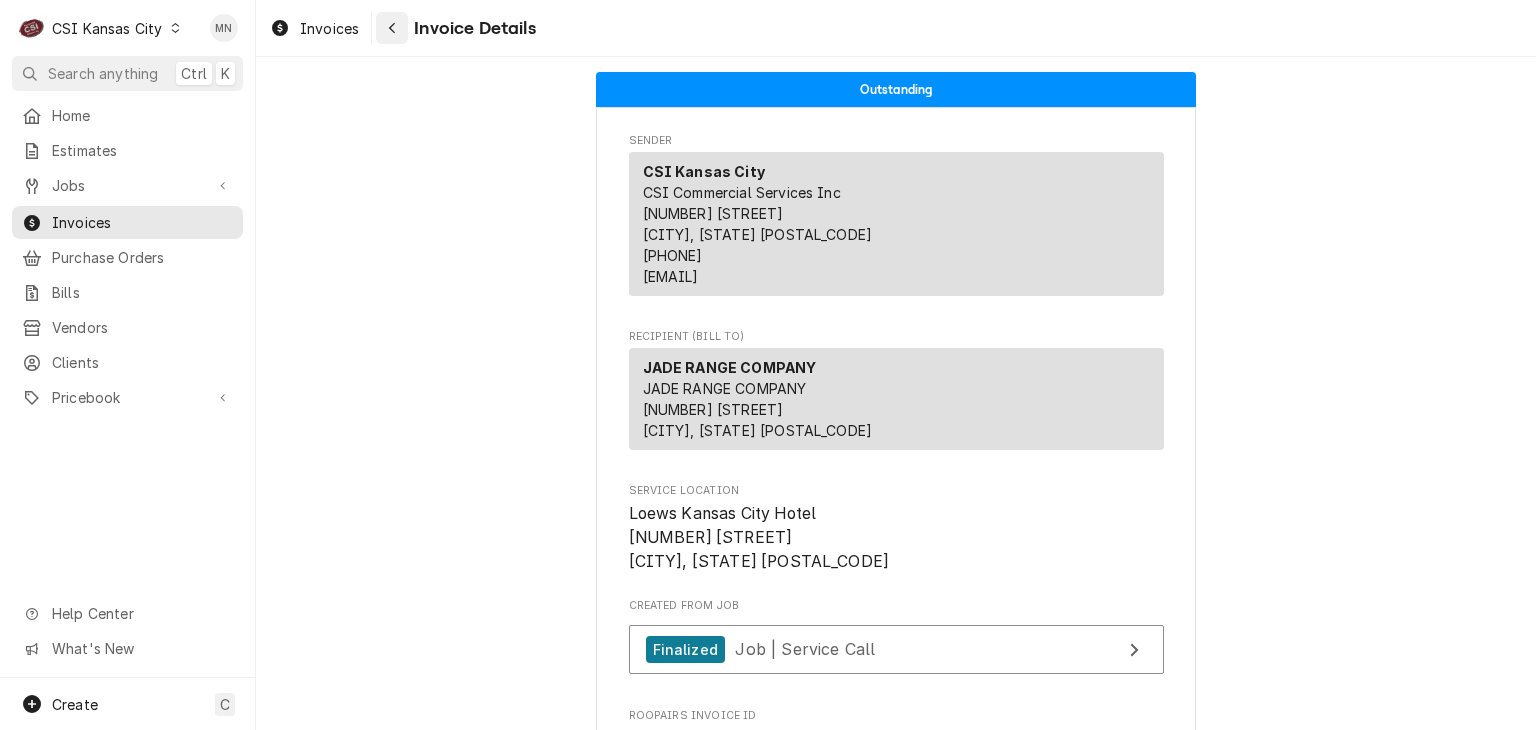 click 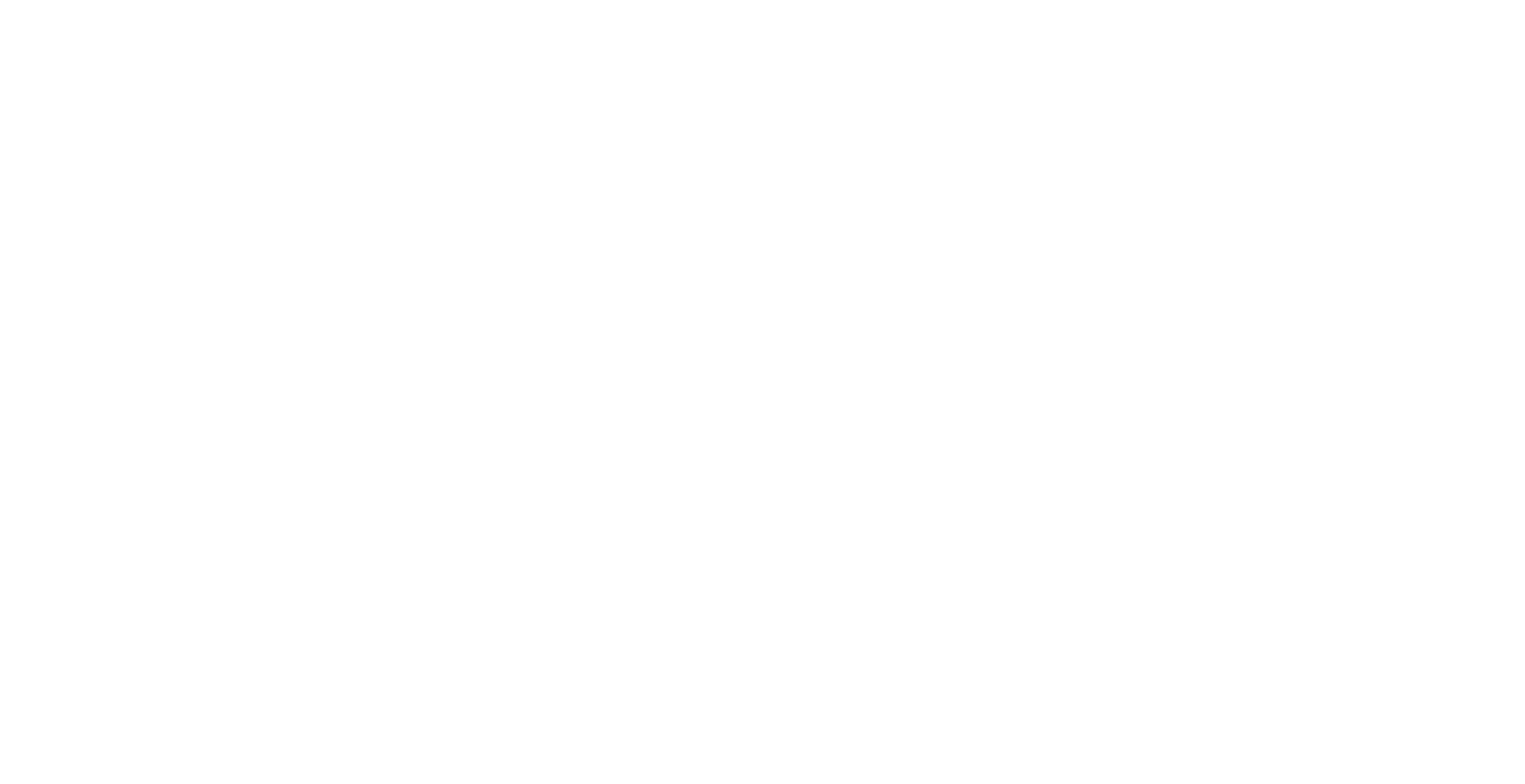 scroll, scrollTop: 0, scrollLeft: 0, axis: both 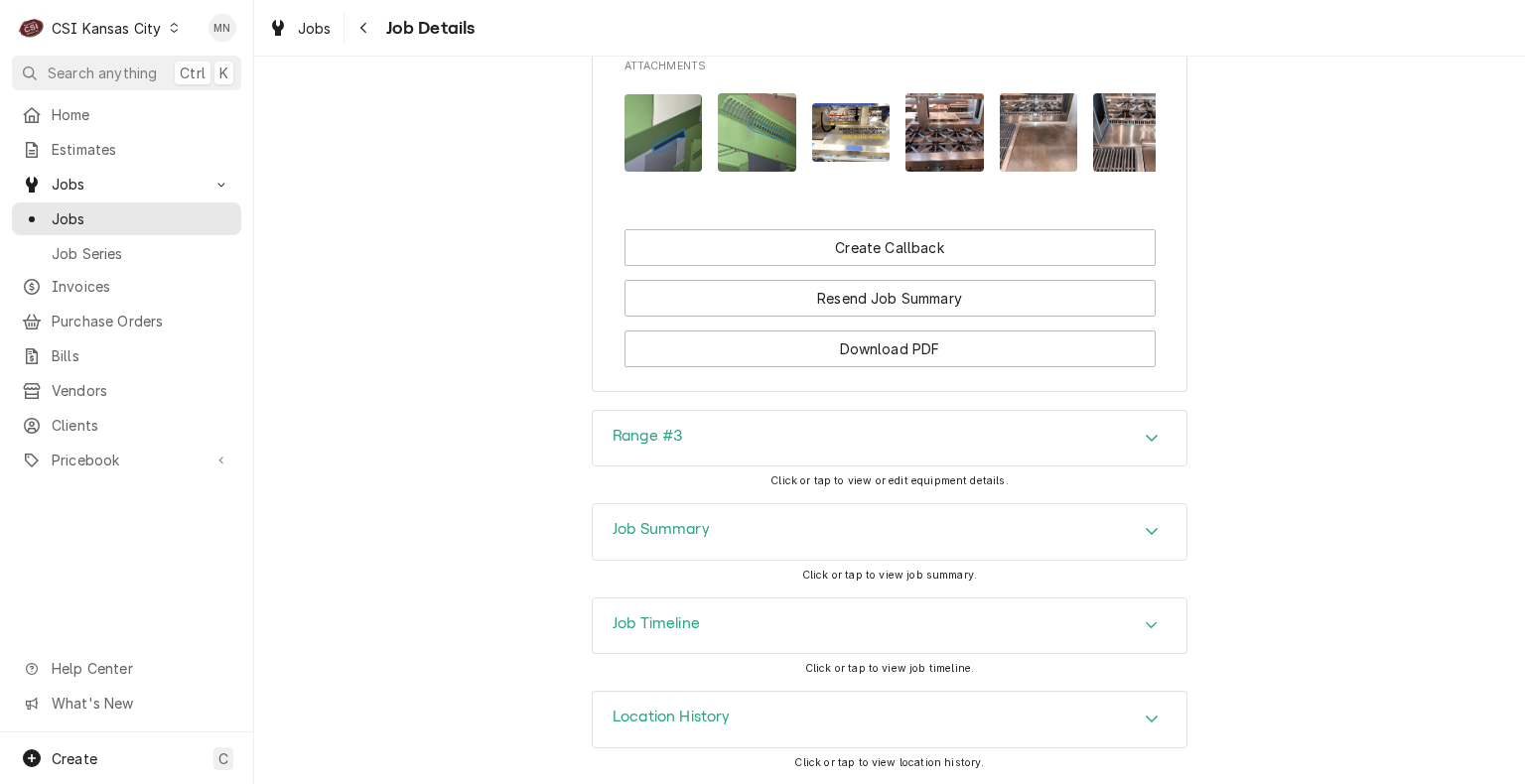 click on "Job Summary" at bounding box center [890, 532] 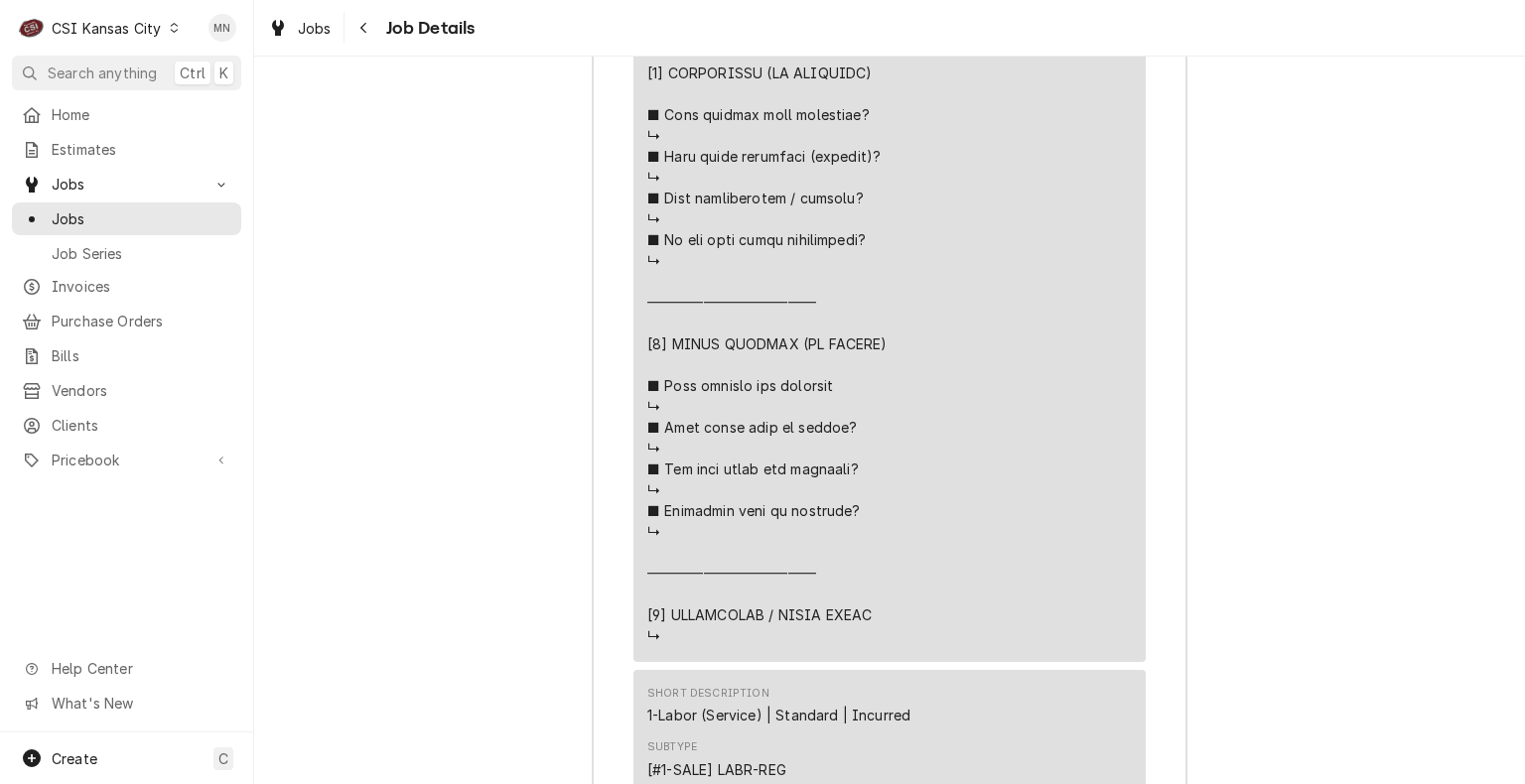 scroll, scrollTop: 4862, scrollLeft: 0, axis: vertical 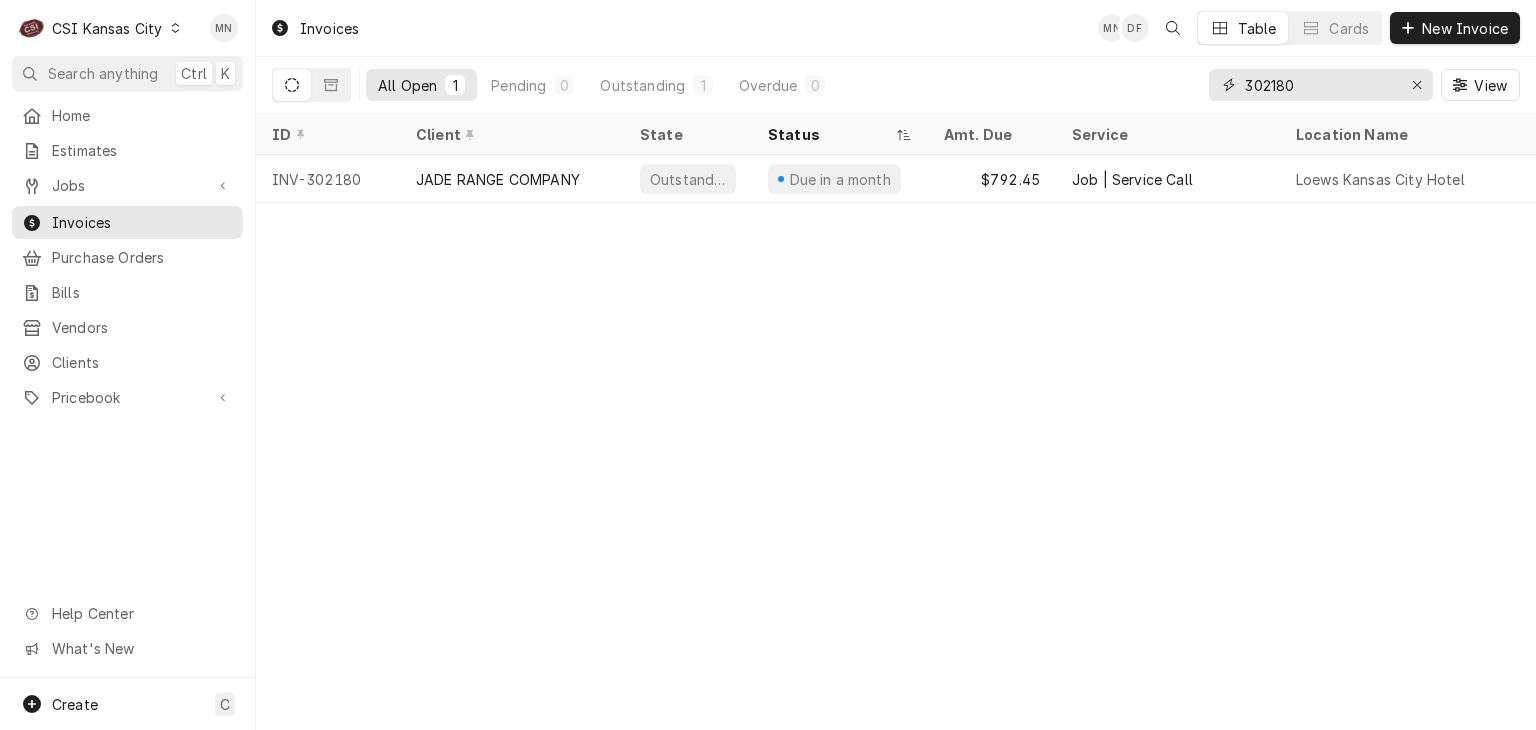 drag, startPoint x: 1312, startPoint y: 89, endPoint x: 1024, endPoint y: 89, distance: 288 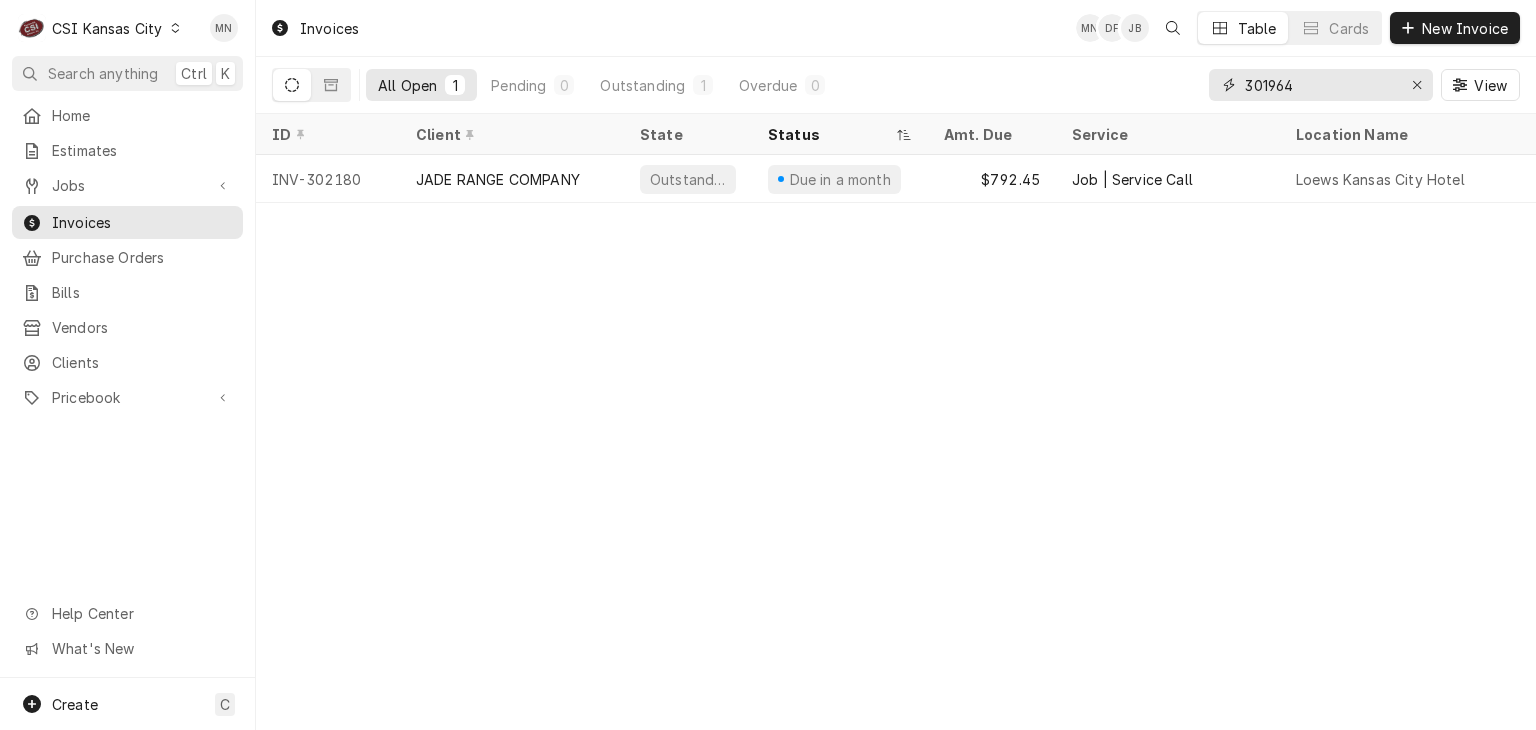 type on "301964" 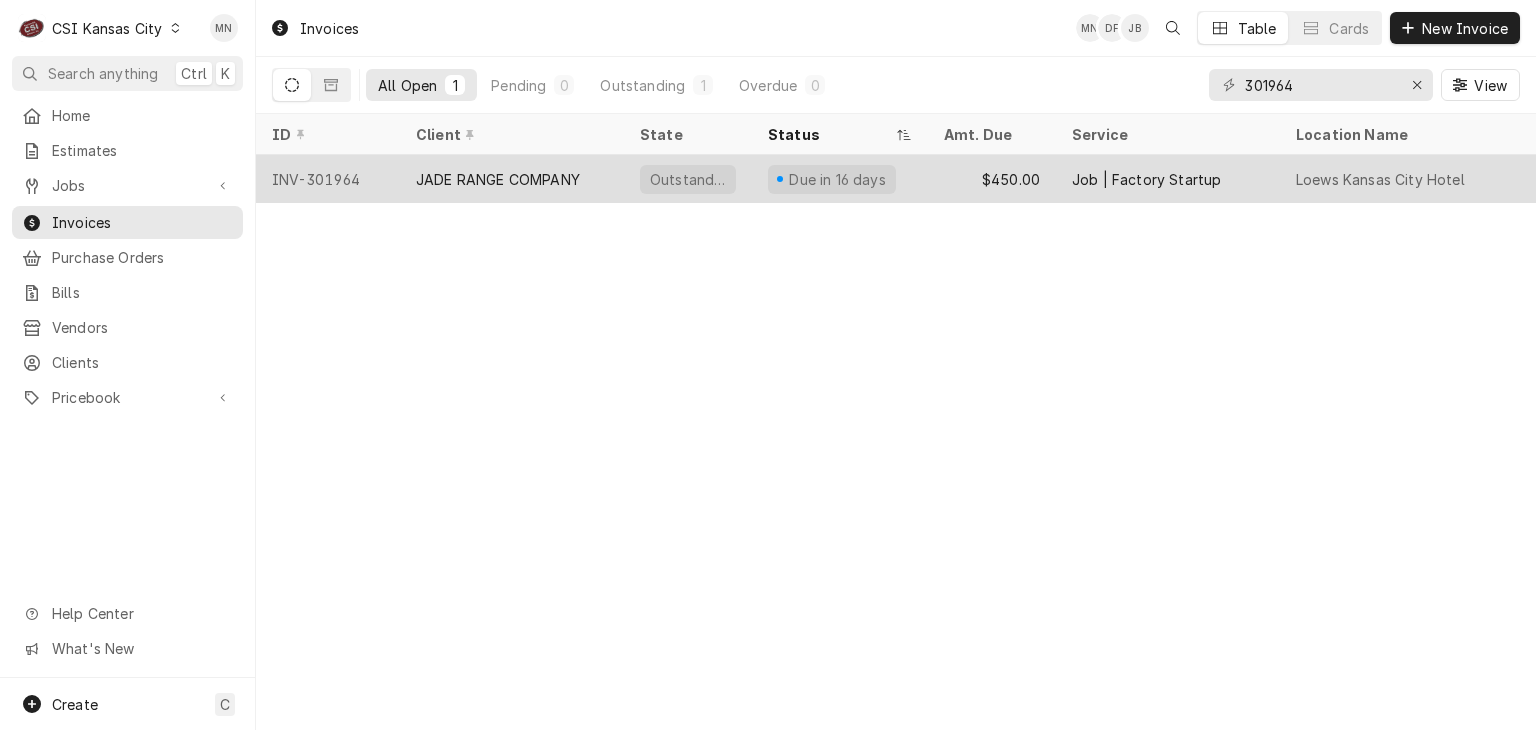 click on "JADE RANGE COMPANY" at bounding box center [512, 179] 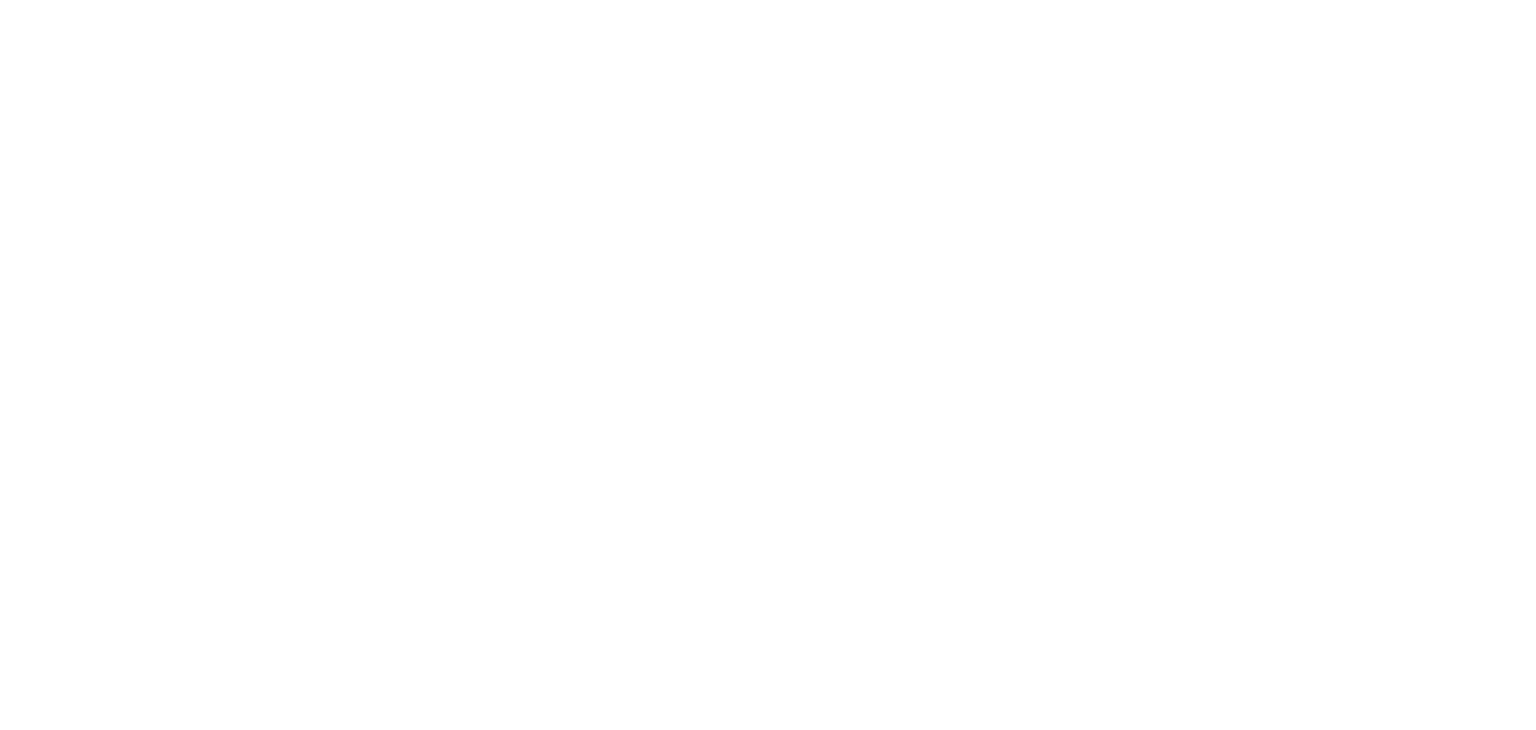 scroll, scrollTop: 0, scrollLeft: 0, axis: both 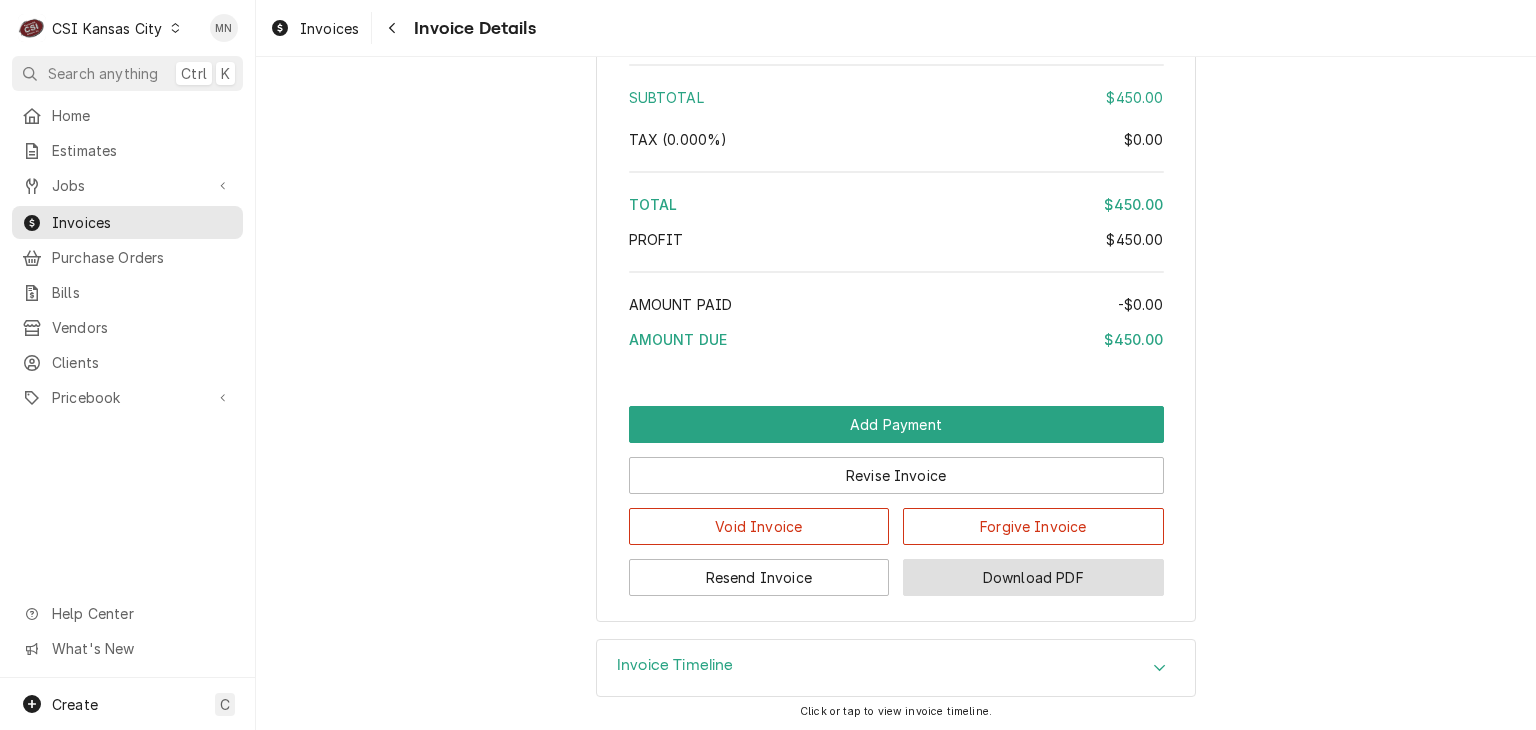 click on "Download PDF" at bounding box center [1033, 577] 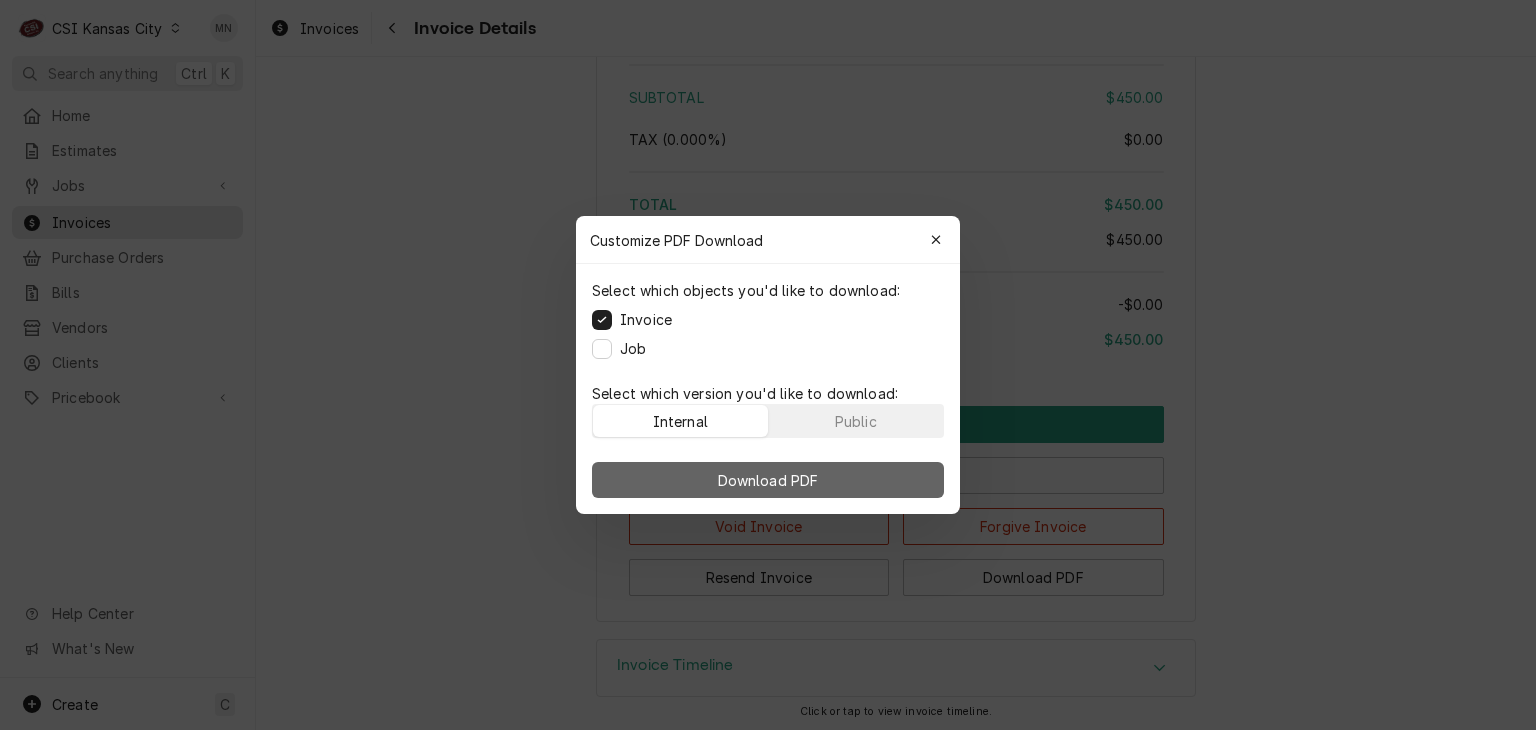 click on "Download PDF" at bounding box center (768, 480) 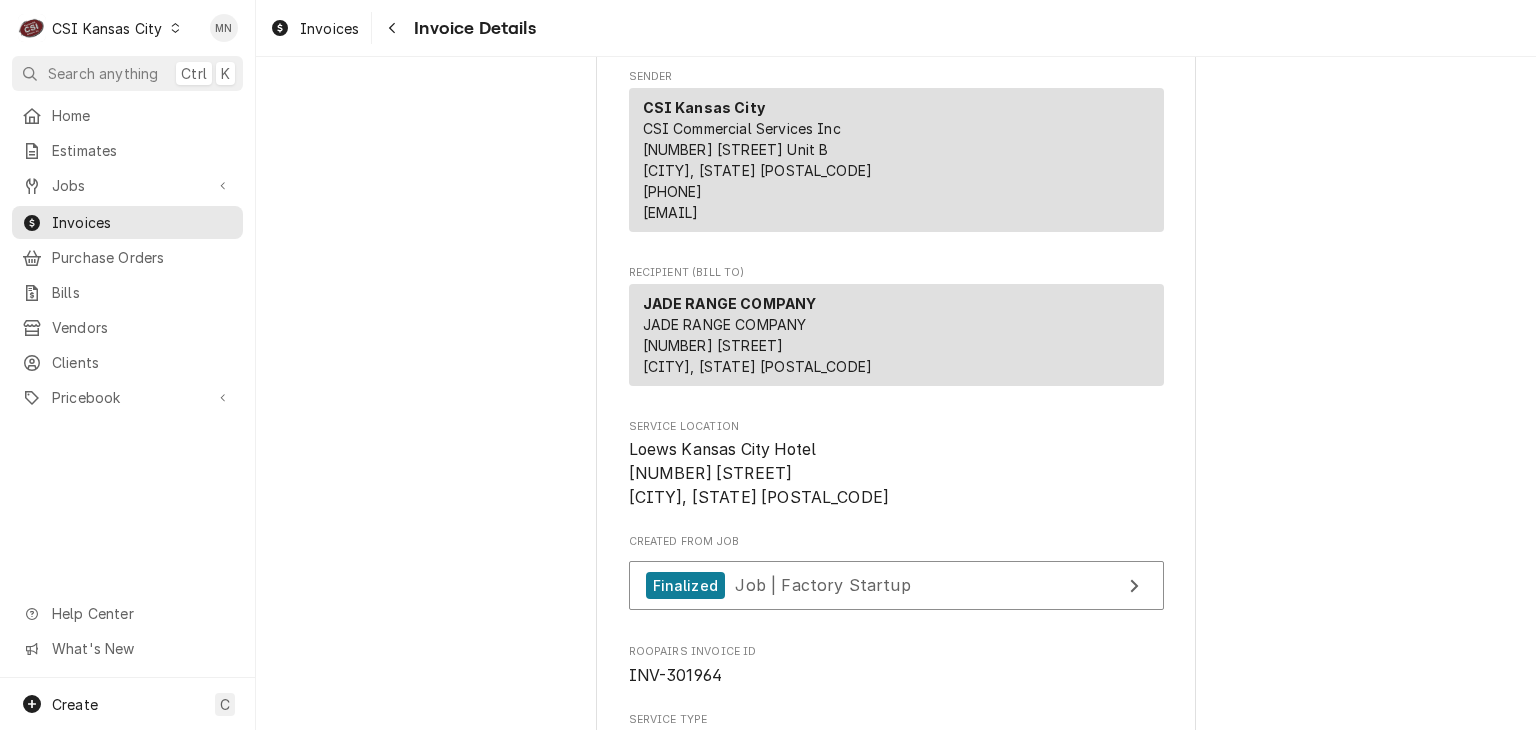 scroll, scrollTop: 0, scrollLeft: 0, axis: both 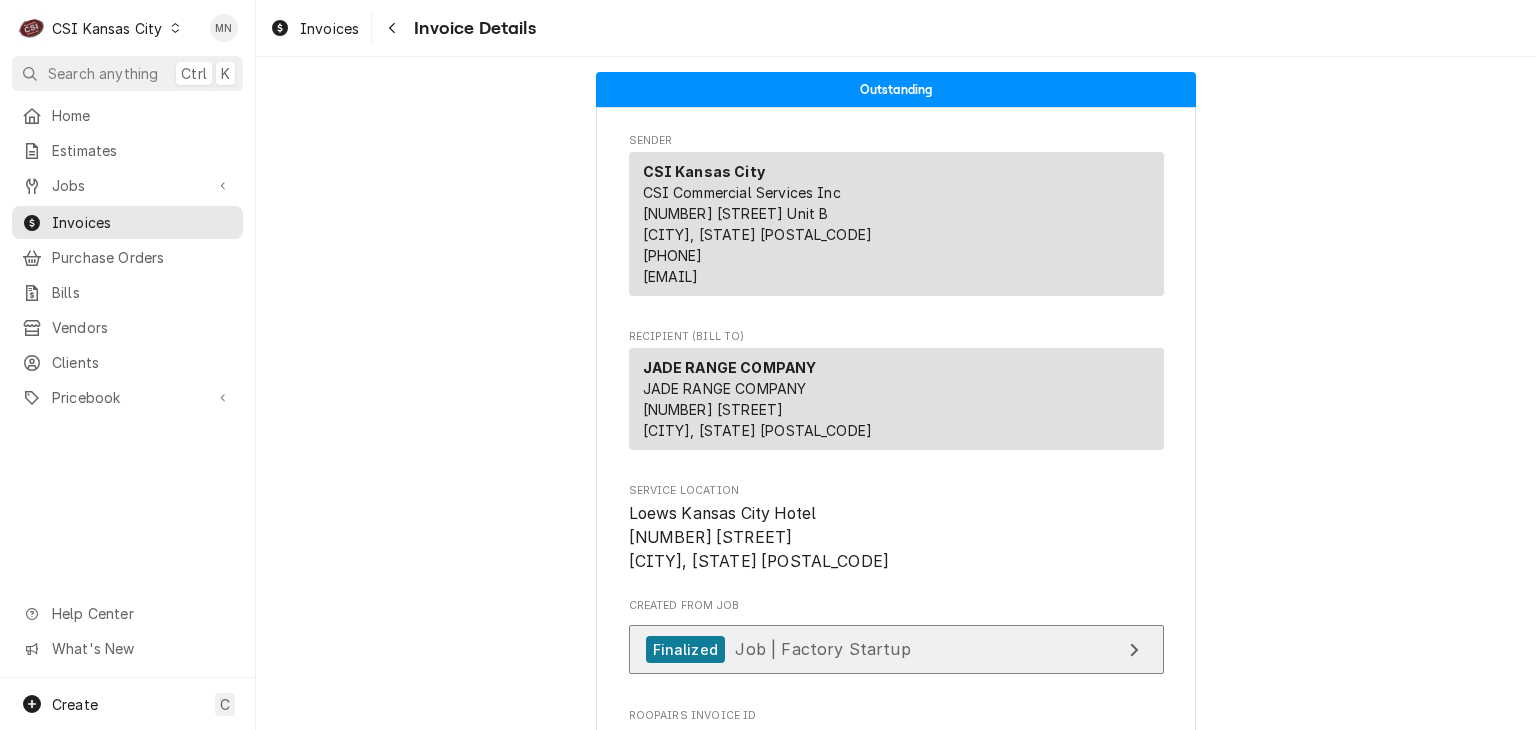 click on "Finalized Job | Factory Startup" at bounding box center [896, 649] 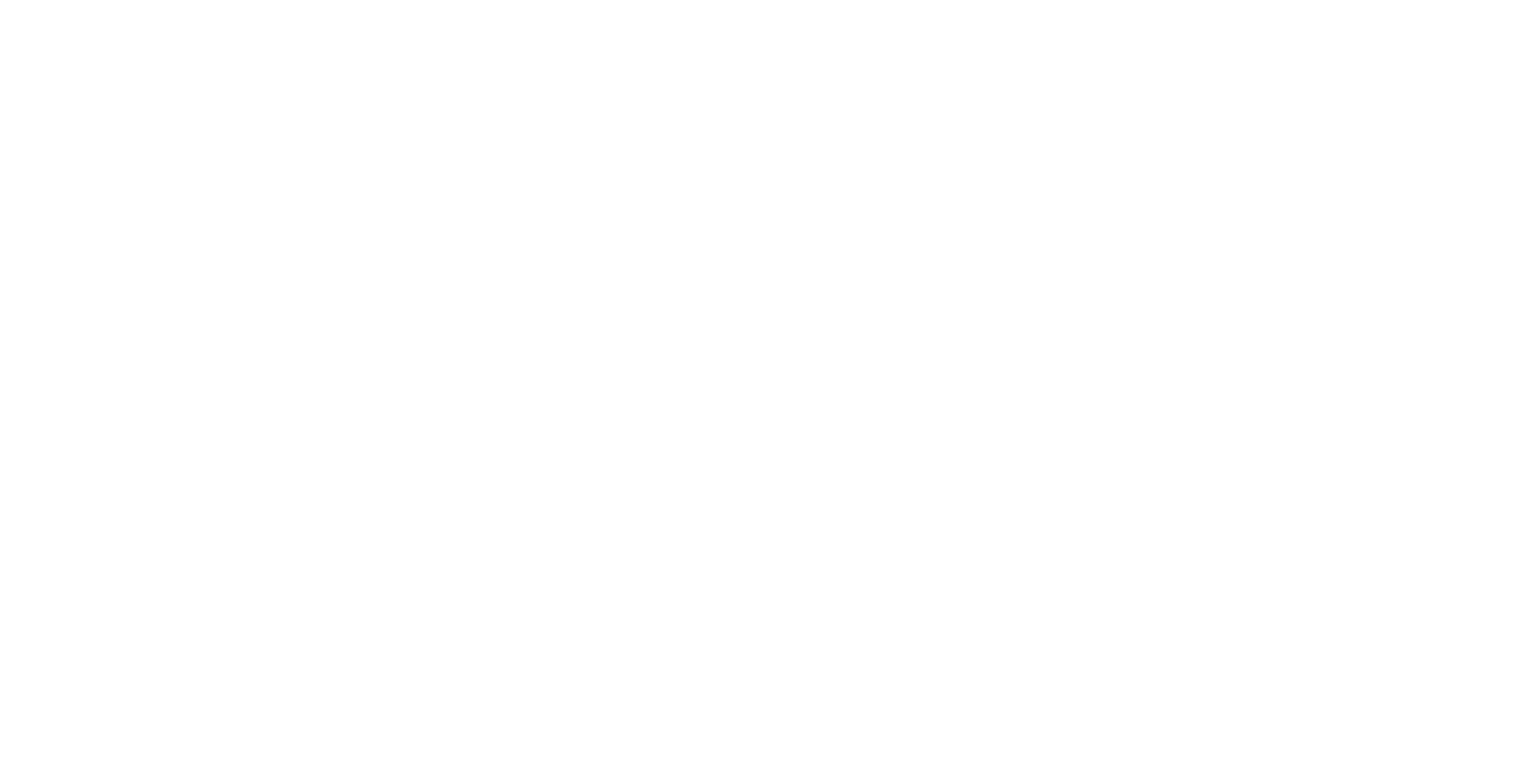 scroll, scrollTop: 0, scrollLeft: 0, axis: both 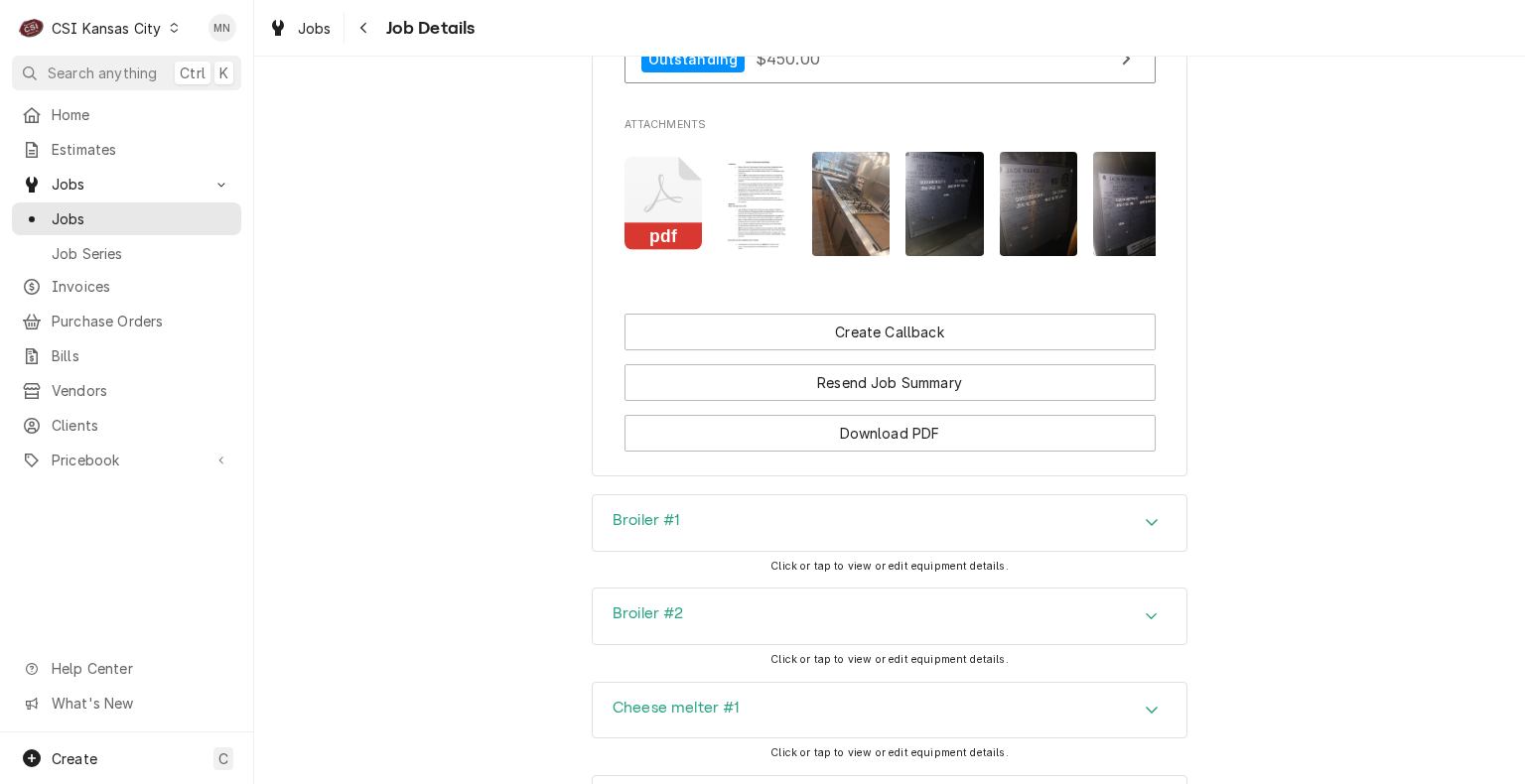 click 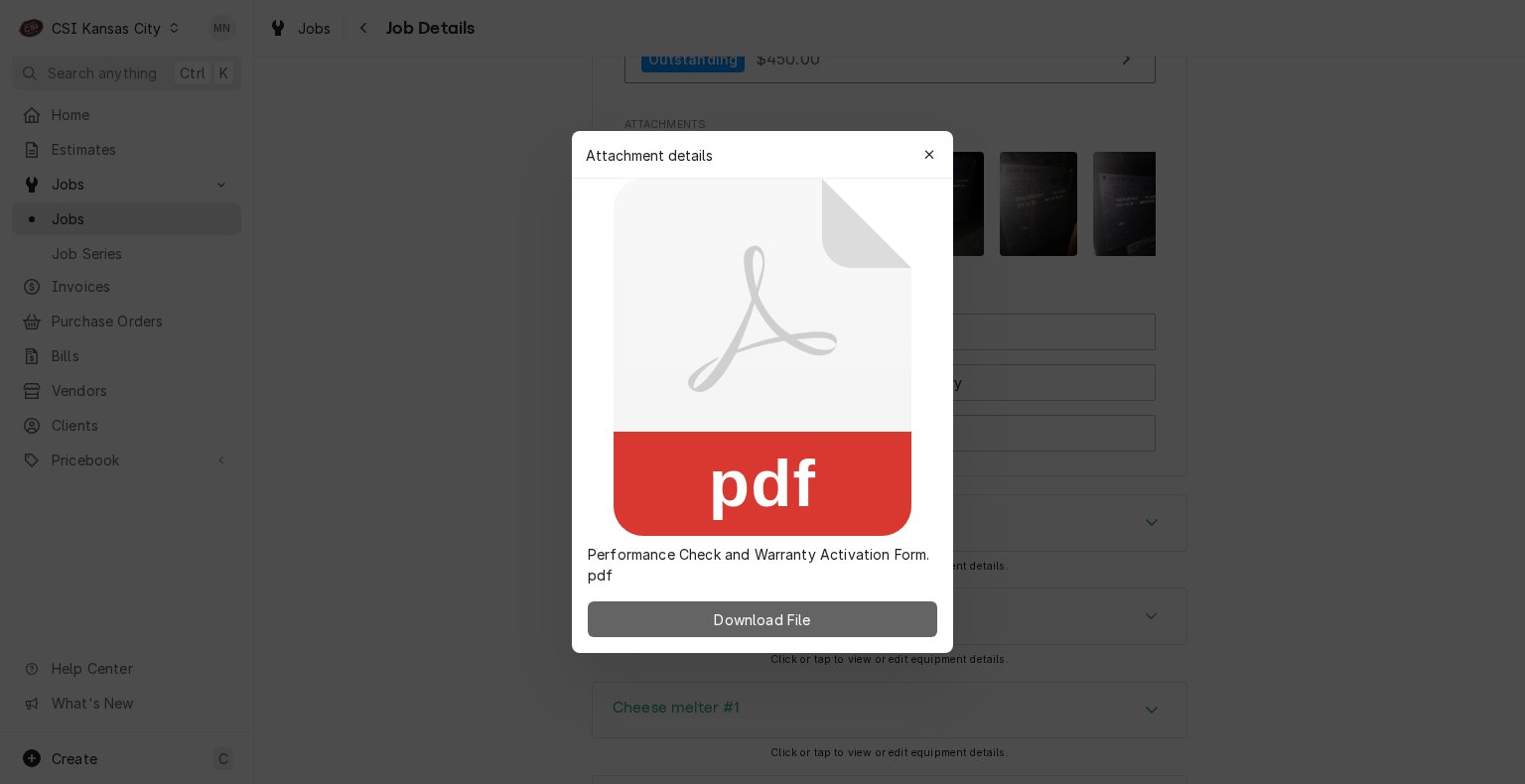 click on "Download File" at bounding box center (762, 619) 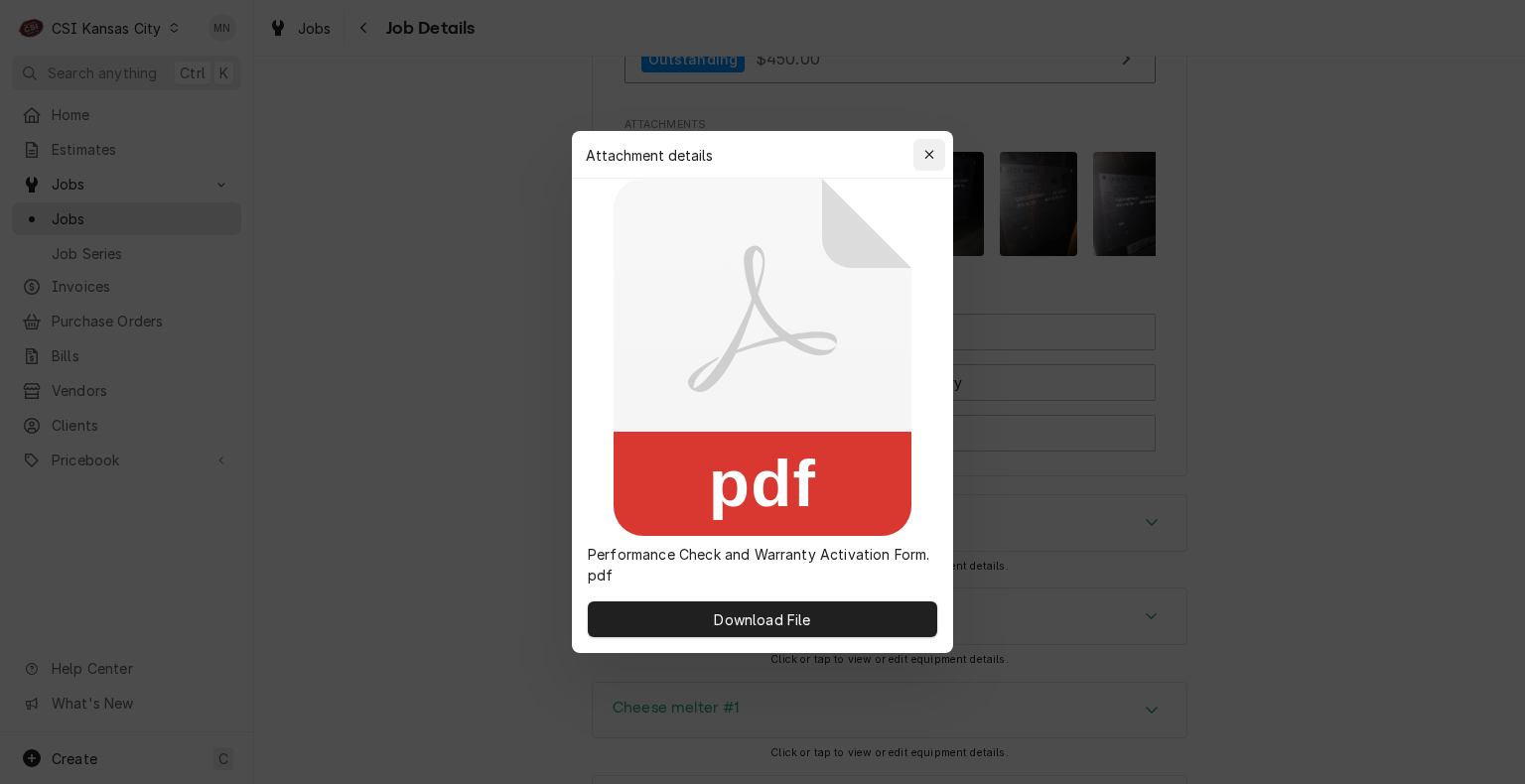 click at bounding box center (929, 155) 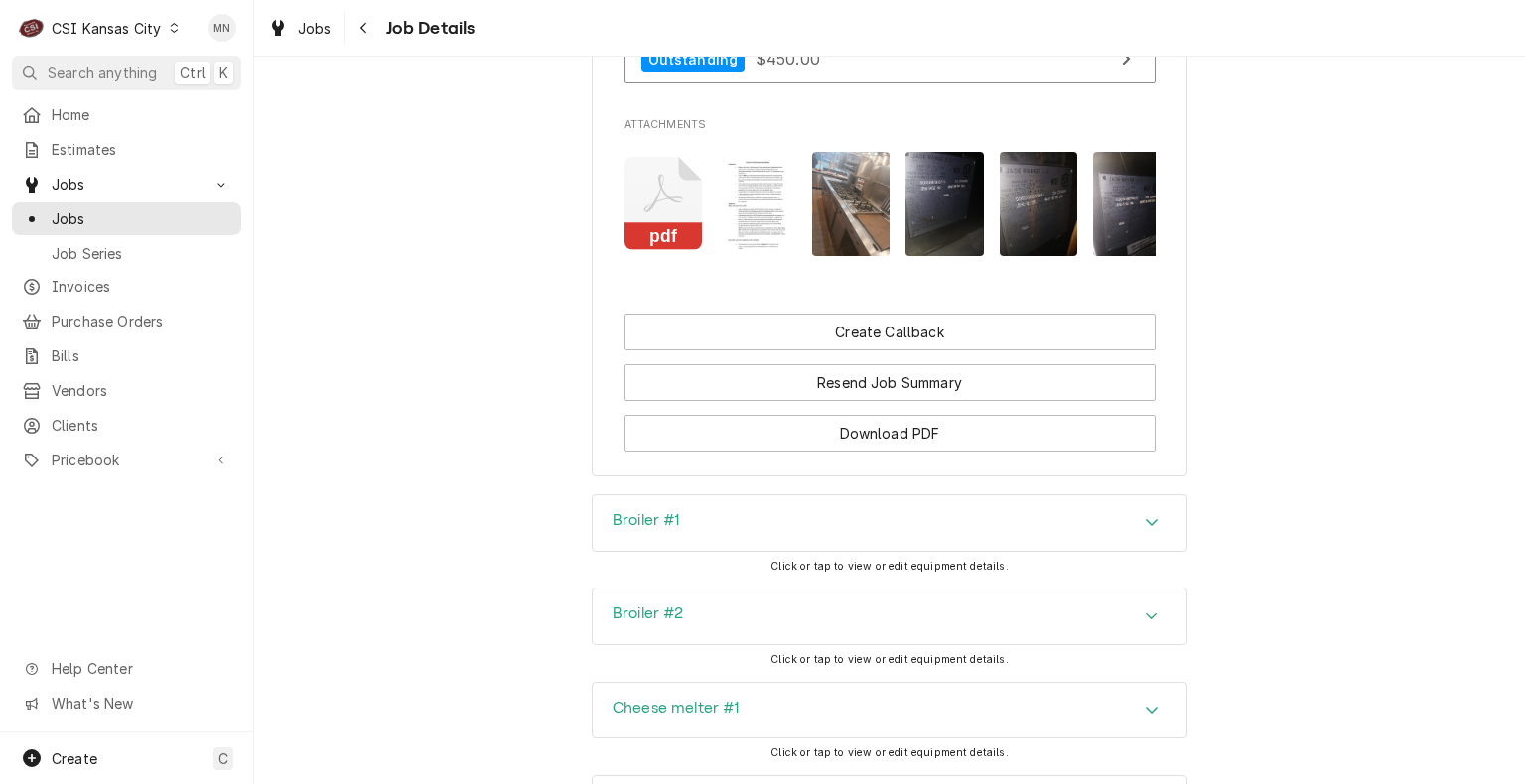 click at bounding box center [757, 204] 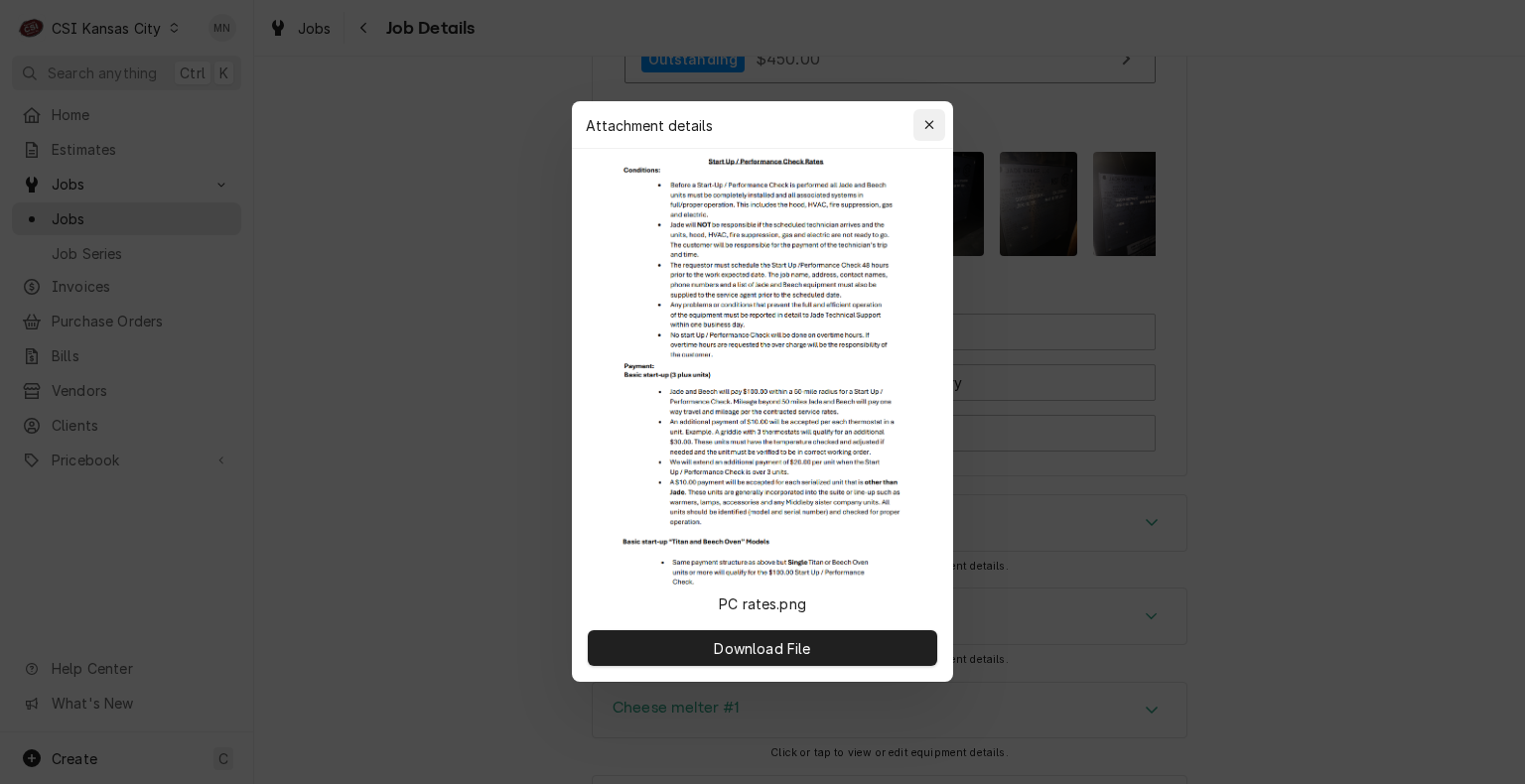 click at bounding box center [929, 125] 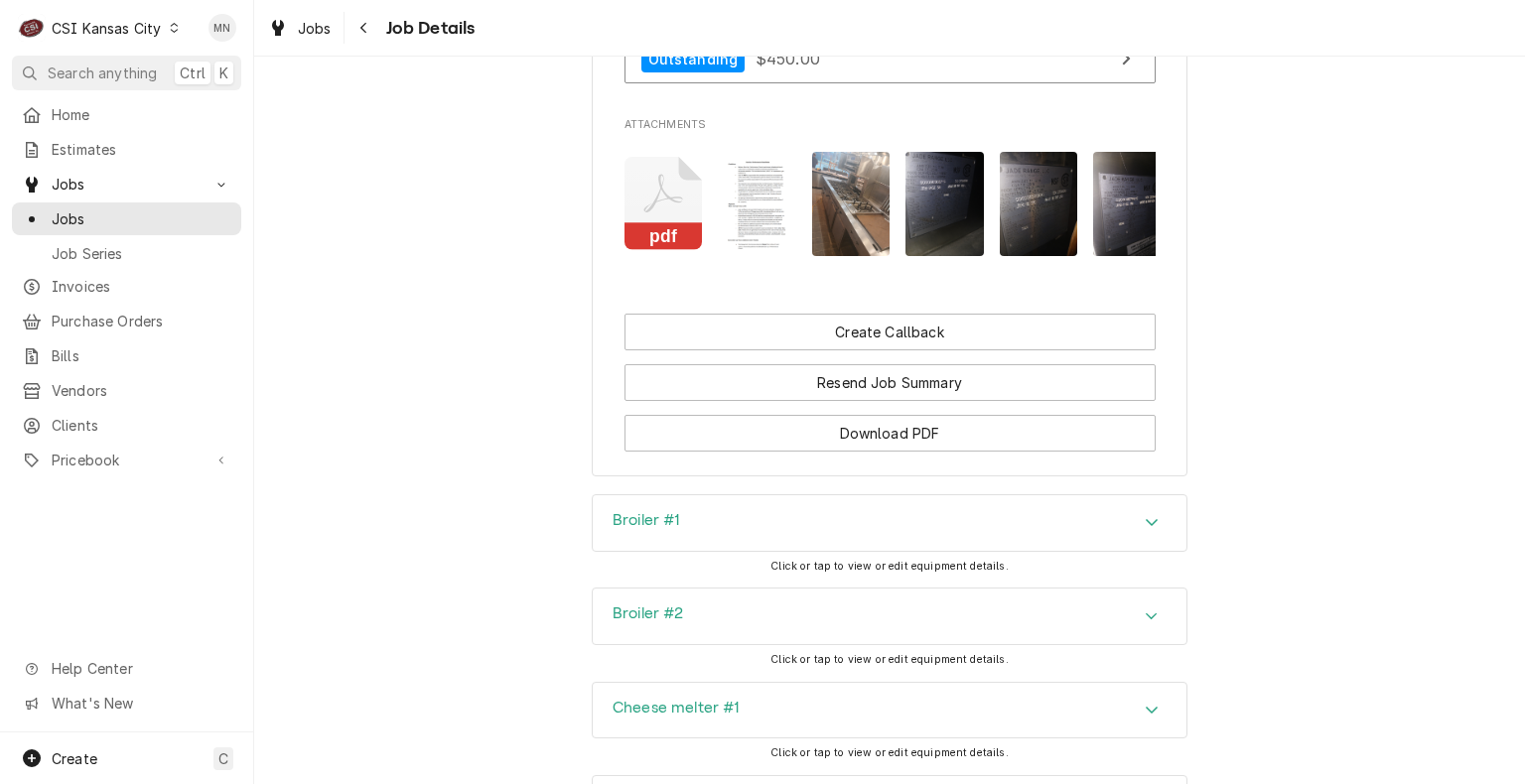 click at bounding box center (851, 203) 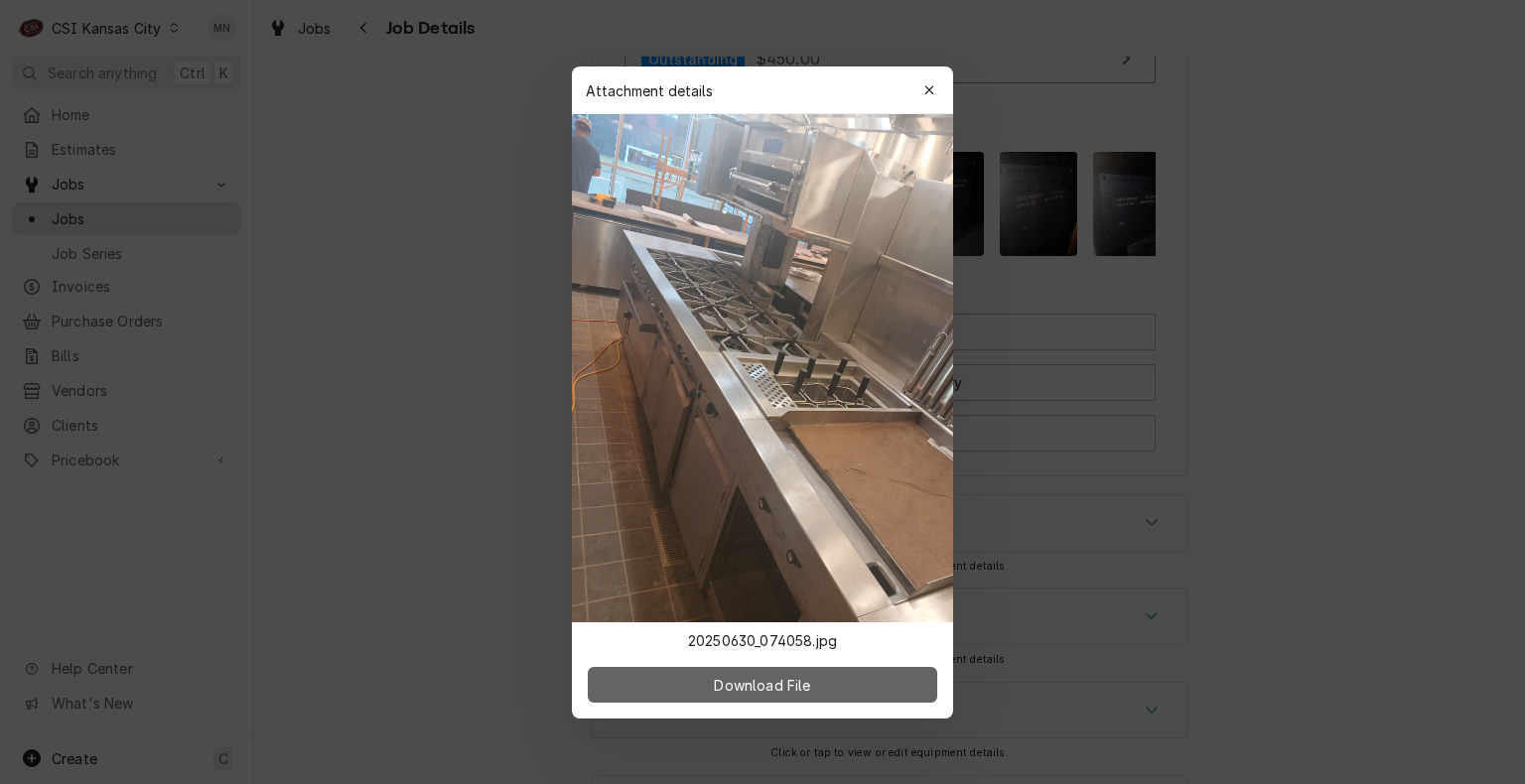 click on "Download File" at bounding box center [762, 684] 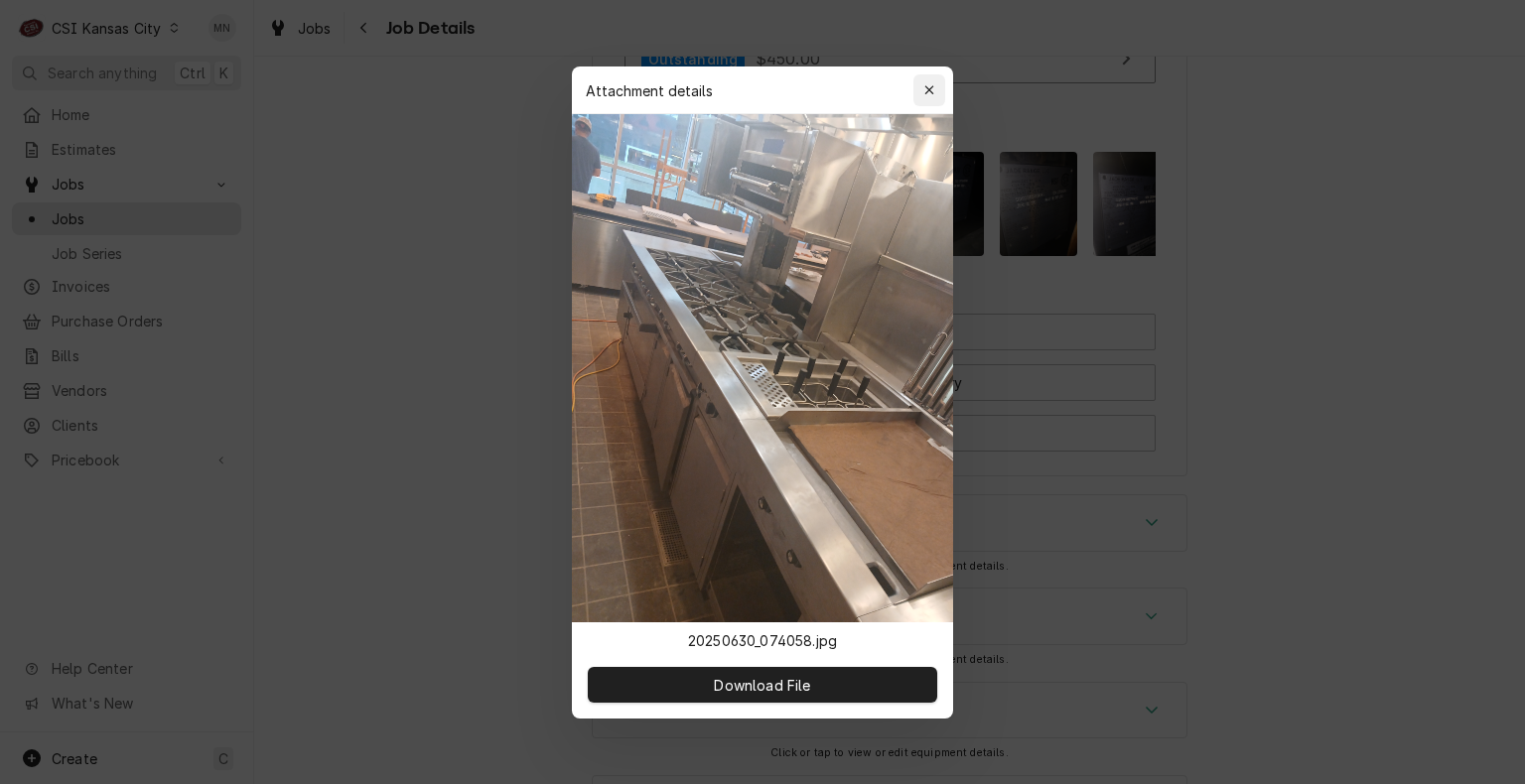 click 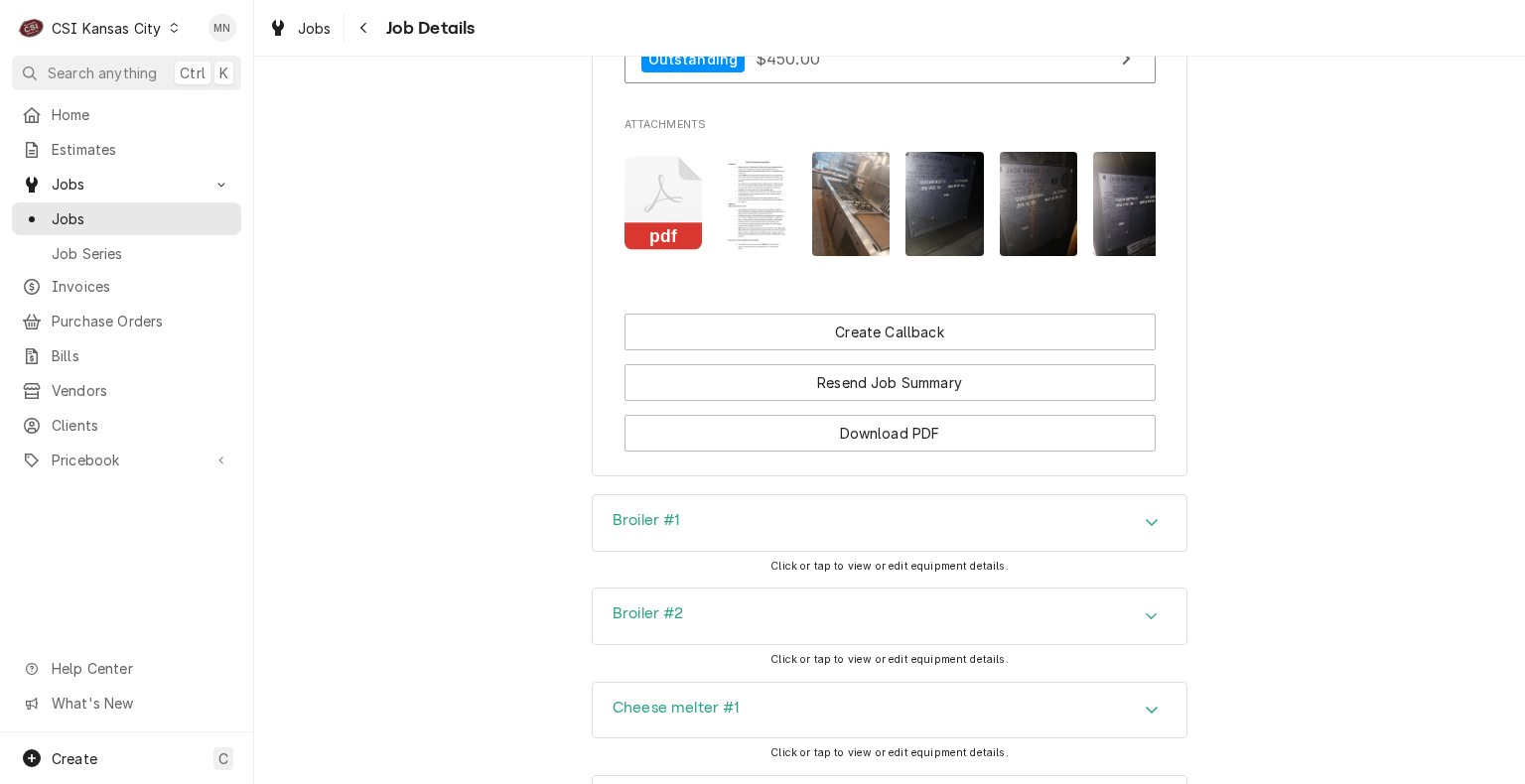 click at bounding box center (944, 203) 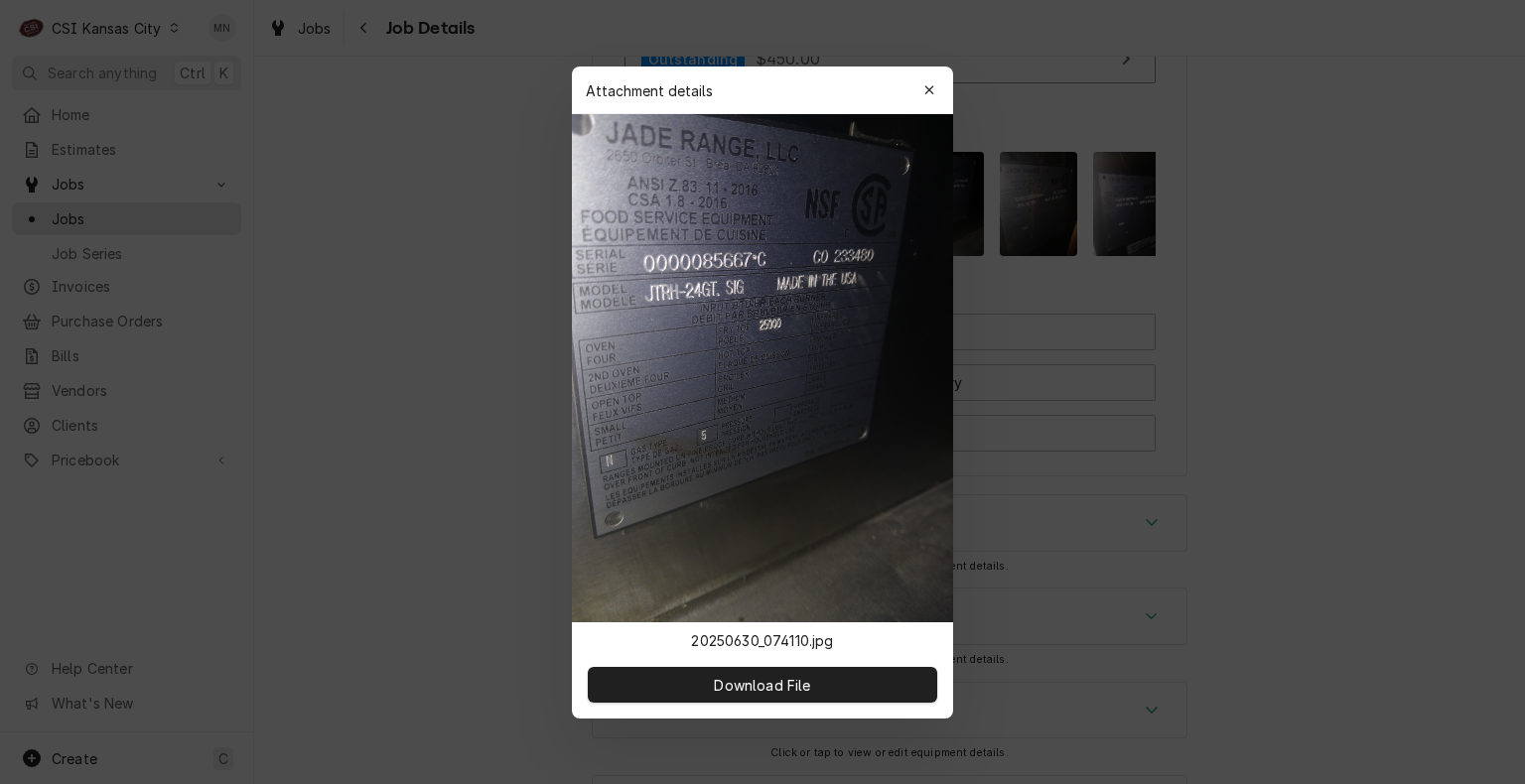 drag, startPoint x: 834, startPoint y: 681, endPoint x: 878, endPoint y: 644, distance: 57.48913 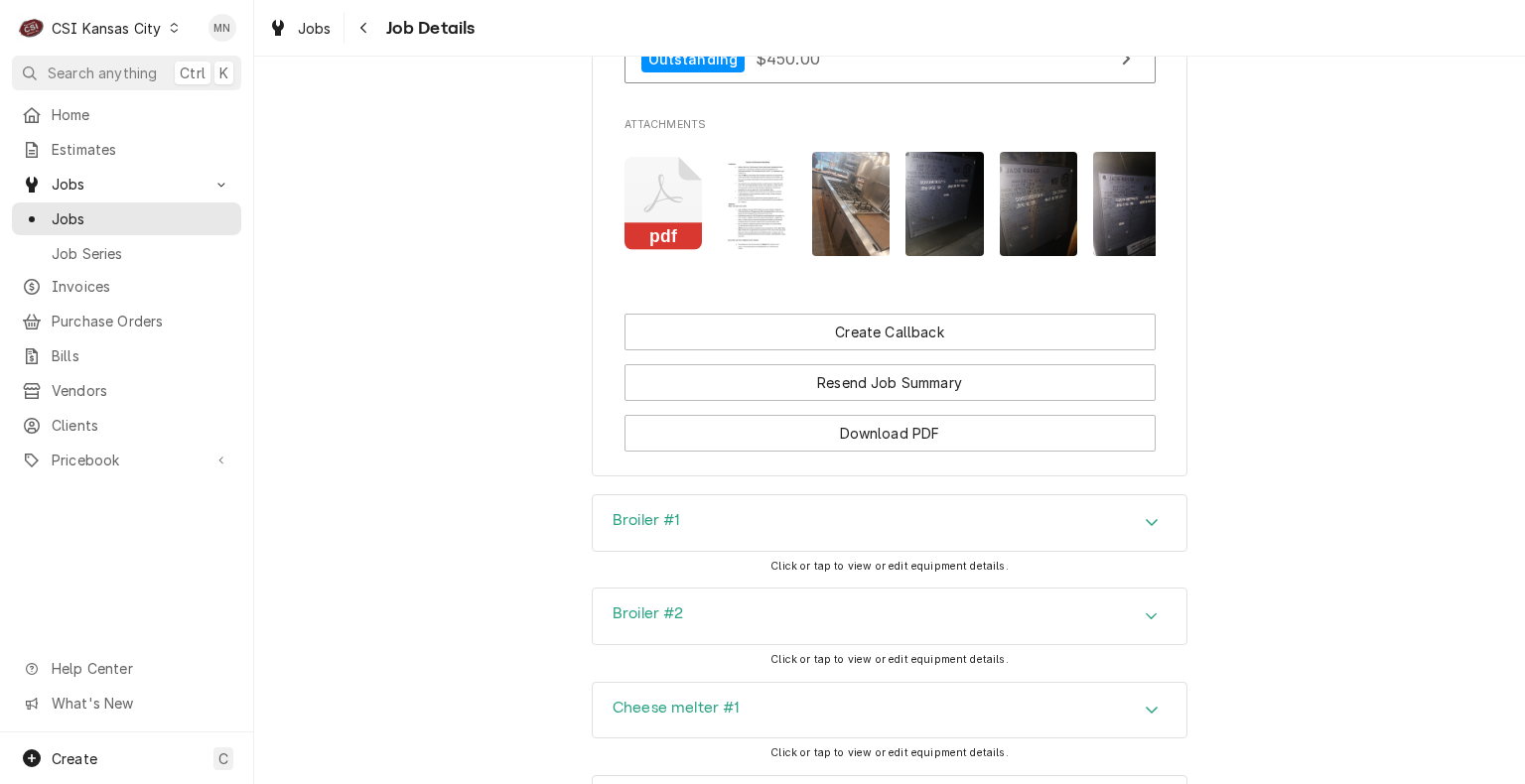 click at bounding box center (1039, 203) 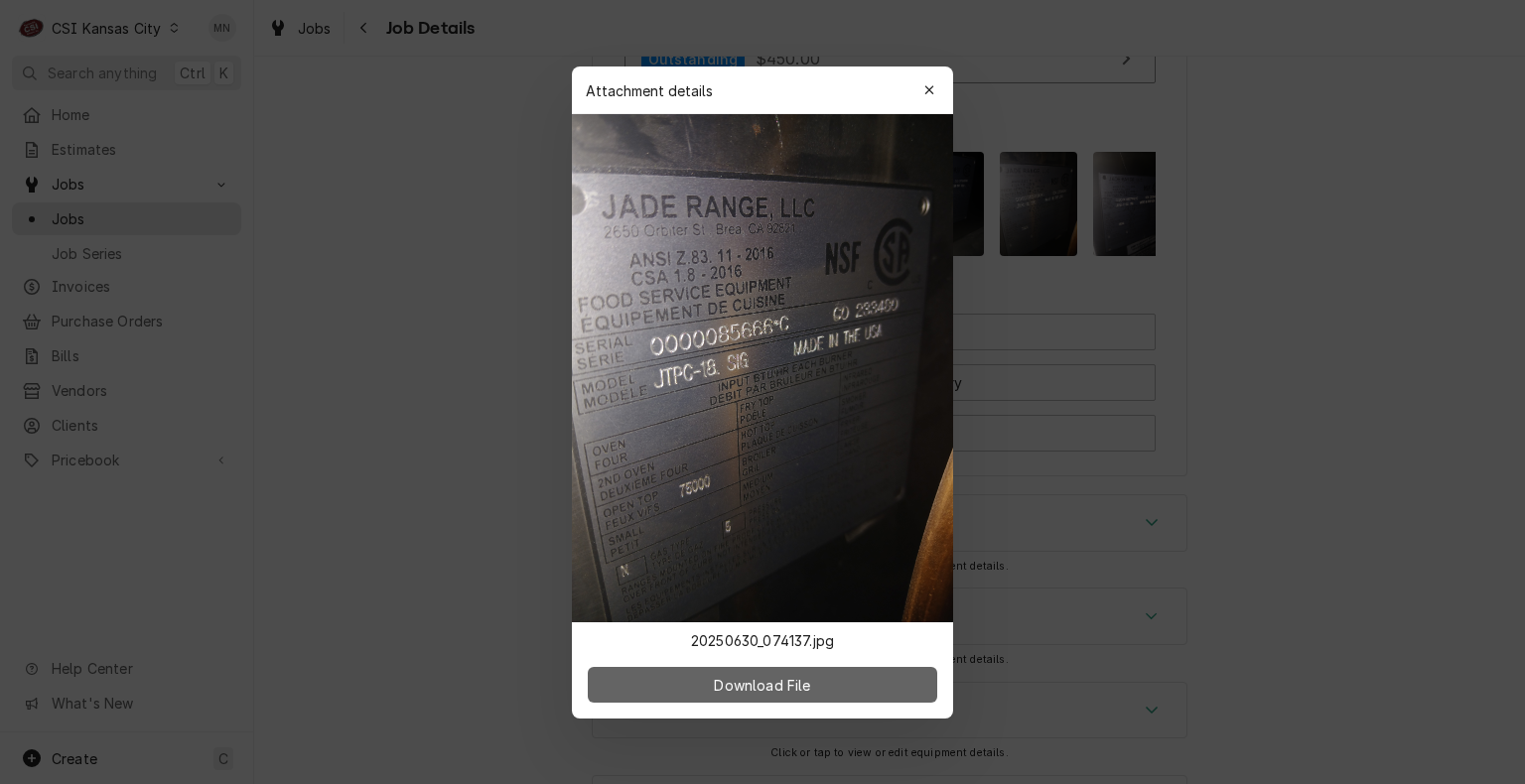 click on "Download File" at bounding box center [762, 685] 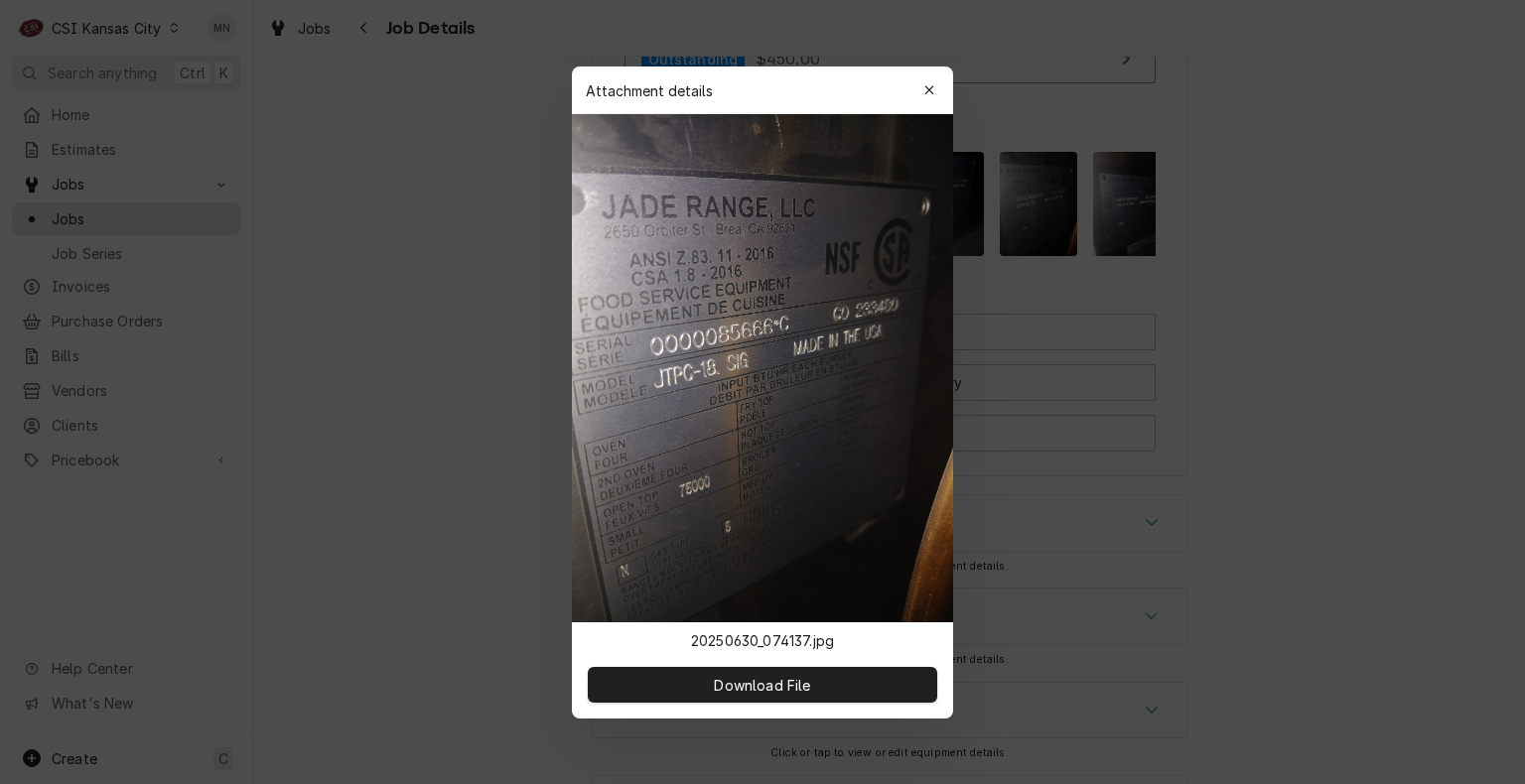 click at bounding box center [762, 392] 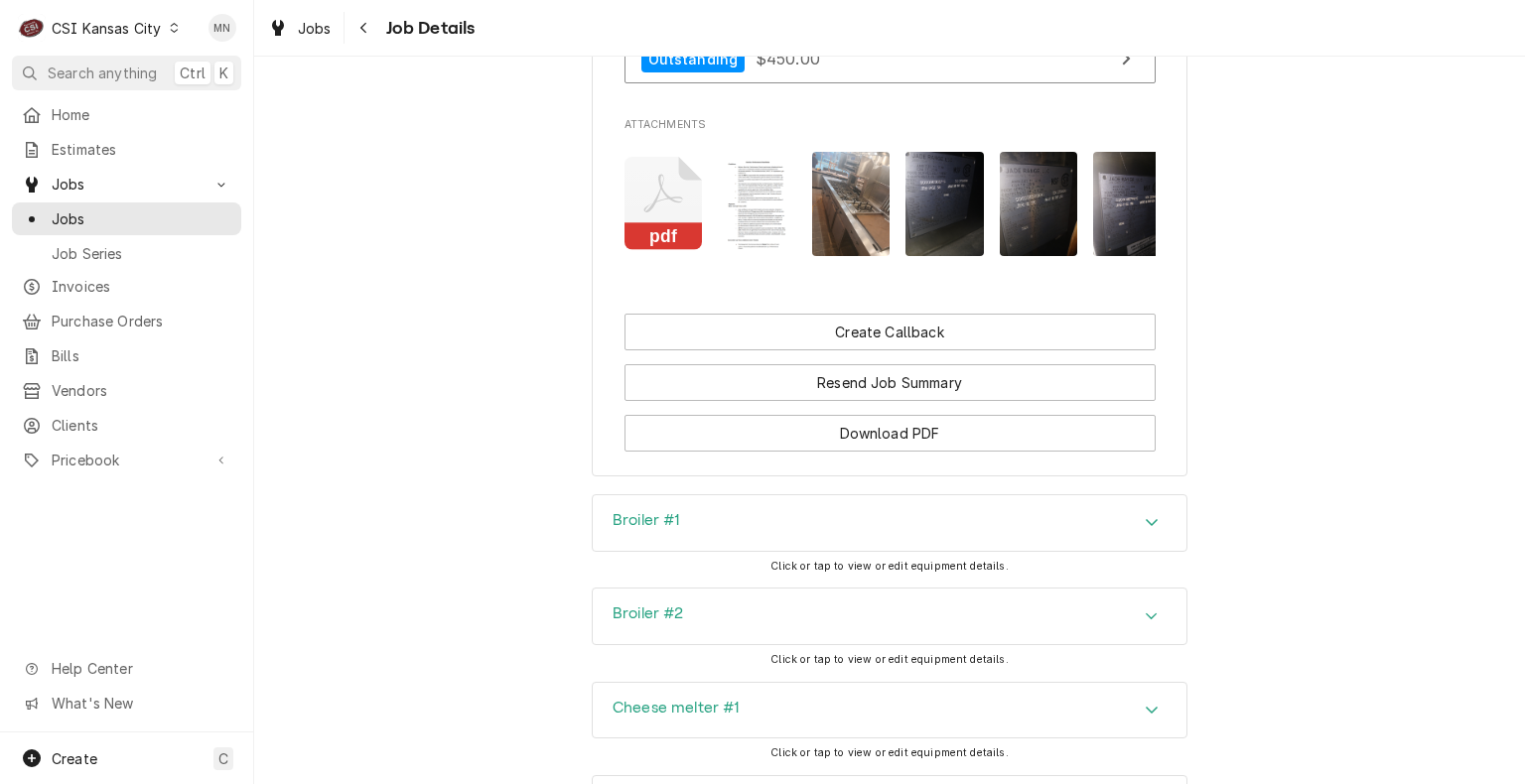 click at bounding box center (1132, 203) 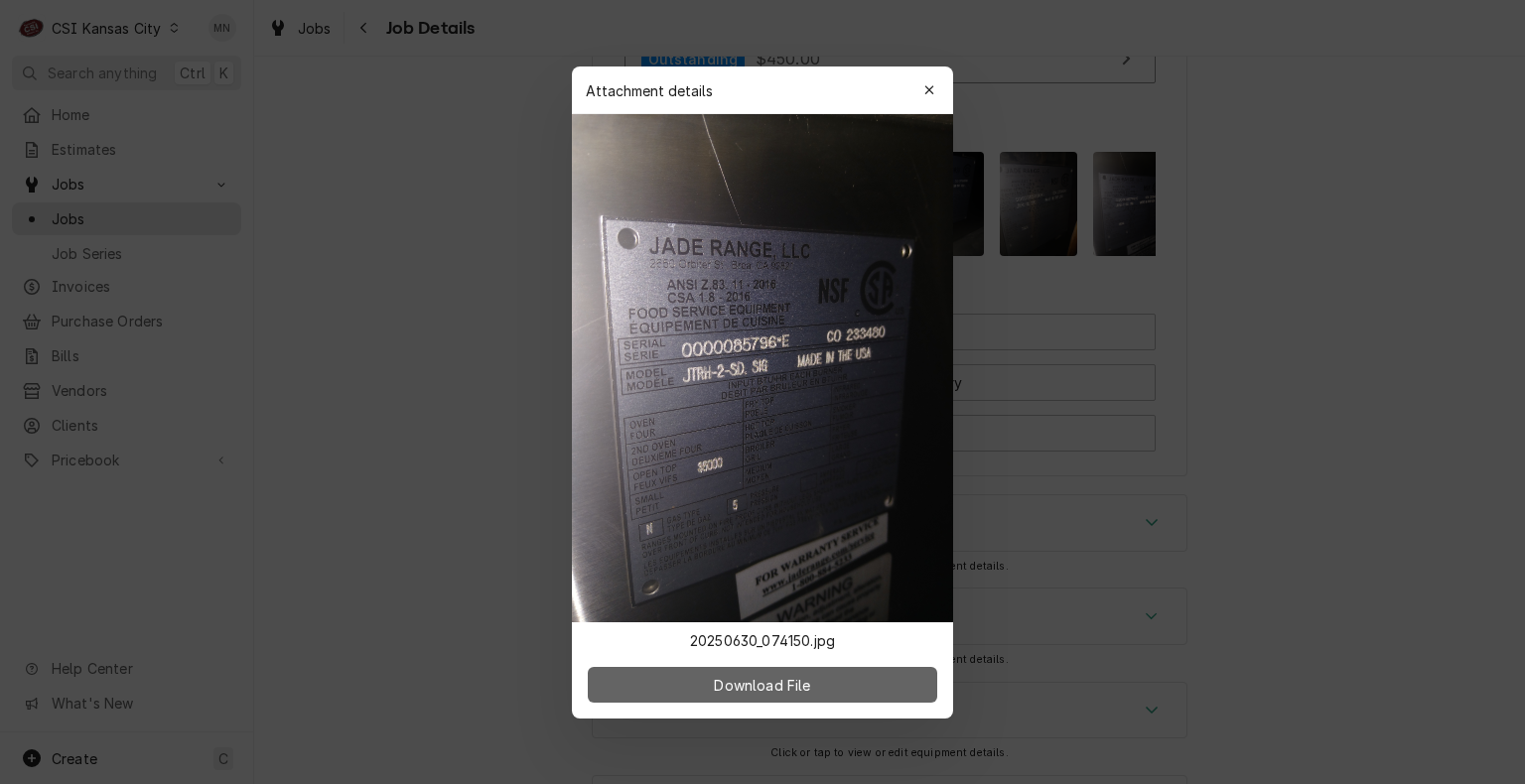 click on "Download File" at bounding box center (762, 684) 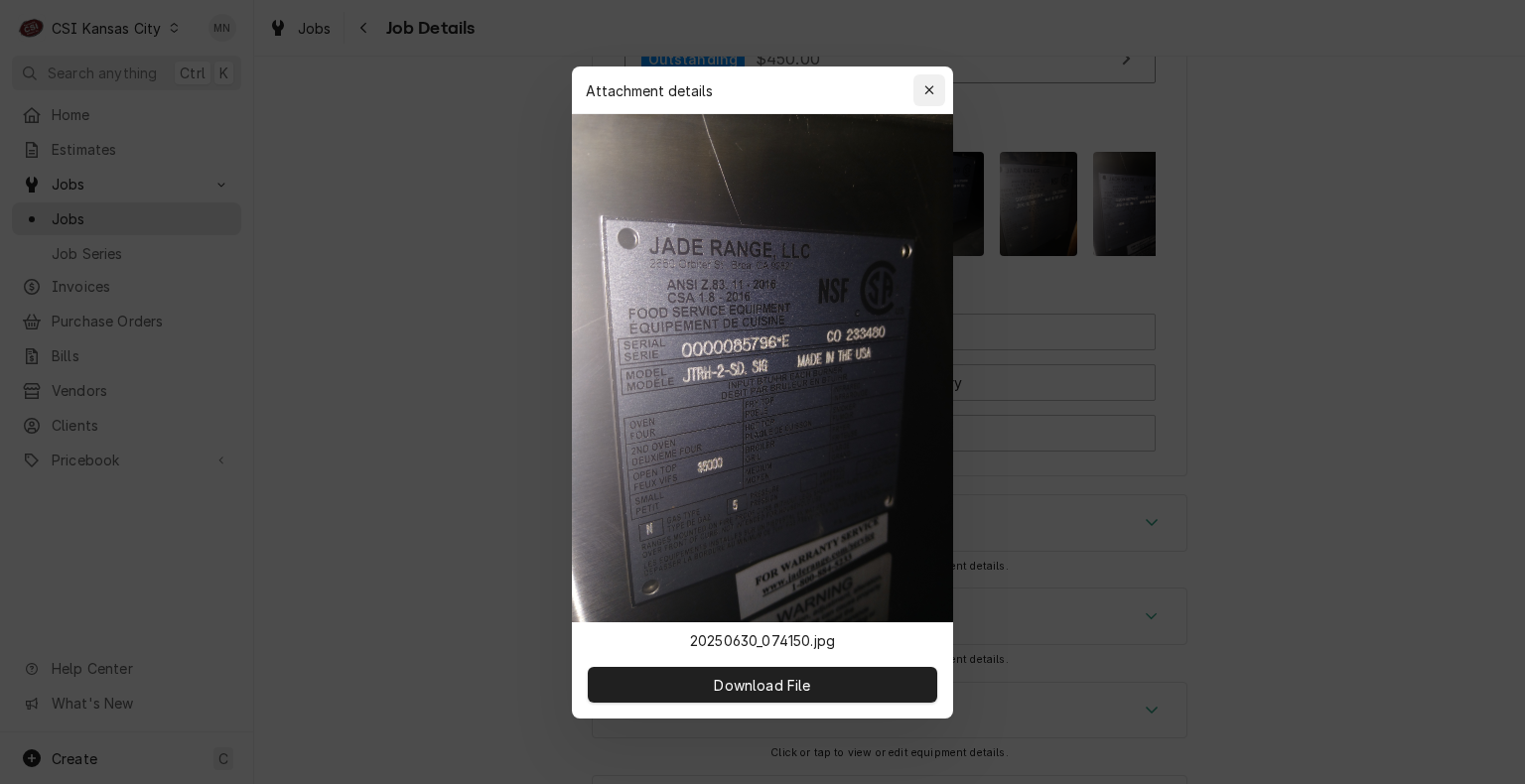 click 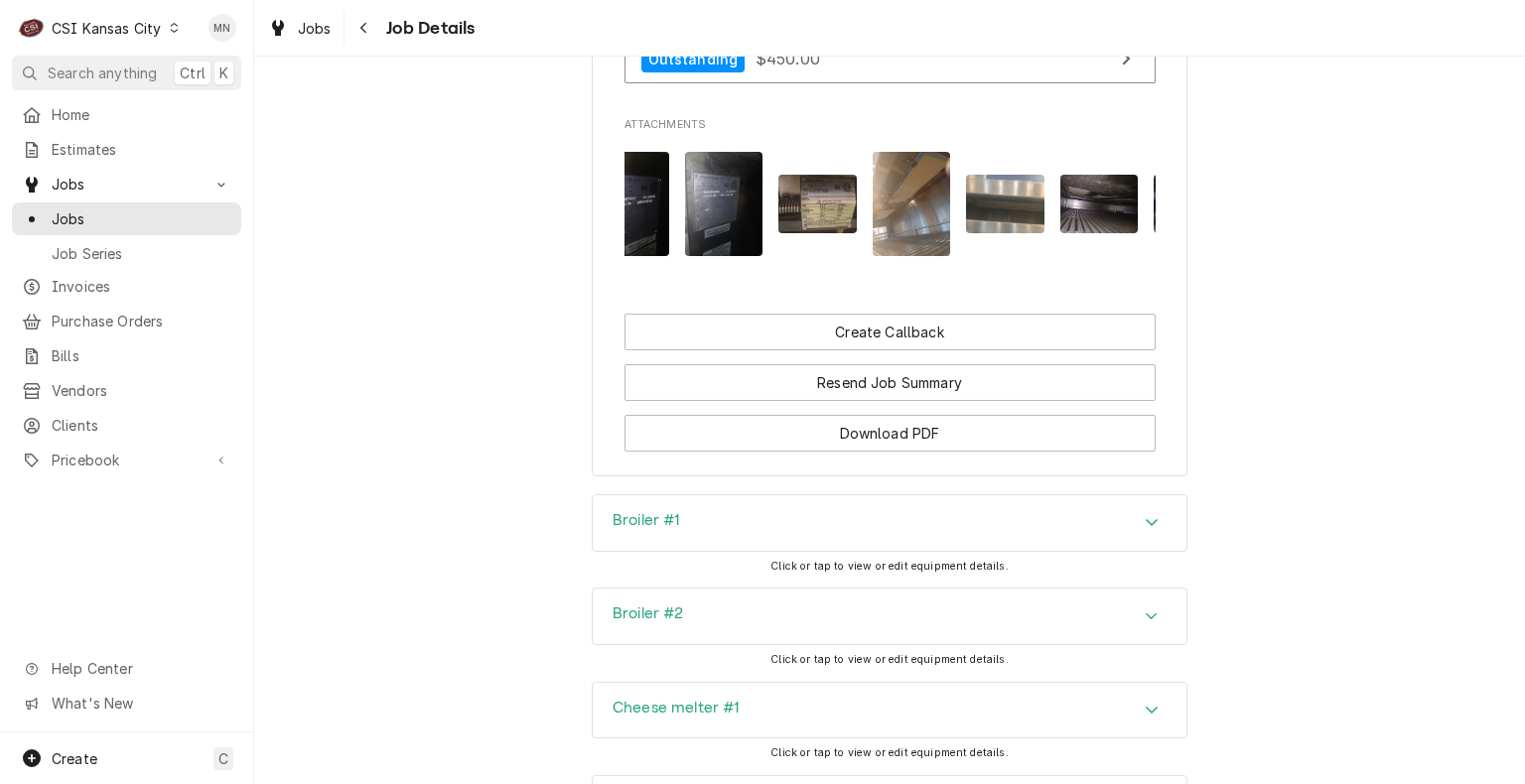 scroll, scrollTop: 0, scrollLeft: 516, axis: horizontal 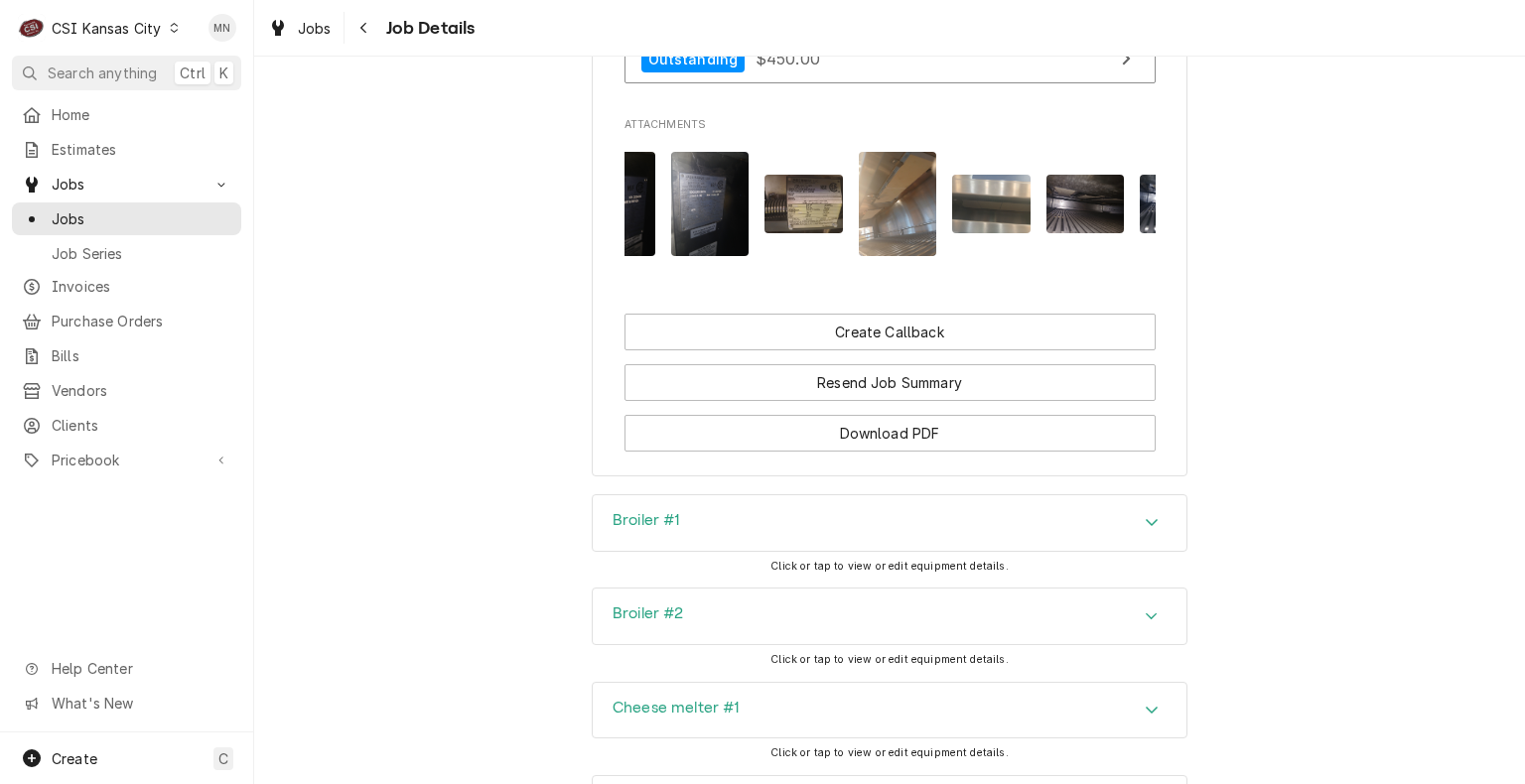click at bounding box center [710, 203] 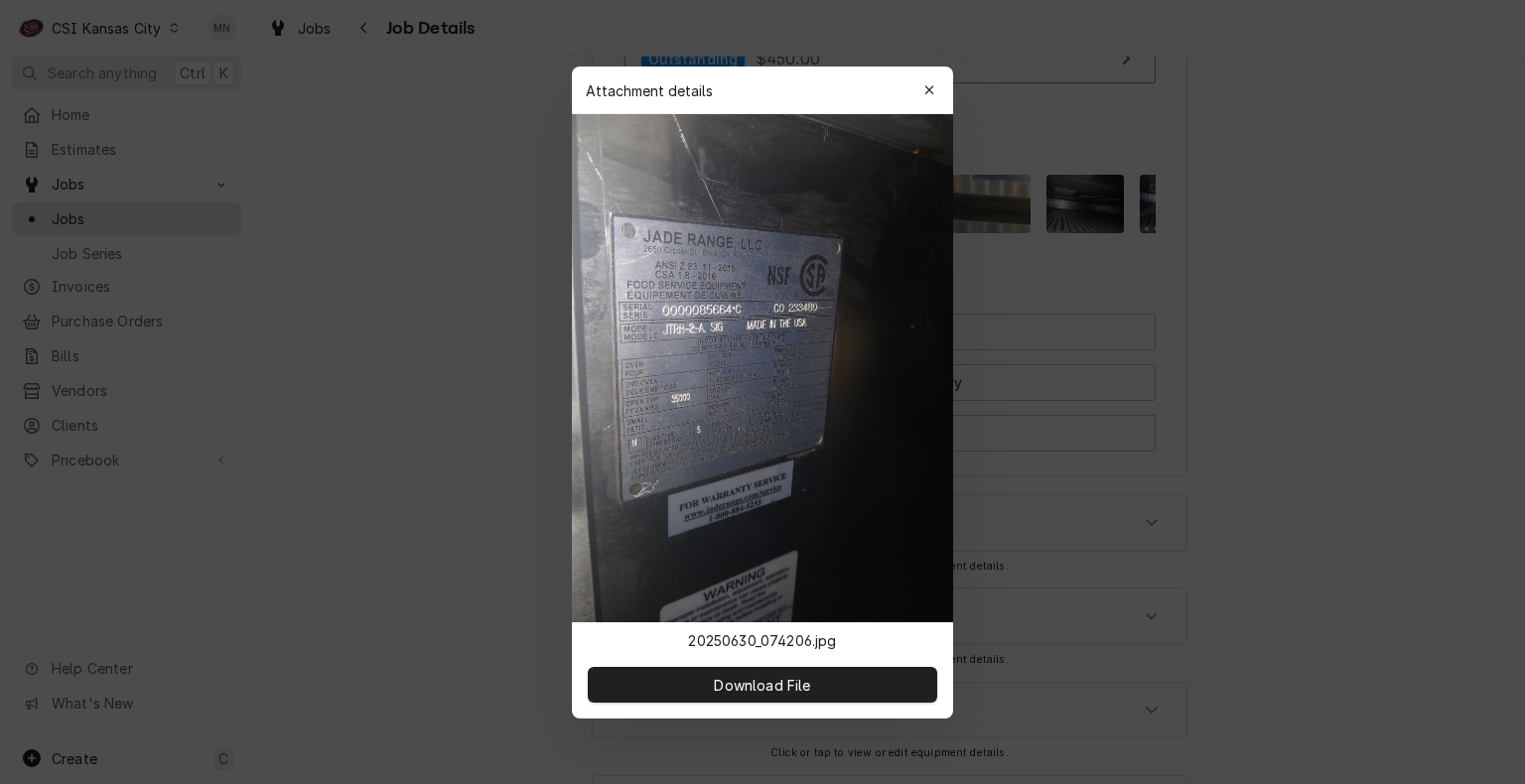 drag, startPoint x: 759, startPoint y: 683, endPoint x: 765, endPoint y: 664, distance: 19.924859 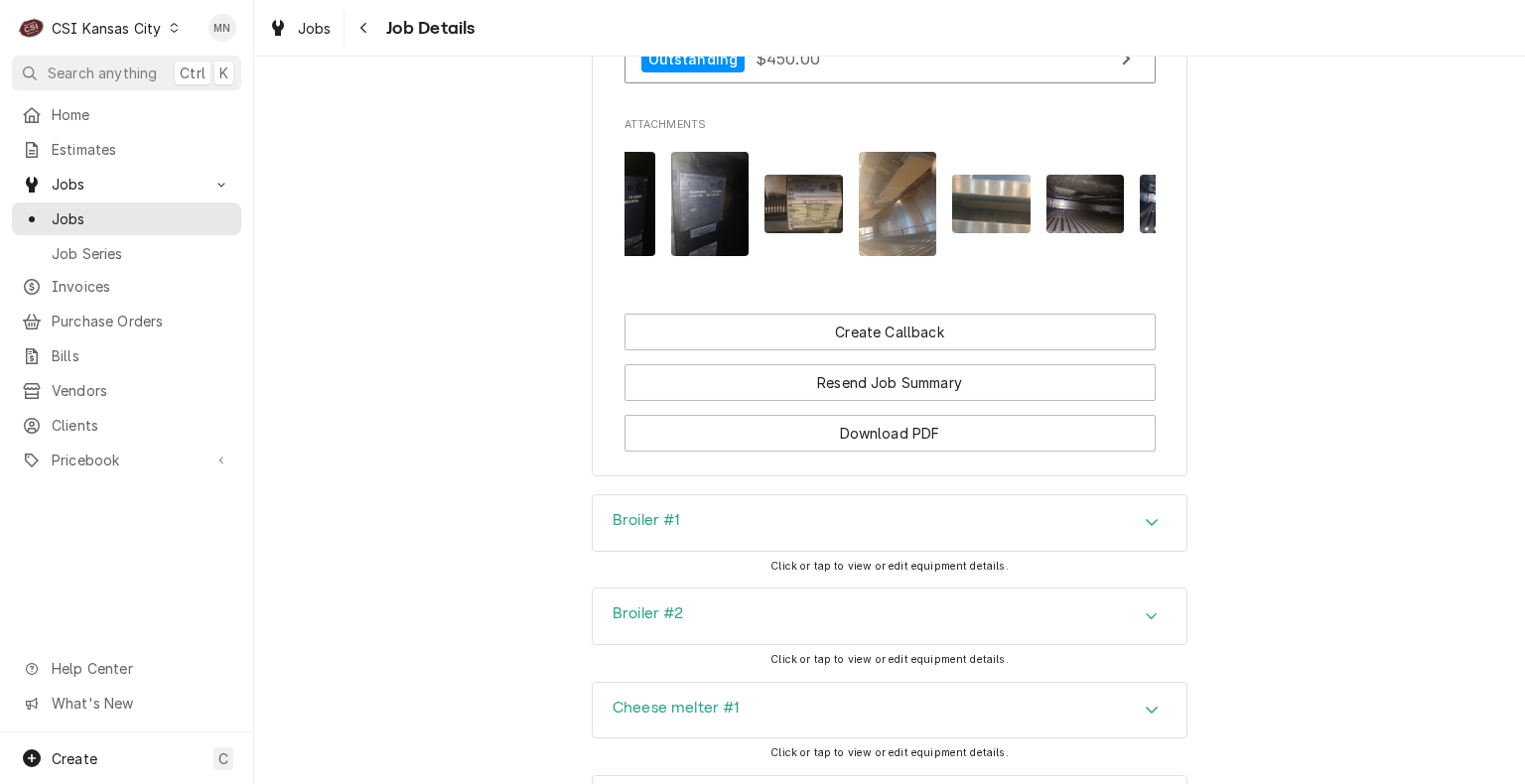 click at bounding box center (803, 203) 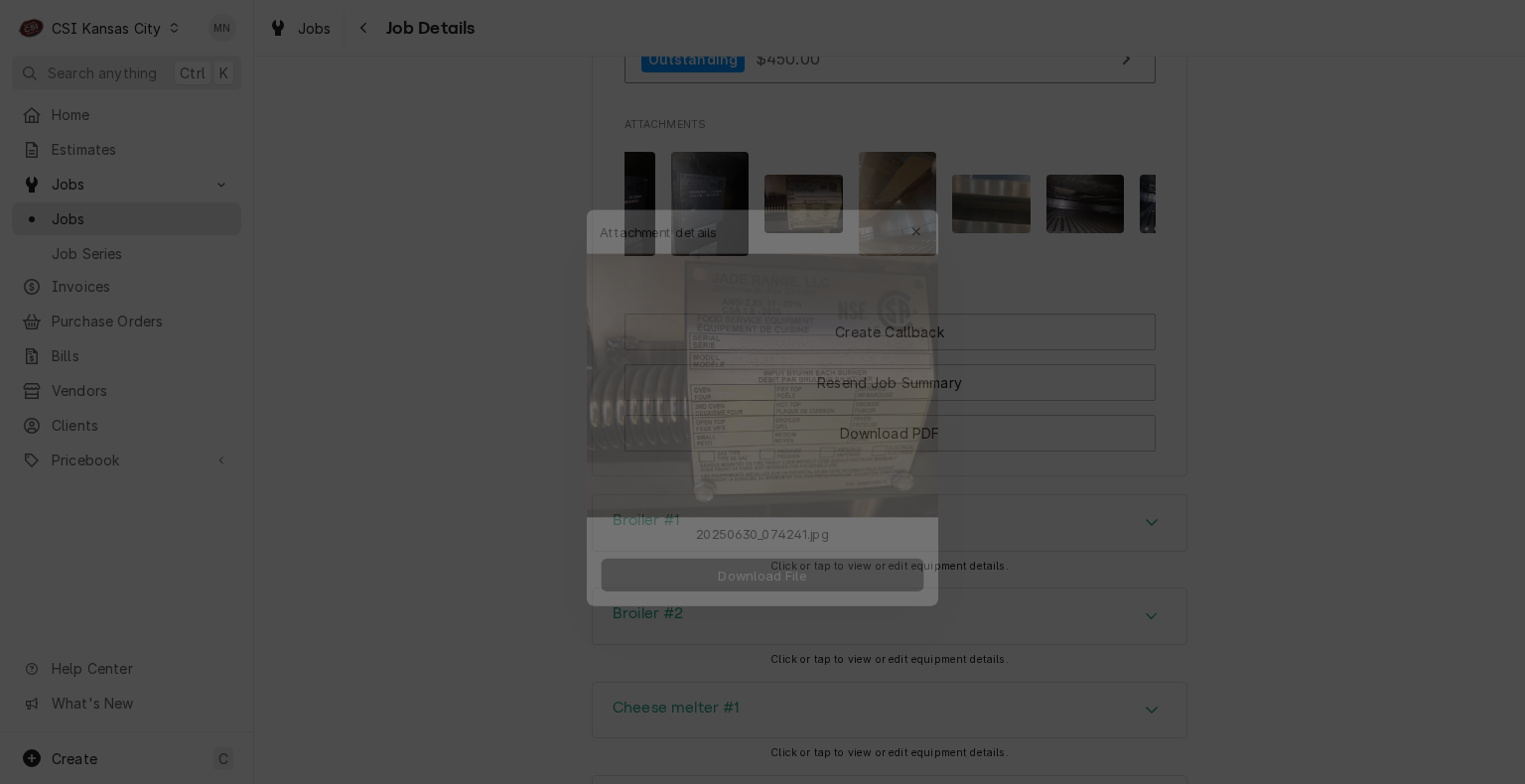 click on "Download File" at bounding box center [762, 573] 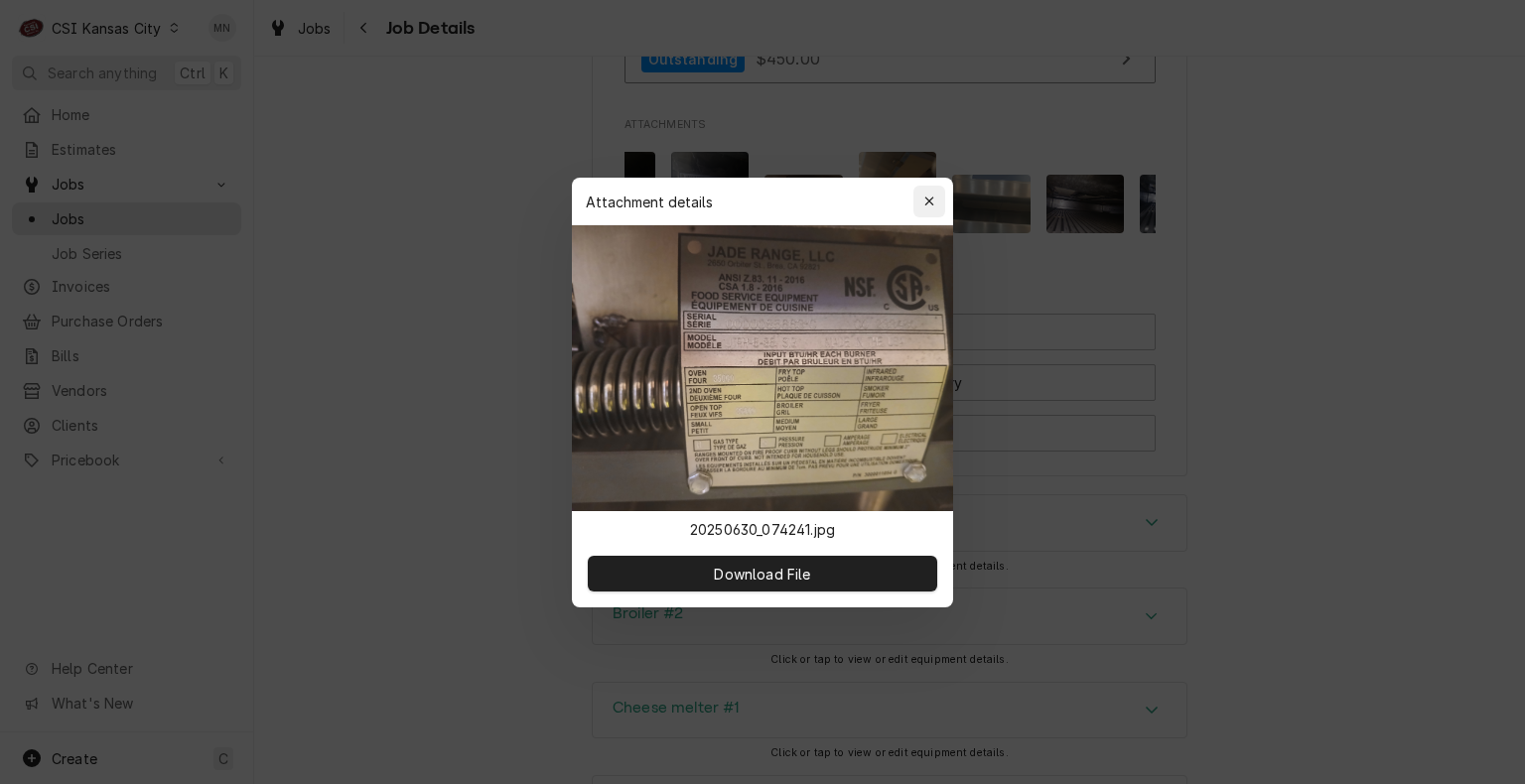 click at bounding box center (929, 201) 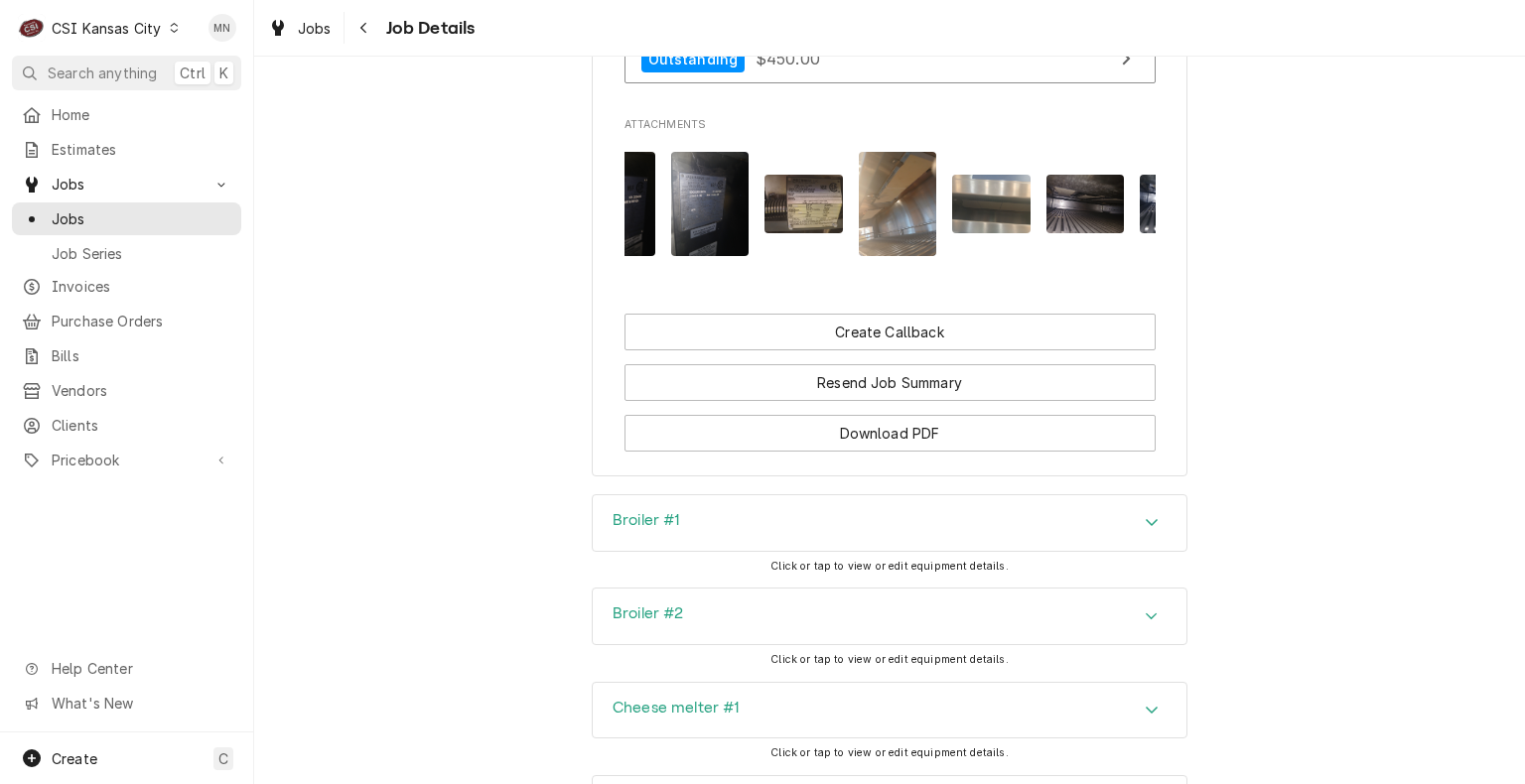 click at bounding box center (803, 203) 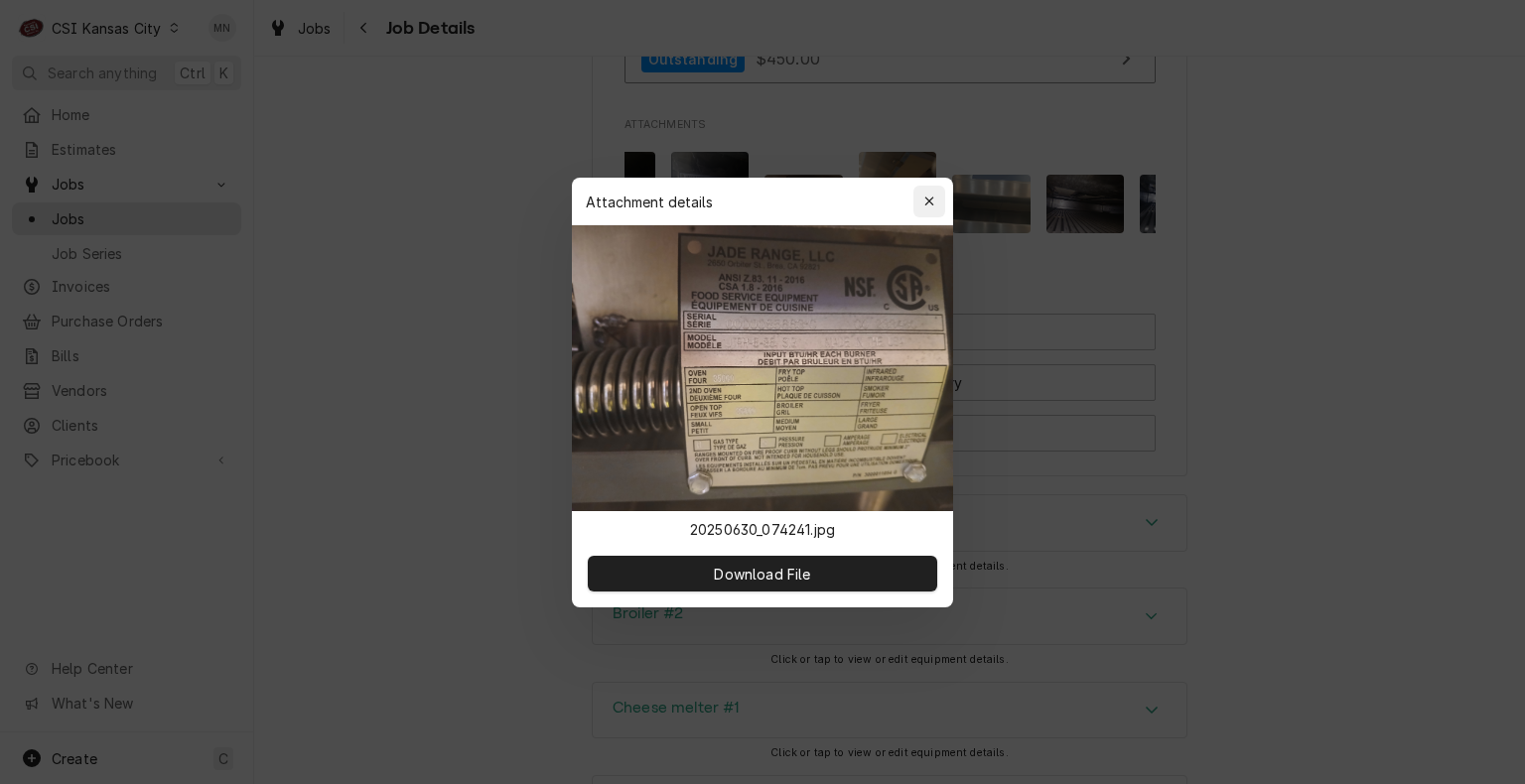click at bounding box center [929, 201] 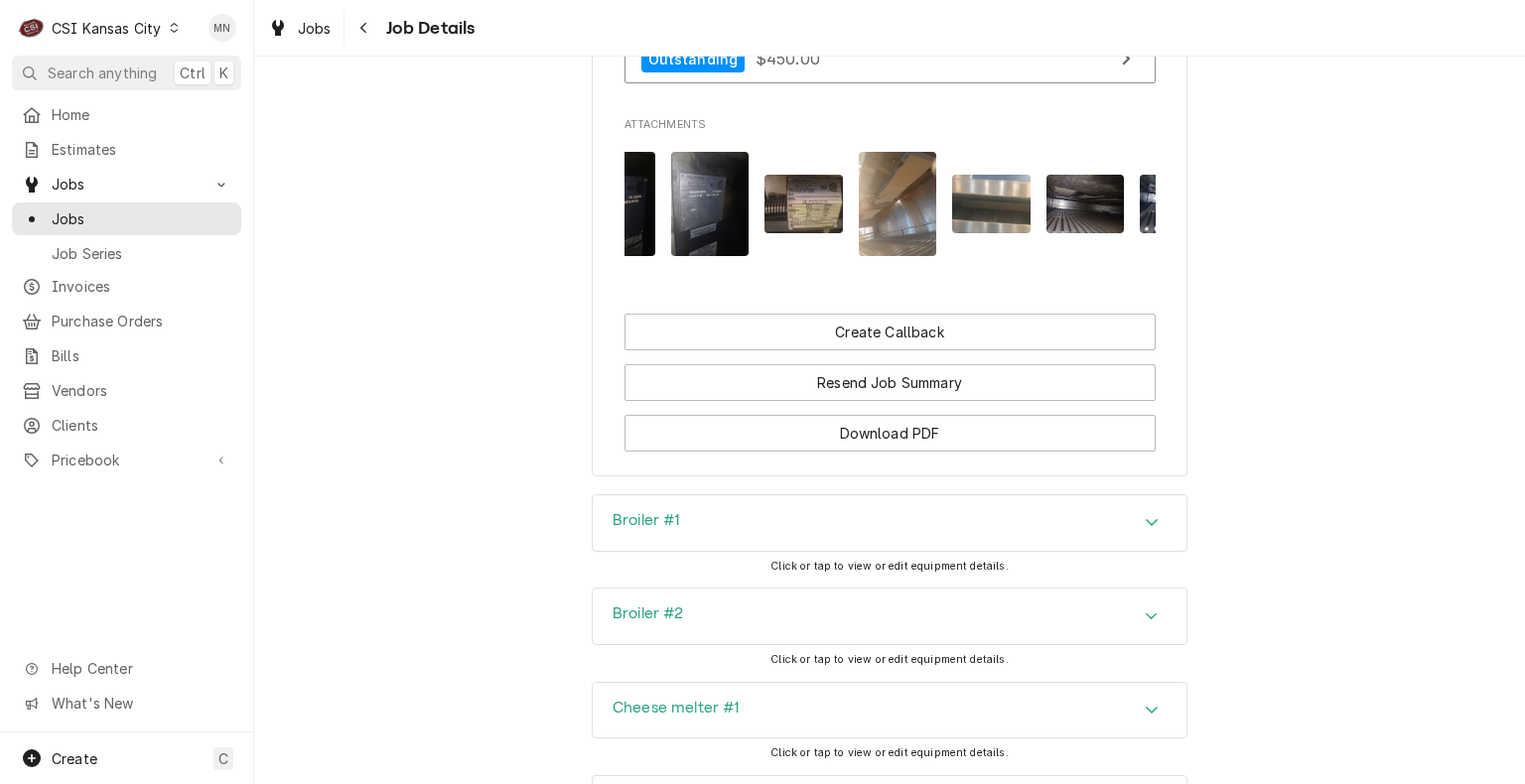 click at bounding box center [898, 203] 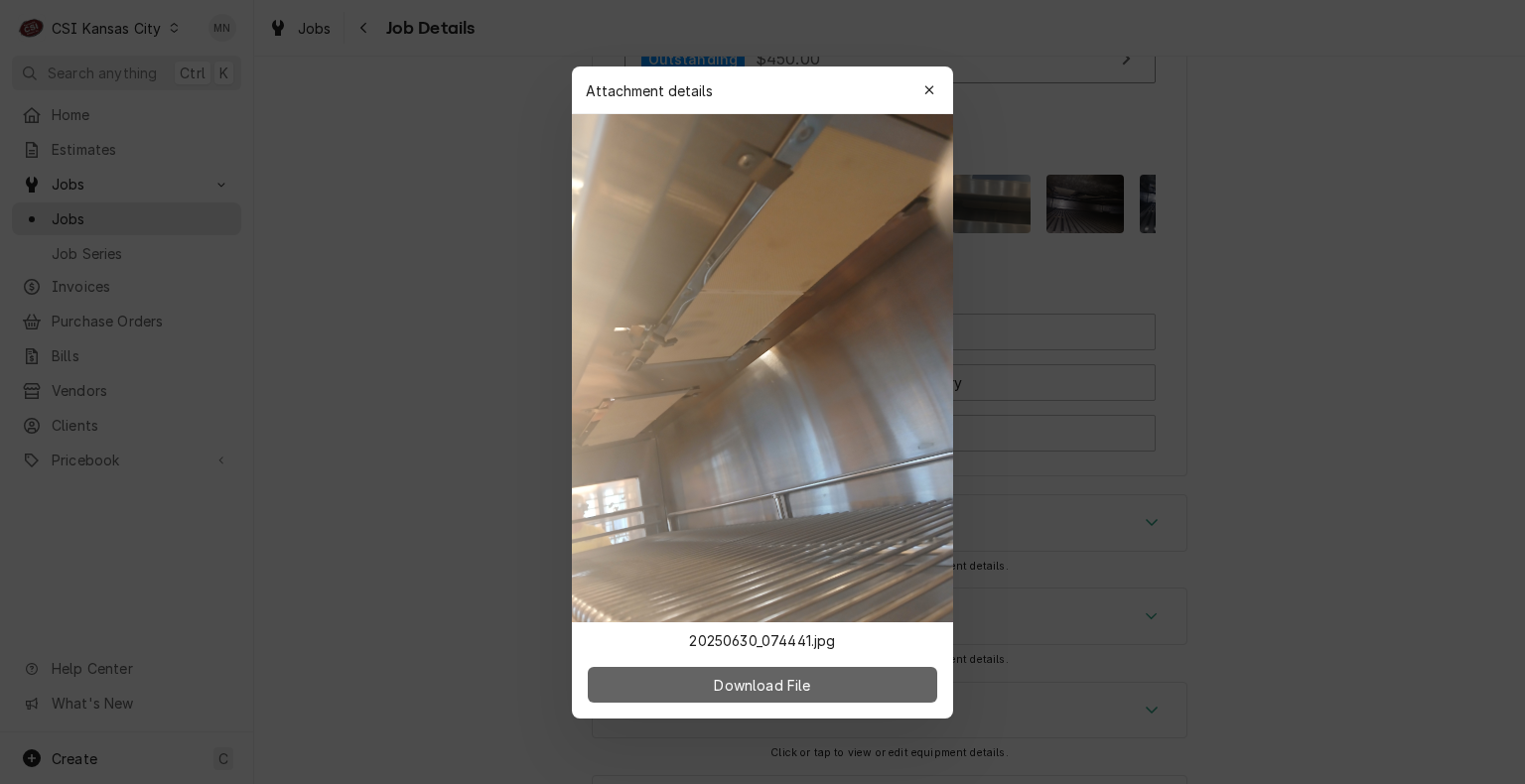 click on "Download File" at bounding box center (762, 684) 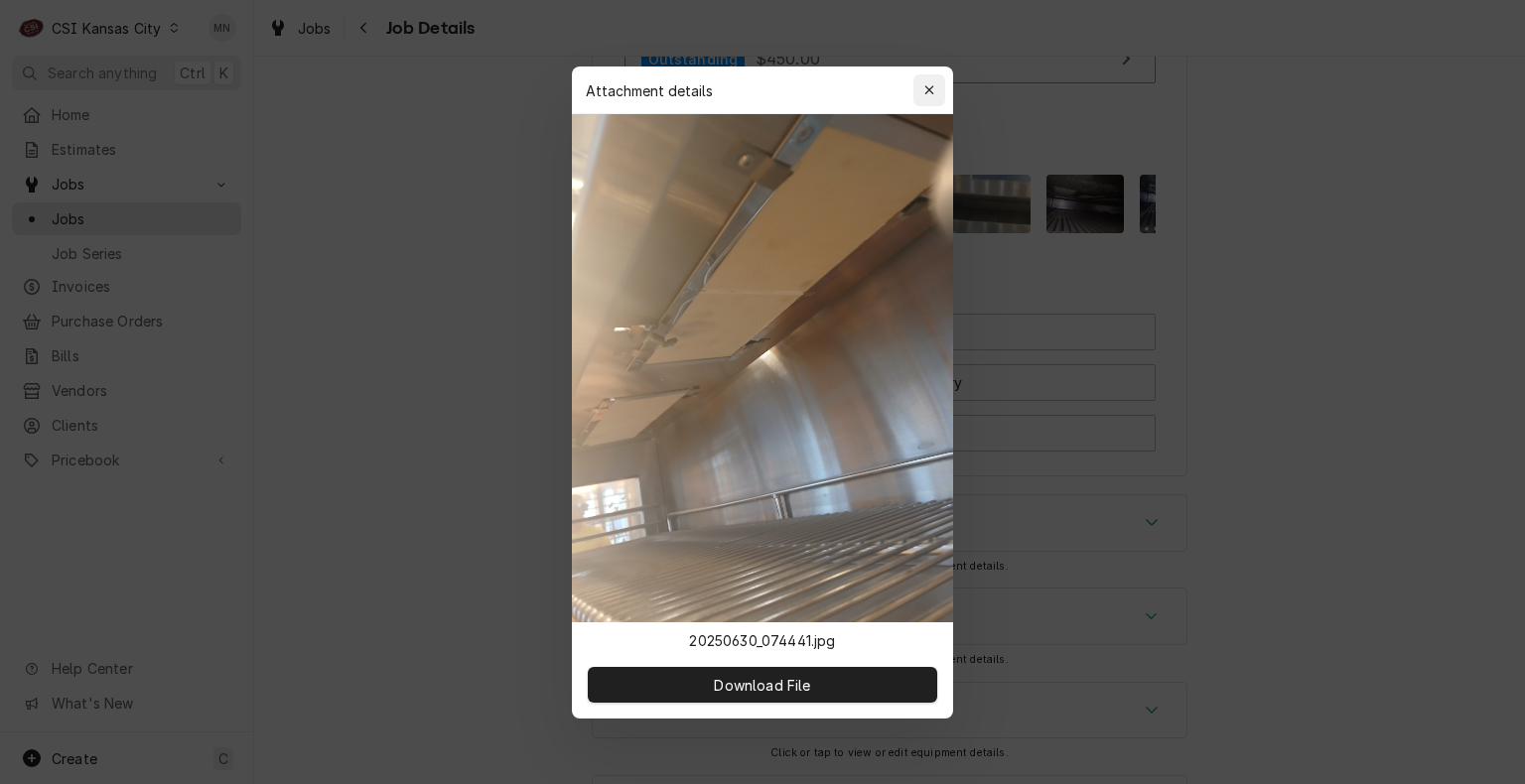 click at bounding box center (929, 90) 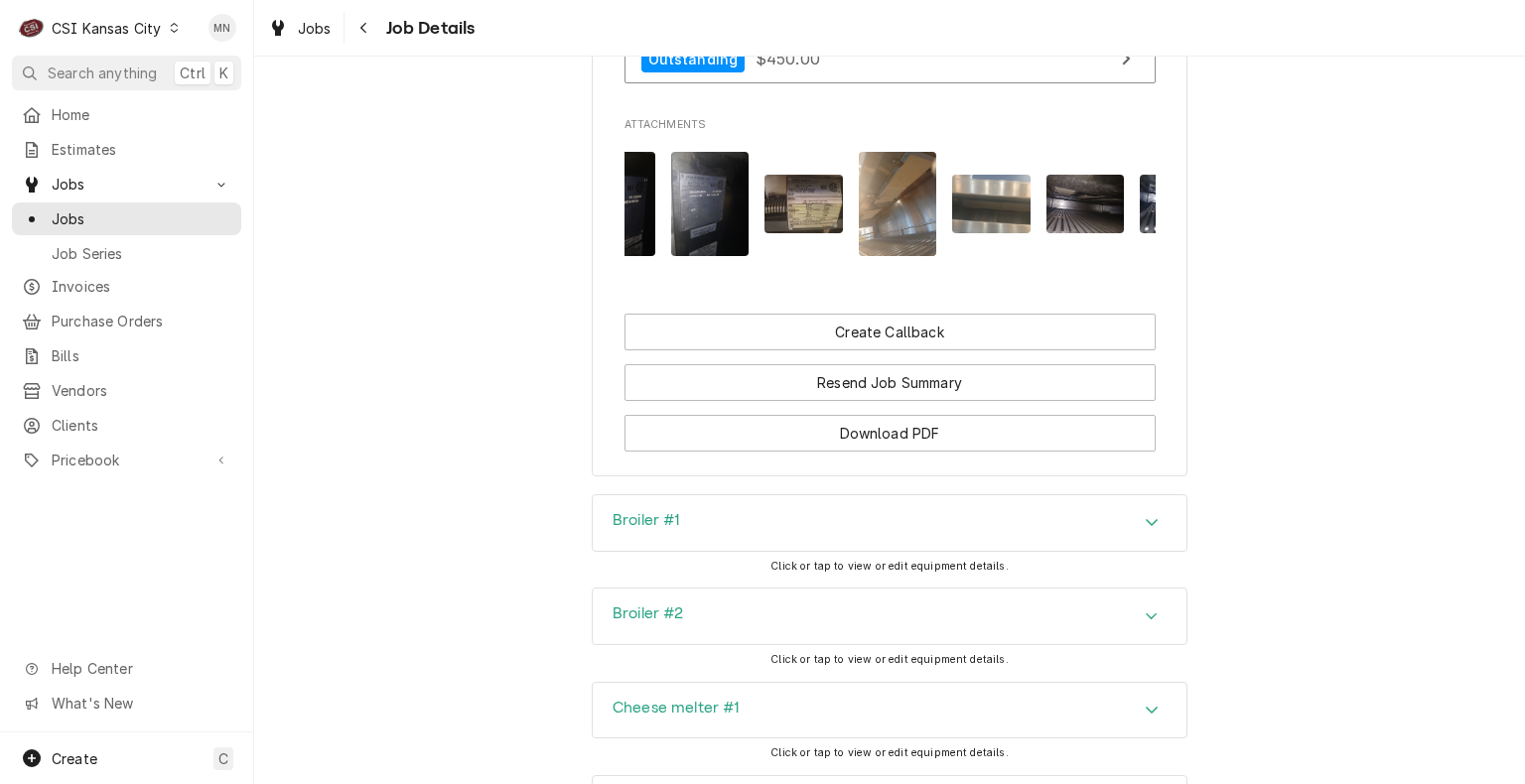 click at bounding box center (991, 203) 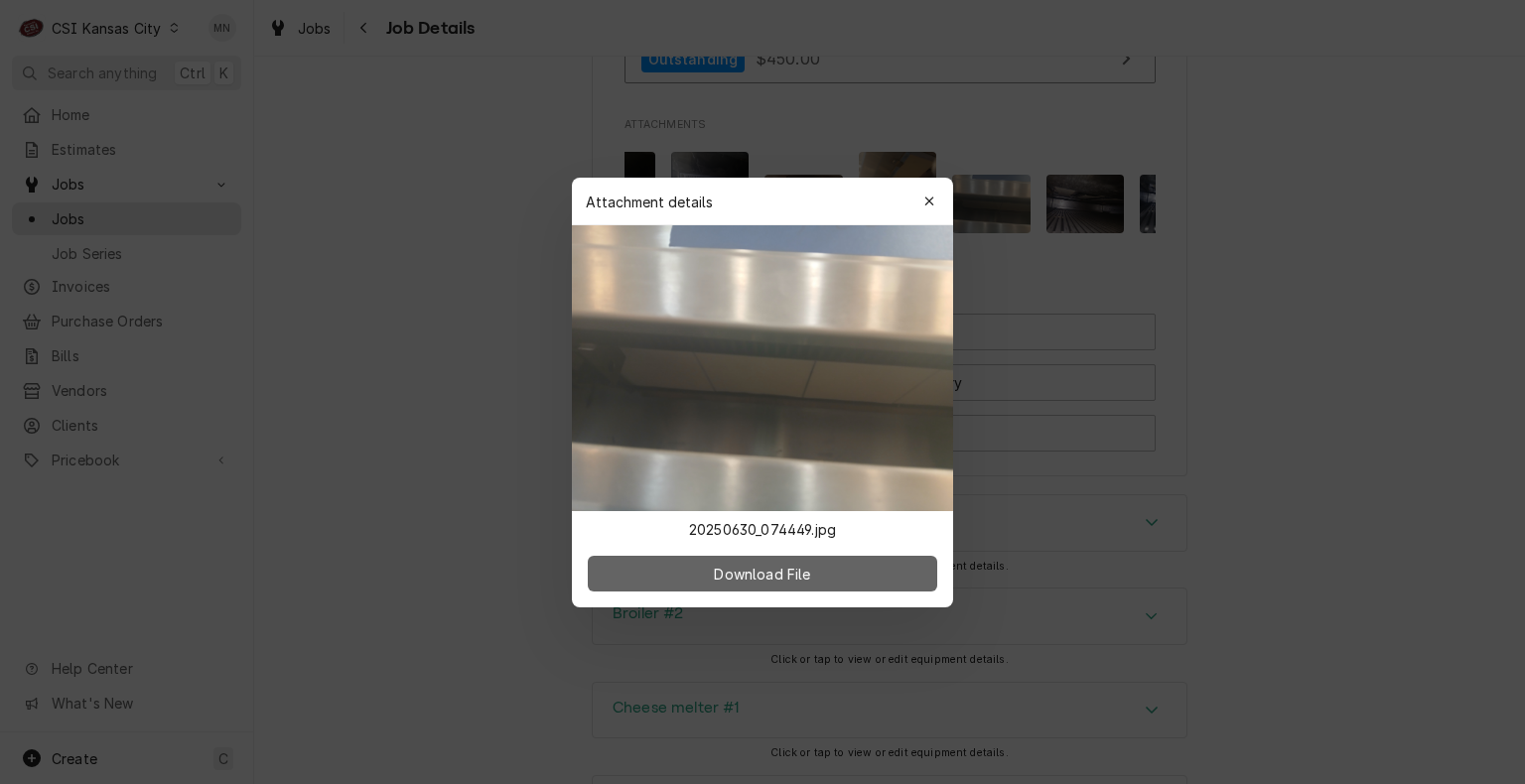 click on "Download File" at bounding box center (762, 574) 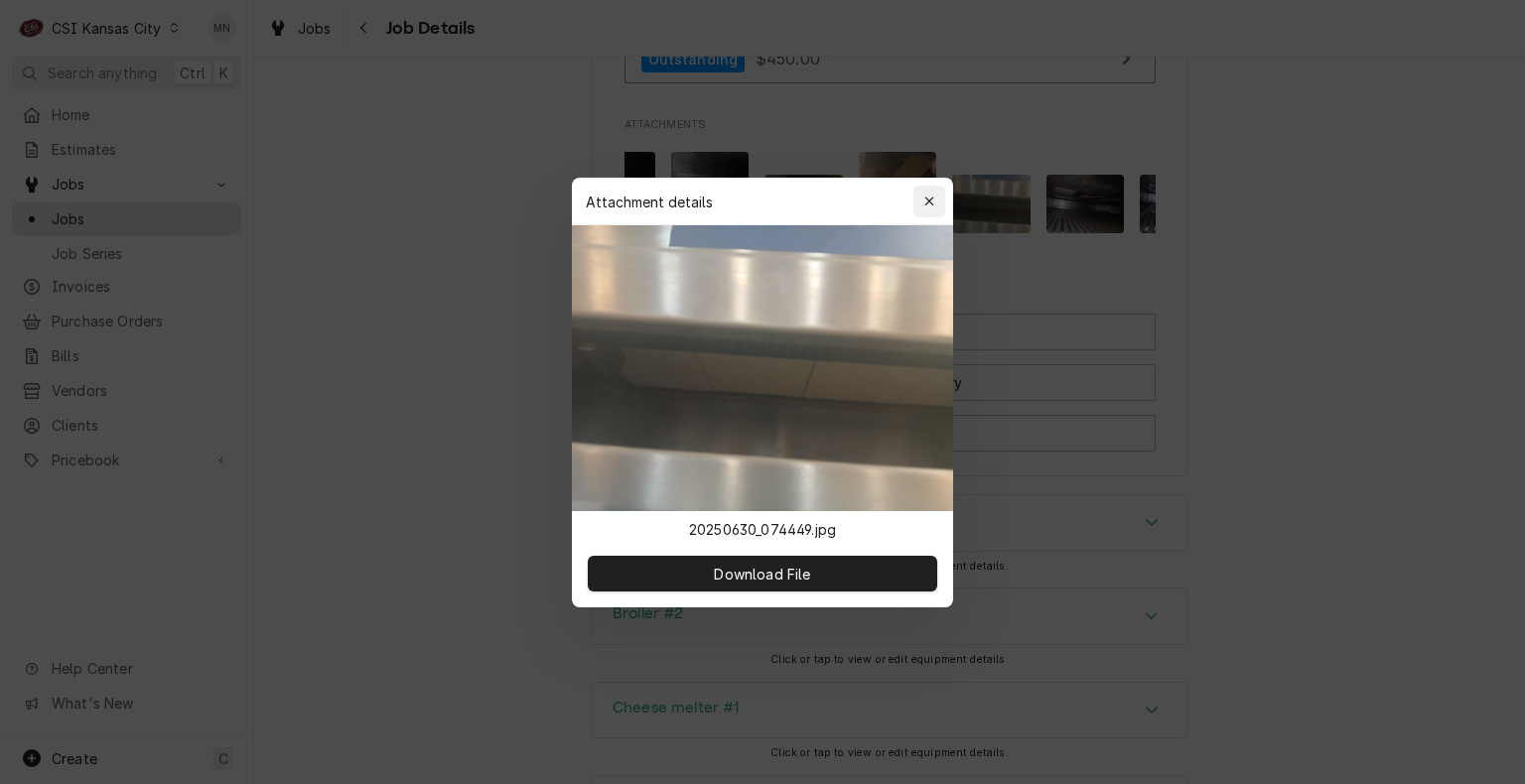 click at bounding box center (929, 201) 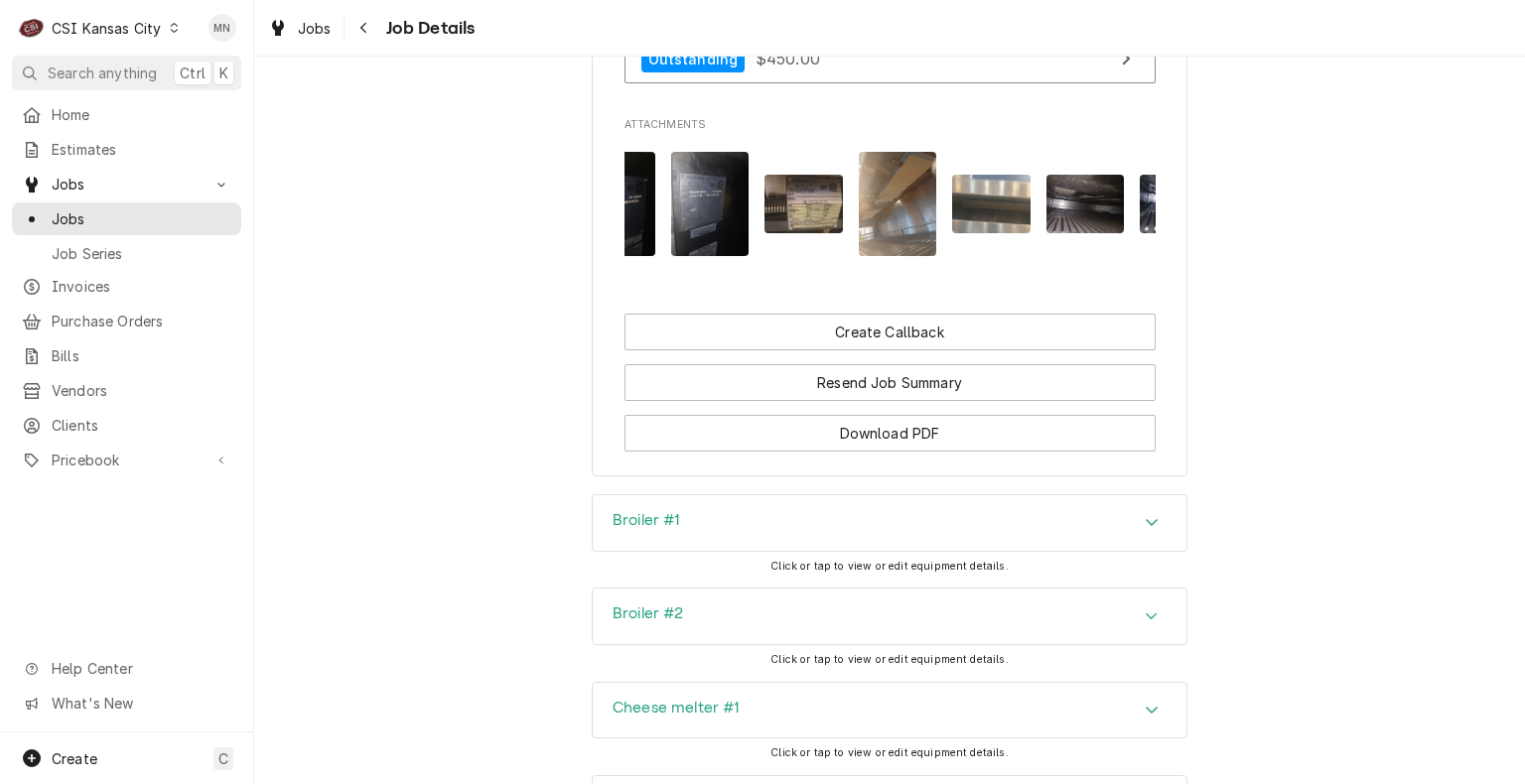 click at bounding box center [1085, 203] 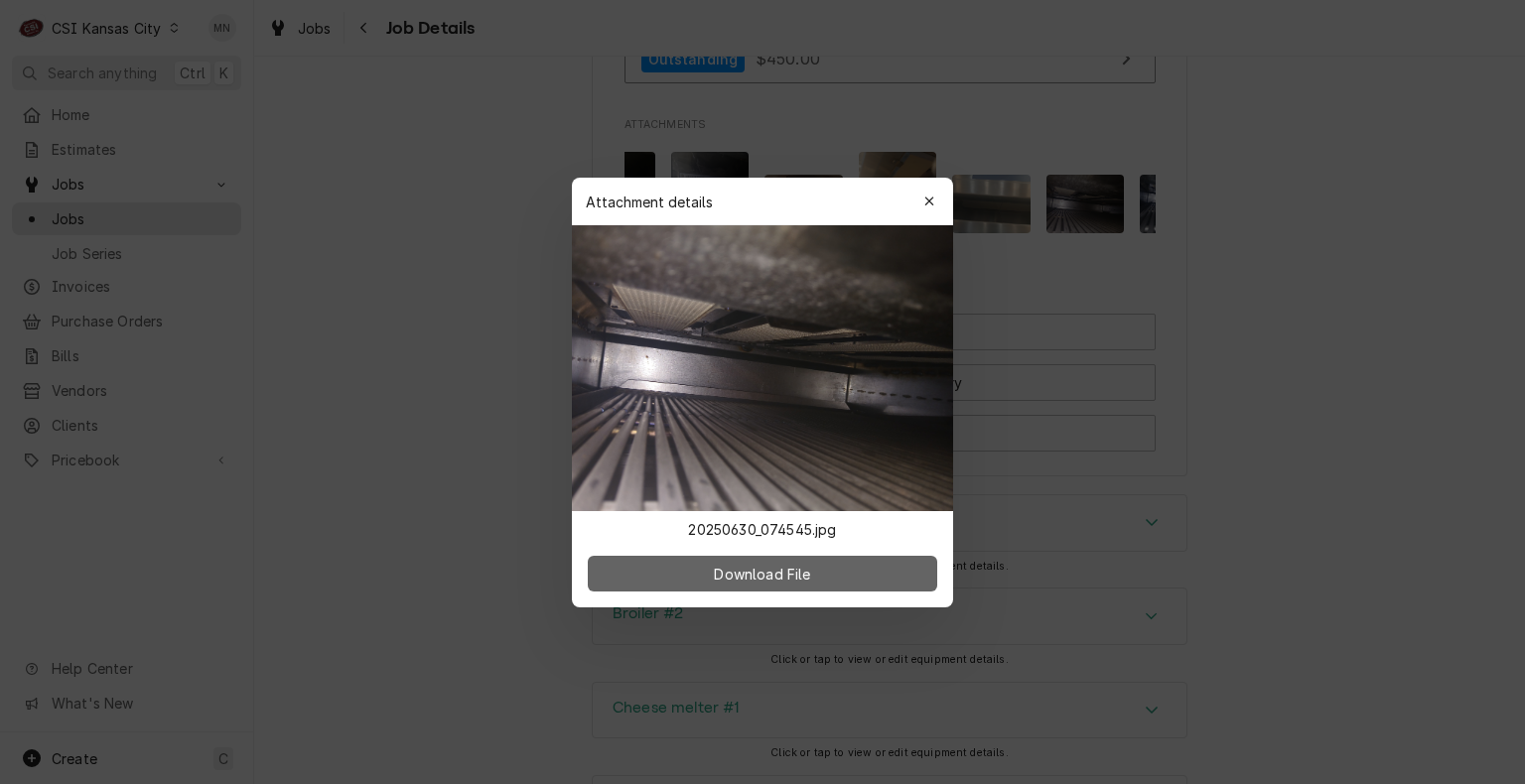 click on "Download File" at bounding box center [762, 574] 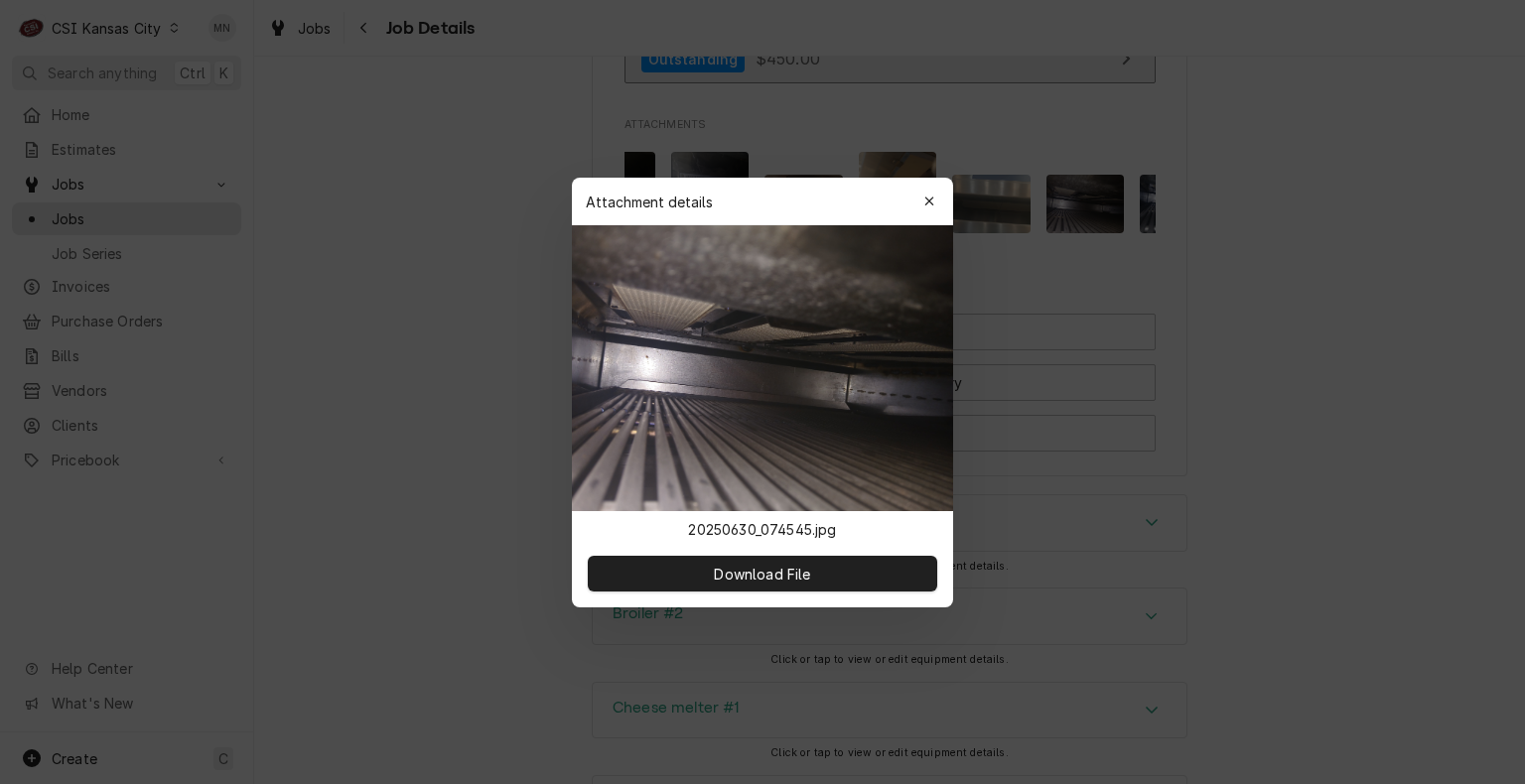 click at bounding box center (929, 201) 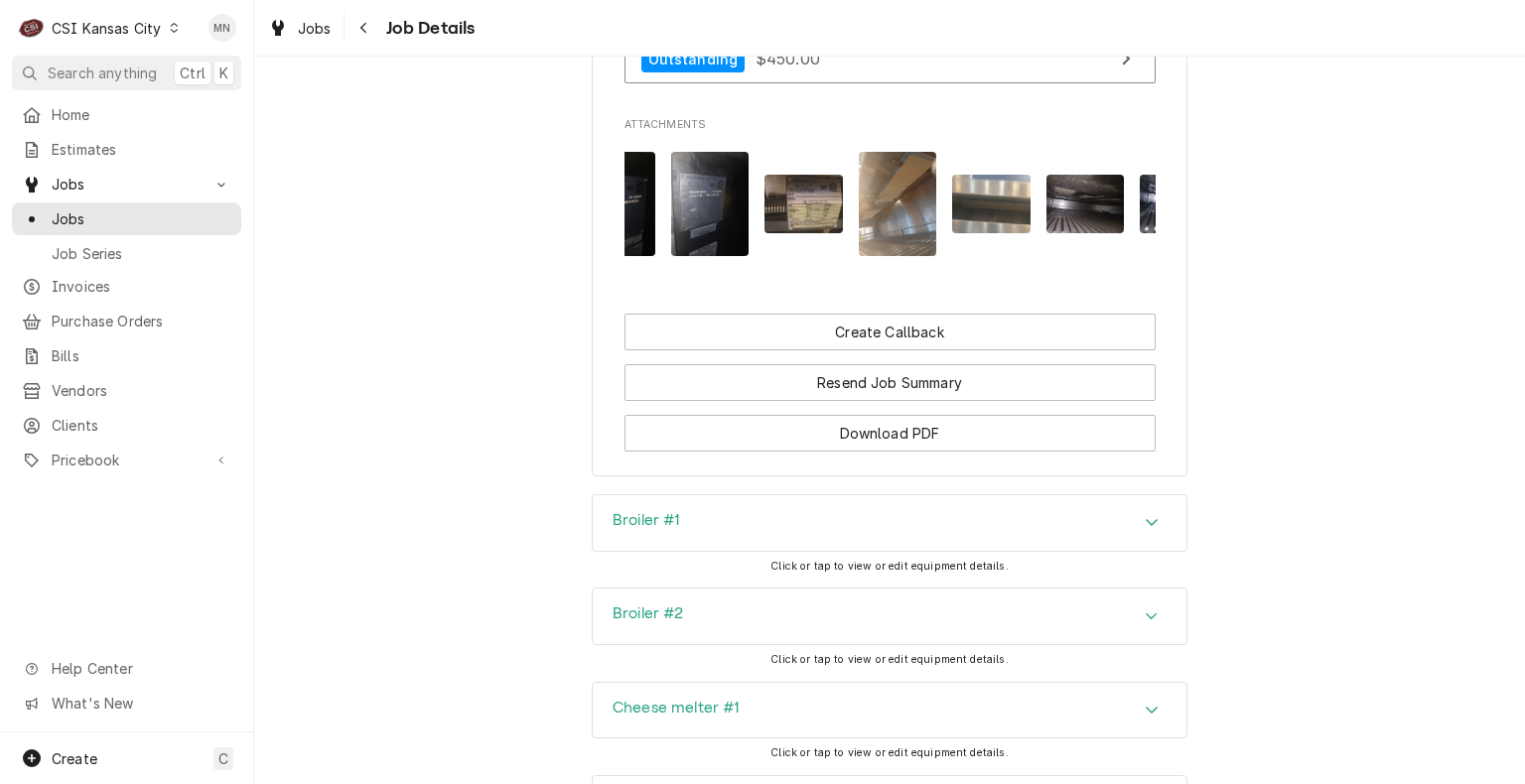 click at bounding box center (991, 203) 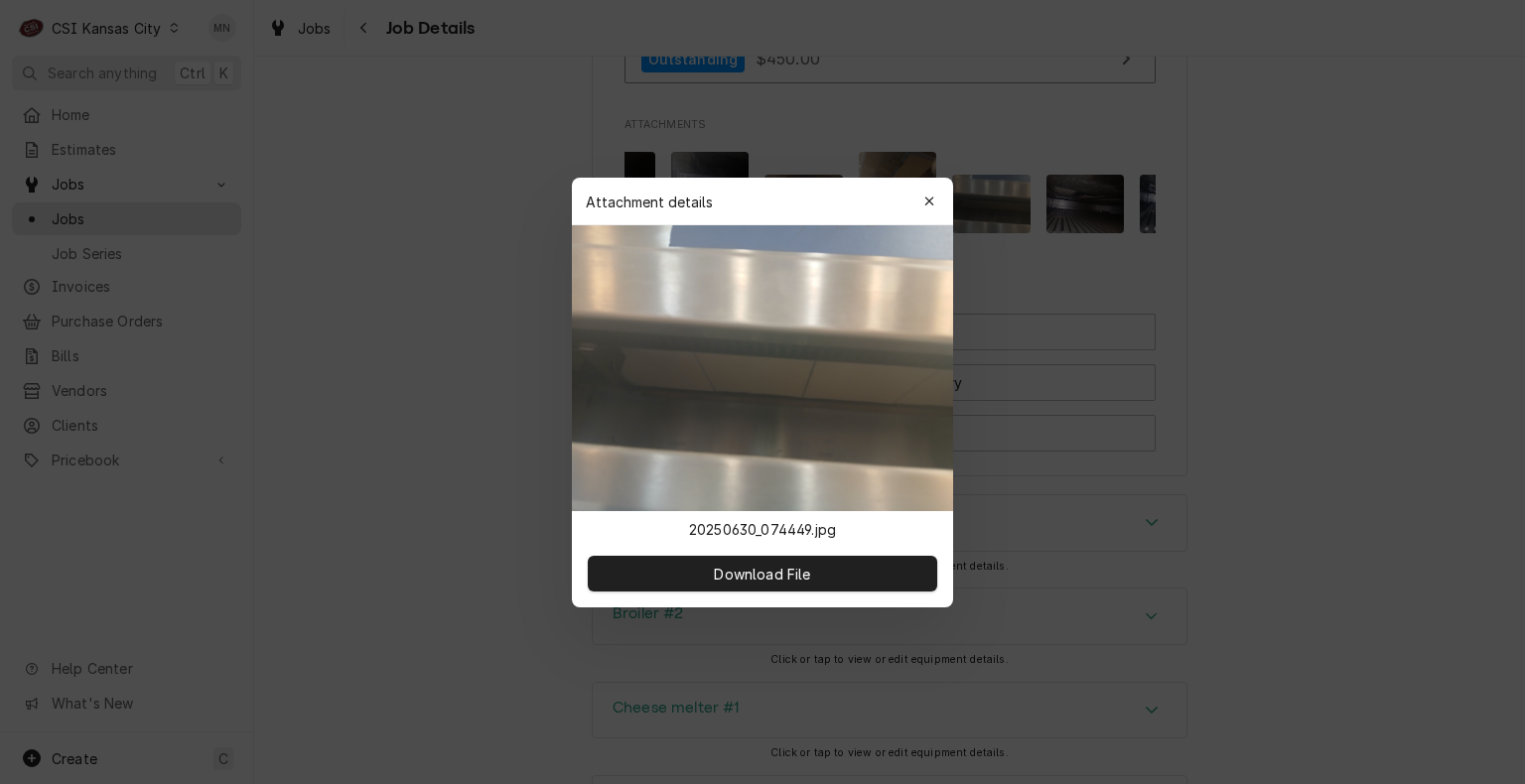 click at bounding box center [762, 392] 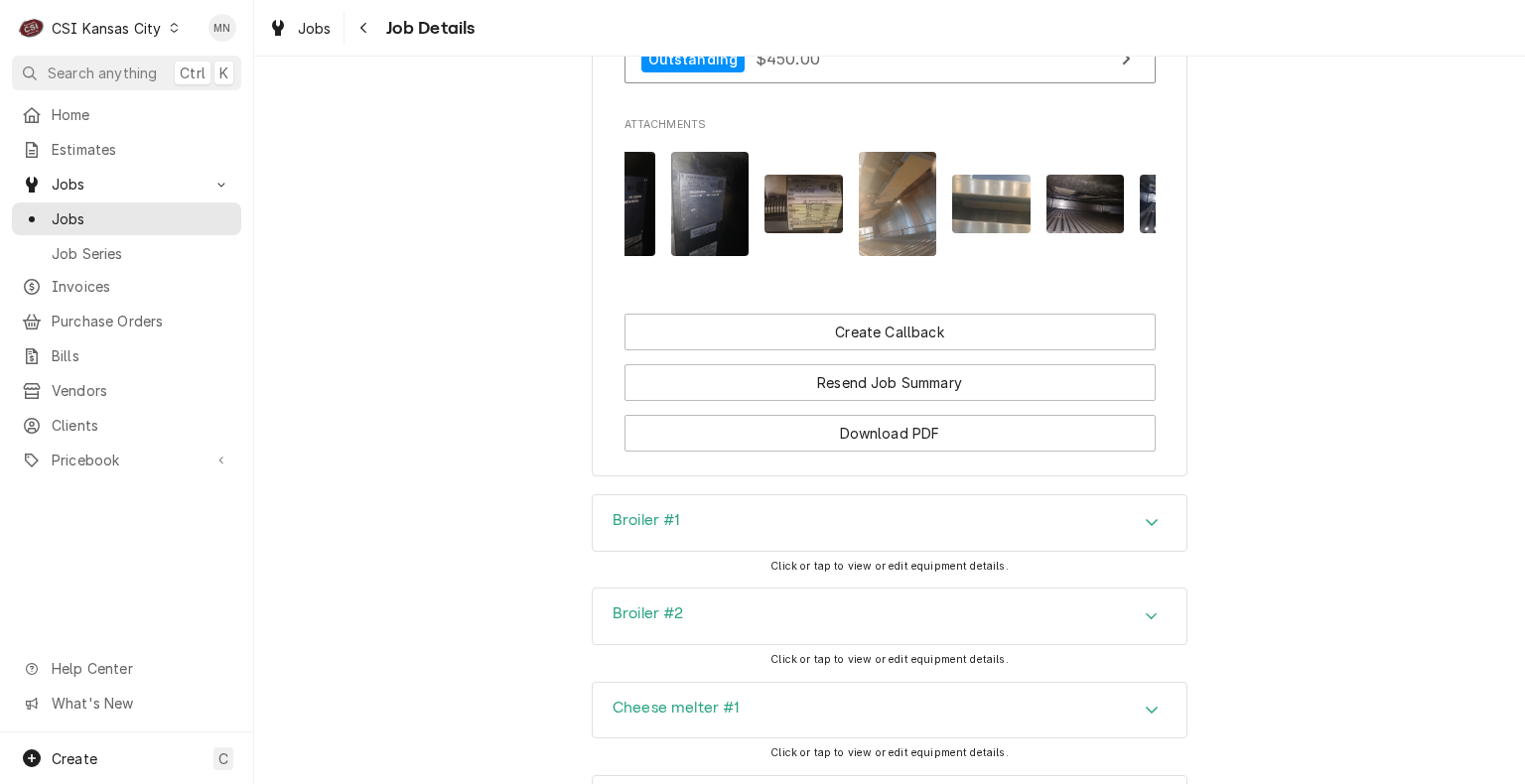 click at bounding box center (1178, 203) 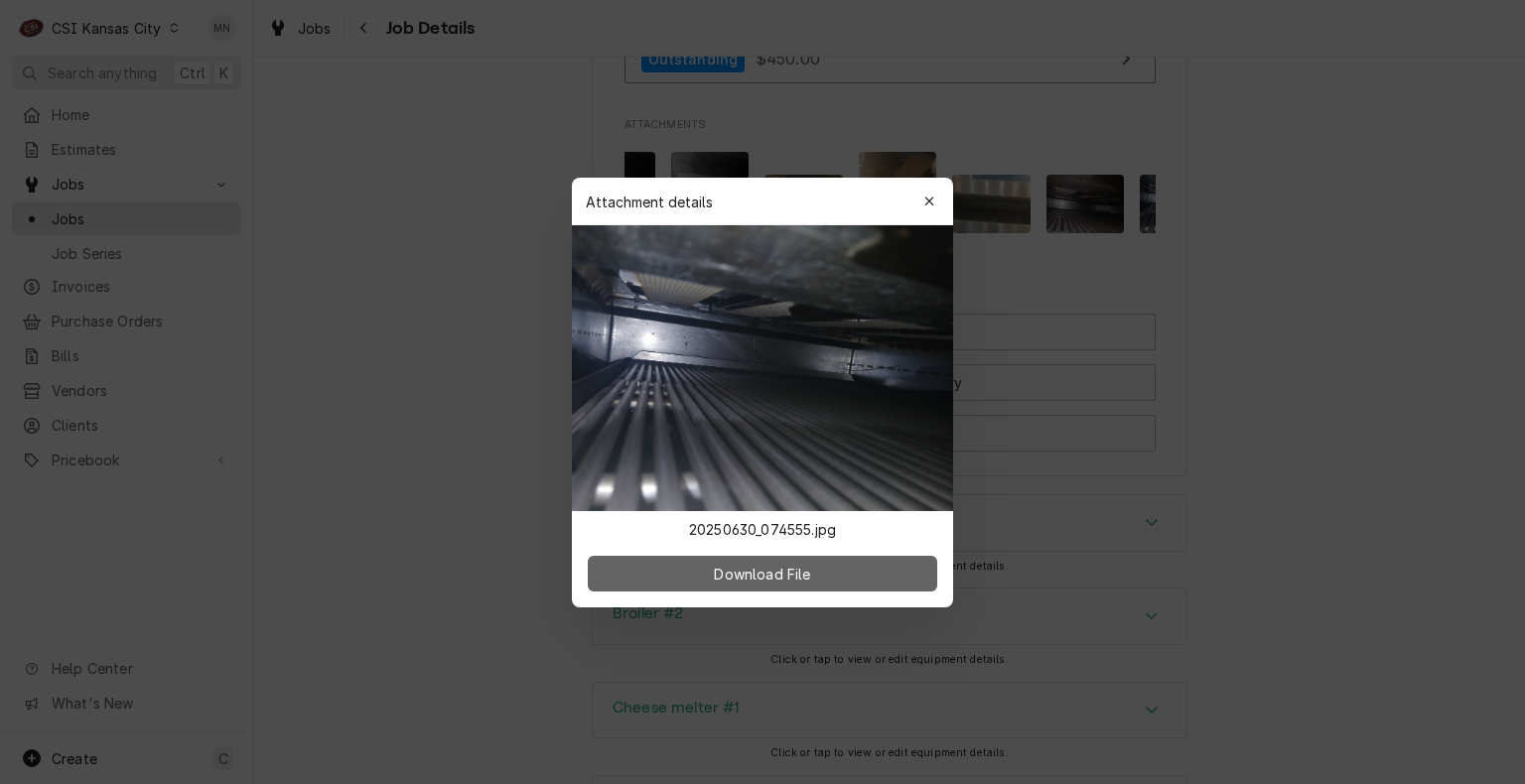 click on "Download File" at bounding box center [762, 574] 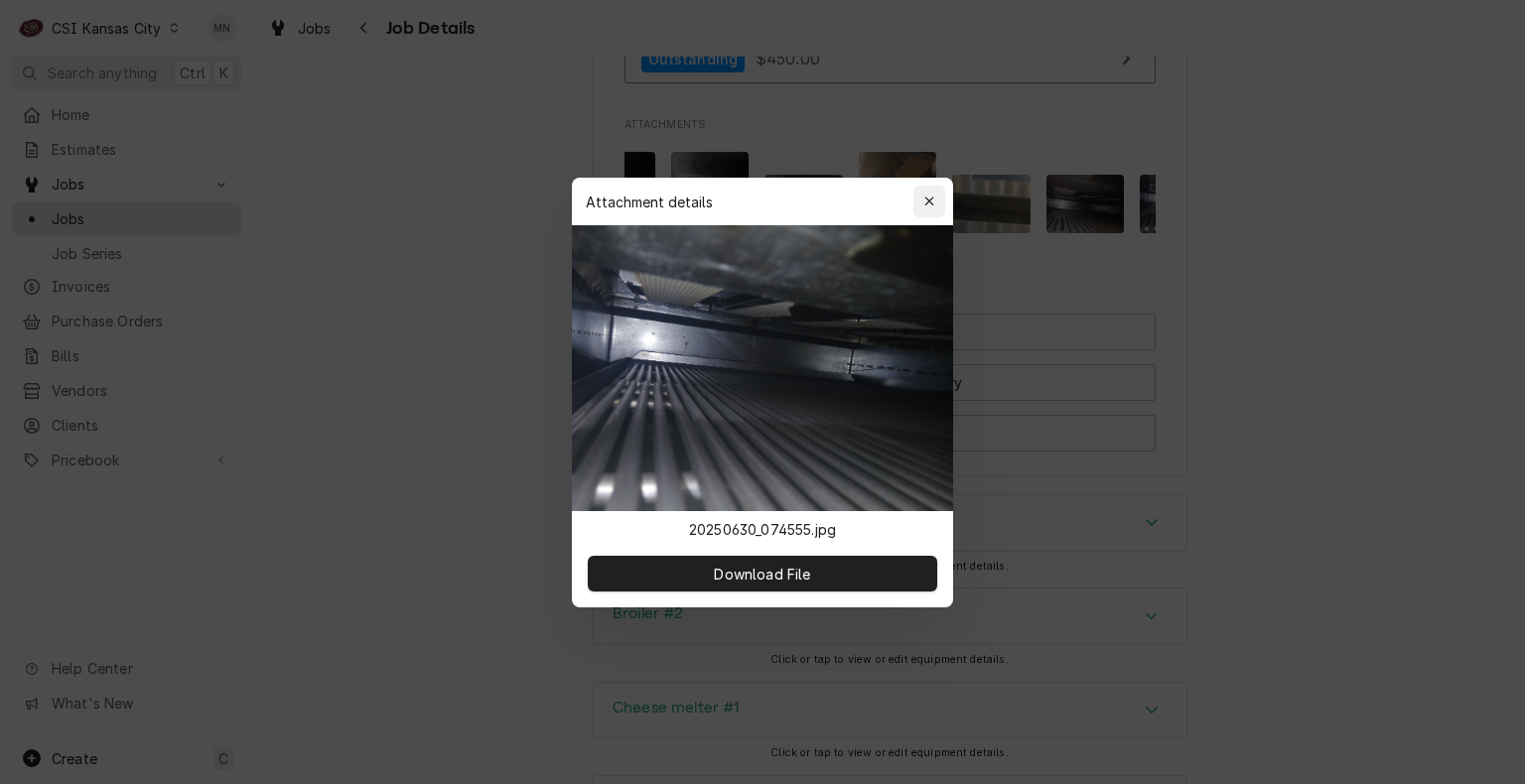 click at bounding box center [929, 201] 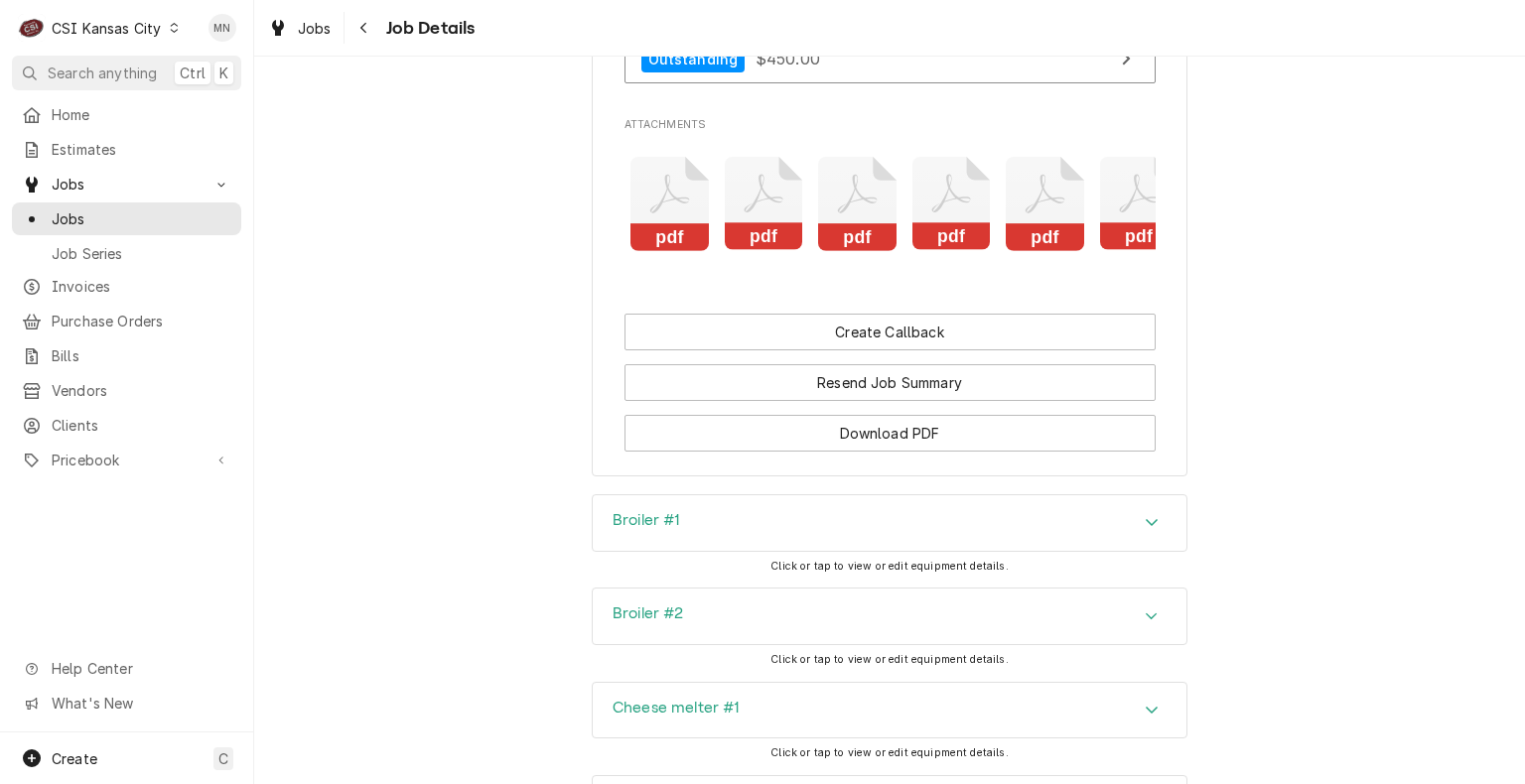 scroll, scrollTop: 0, scrollLeft: 1374, axis: horizontal 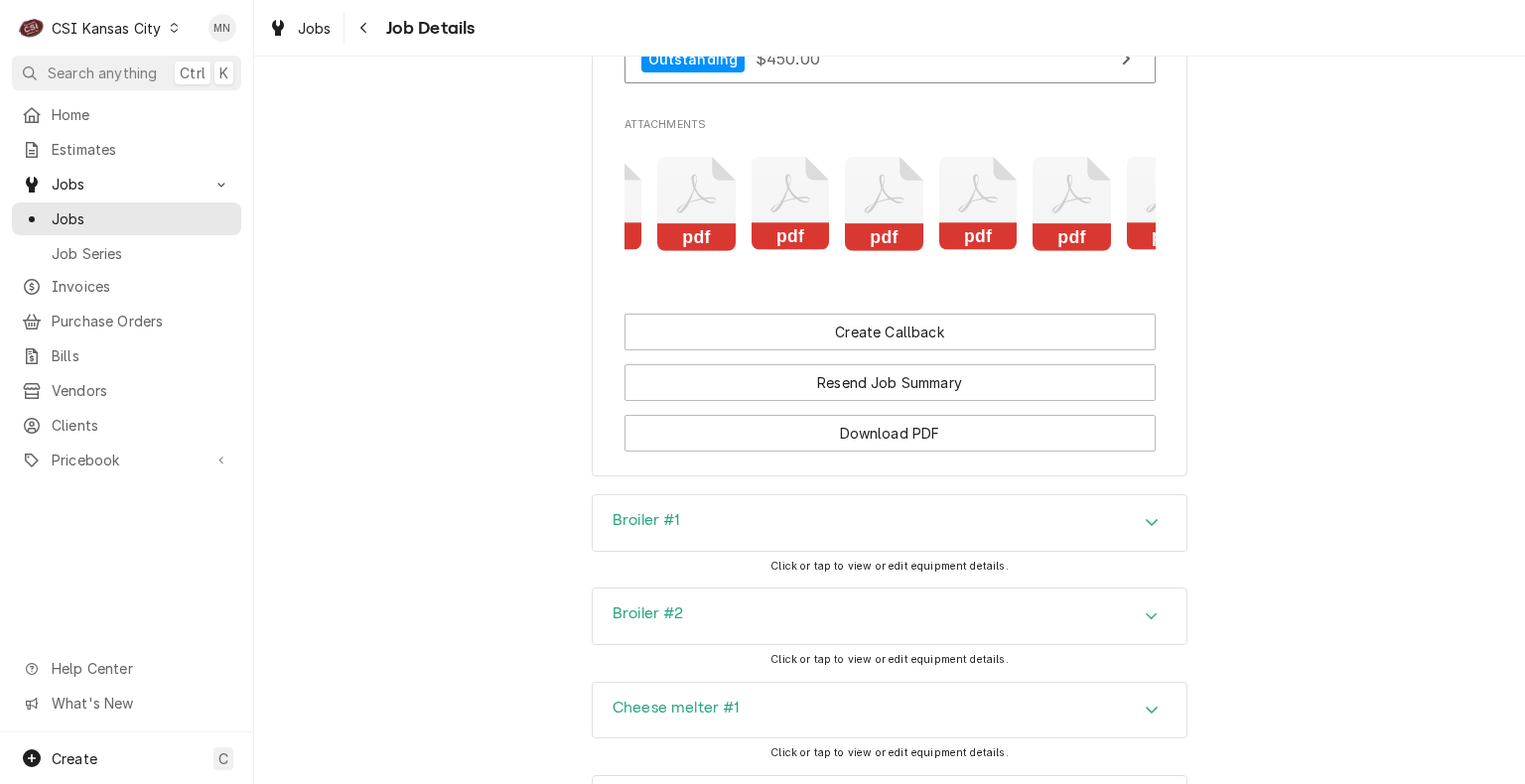 click on "JADE RANGE COMPANY Loews Kansas City Hotel / 1515 Wyandotte St, KCMO, MO 64108 Open in Maps Roopairs Job ID JOB-30905 Date Received Jun 24, 2025 Service Type Job | Factory Startup Job Type Service Service Location Loews Kansas City Hotel
1515 Wyandotte St
KCMO, MO 64108 Client Notes  (Only Visible to You) Scheduled For Wed, Jul 9th, 2025 - 7:00 AM Started On Mon, Jun 30th, 2025 - 7:01 AM Finalized On Mon, Jul 21st, 2025 - 8:11 AM Last Modified Mon, Jul 21st, 2025 - 8:11 AM Estimated Job Duration 2h Assigned Technician(s) Brian Hawkins Reason For Call Complete a Performance Check on the following Jade Units (12): Technician Instructions  (Only Visible to You) Priority Low Labels  (Only Visible to You) ¹ Startup 🚀 ¹ Warranty 🛡️ ² Cooking 🔥 Job Reporter Name Carlos Uribe w/ Jade Range/Beech Ovens Phone (714) 961-2462 Email curibe@jaderange.com Job Contact Name Mike Klosterman Phone (314) 210-1897 Email mklosterman@boelter.com Client Contact Name Eduardo Ventura - Tech Service Manager Phone Email" at bounding box center [890, -1137] 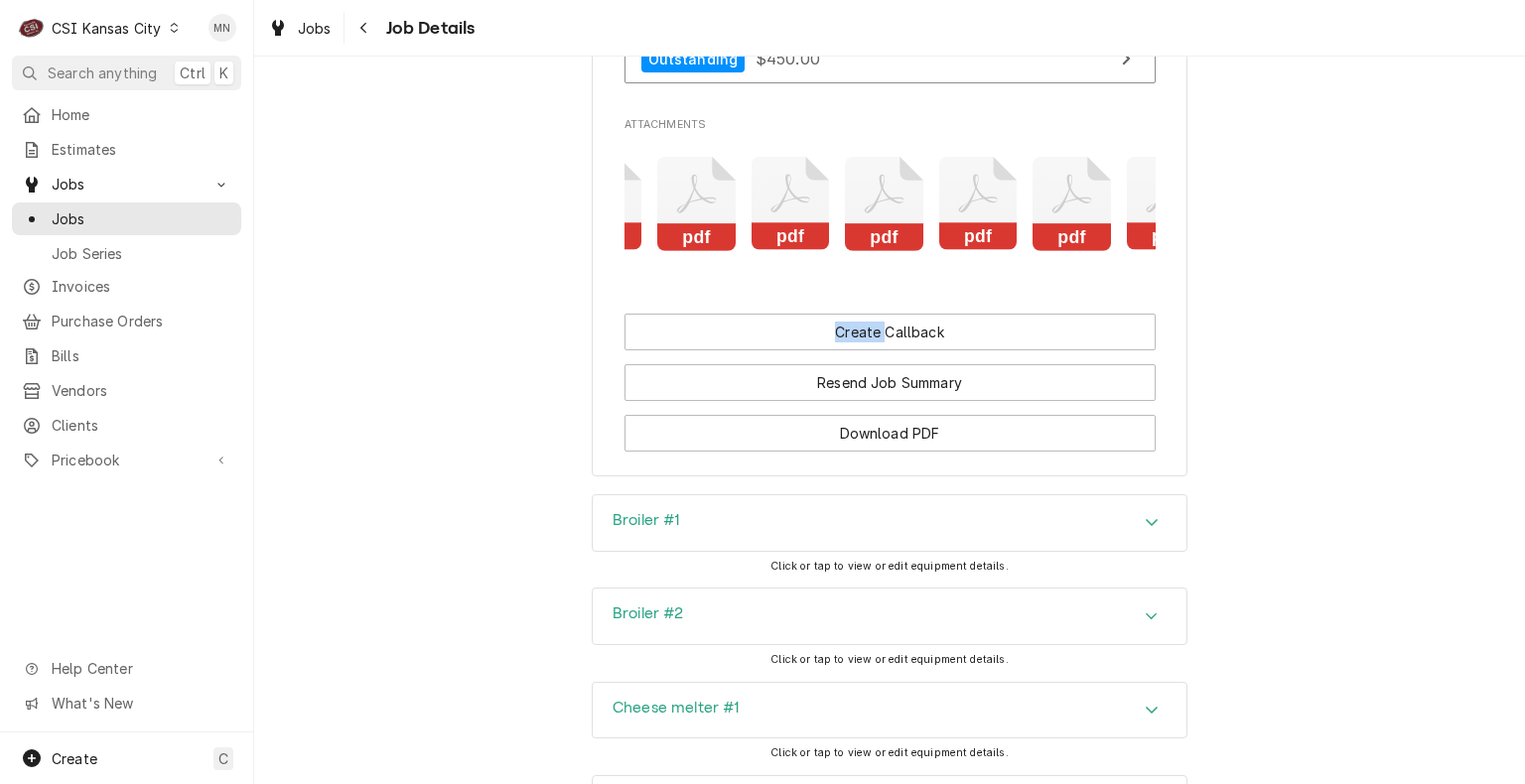 click on "JADE RANGE COMPANY Loews Kansas City Hotel / 1515 Wyandotte St, KCMO, MO 64108 Open in Maps Roopairs Job ID JOB-30905 Date Received Jun 24, 2025 Service Type Job | Factory Startup Job Type Service Service Location Loews Kansas City Hotel
1515 Wyandotte St
KCMO, MO 64108 Client Notes  (Only Visible to You) Scheduled For Wed, Jul 9th, 2025 - 7:00 AM Started On Mon, Jun 30th, 2025 - 7:01 AM Finalized On Mon, Jul 21st, 2025 - 8:11 AM Last Modified Mon, Jul 21st, 2025 - 8:11 AM Estimated Job Duration 2h Assigned Technician(s) Brian Hawkins Reason For Call Complete a Performance Check on the following Jade Units (12): Technician Instructions  (Only Visible to You) Priority Low Labels  (Only Visible to You) ¹ Startup 🚀 ¹ Warranty 🛡️ ² Cooking 🔥 Job Reporter Name Carlos Uribe w/ Jade Range/Beech Ovens Phone (714) 961-2462 Email curibe@jaderange.com Job Contact Name Mike Klosterman Phone (314) 210-1897 Email mklosterman@boelter.com Client Contact Name Eduardo Ventura - Tech Service Manager Phone Email" at bounding box center (890, -1137) 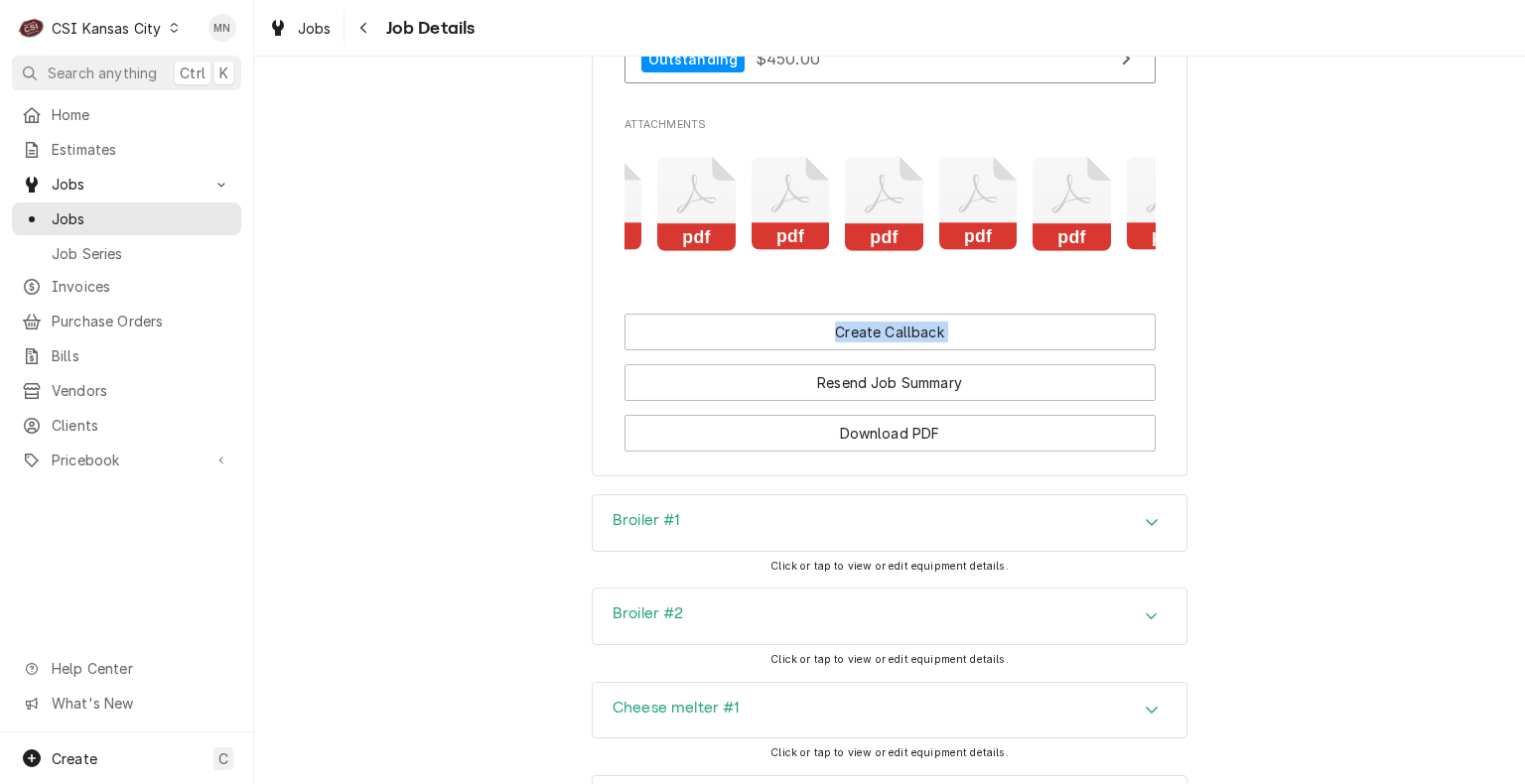 click on "JADE RANGE COMPANY Loews Kansas City Hotel / 1515 Wyandotte St, KCMO, MO 64108 Open in Maps Roopairs Job ID JOB-30905 Date Received Jun 24, 2025 Service Type Job | Factory Startup Job Type Service Service Location Loews Kansas City Hotel
1515 Wyandotte St
KCMO, MO 64108 Client Notes  (Only Visible to You) Scheduled For Wed, Jul 9th, 2025 - 7:00 AM Started On Mon, Jun 30th, 2025 - 7:01 AM Finalized On Mon, Jul 21st, 2025 - 8:11 AM Last Modified Mon, Jul 21st, 2025 - 8:11 AM Estimated Job Duration 2h Assigned Technician(s) Brian Hawkins Reason For Call Complete a Performance Check on the following Jade Units (12): Technician Instructions  (Only Visible to You) Priority Low Labels  (Only Visible to You) ¹ Startup 🚀 ¹ Warranty 🛡️ ² Cooking 🔥 Job Reporter Name Carlos Uribe w/ Jade Range/Beech Ovens Phone (714) 961-2462 Email curibe@jaderange.com Job Contact Name Mike Klosterman Phone (314) 210-1897 Email mklosterman@boelter.com Client Contact Name Eduardo Ventura - Tech Service Manager Phone Email" at bounding box center (890, -1137) 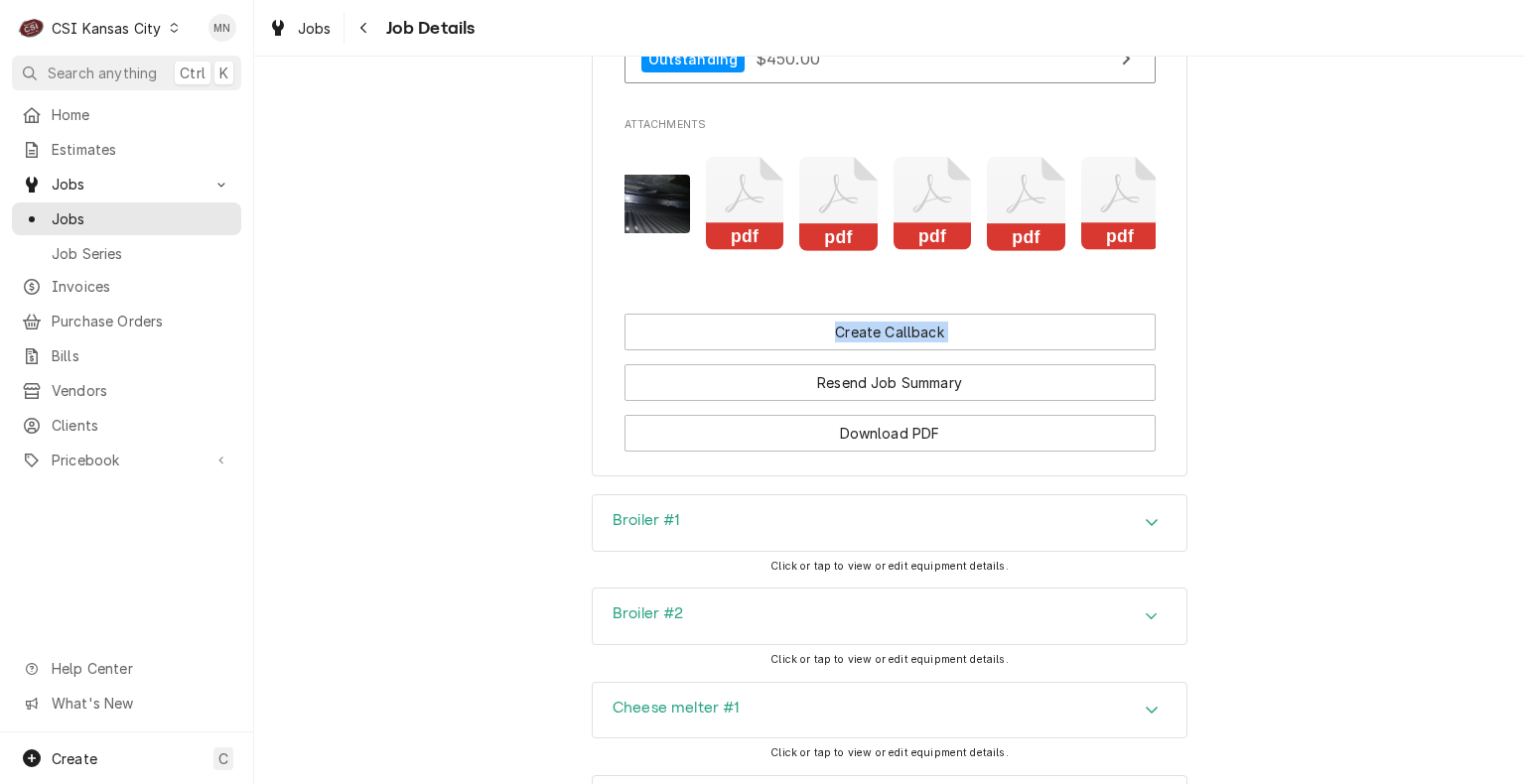 scroll, scrollTop: 0, scrollLeft: 1017, axis: horizontal 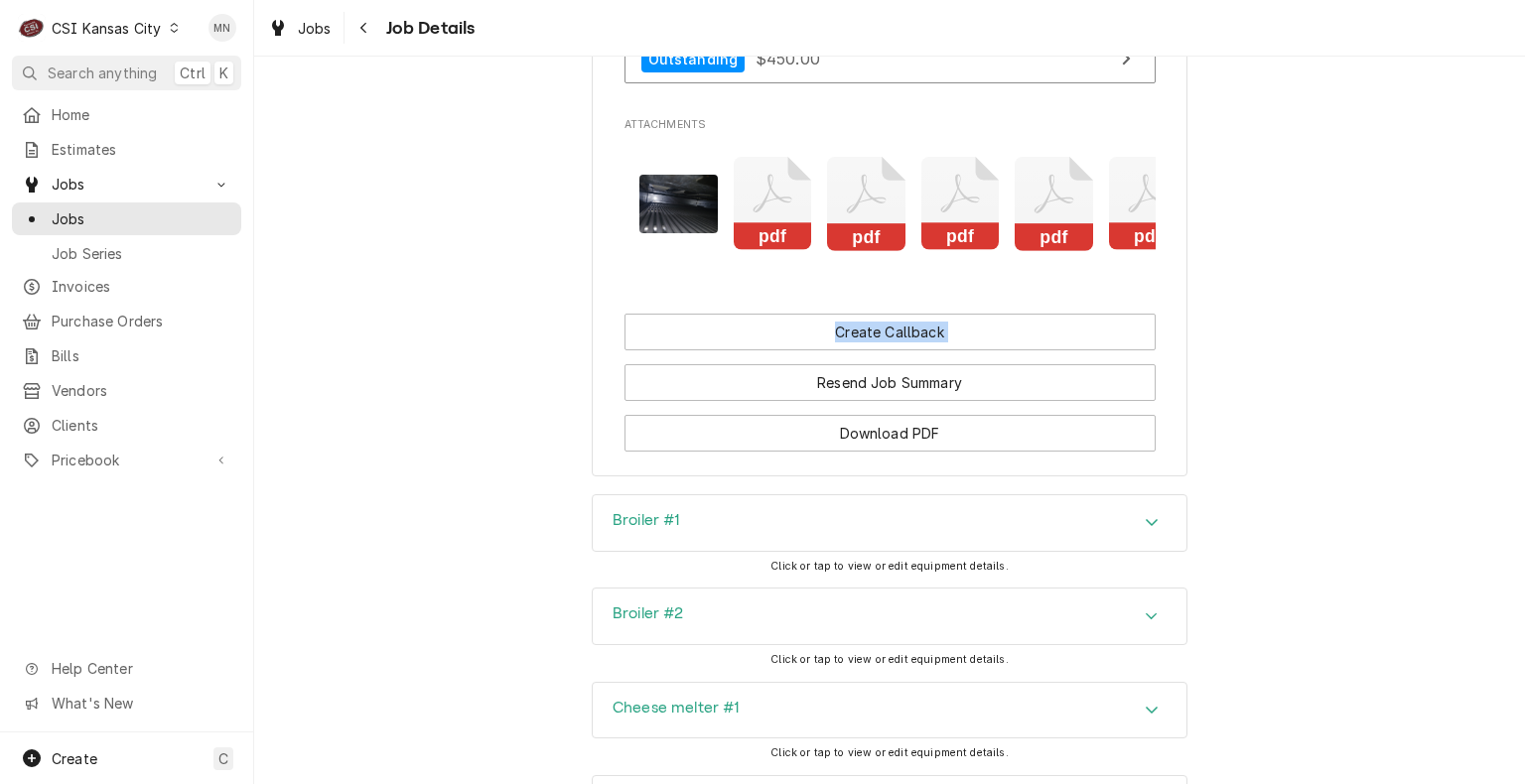 click 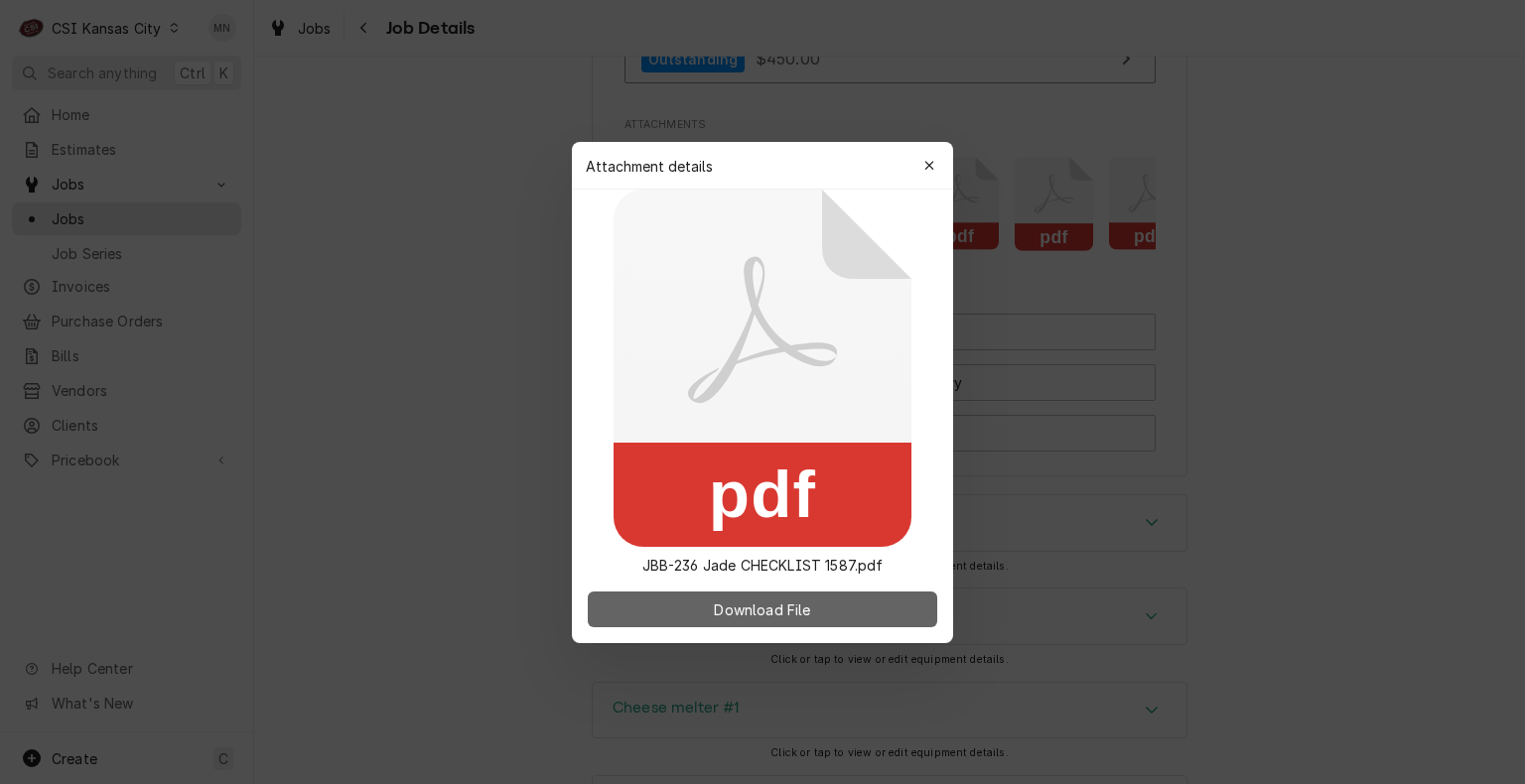 click on "Download File" at bounding box center [762, 609] 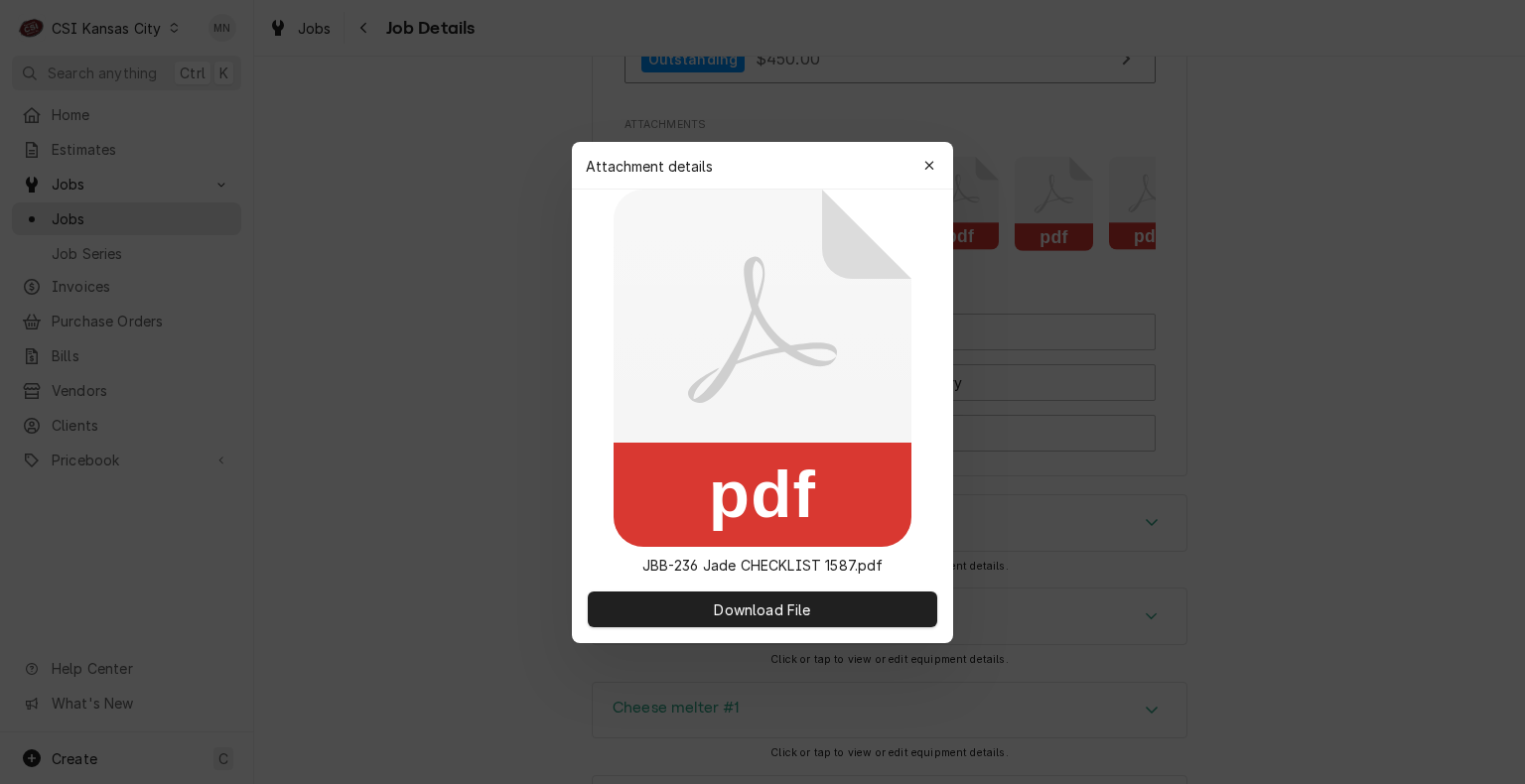 click on "pdf" 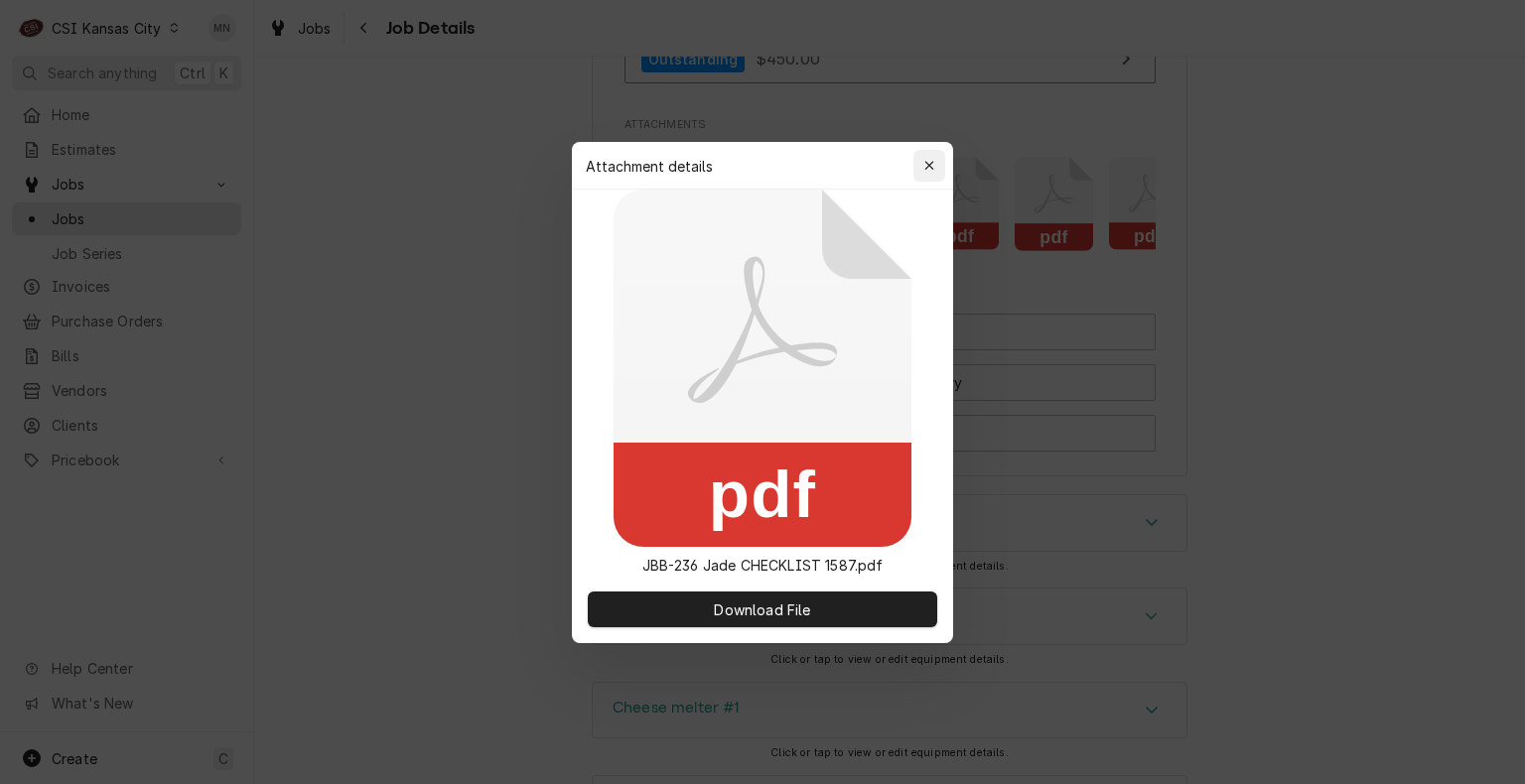 click at bounding box center [929, 166] 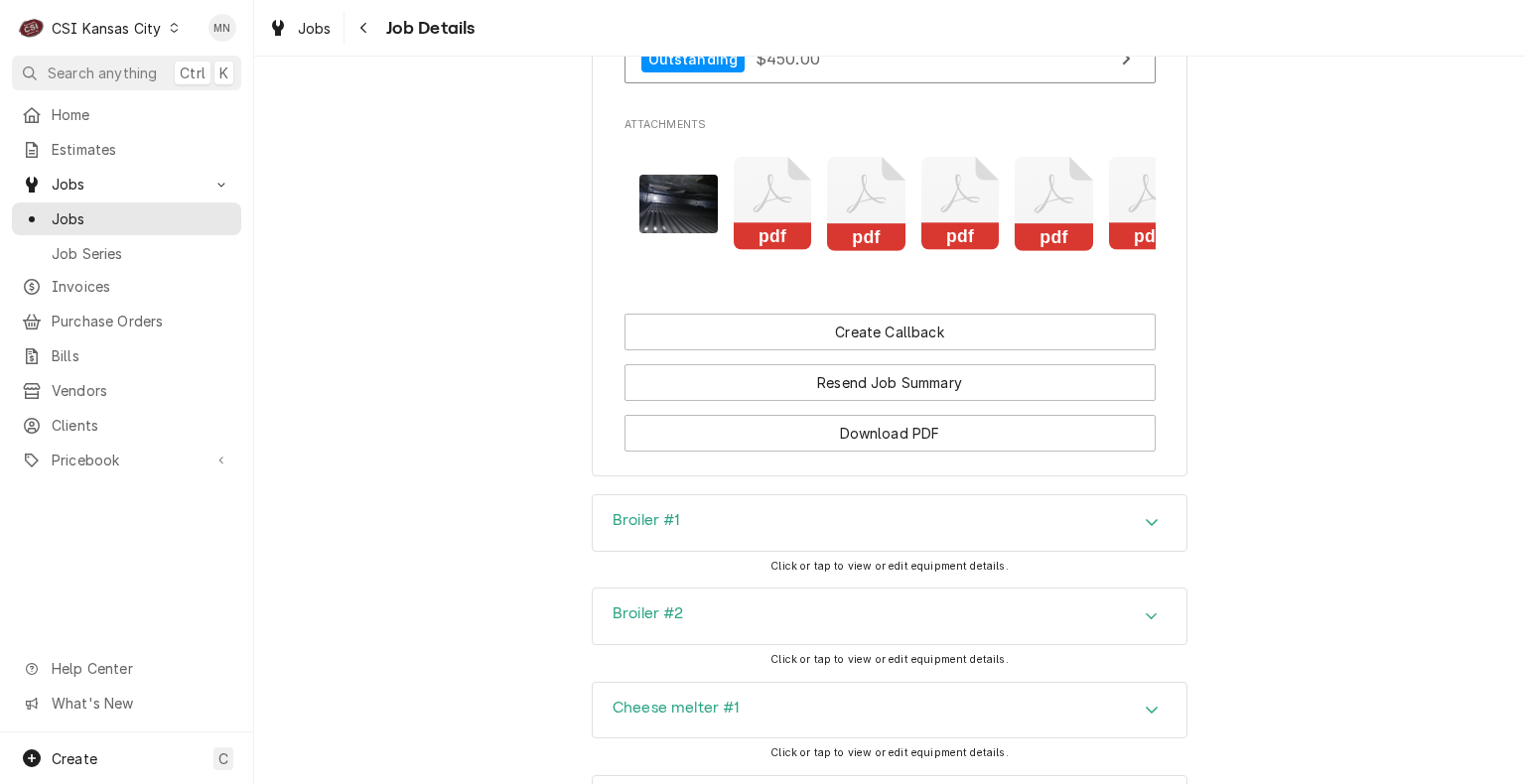 click 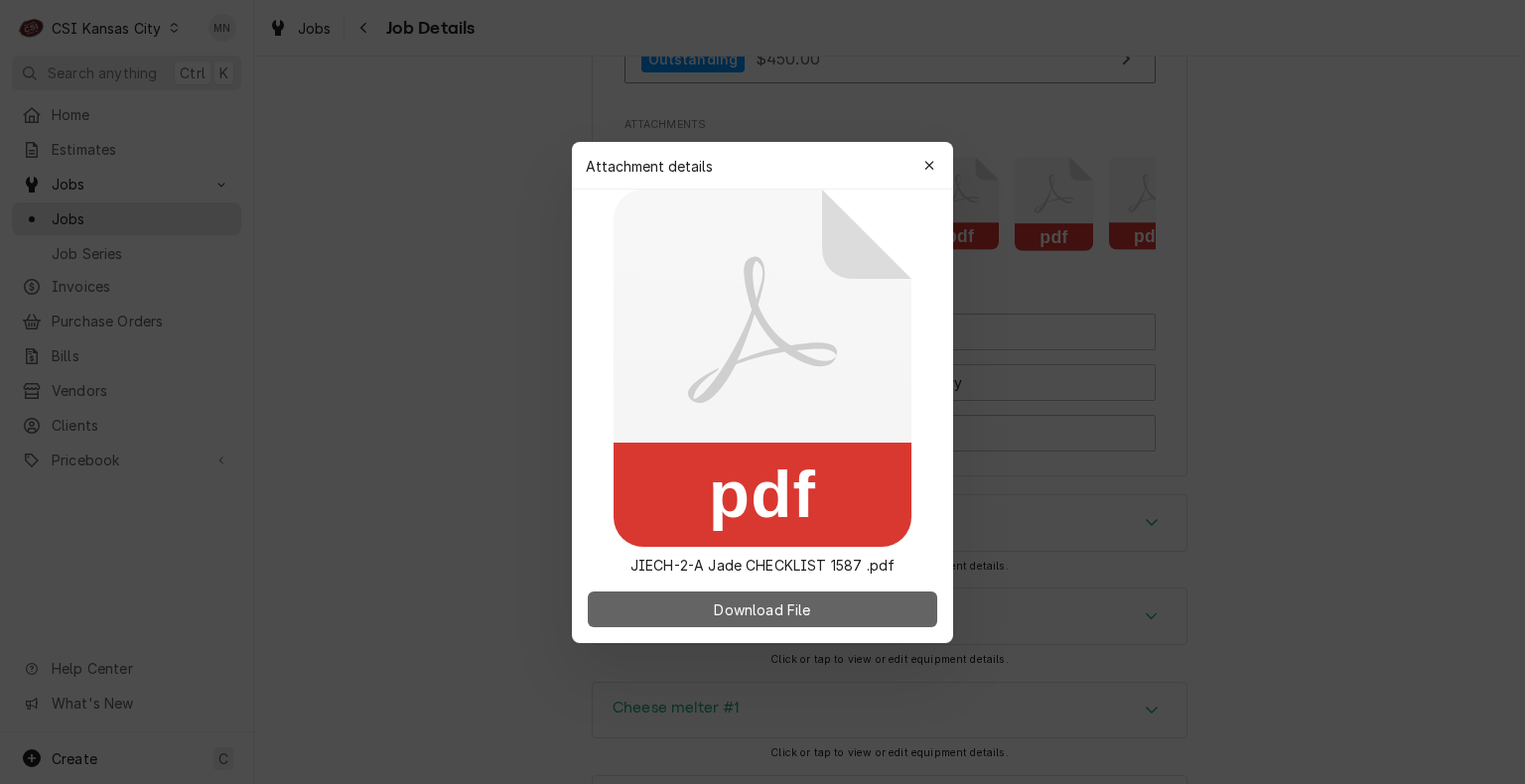 click on "Download File" at bounding box center (762, 608) 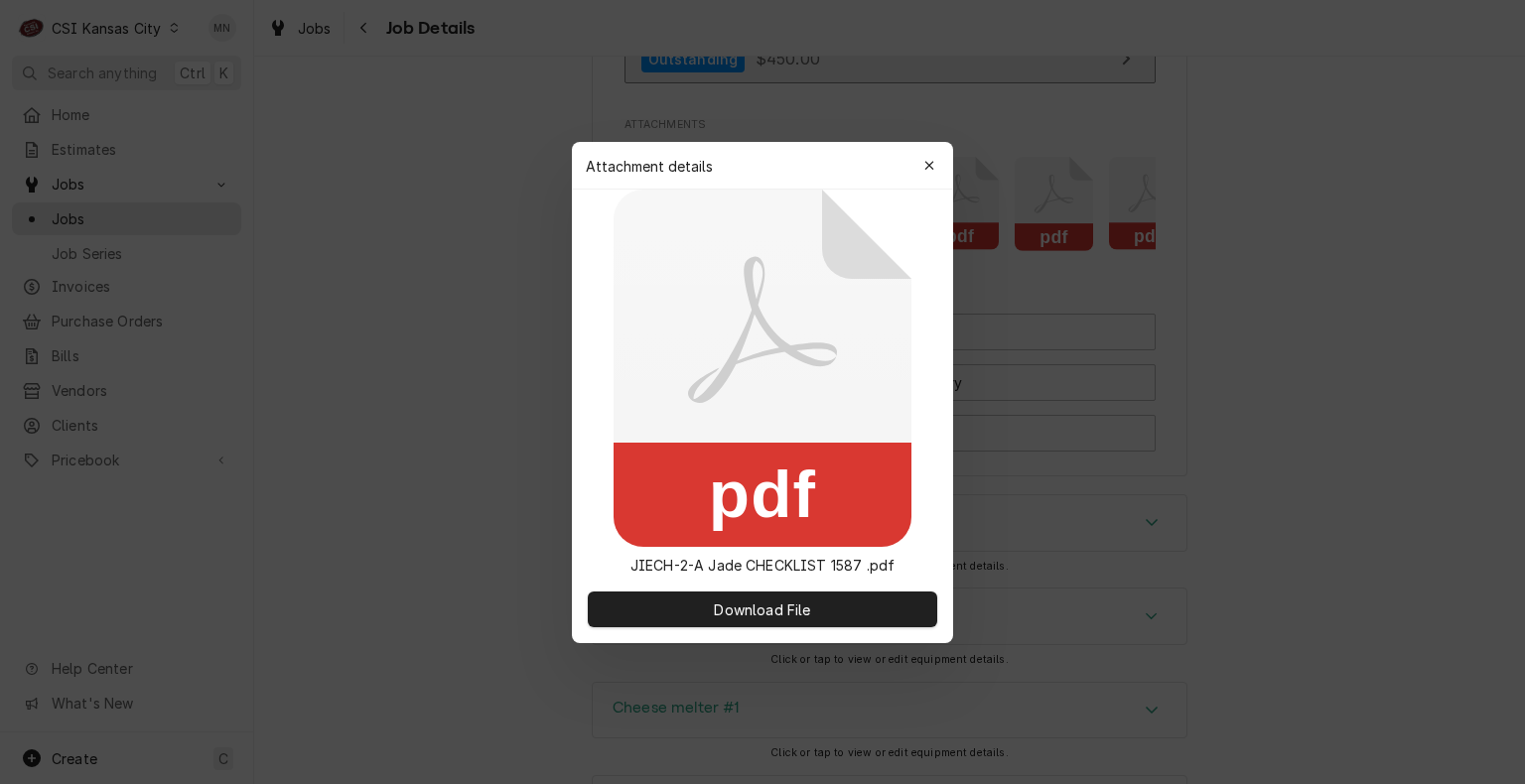 drag, startPoint x: 936, startPoint y: 161, endPoint x: 937, endPoint y: 184, distance: 23.021729 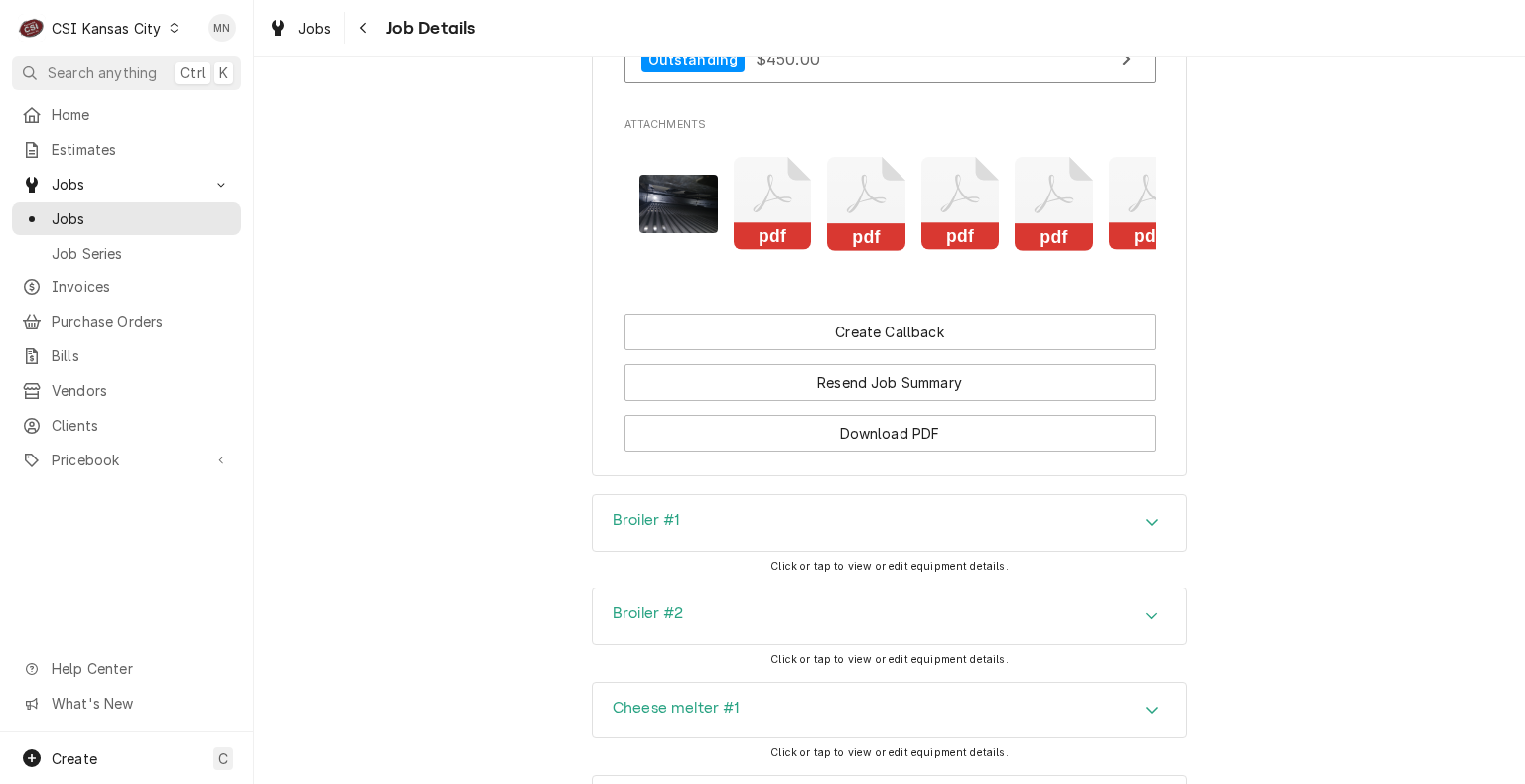click 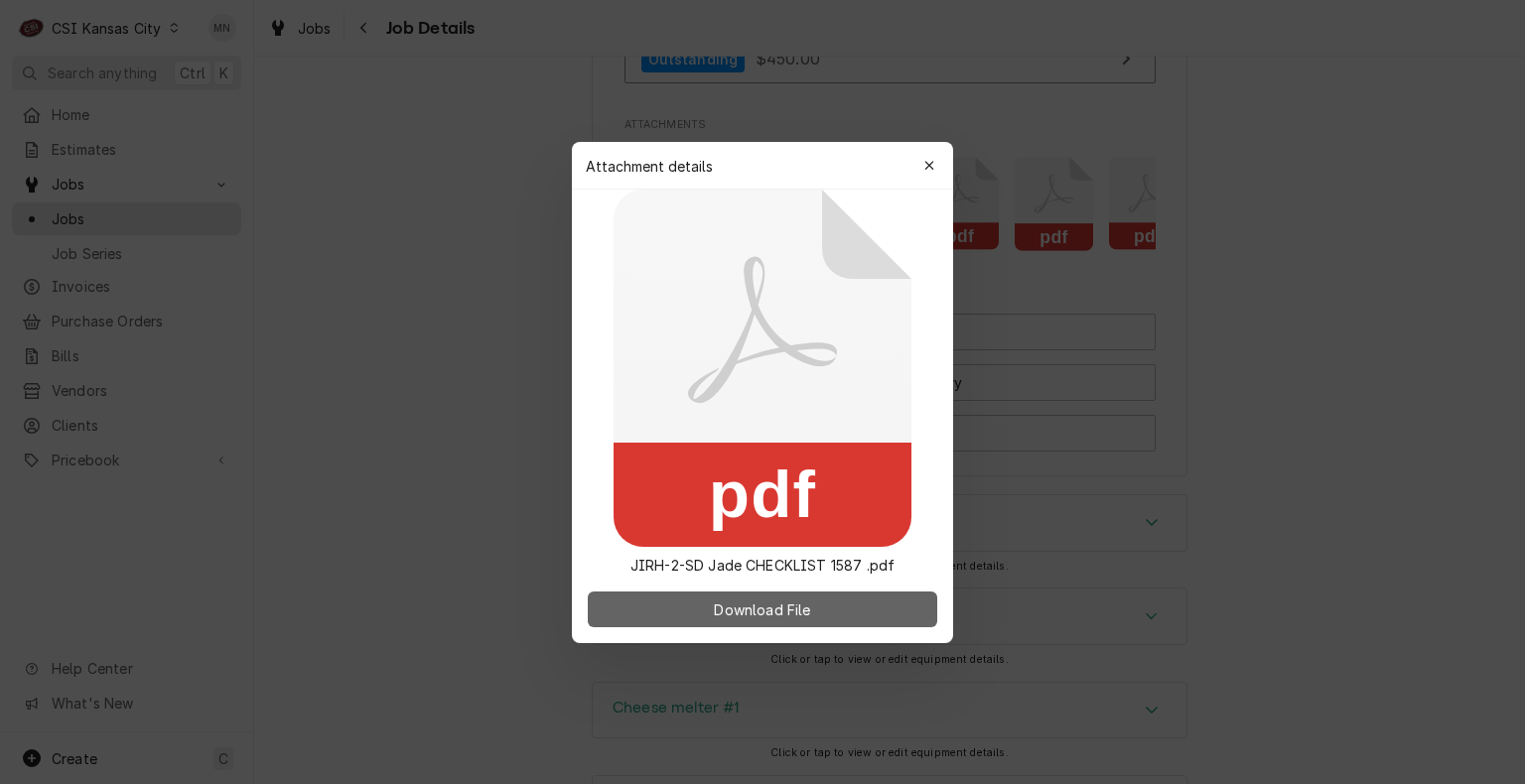 click on "Download File" at bounding box center (762, 608) 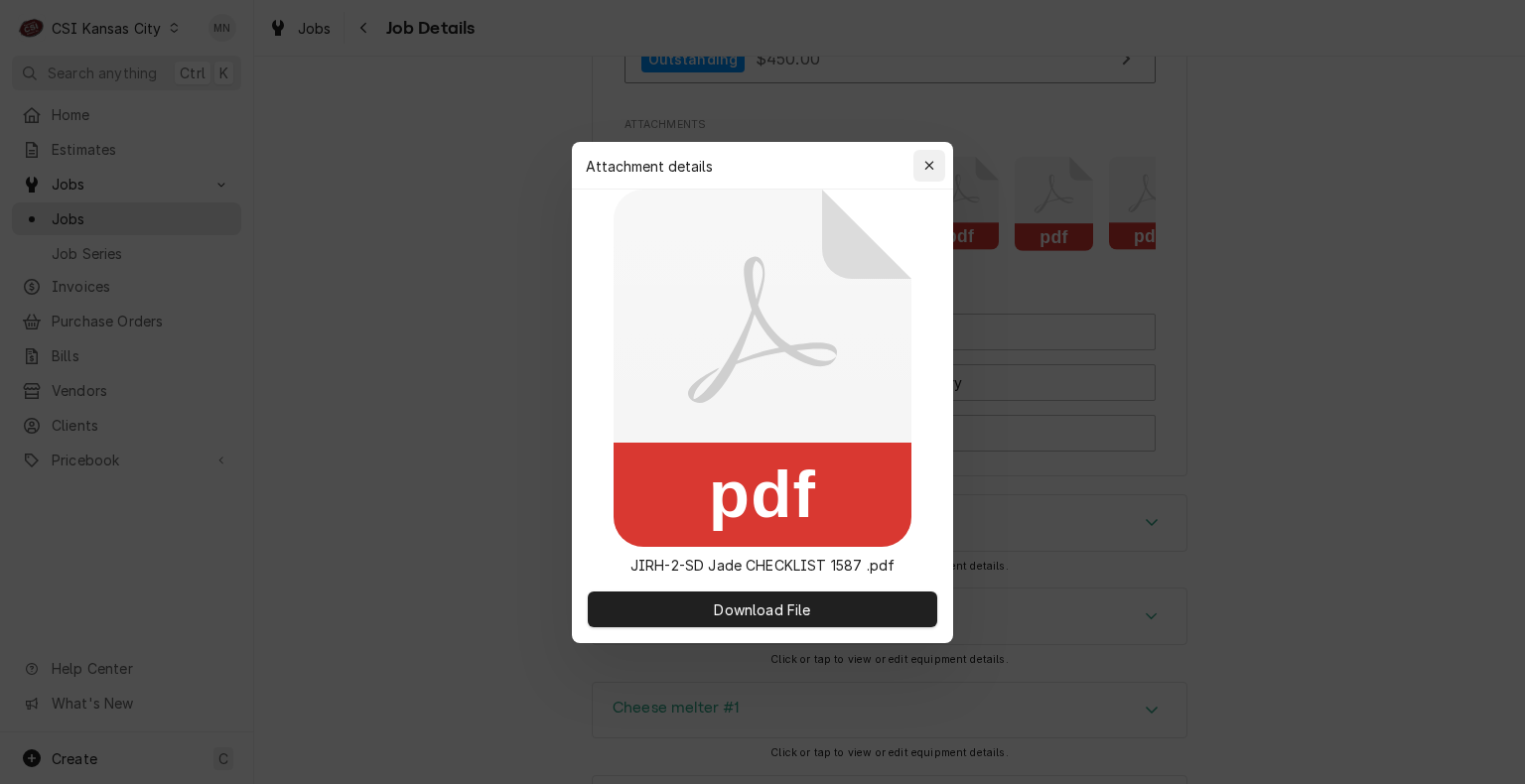 drag, startPoint x: 924, startPoint y: 171, endPoint x: 901, endPoint y: 198, distance: 35.4683 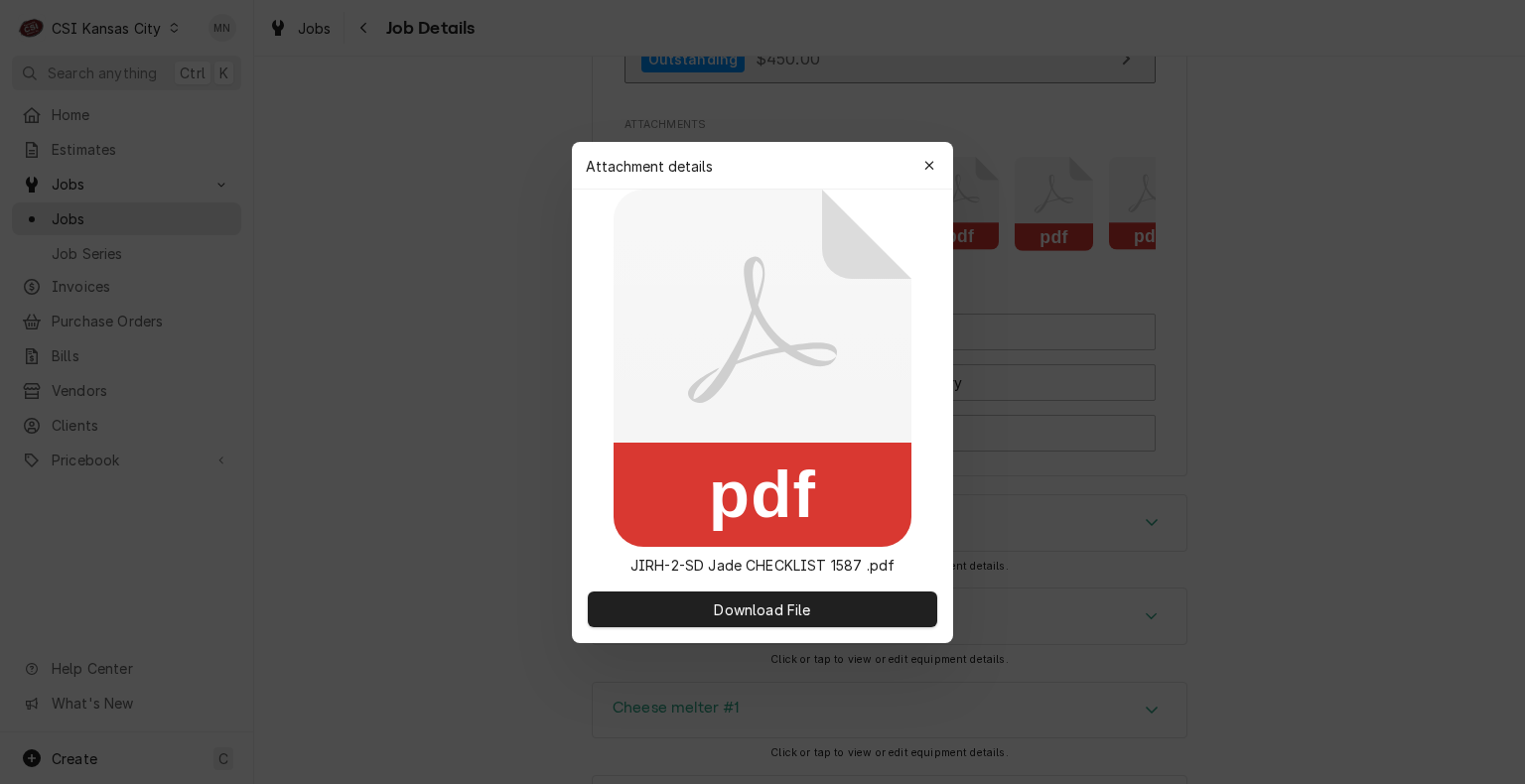 click at bounding box center (929, 166) 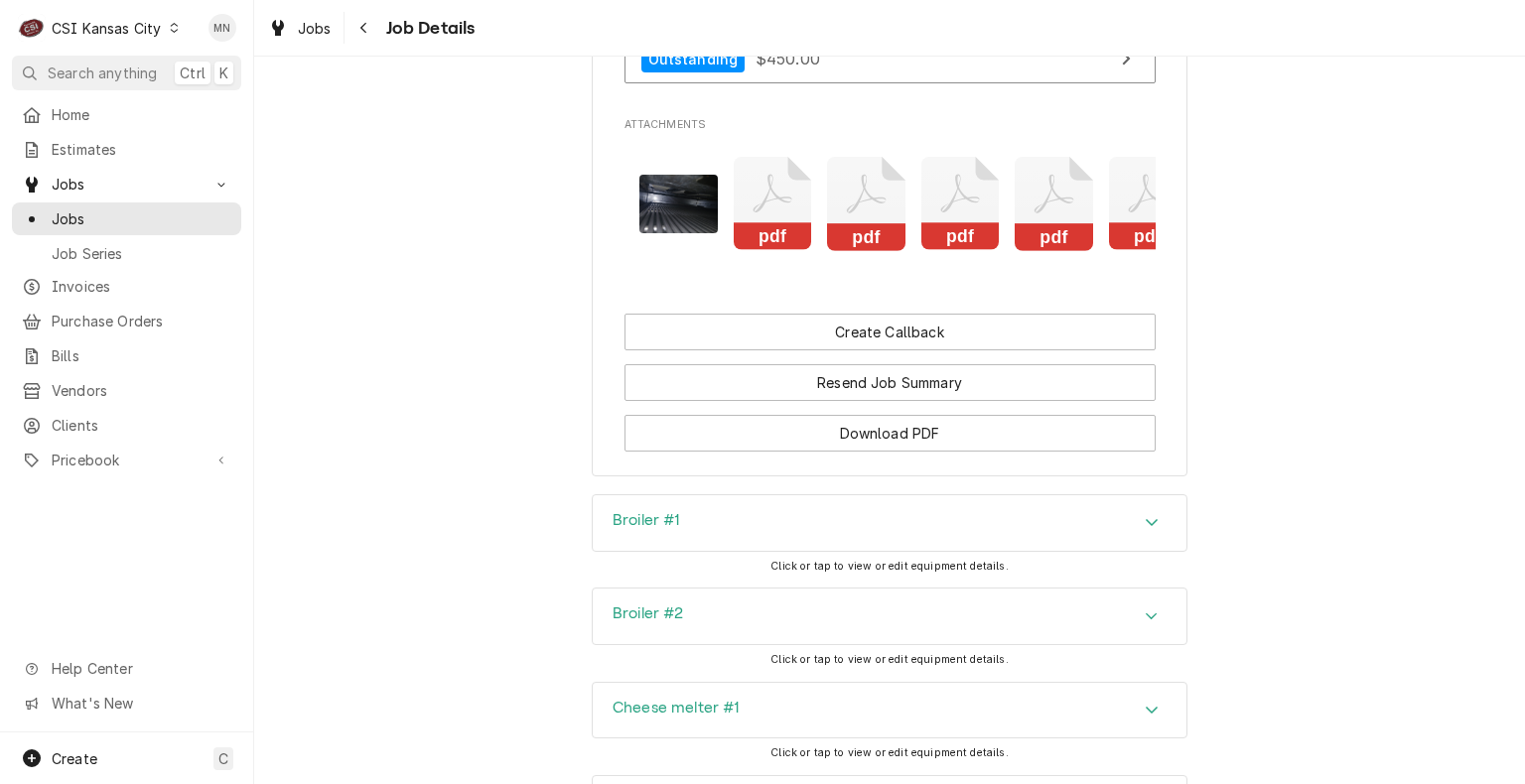 click 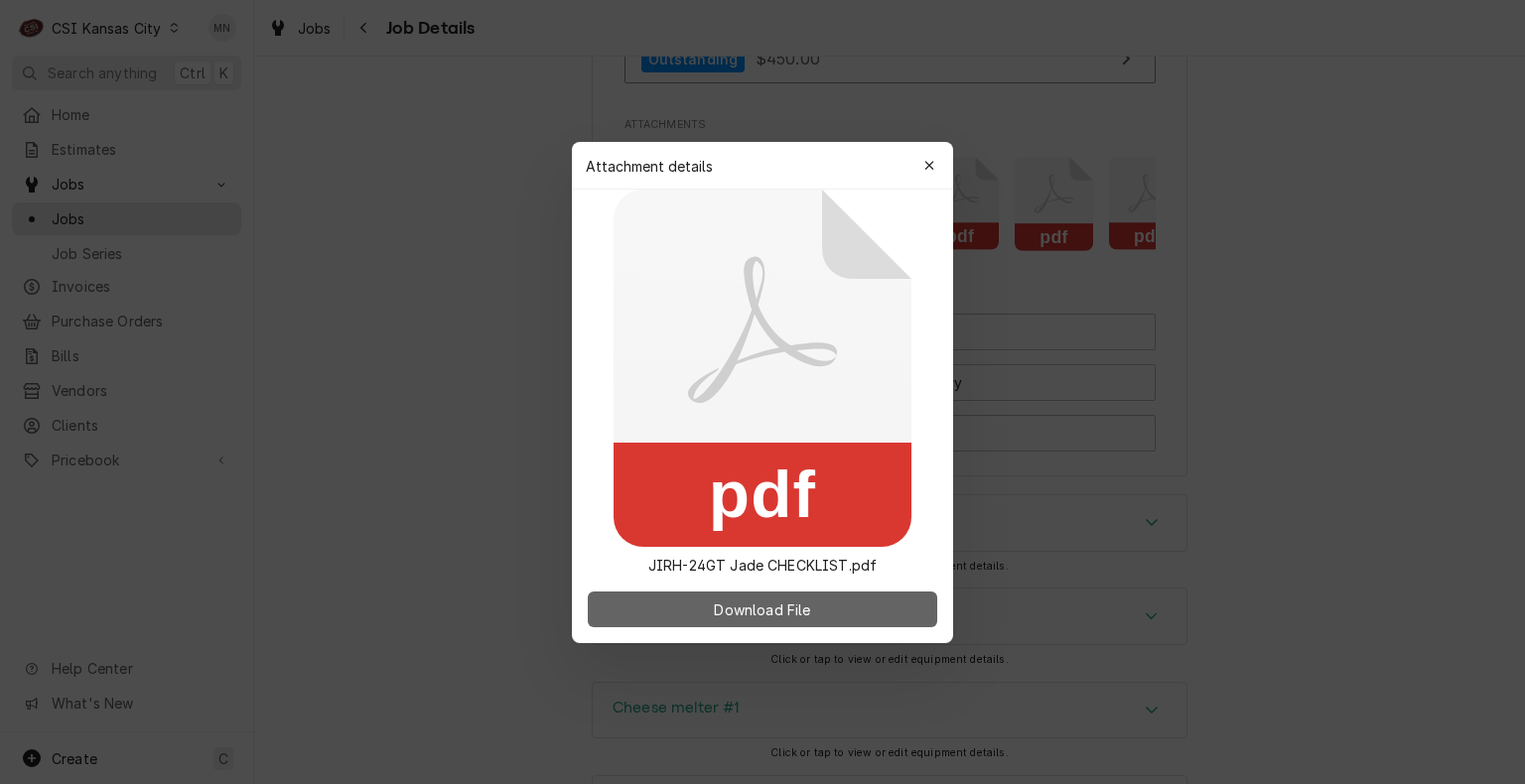 click on "Download File" at bounding box center [762, 609] 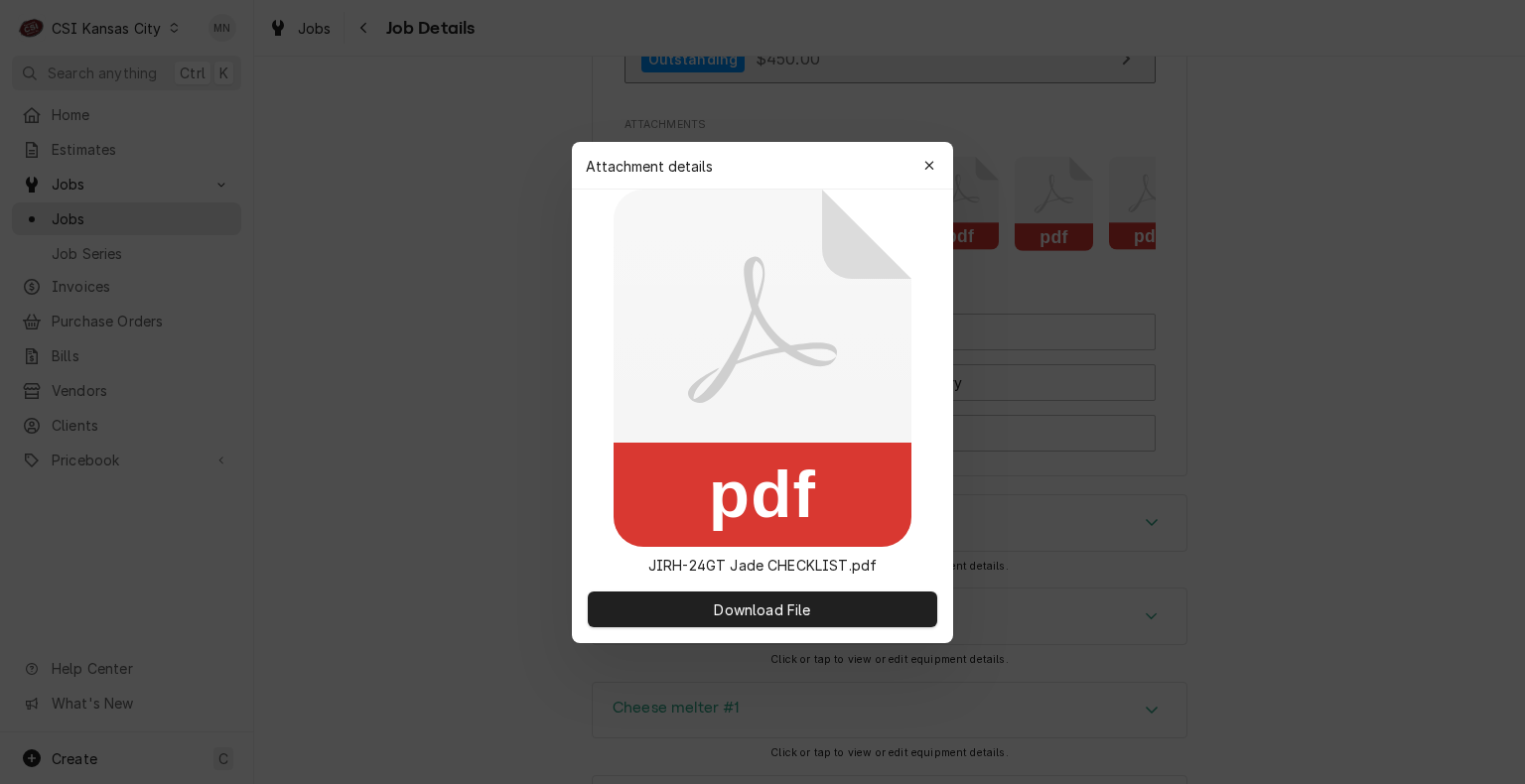 click at bounding box center [929, 166] 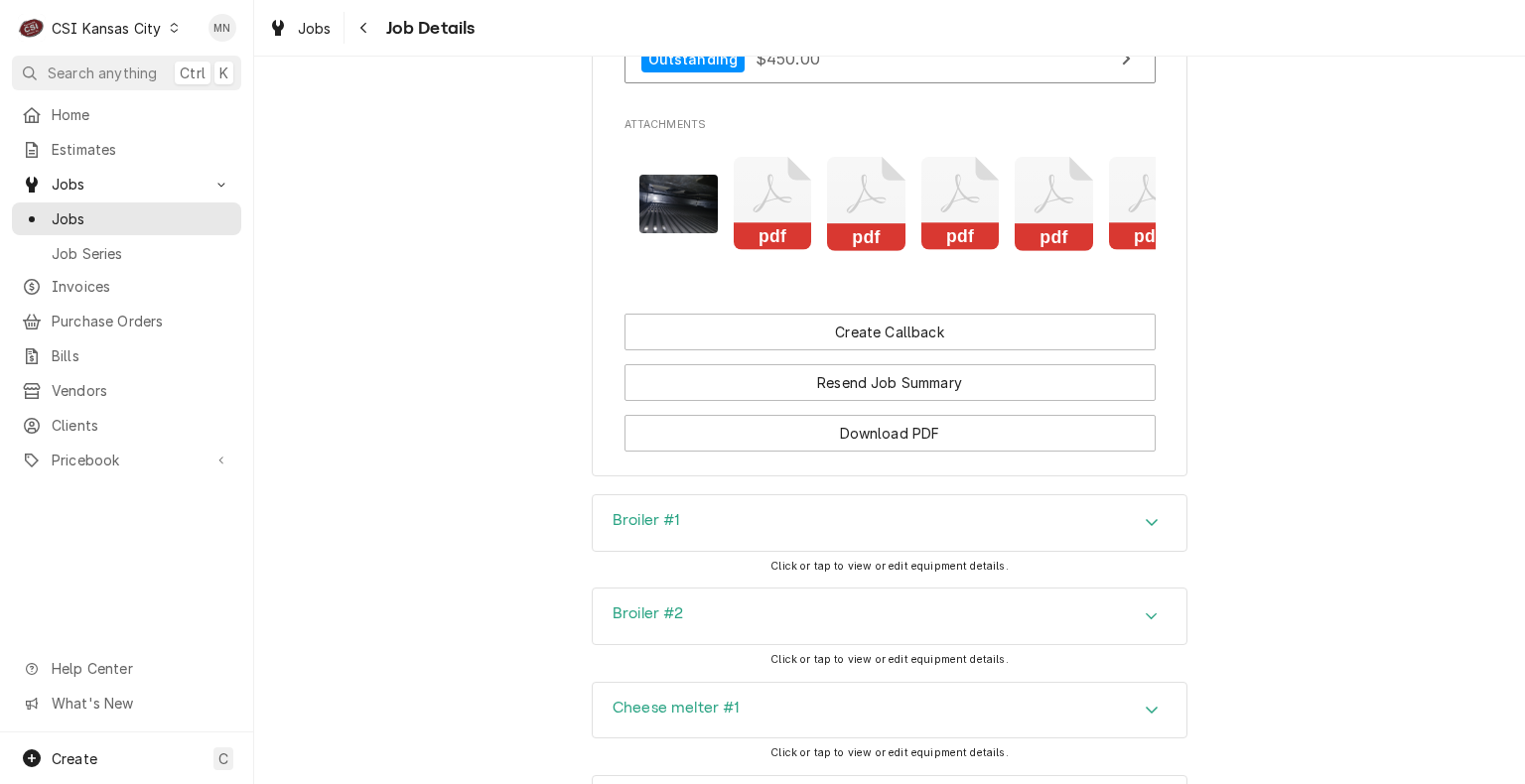 click 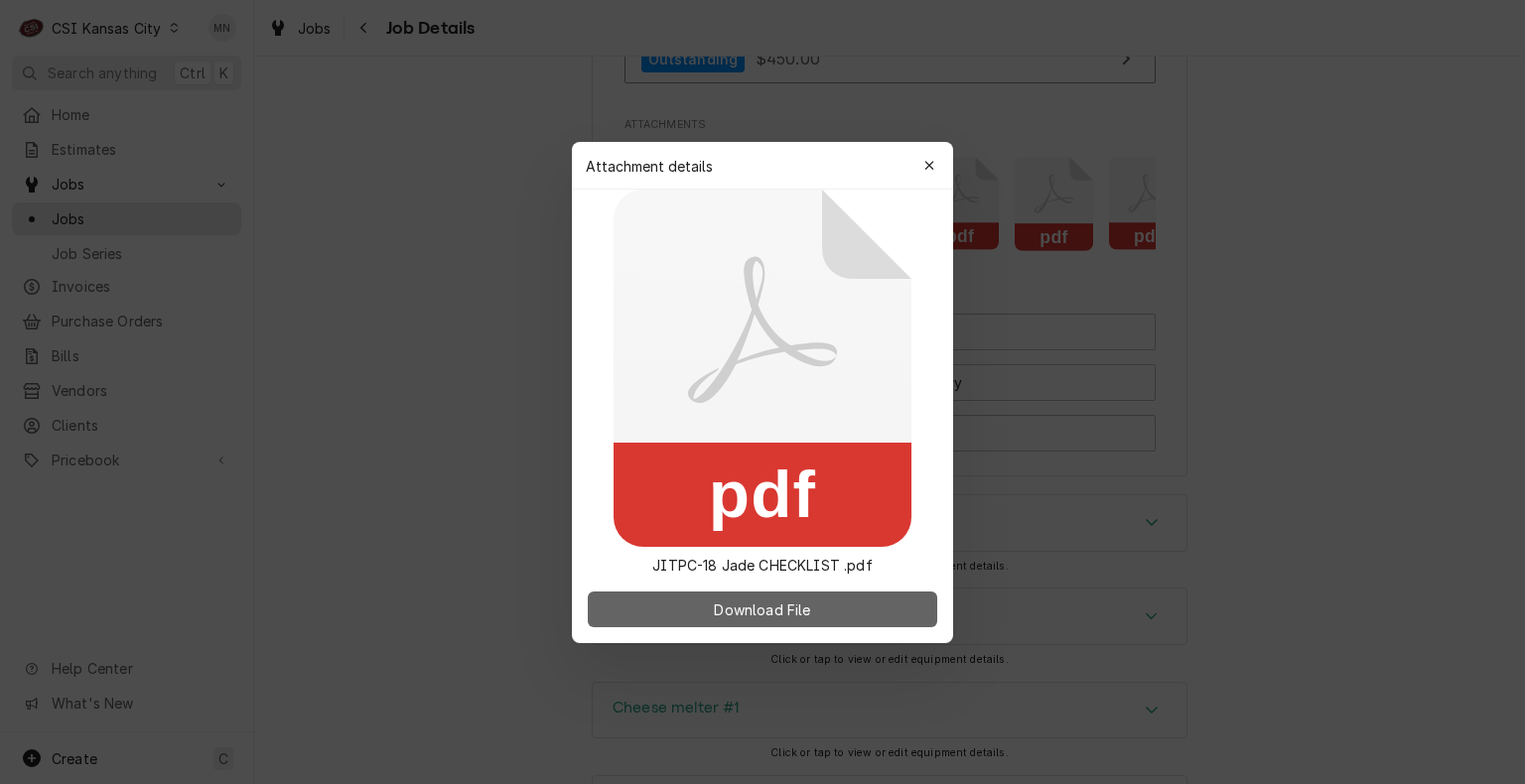 click on "Download File" at bounding box center [762, 608] 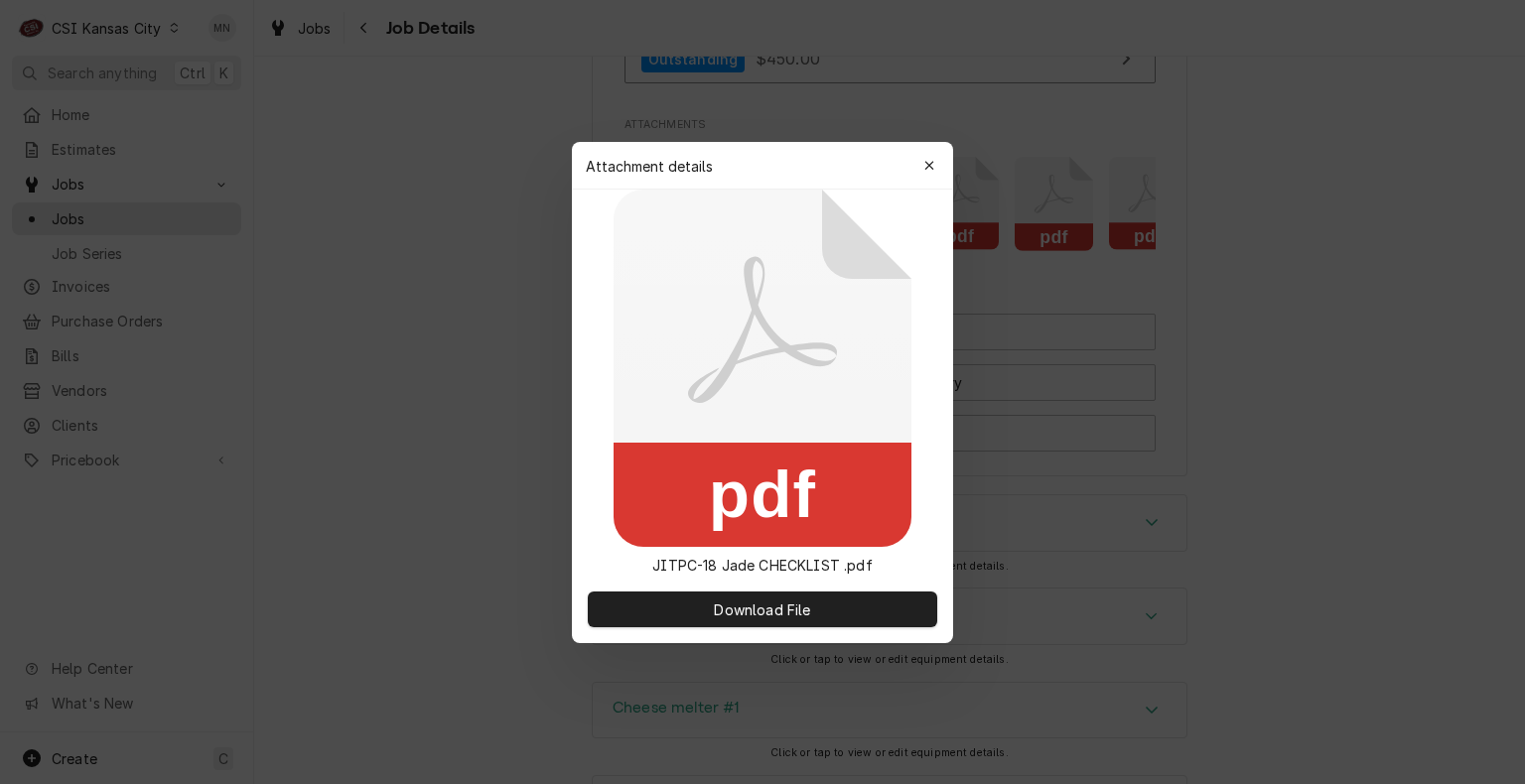 click at bounding box center [929, 166] 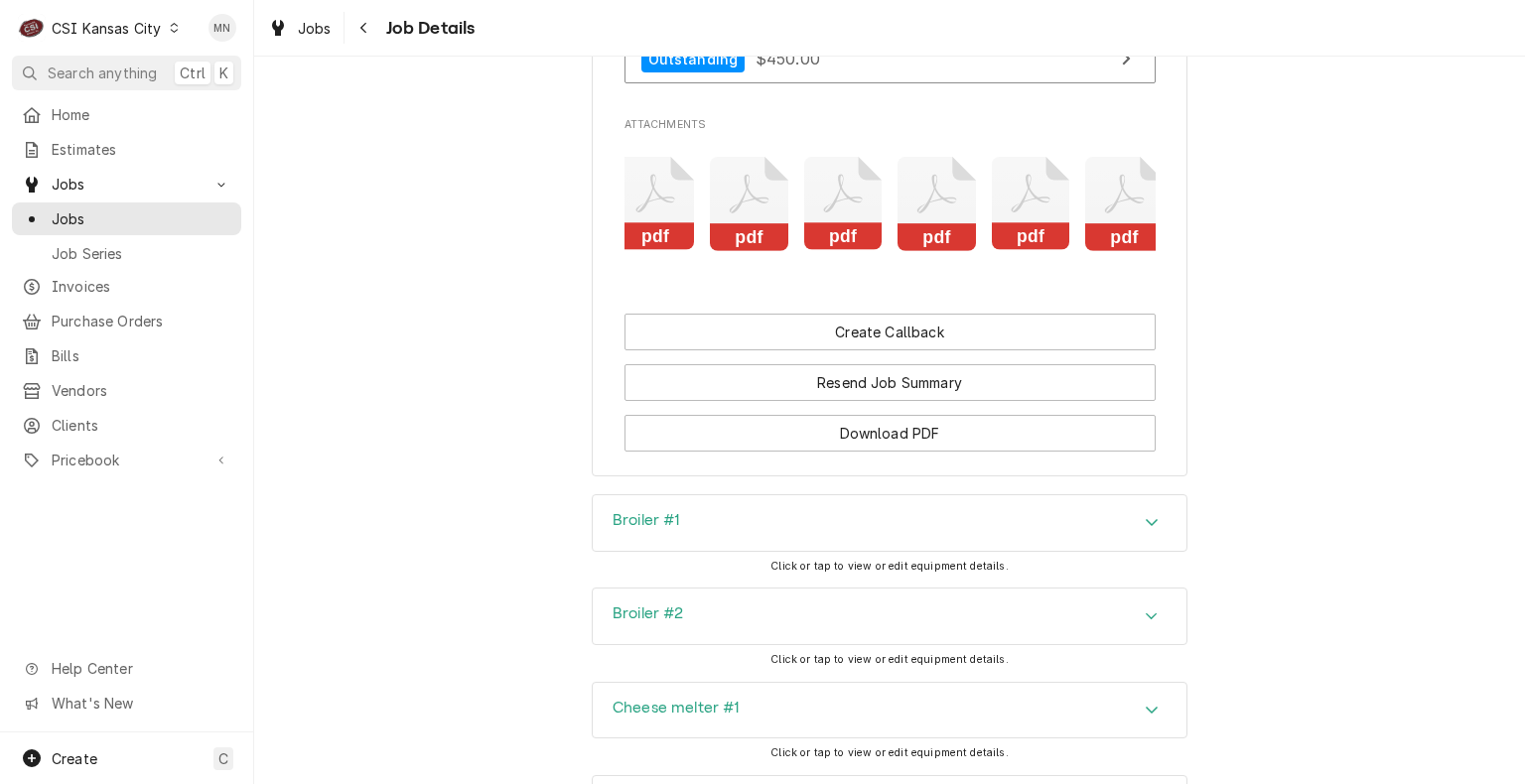 scroll, scrollTop: 0, scrollLeft: 1533, axis: horizontal 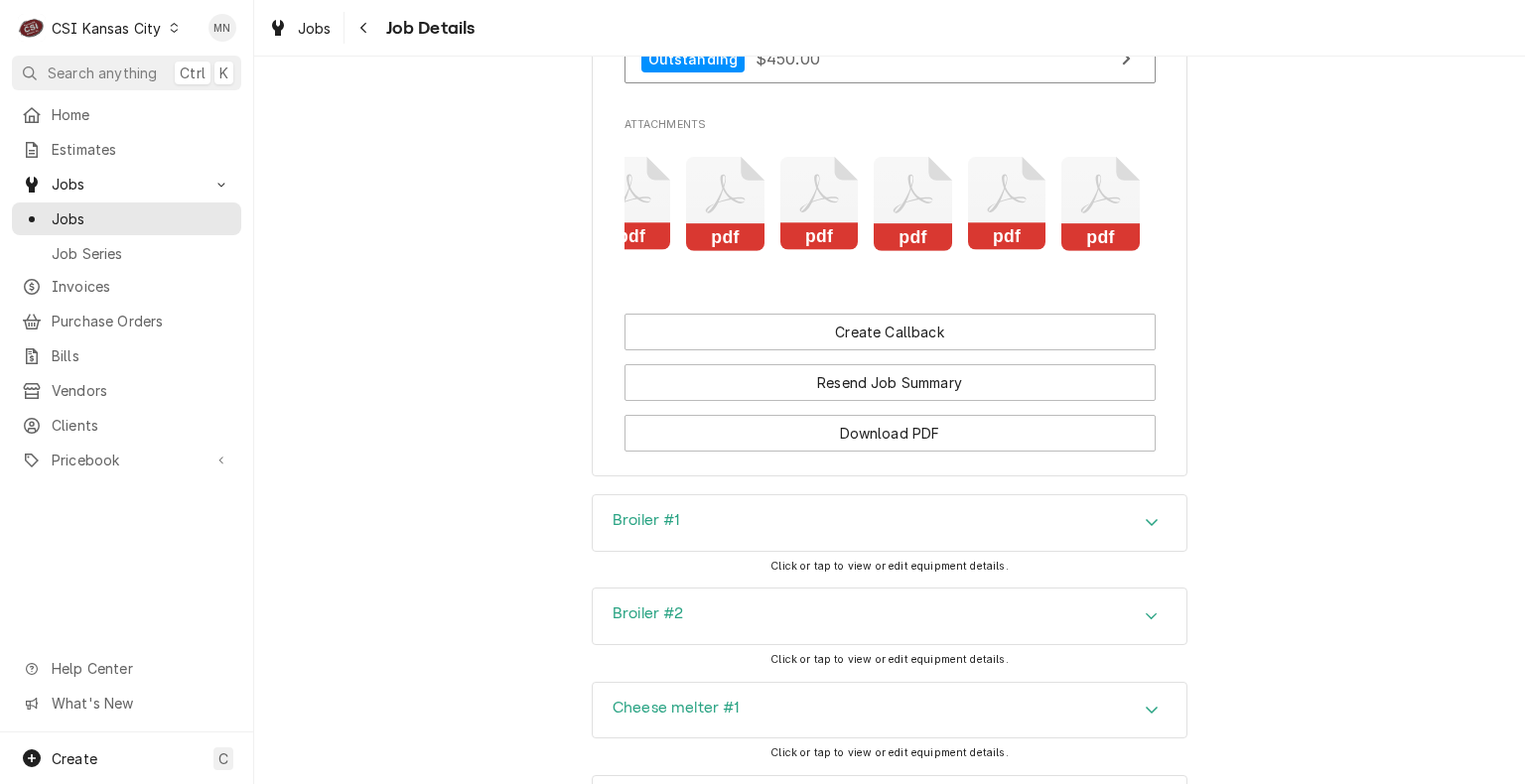 click 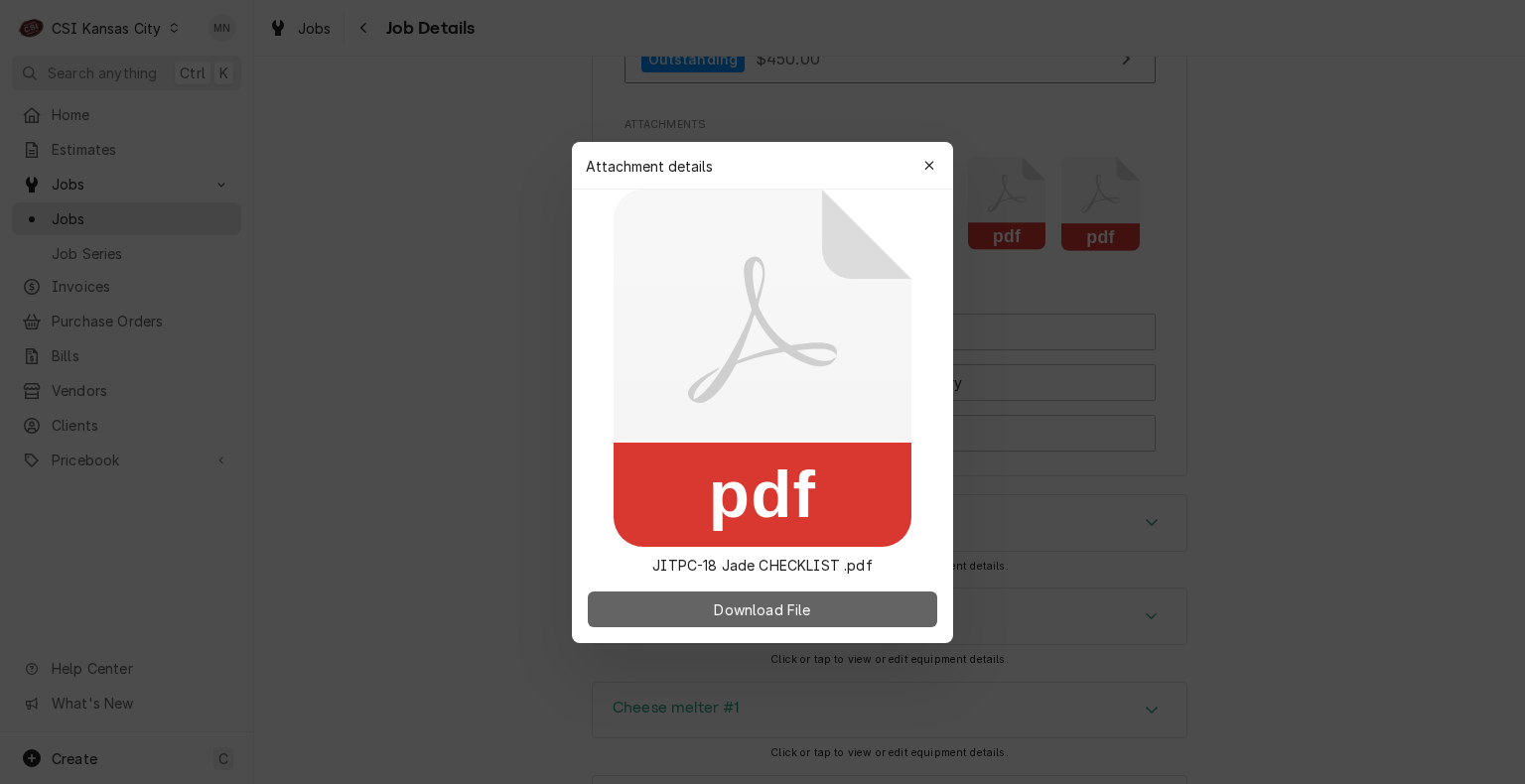 click on "Download File" at bounding box center [762, 608] 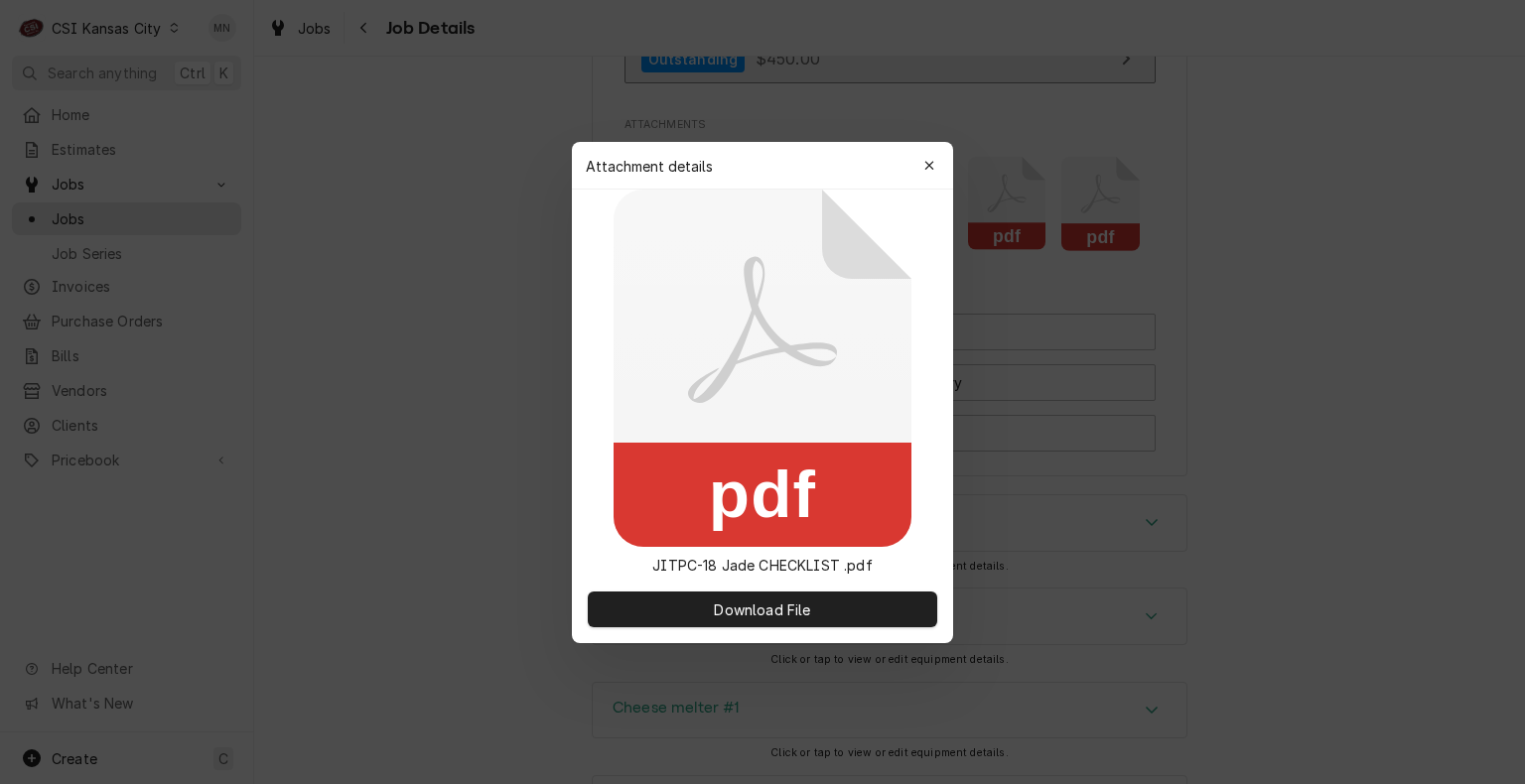 click 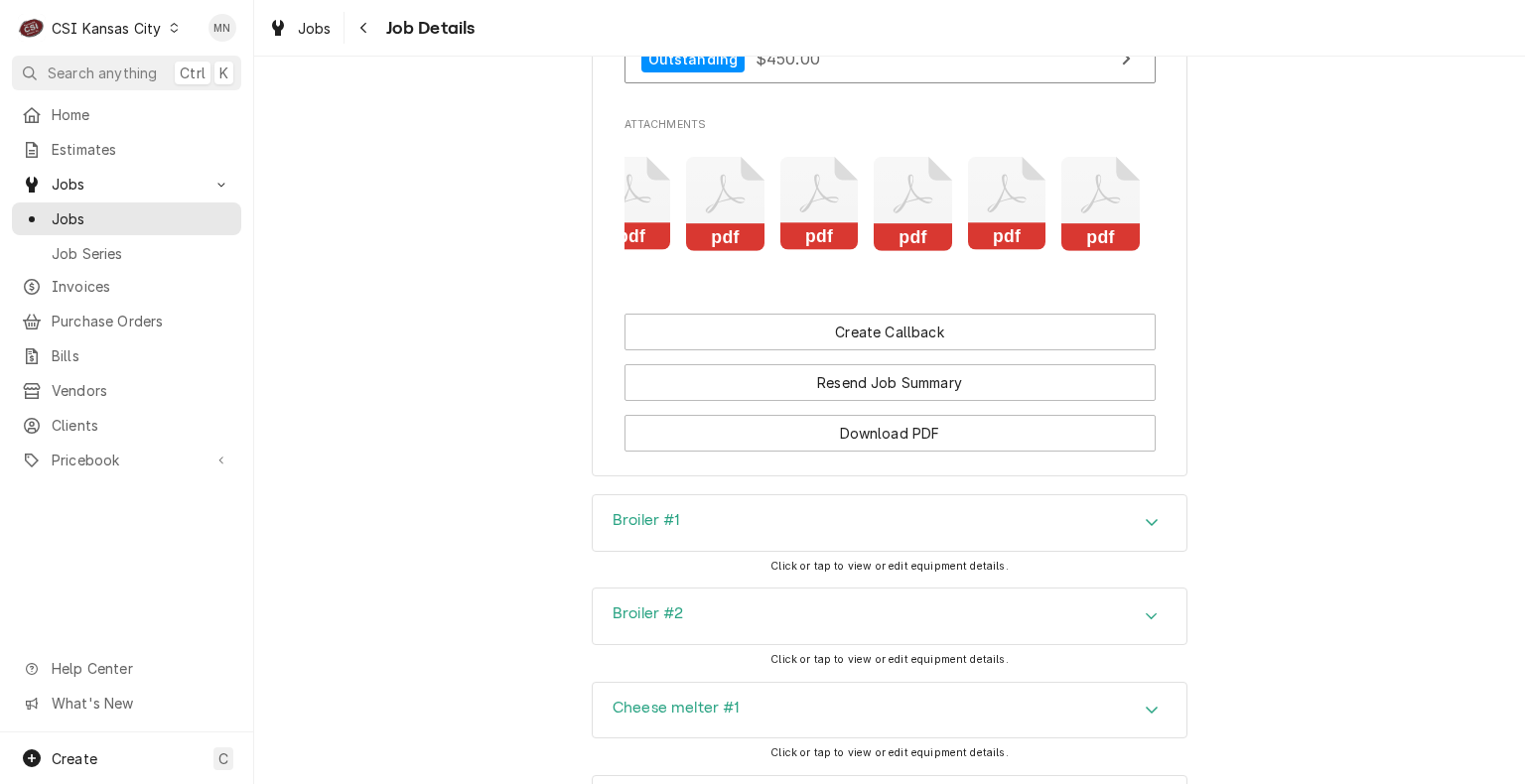 click 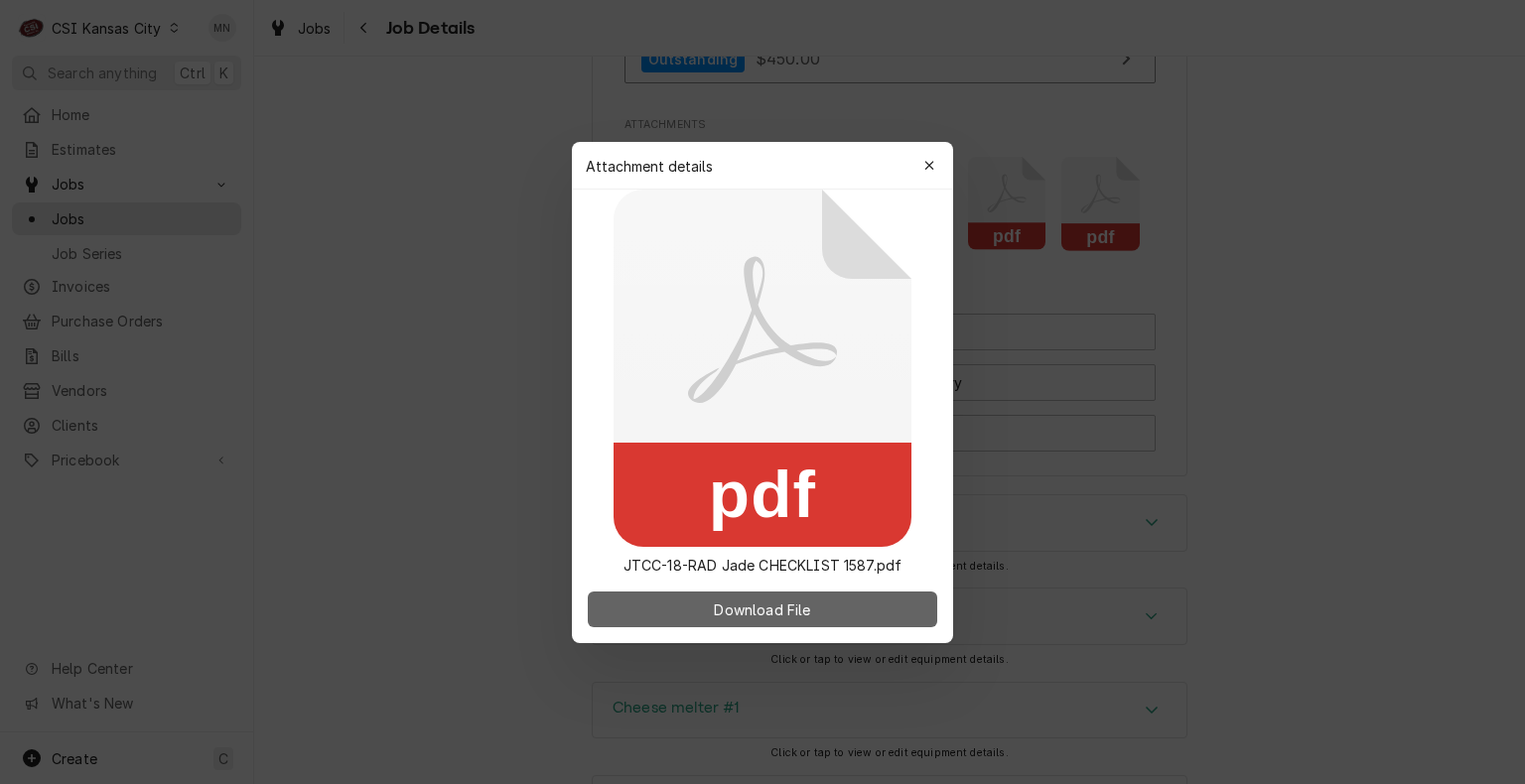 click on "Download File" at bounding box center [762, 608] 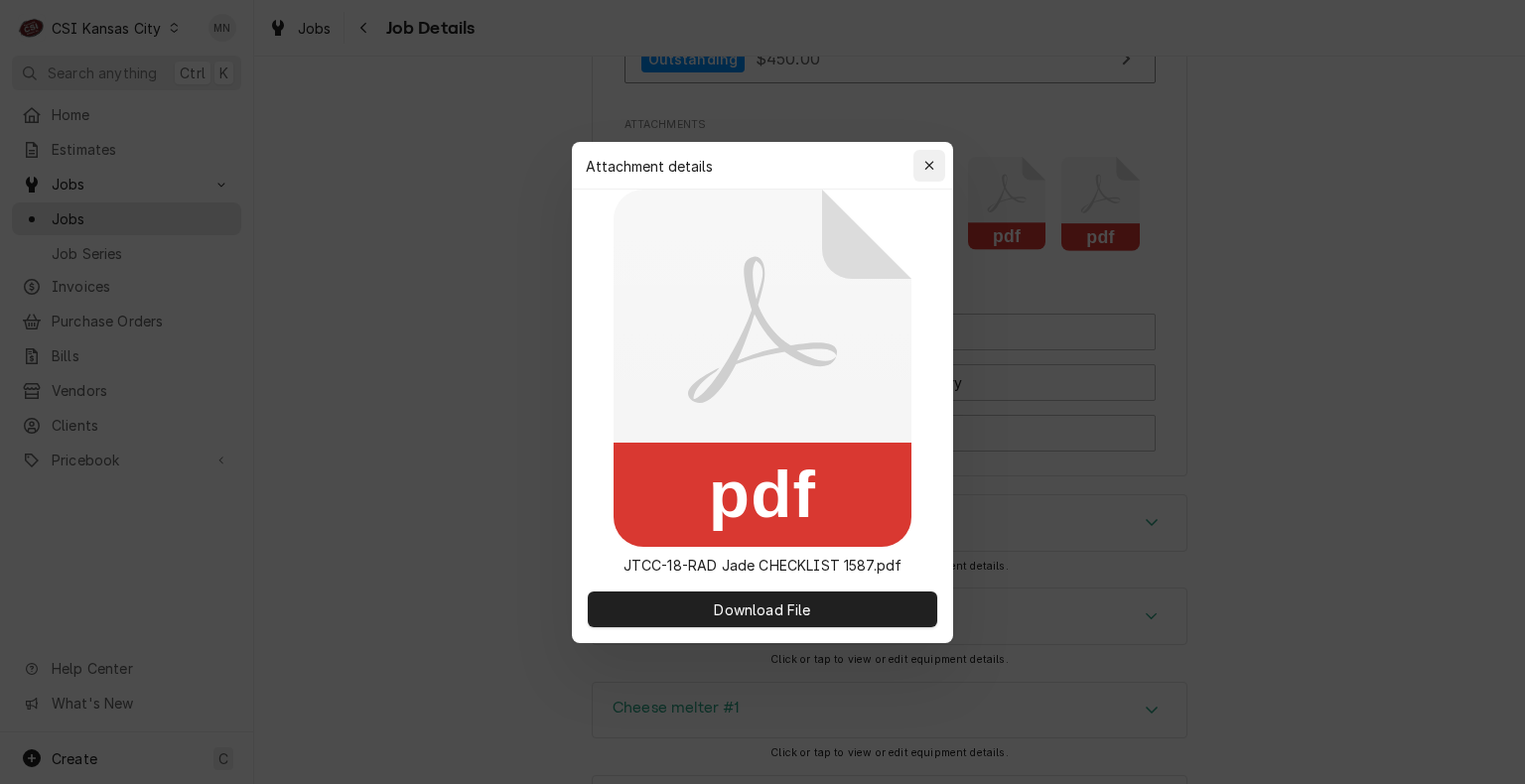 click at bounding box center (929, 166) 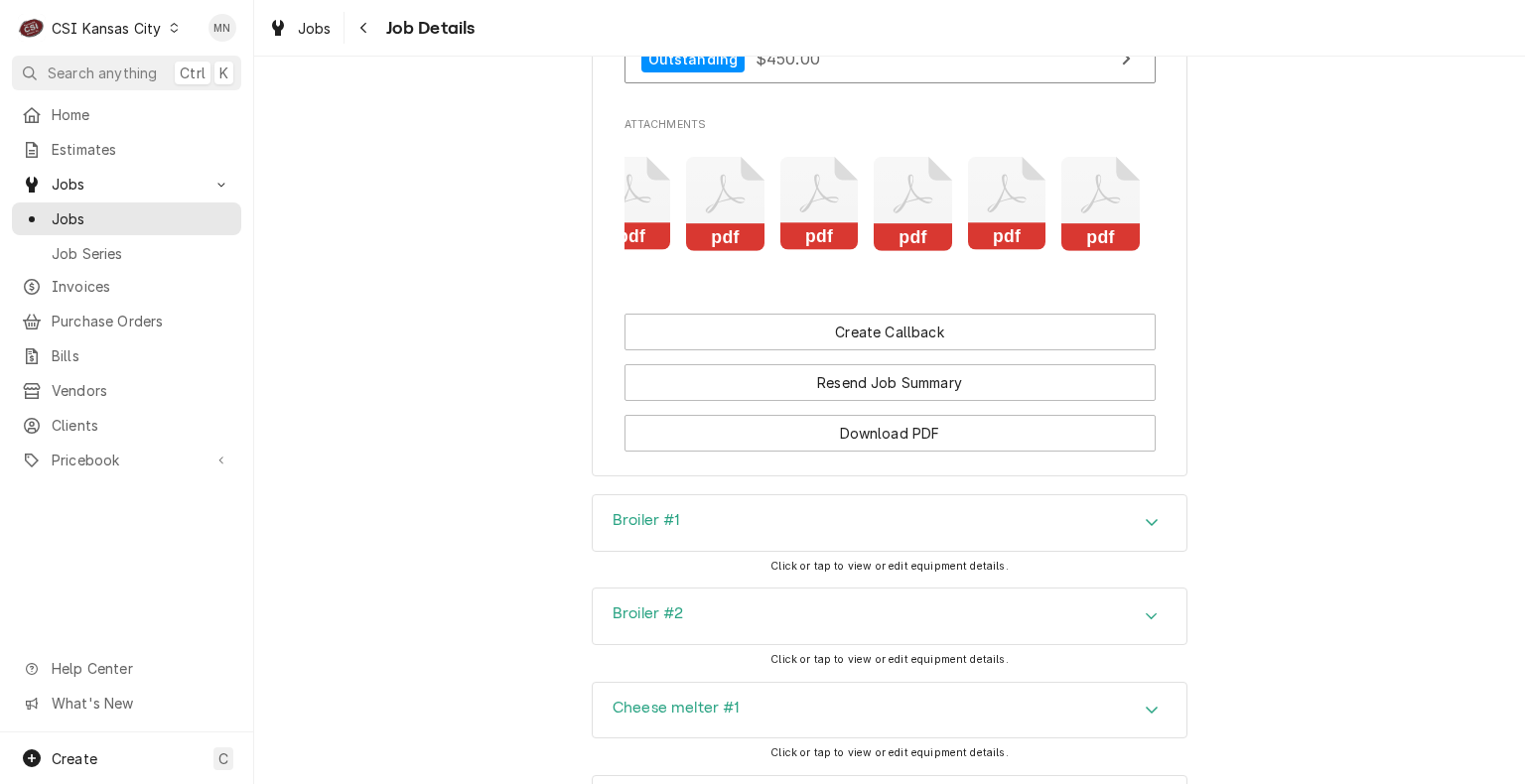 click 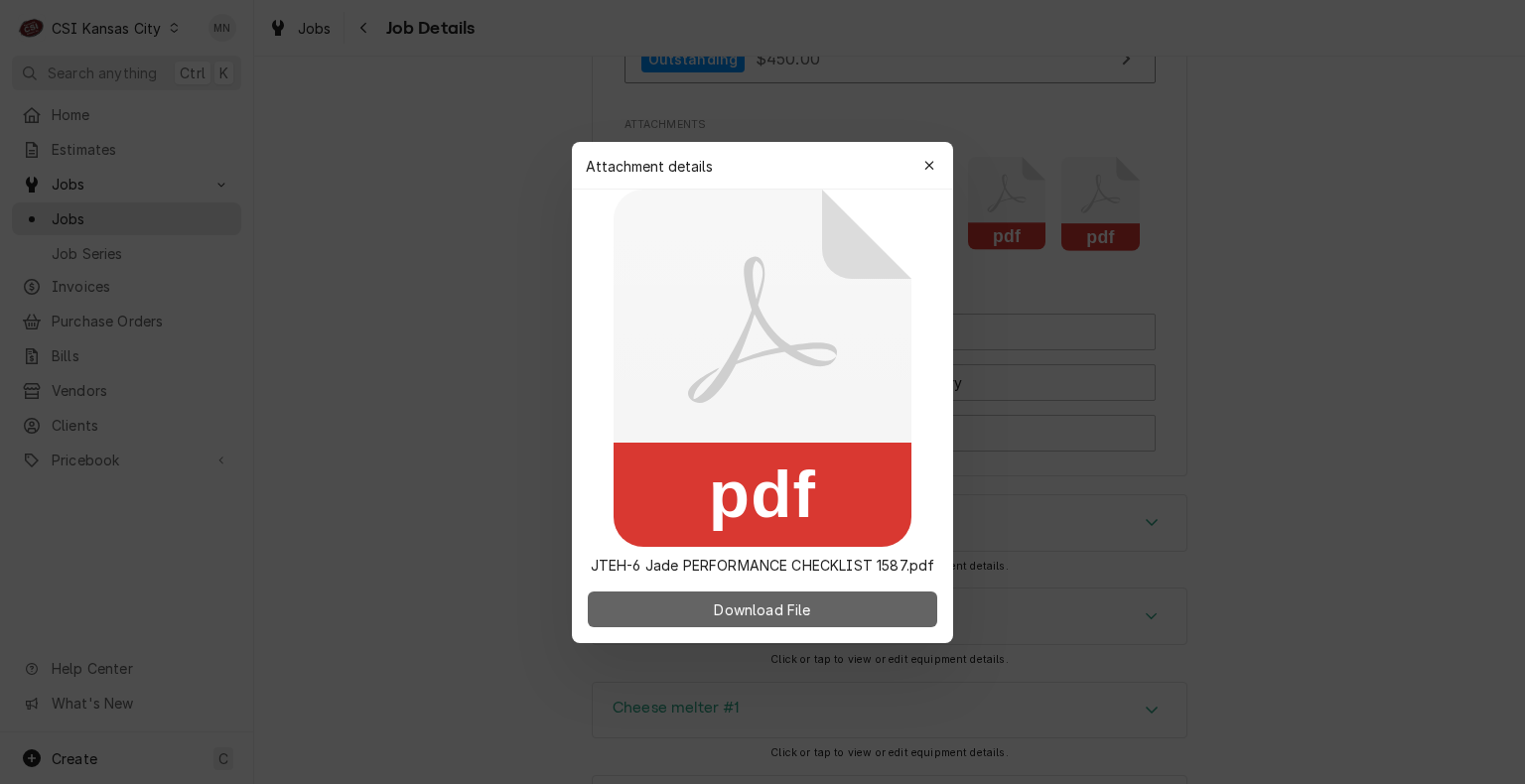 click on "Download File" at bounding box center [762, 609] 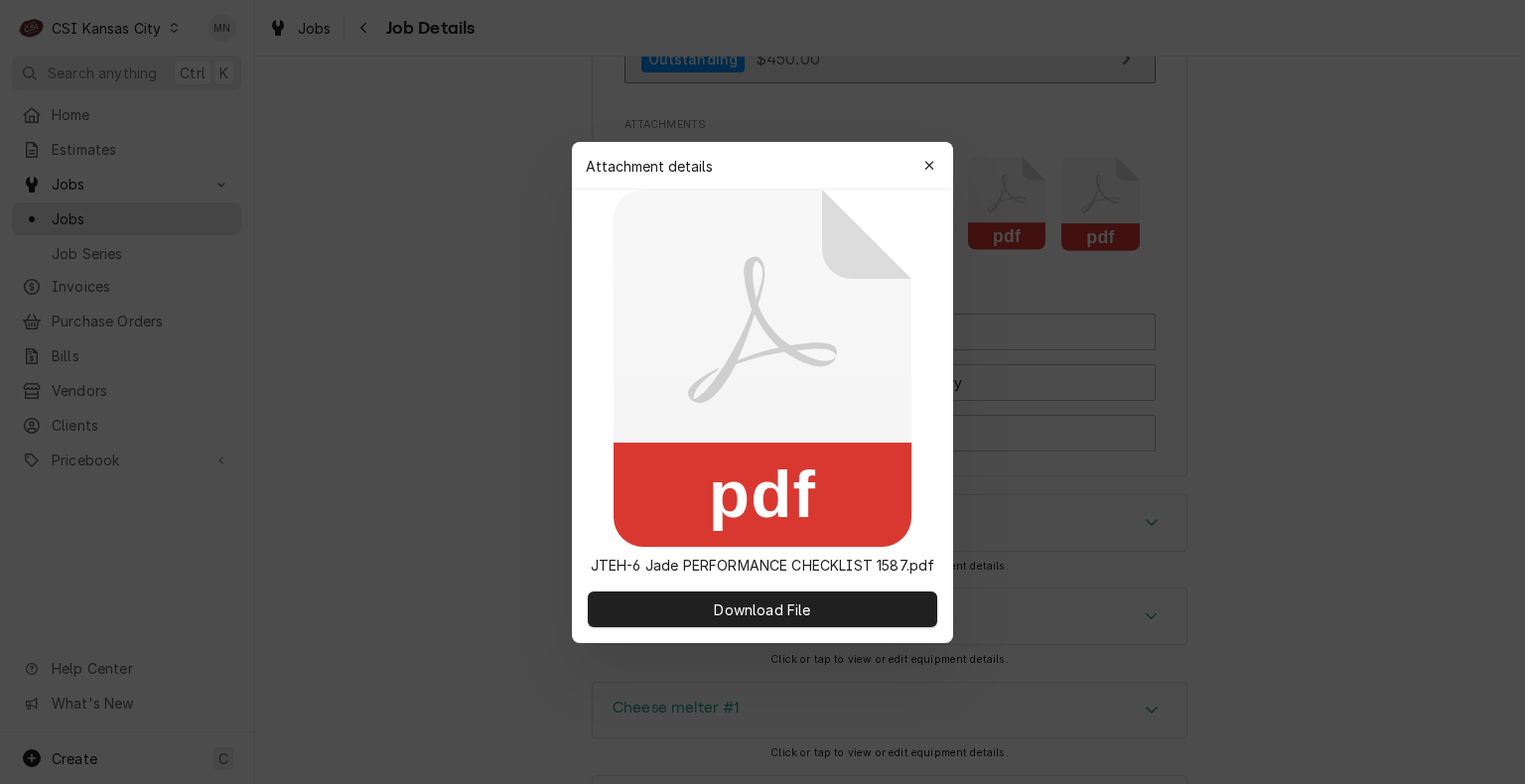 click at bounding box center [929, 166] 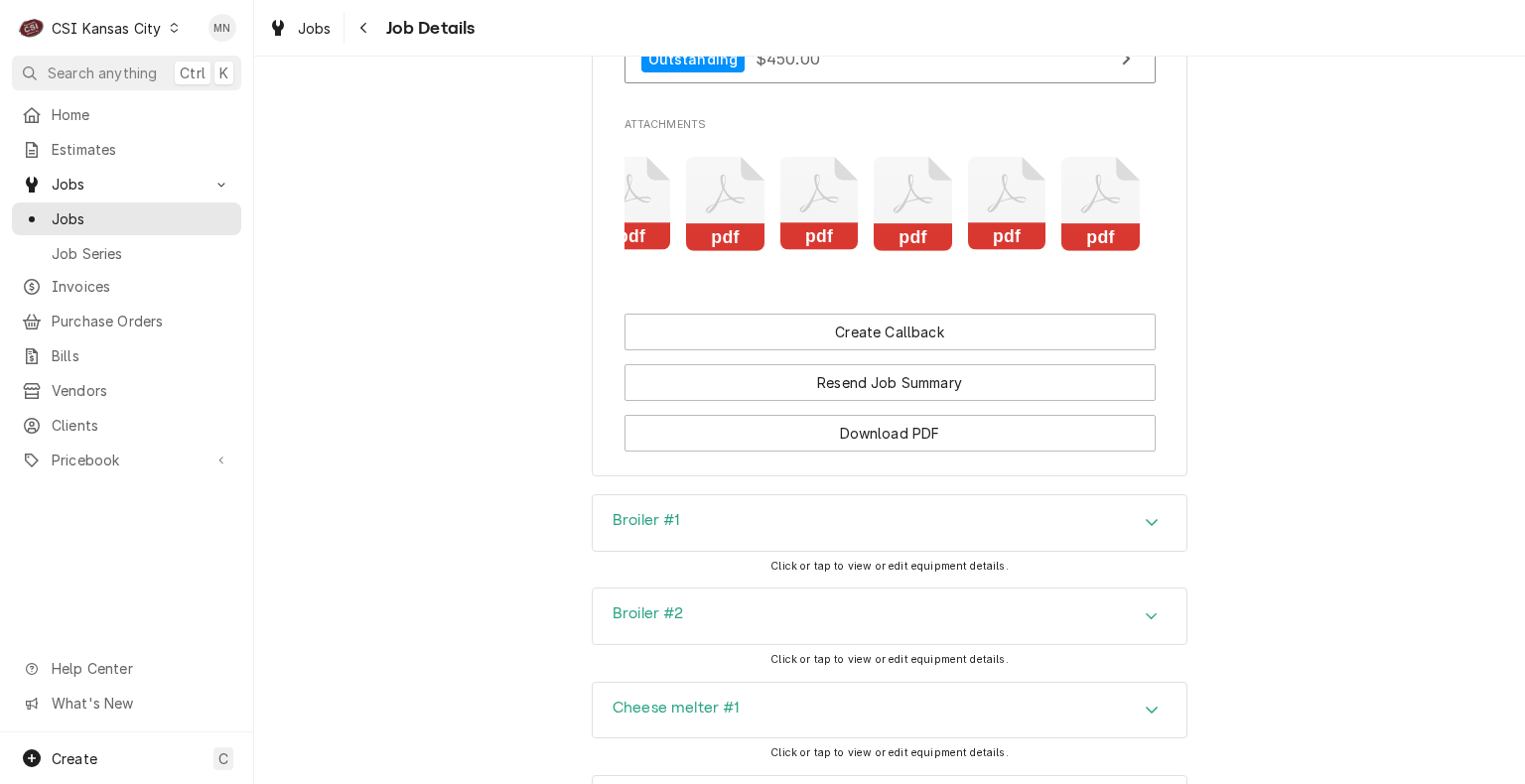 click 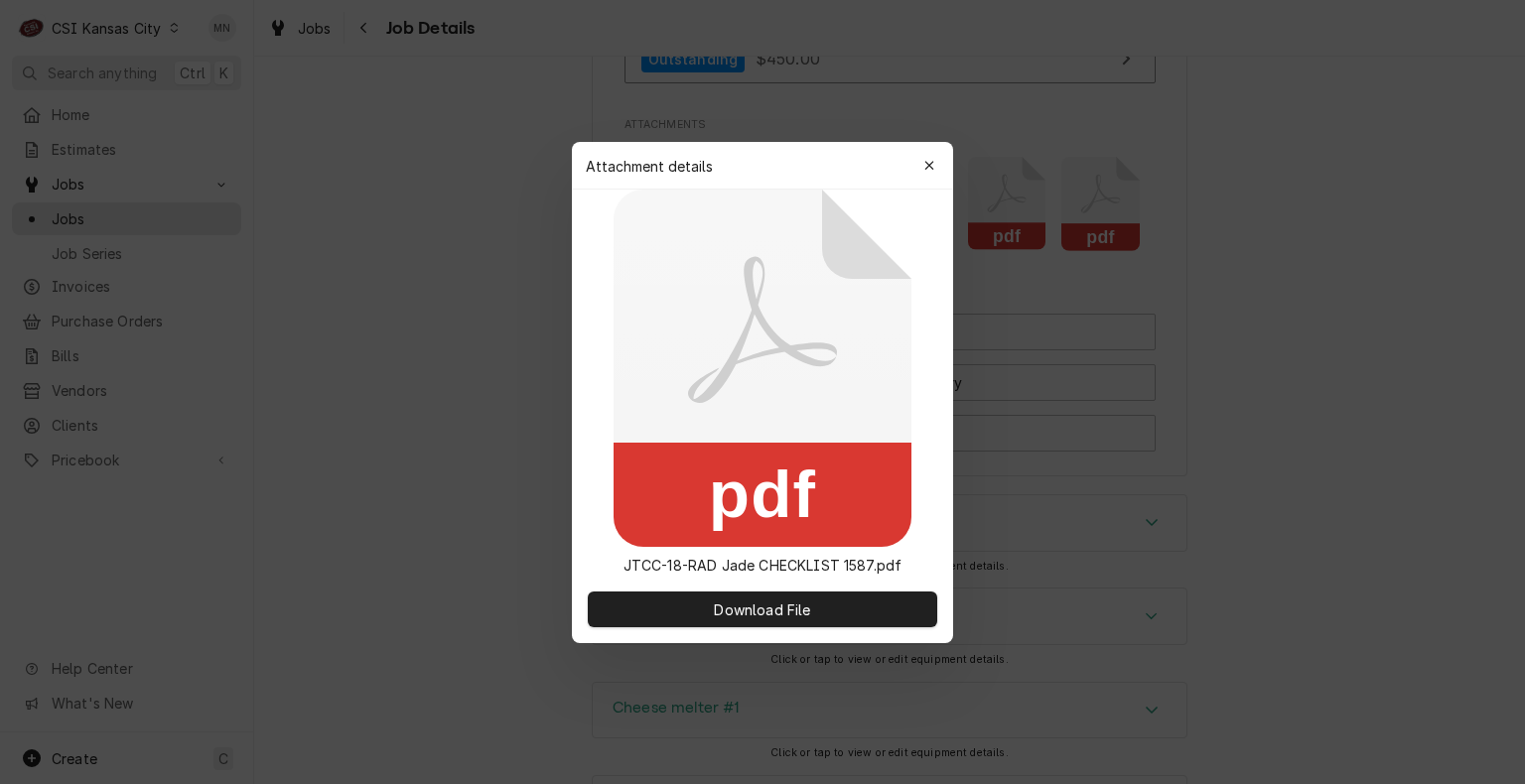click at bounding box center [762, 392] 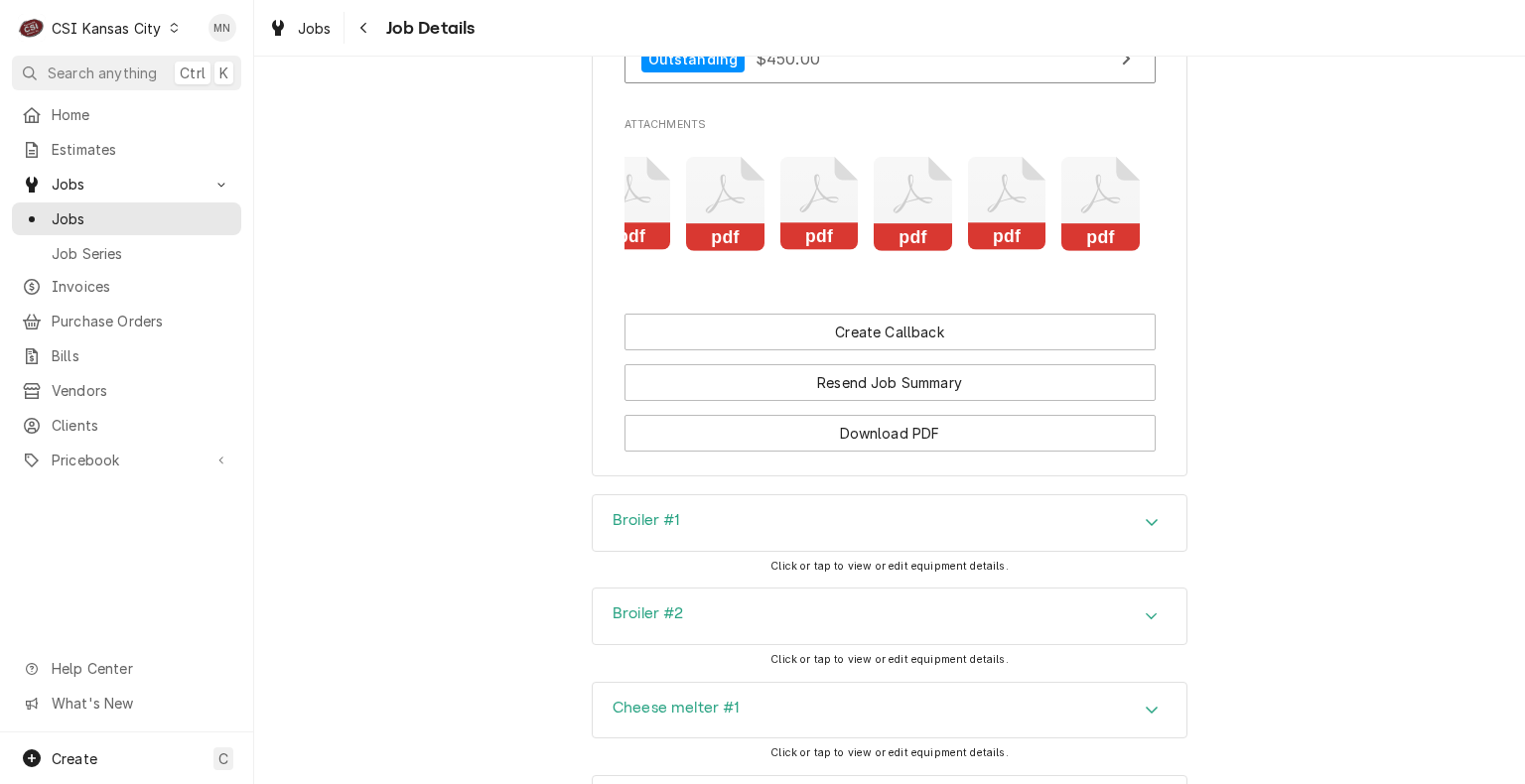 click 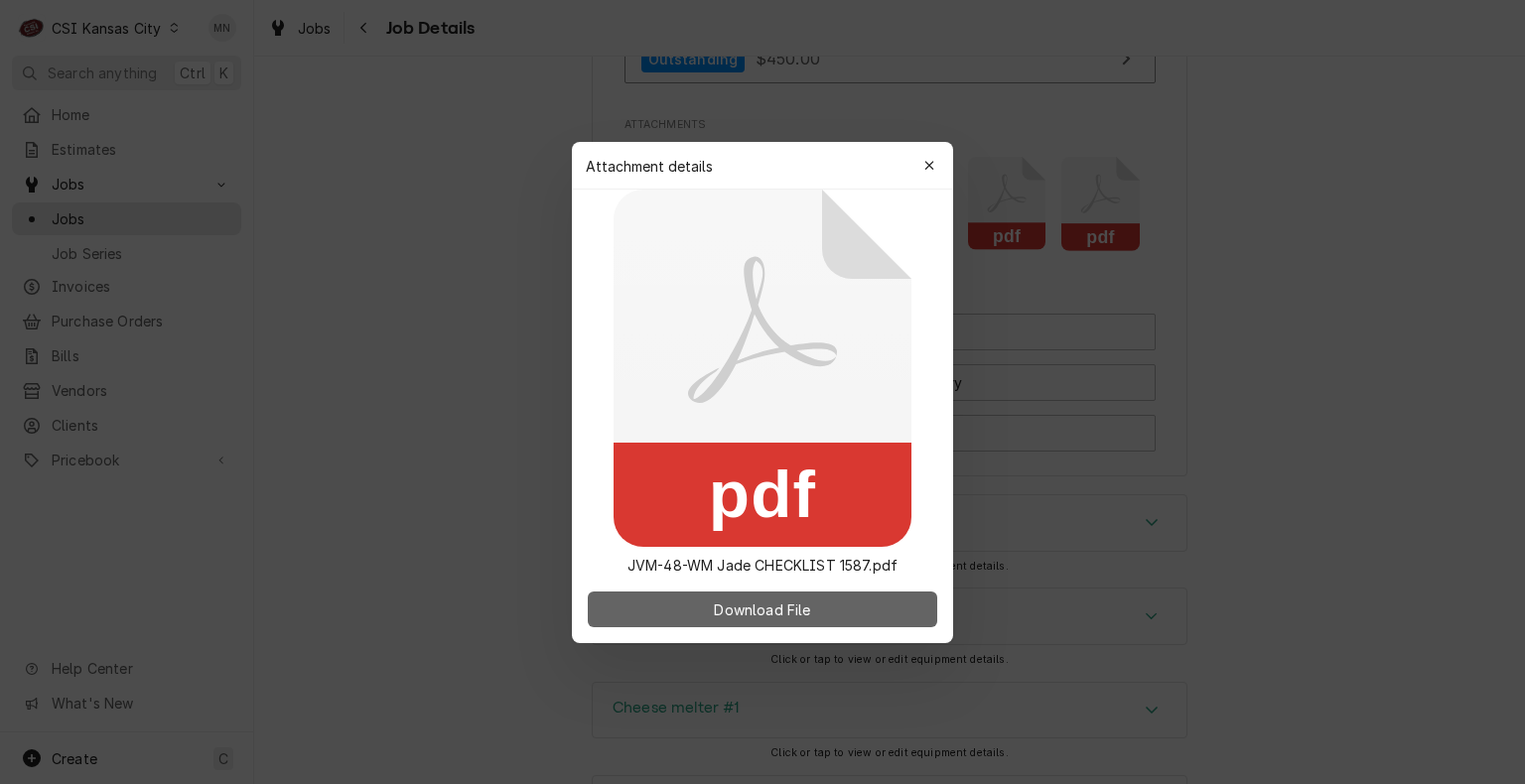 click on "Download File" at bounding box center (762, 609) 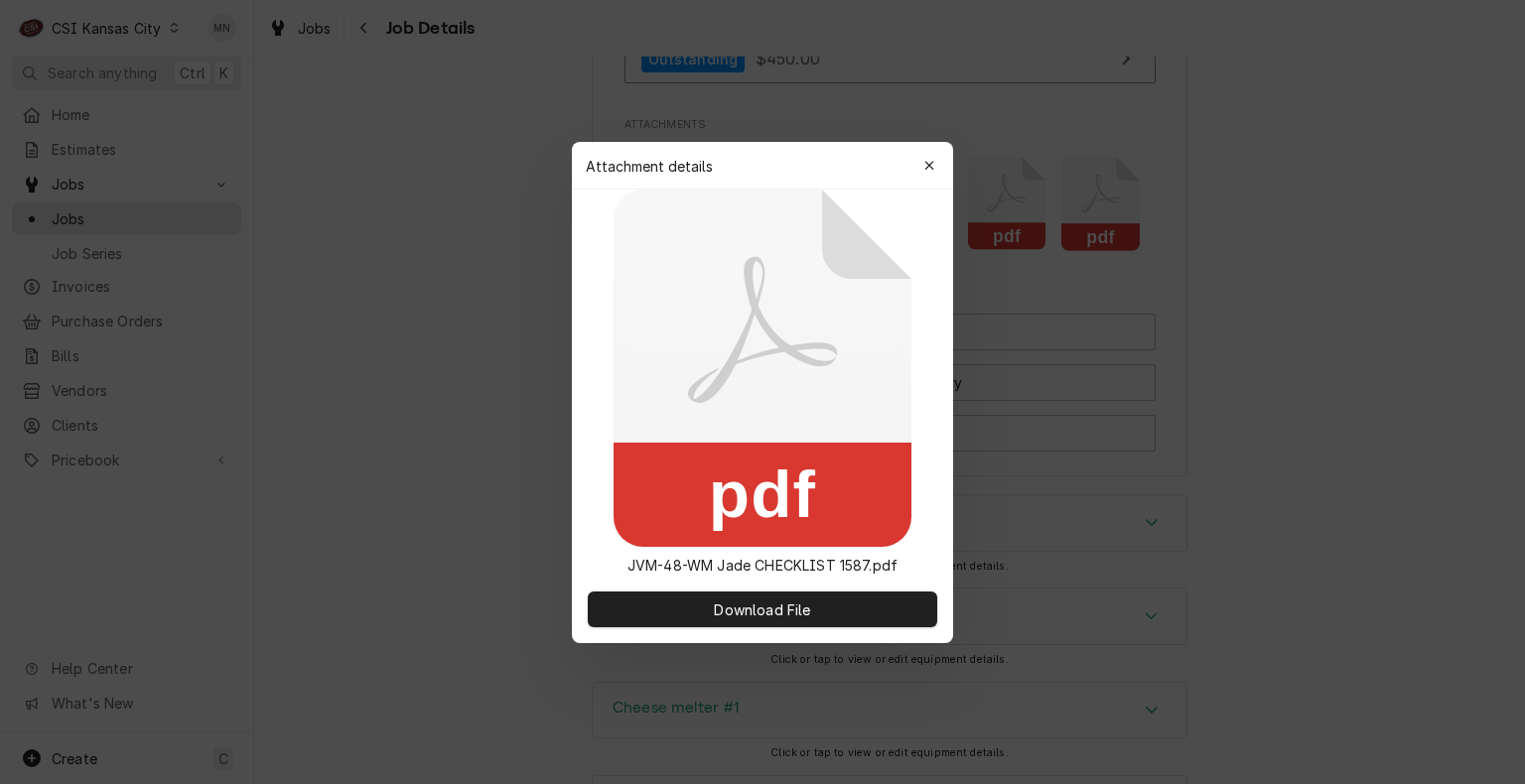 click at bounding box center (762, 392) 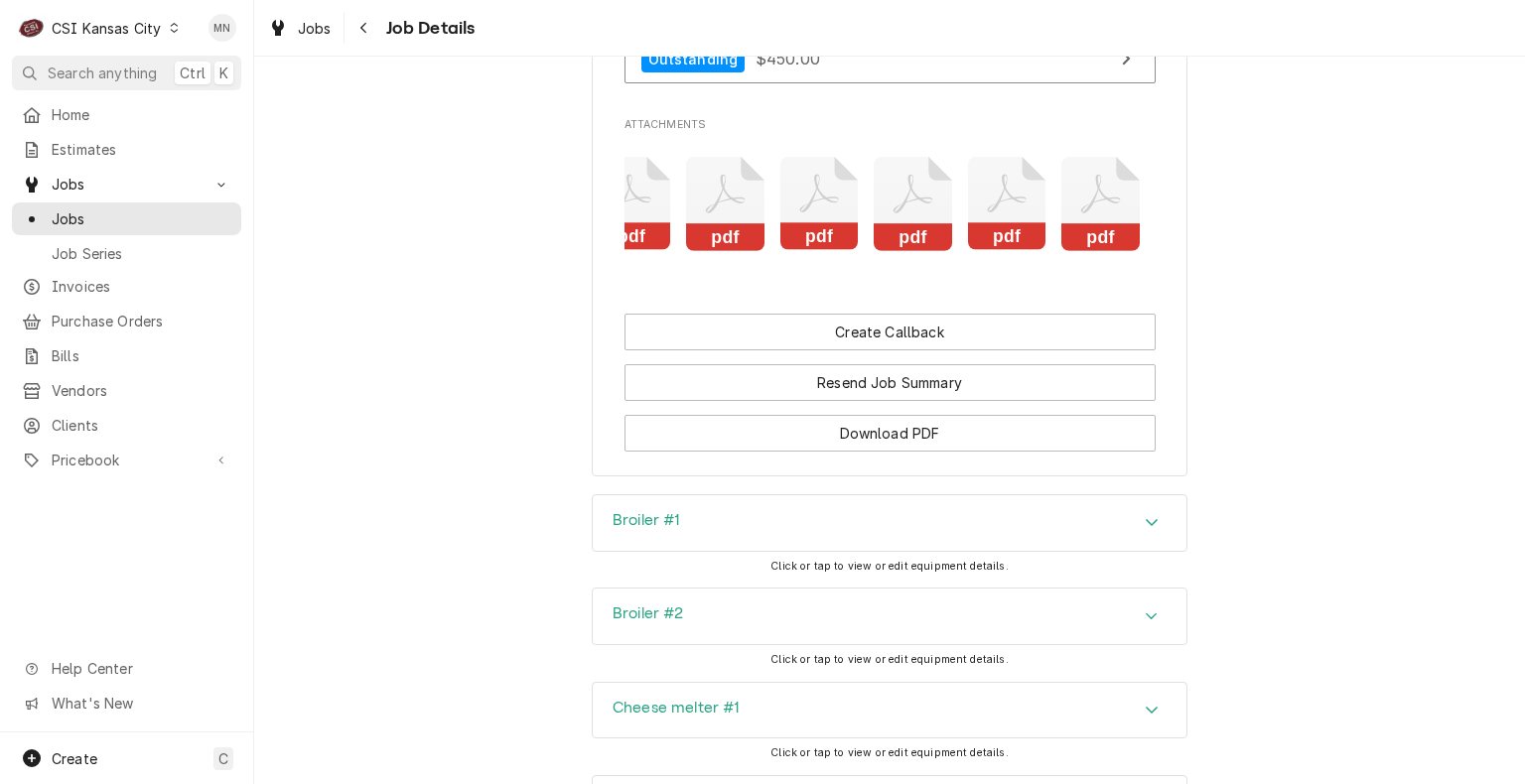 click 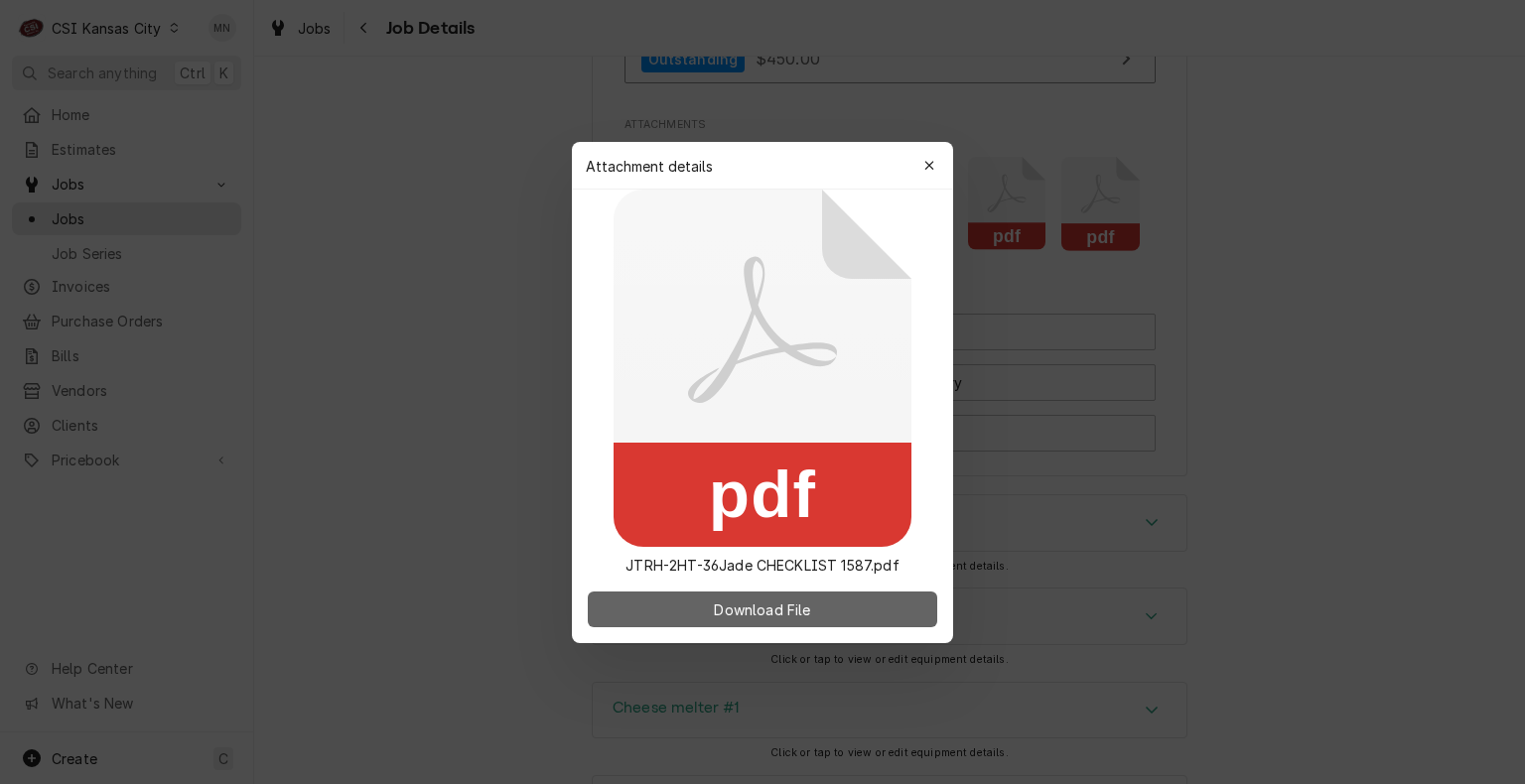 click on "Download File" at bounding box center (762, 609) 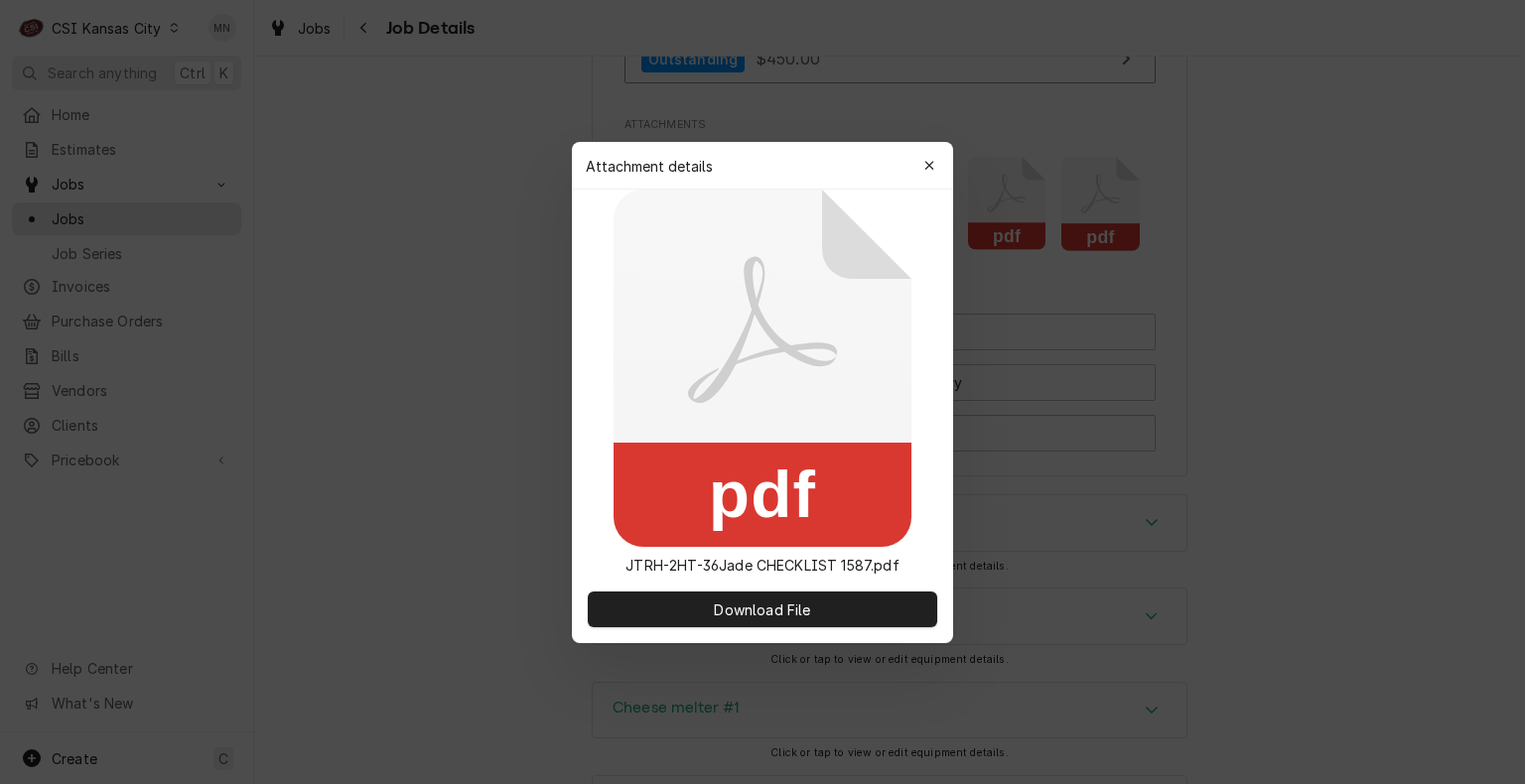 click at bounding box center (929, 166) 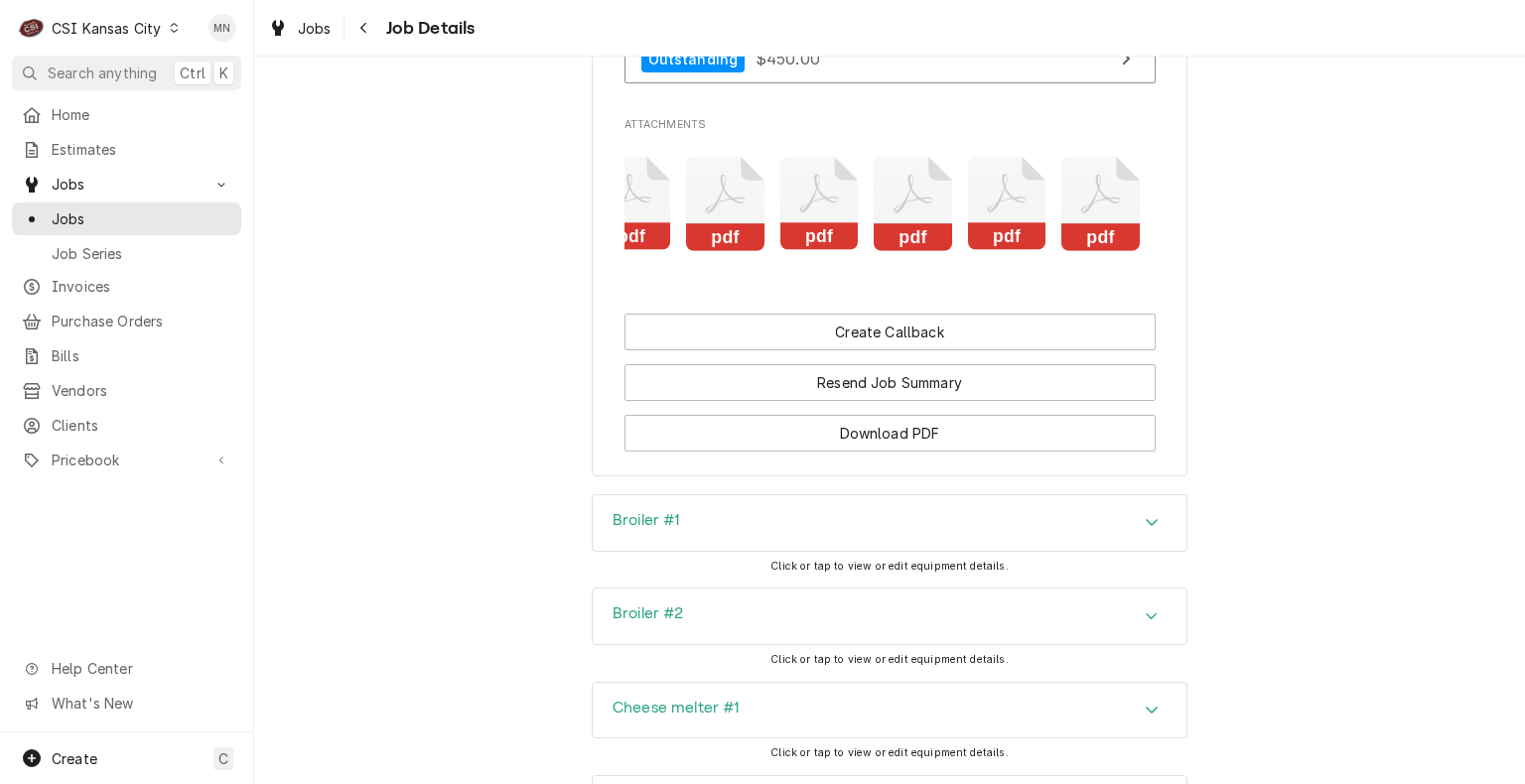 click 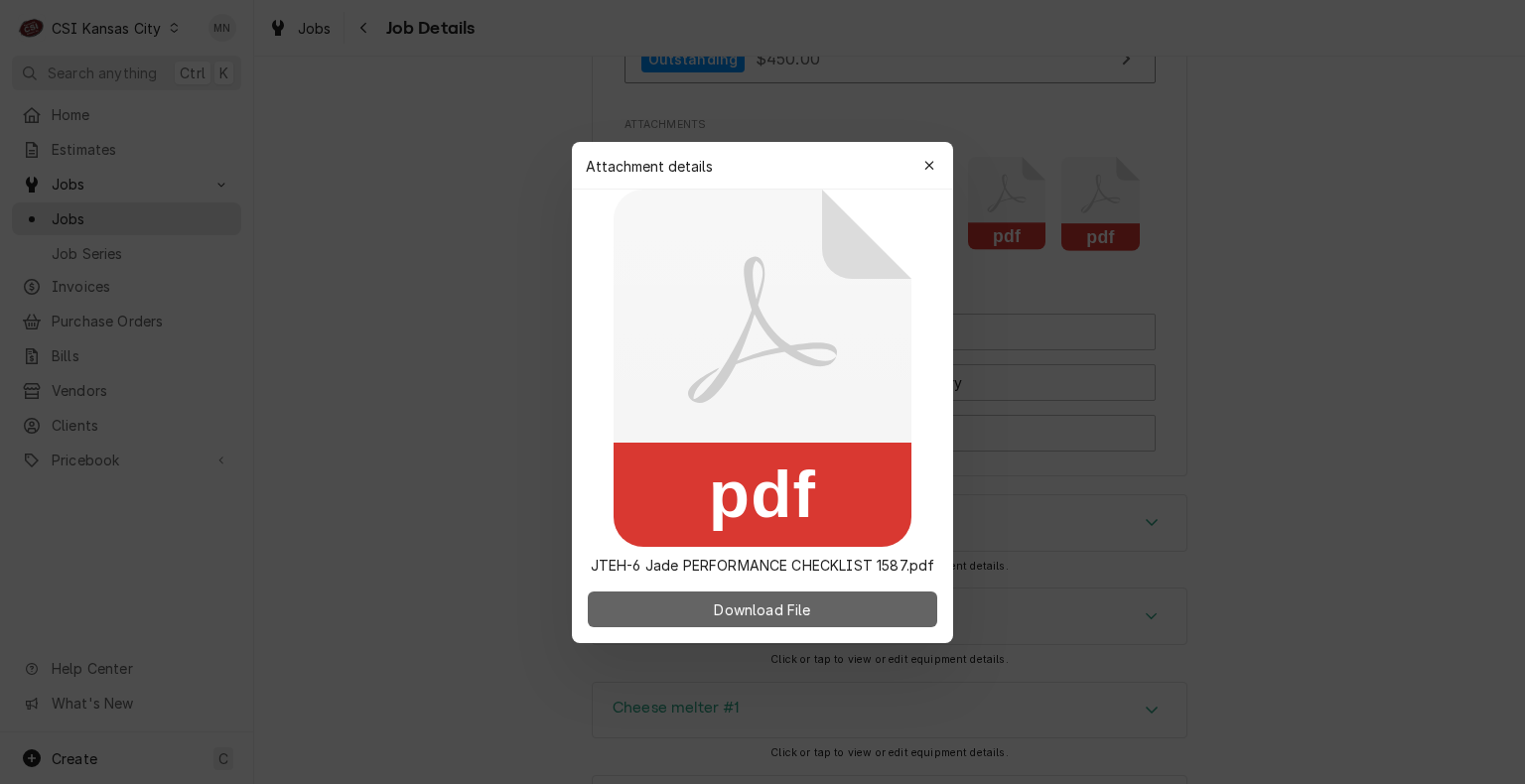 click on "Download File" at bounding box center (762, 608) 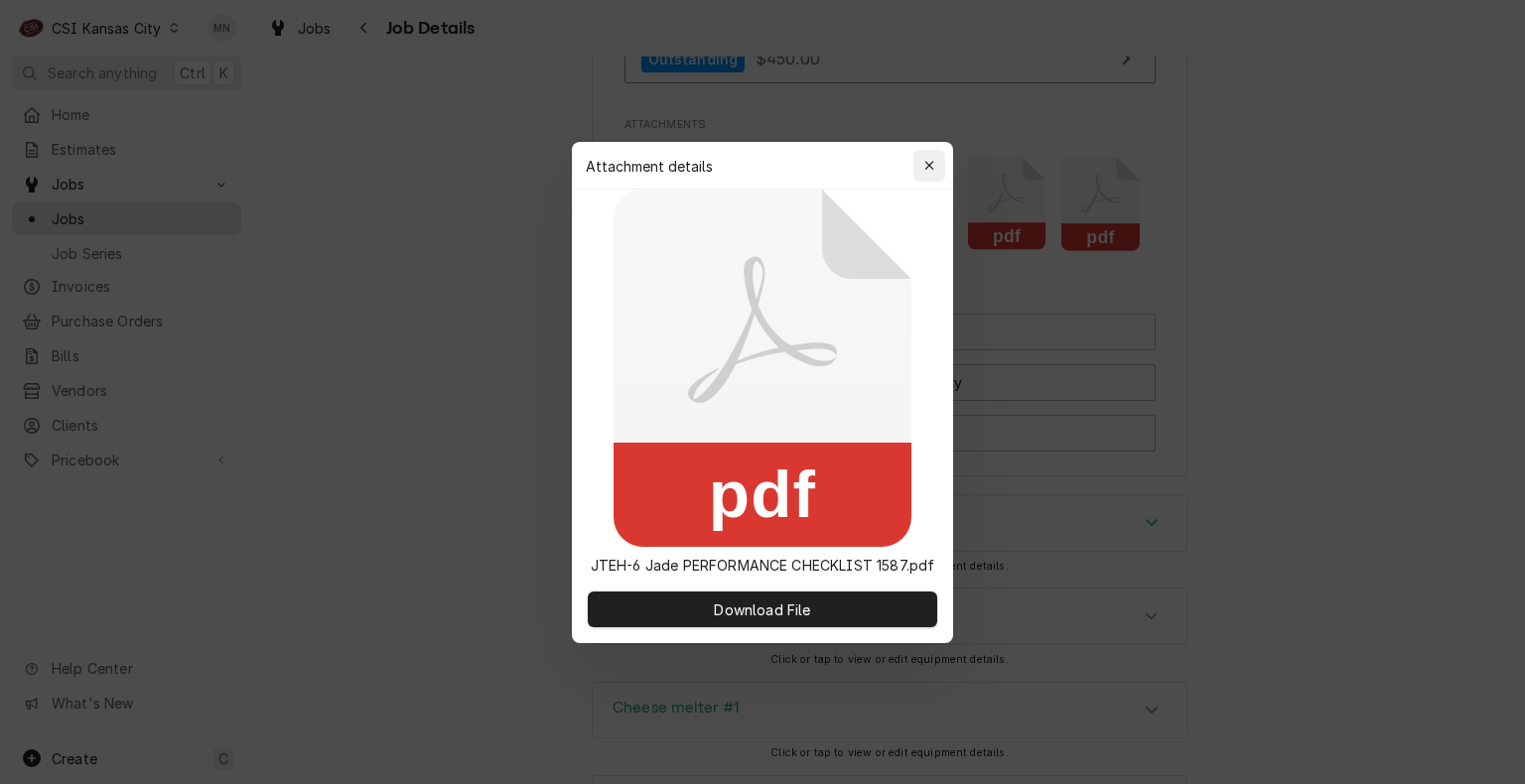 click 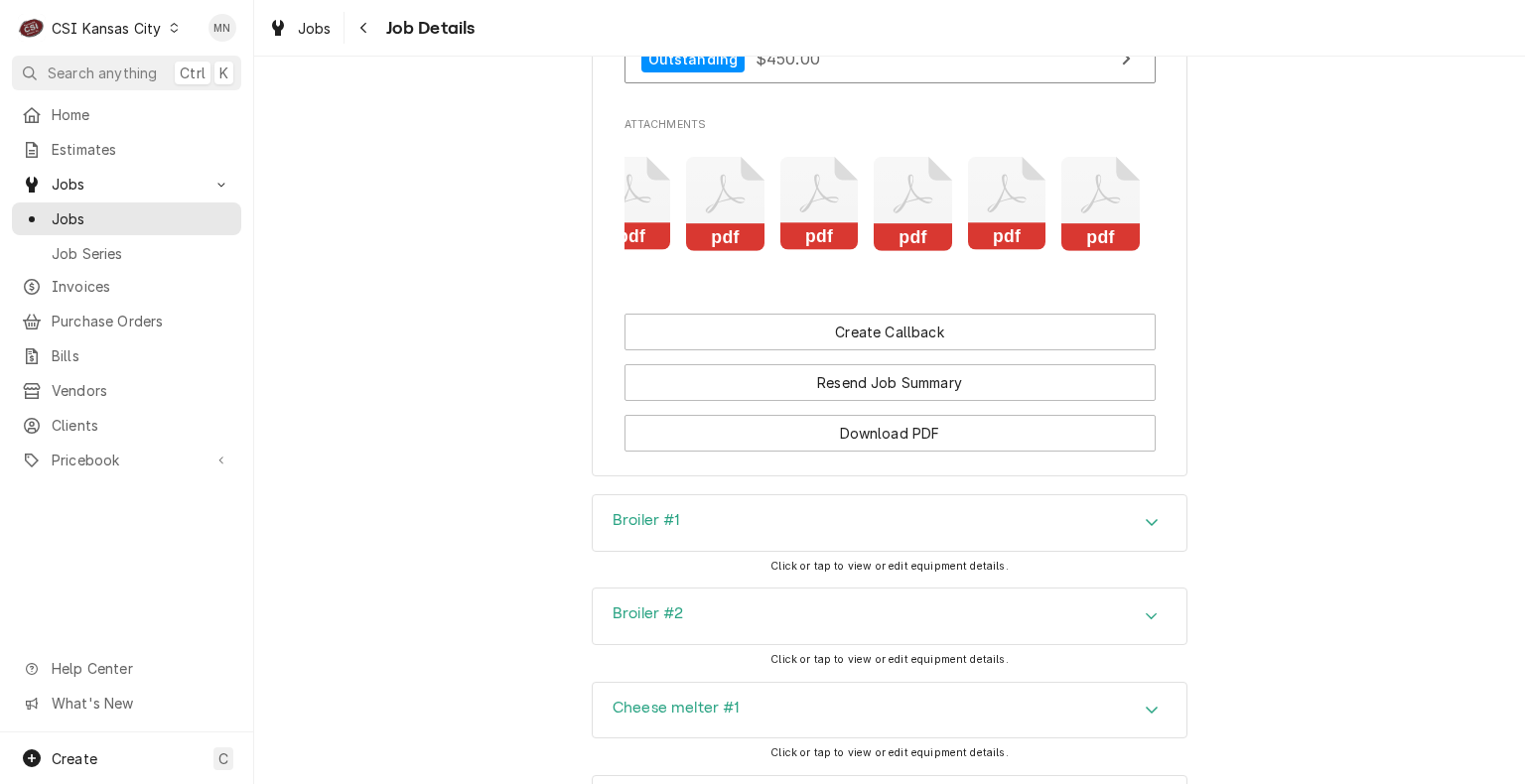 click 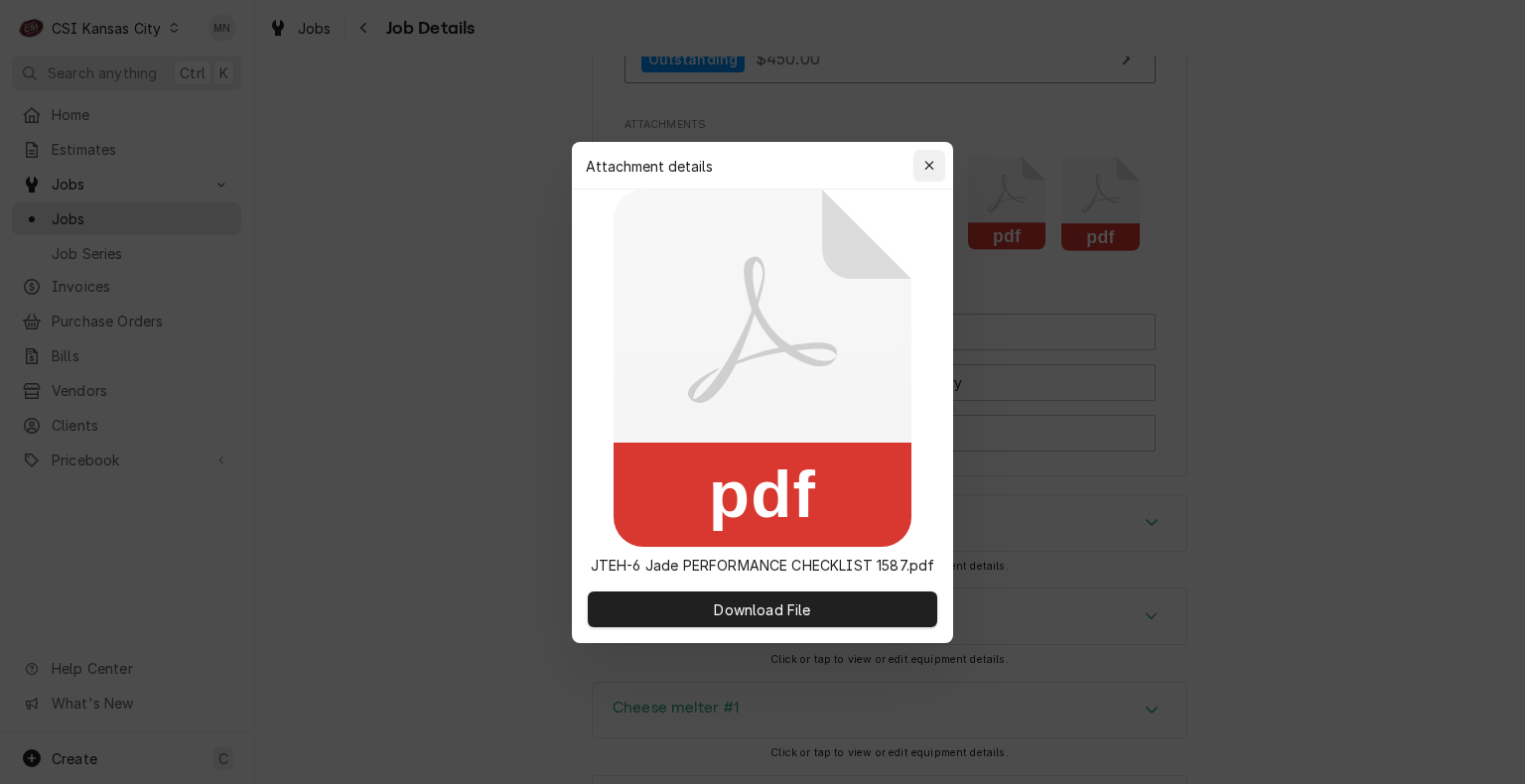 click 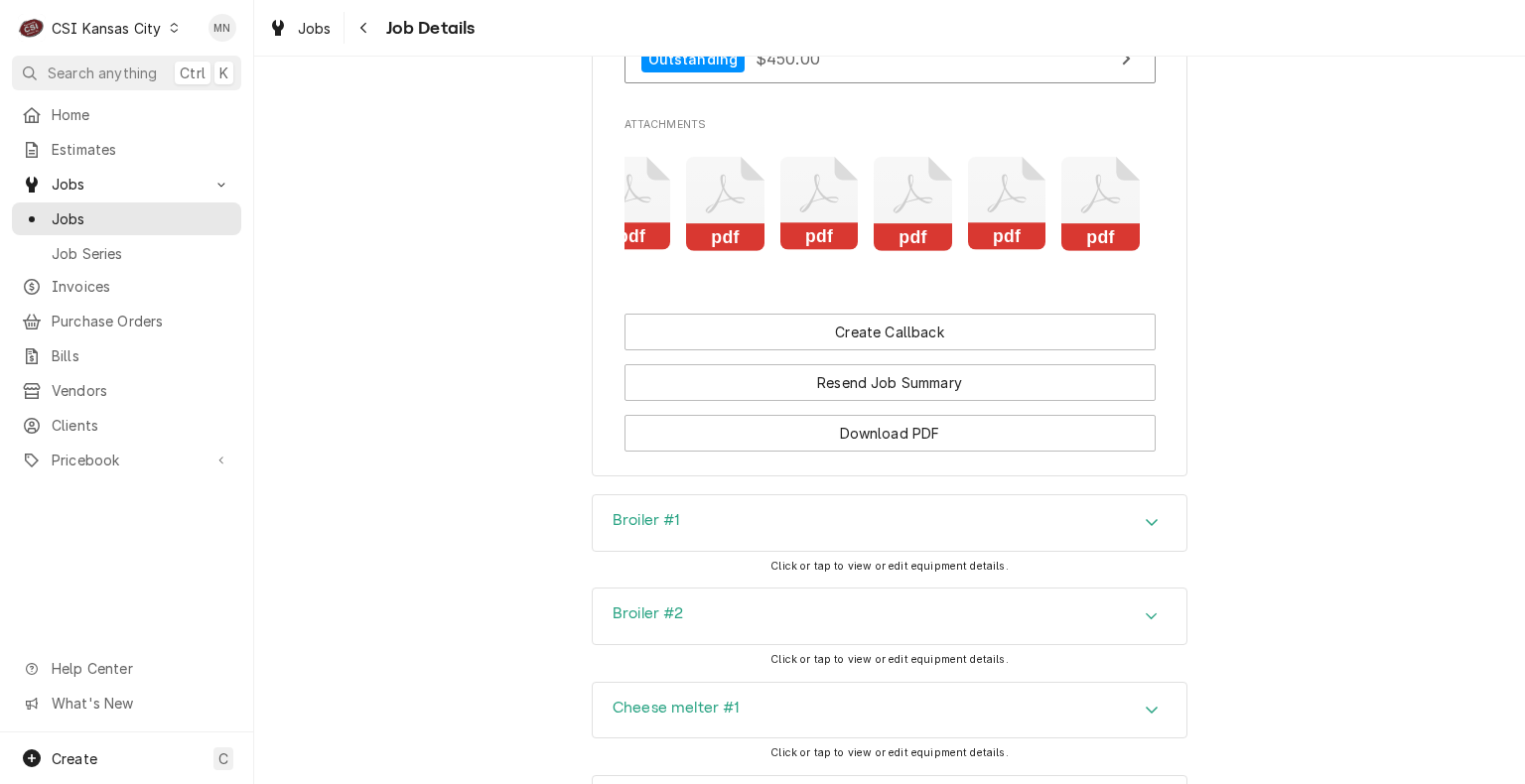 click 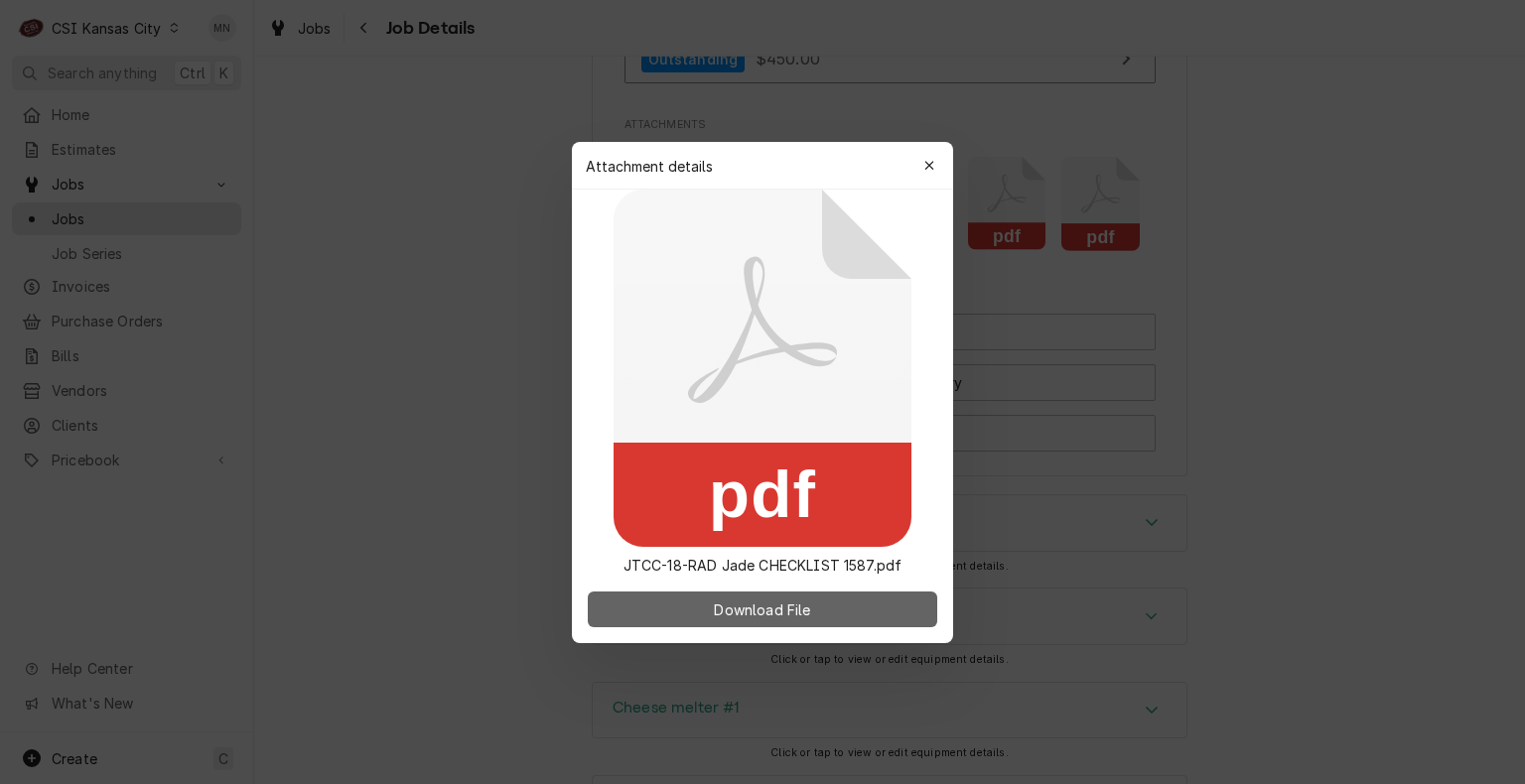 click on "Download File" at bounding box center (762, 609) 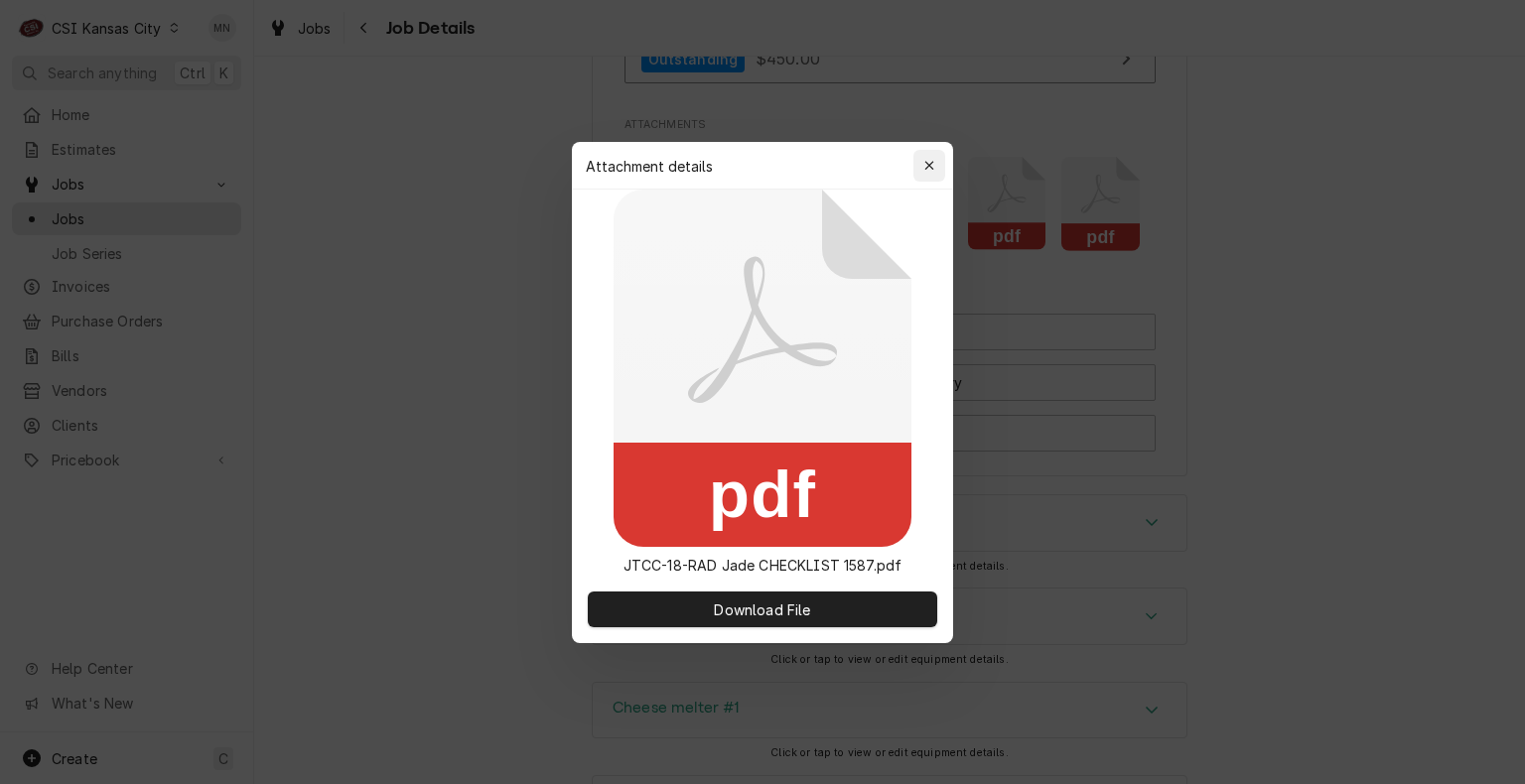 click 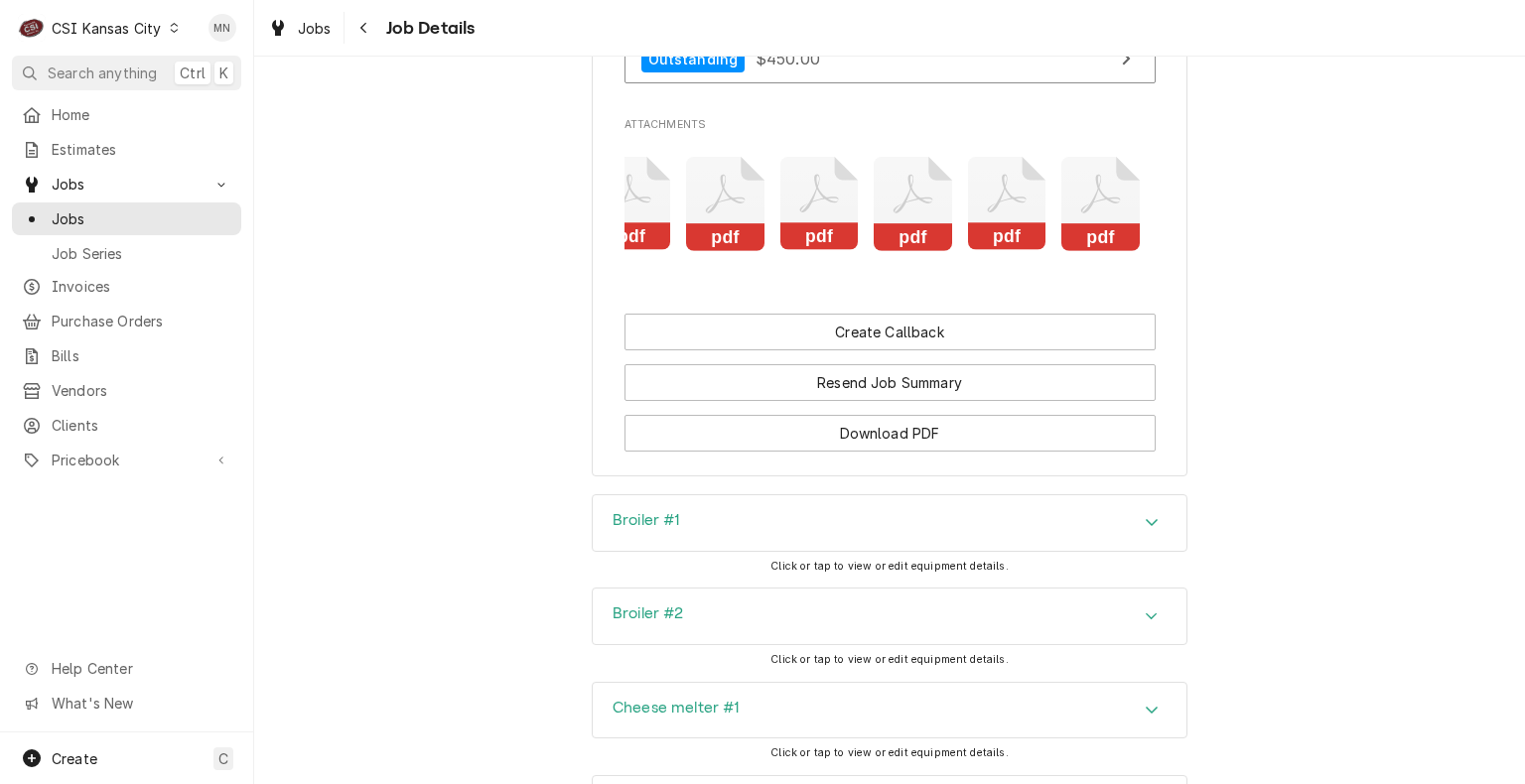 click 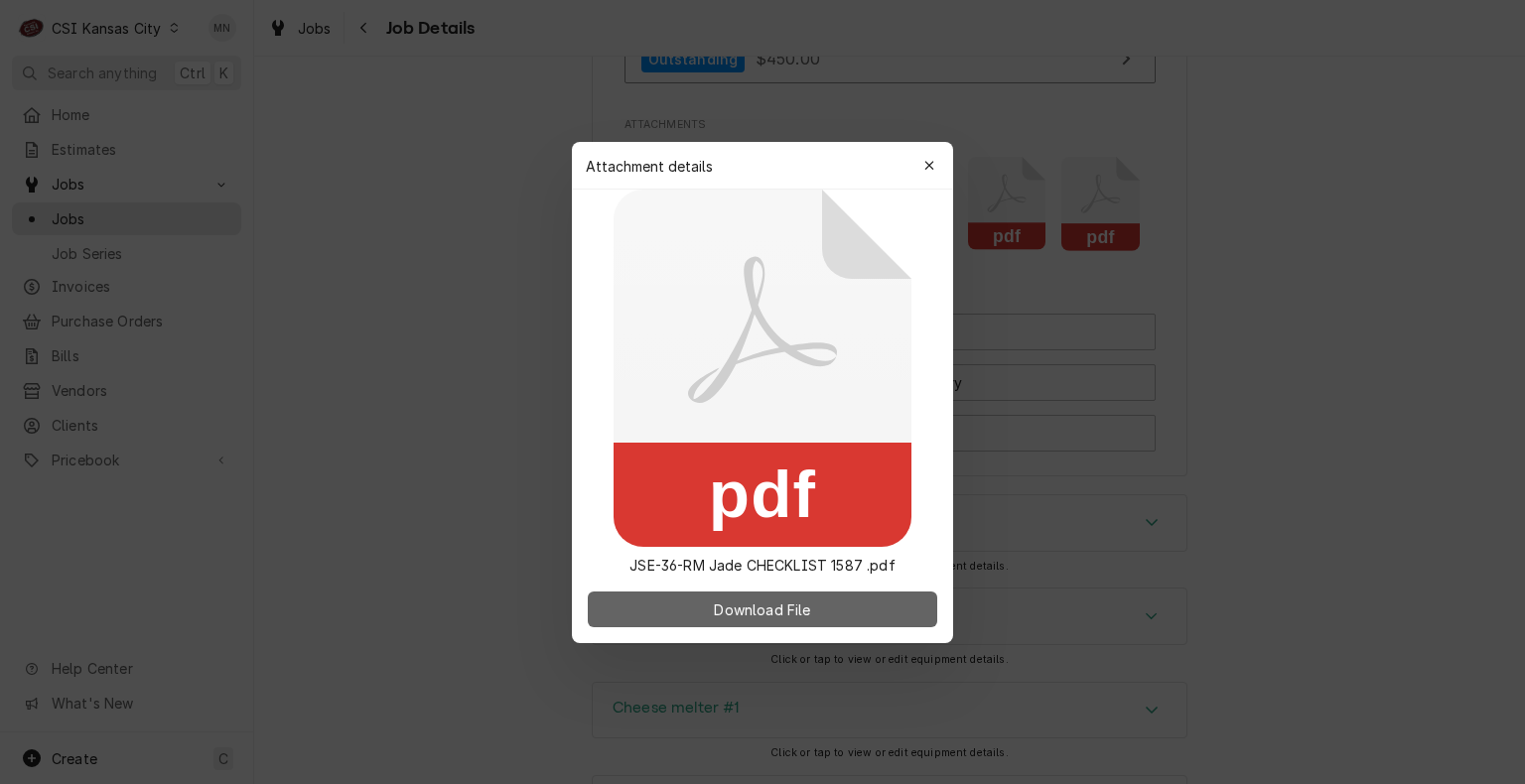 click on "Download File" at bounding box center (762, 608) 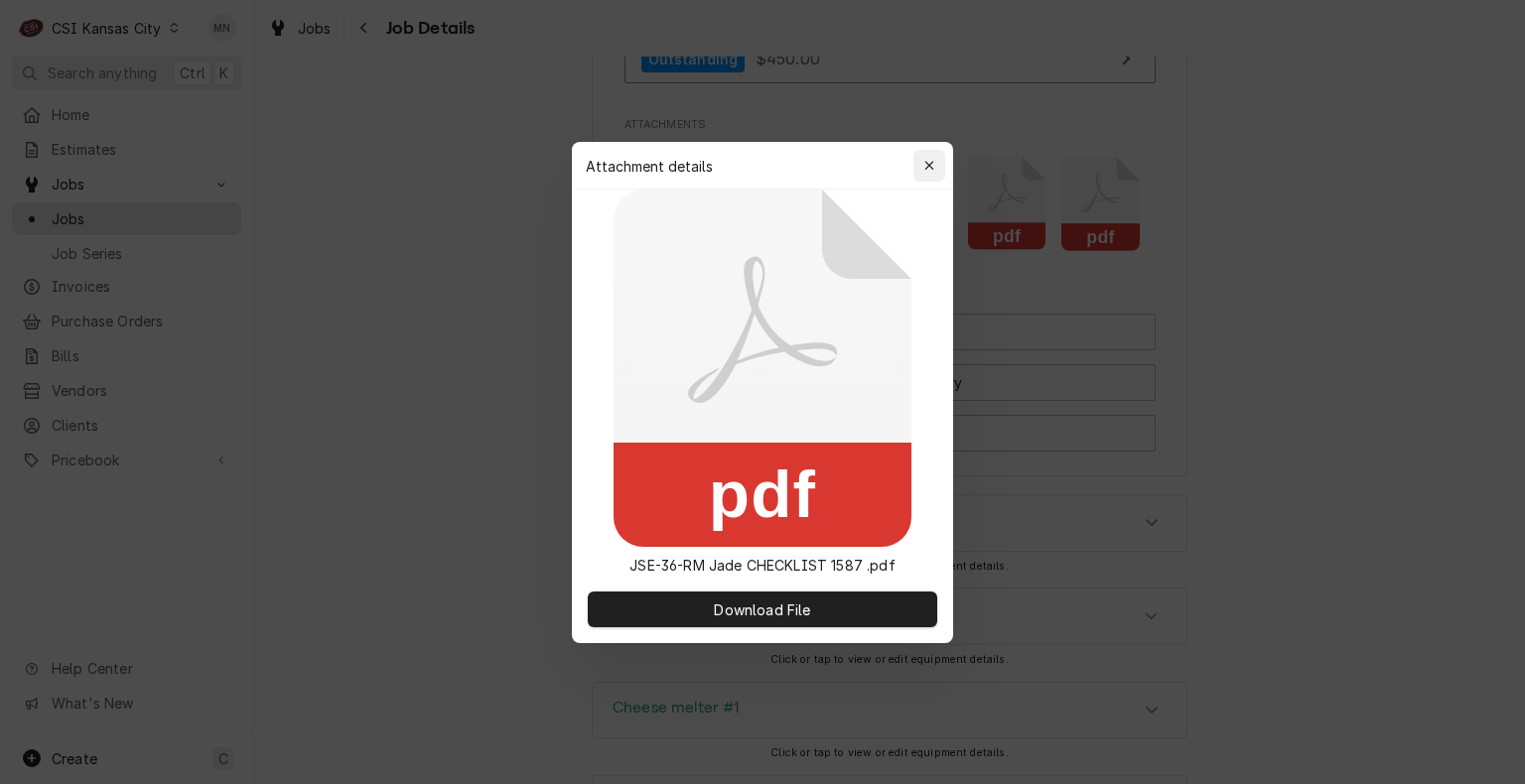click at bounding box center (929, 166) 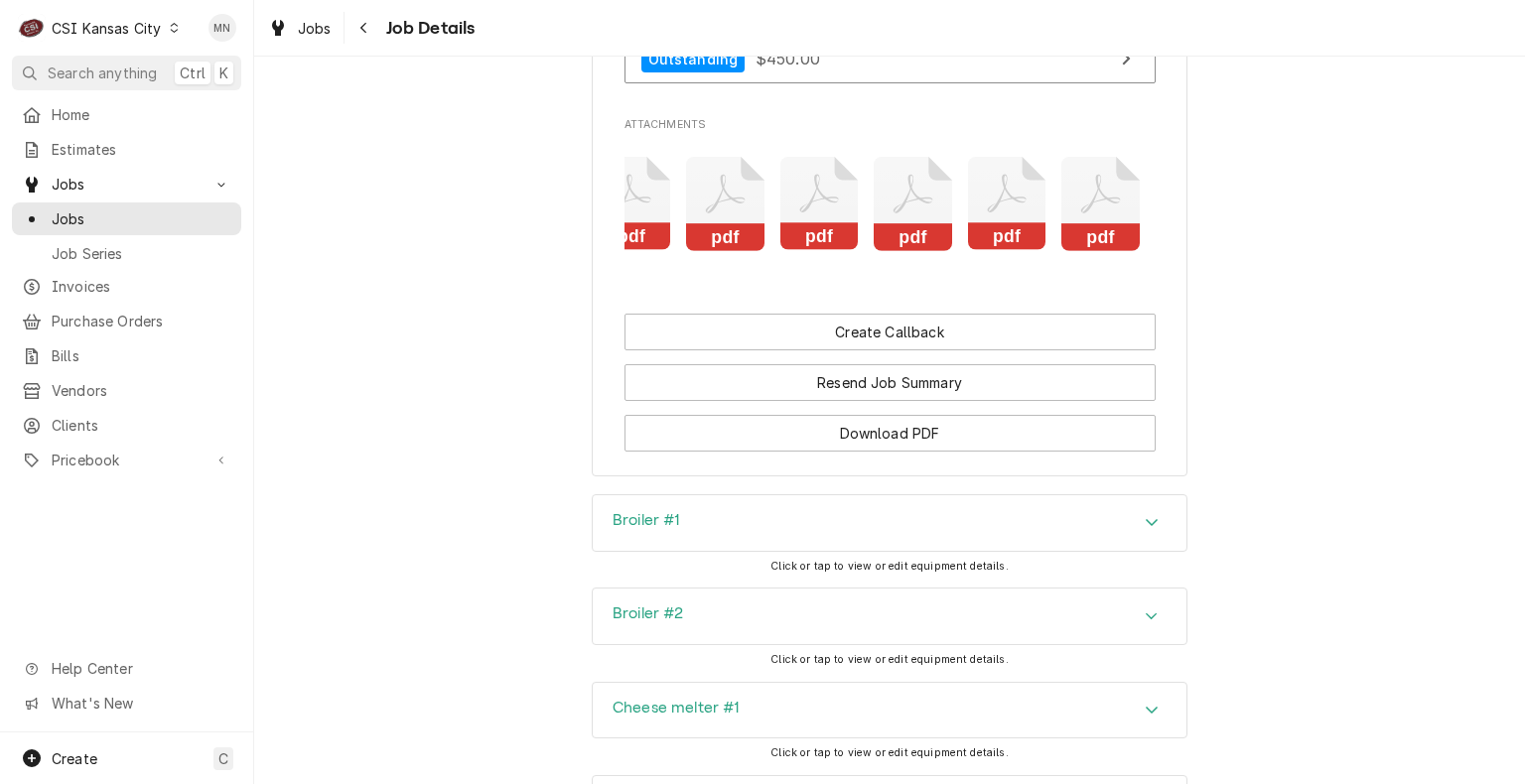 click on "Completed and Invoiced JADE RANGE COMPANY Loews Kansas City Hotel / 1515 Wyandotte St, KCMO, MO 64108 Open in Maps Roopairs Job ID JOB-30905 Date Received Jun 24, 2025 Service Type Job | Factory Startup Job Type Service Service Location Loews Kansas City Hotel
1515 Wyandotte St
KCMO, MO 64108 Client Notes  (Only Visible to You) Scheduled For Wed, Jul 9th, 2025 - 7:00 AM Started On Mon, Jun 30th, 2025 - 7:01 AM Finalized On Mon, Jul 21st, 2025 - 8:11 AM Last Modified Mon, Jul 21st, 2025 - 8:11 AM Estimated Job Duration 2h Assigned Technician(s) Brian Hawkins Reason For Call Complete a Performance Check on the following Jade Units (12): Technician Instructions  (Only Visible to You) Priority Low Labels  (Only Visible to You) ¹ Startup 🚀 ¹ Warranty 🛡️ ² Cooking 🔥 Job Reporter Name Carlos Uribe w/ Jade Range/Beech Ovens Phone (714) 961-2462 Email curibe@jaderange.com Job Contact Name Mike Klosterman Phone (314) 210-1897 Email mklosterman@boelter.com Client Contact Name Phone (714) 961-2485 Email —" at bounding box center [890, -1153] 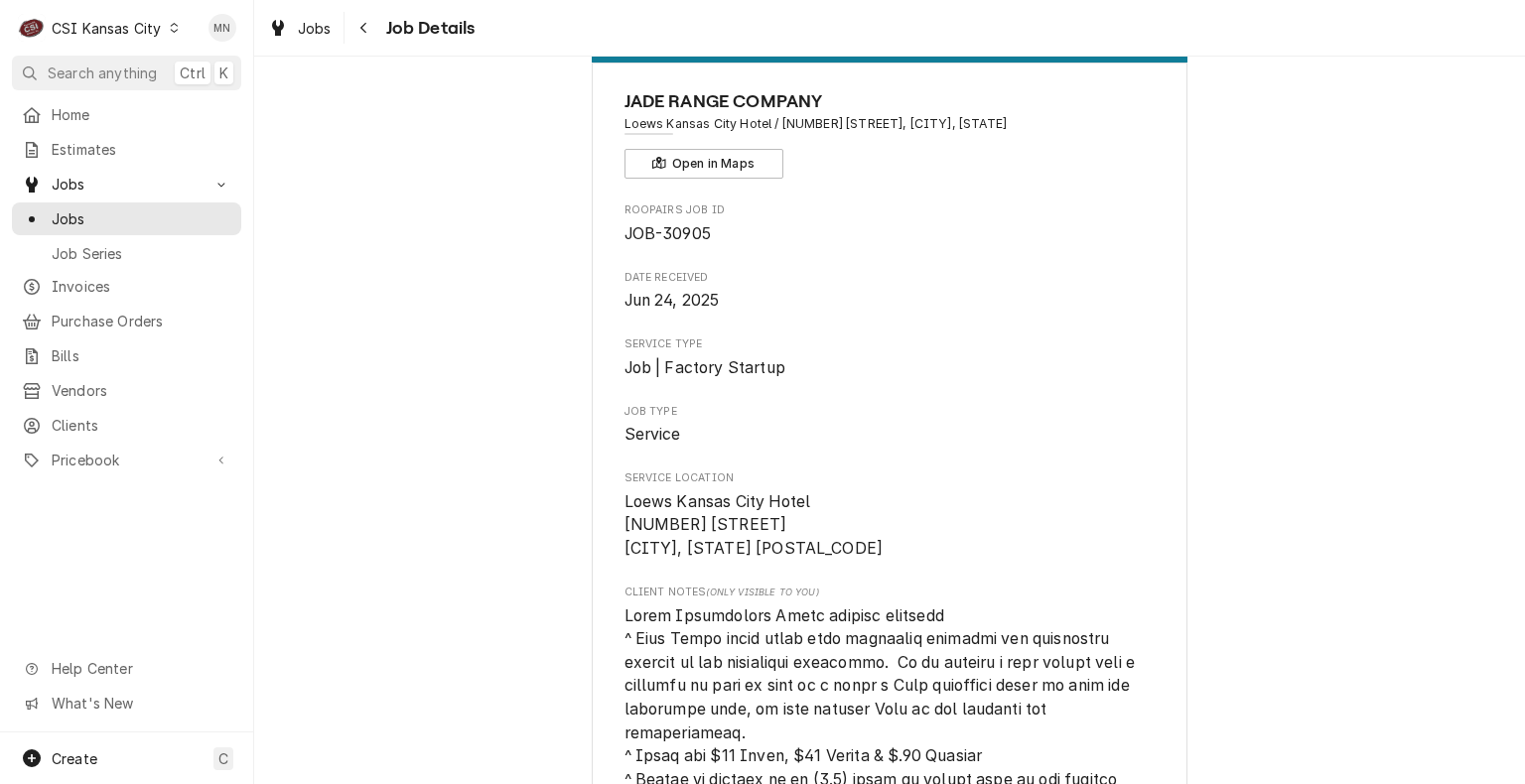 scroll, scrollTop: 99, scrollLeft: 0, axis: vertical 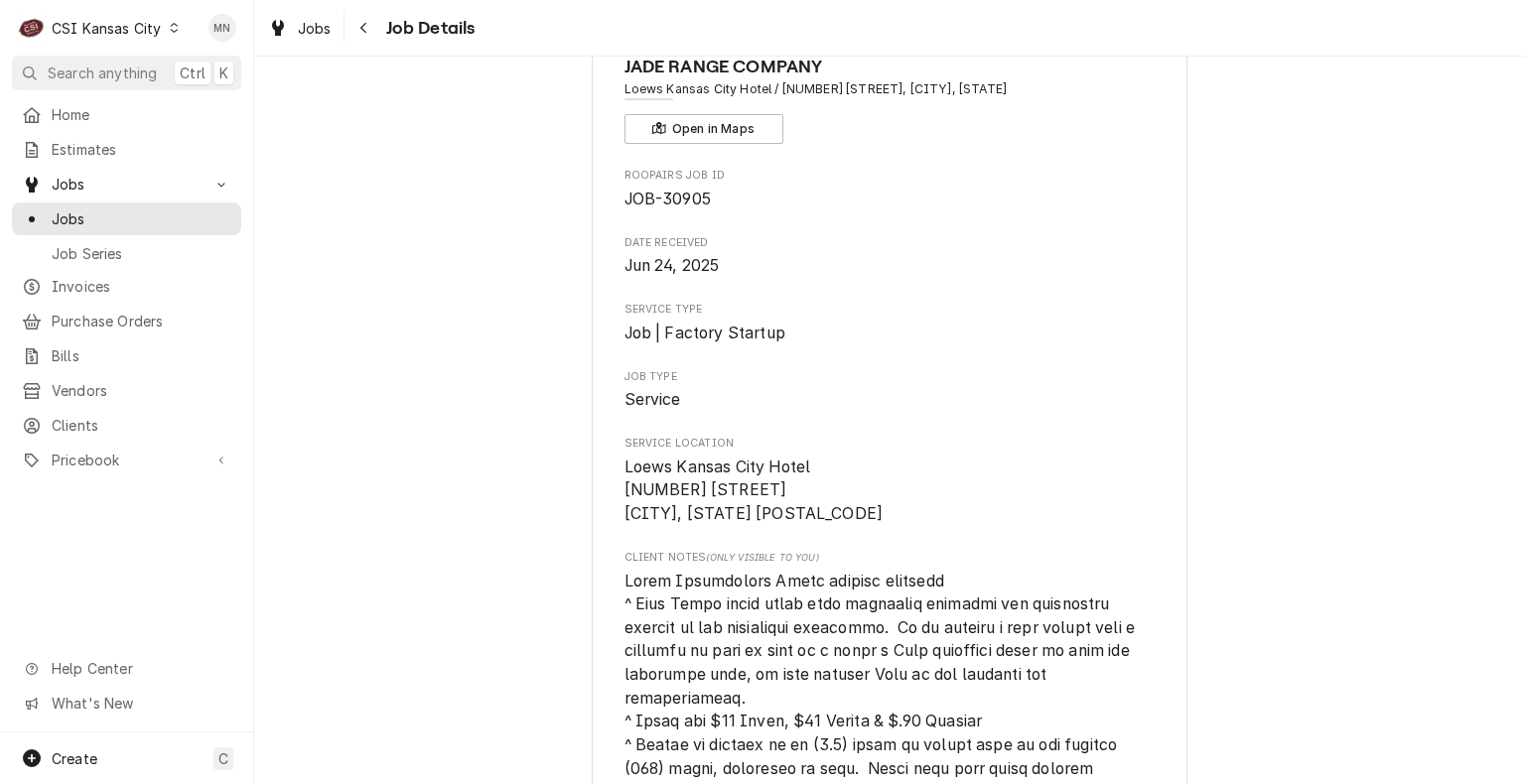 click on "CSI Kansas City" at bounding box center (106, 28) 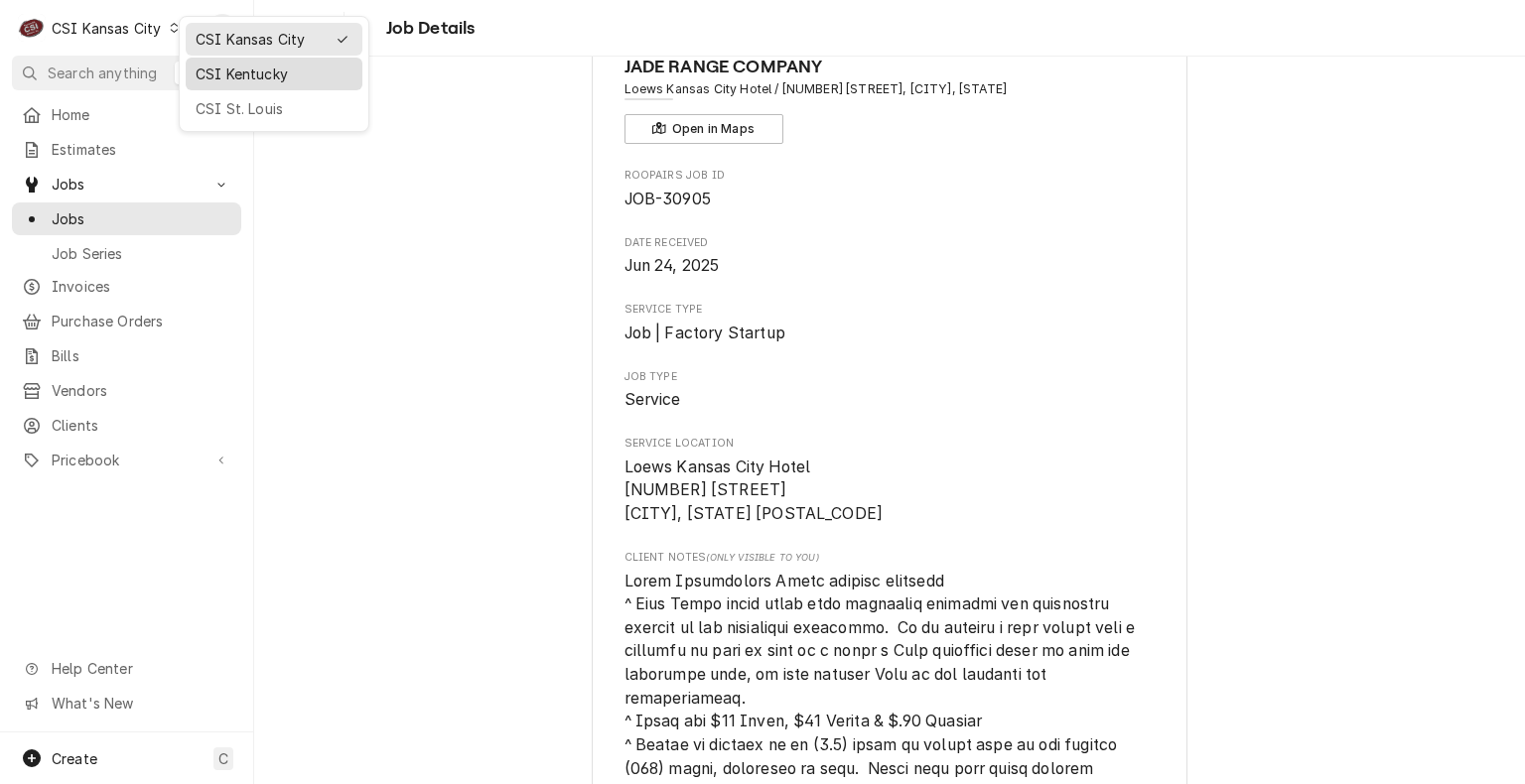 click on "CSI Kentucky" at bounding box center (274, 73) 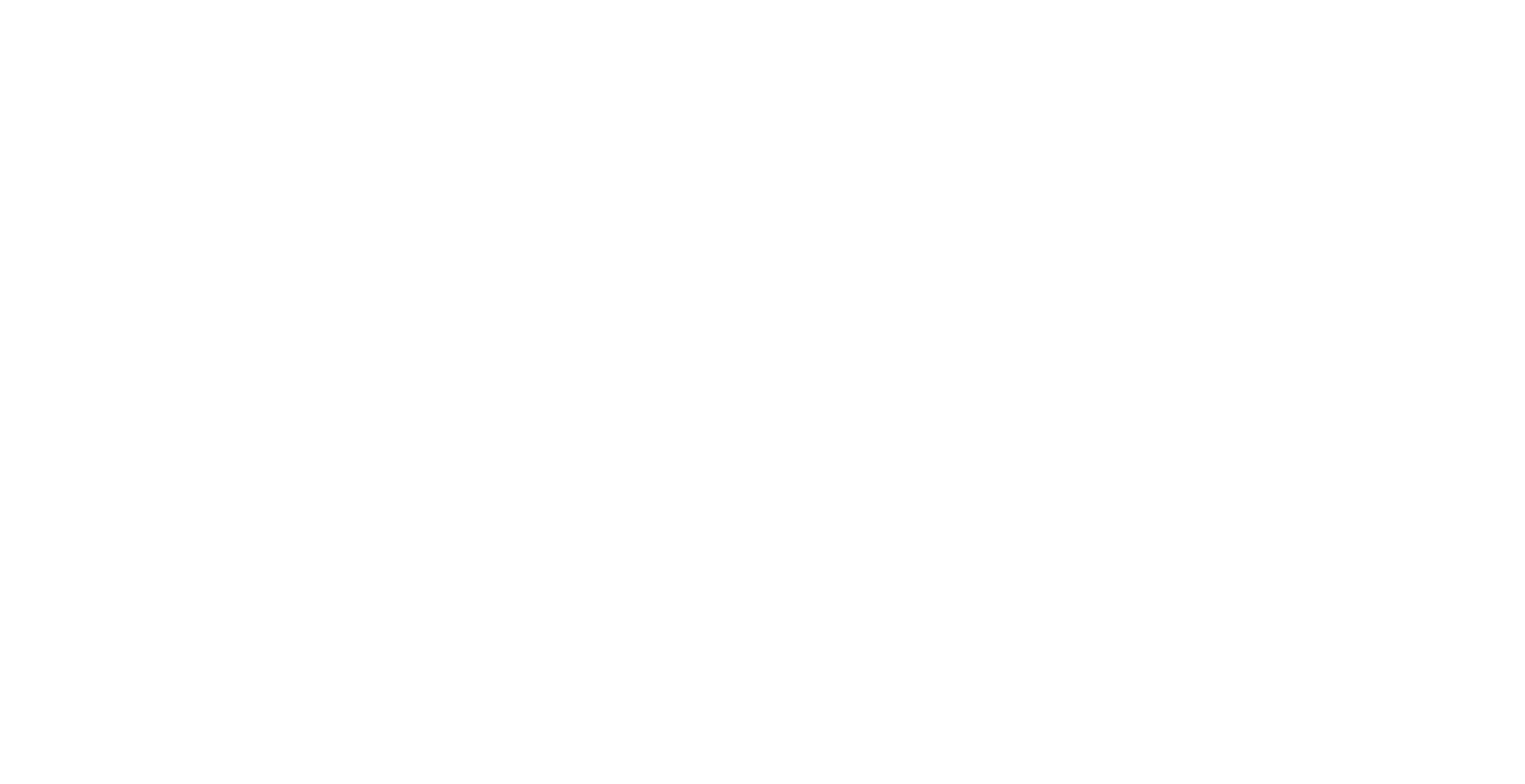 scroll, scrollTop: 0, scrollLeft: 0, axis: both 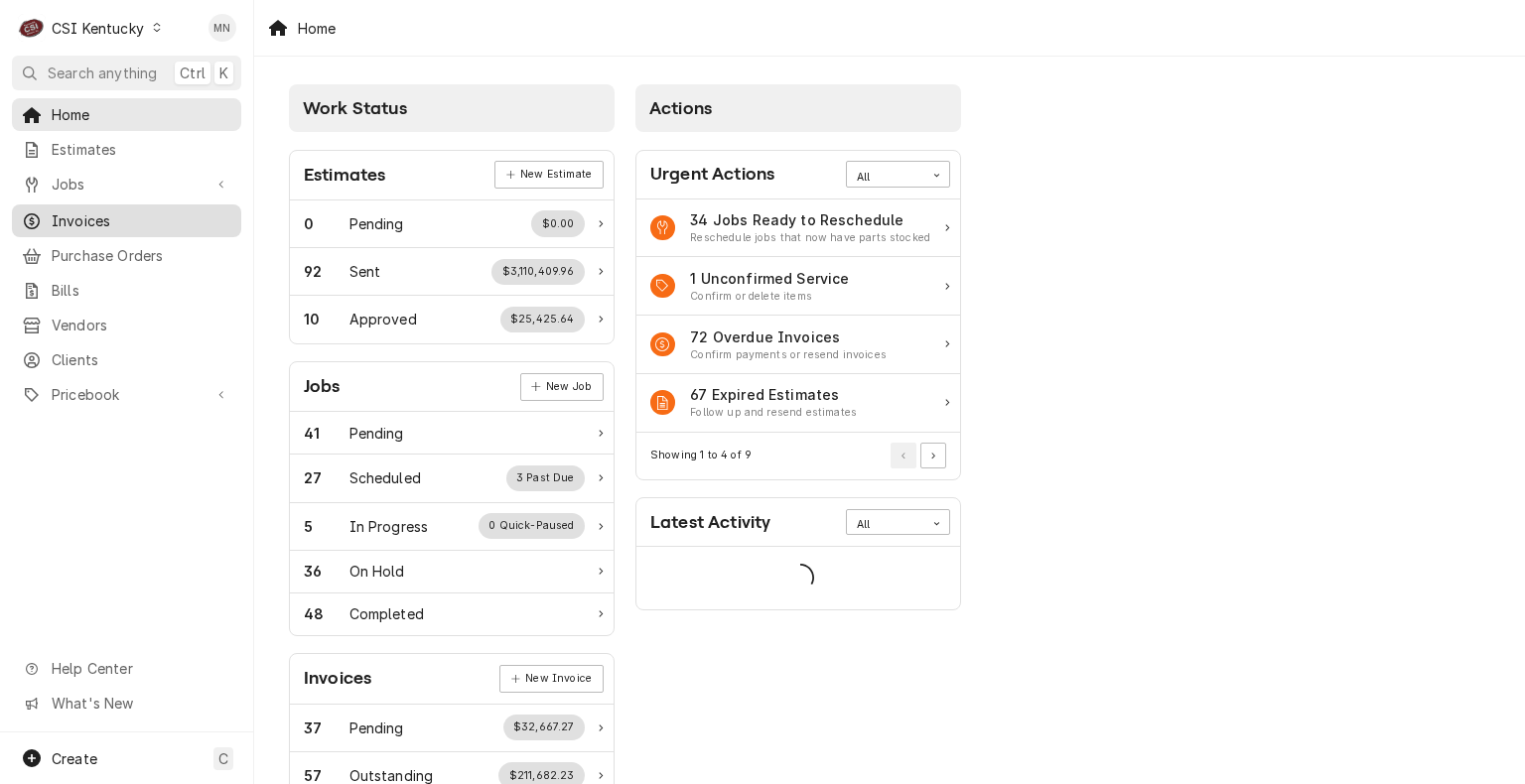 click on "Invoices" at bounding box center [141, 220] 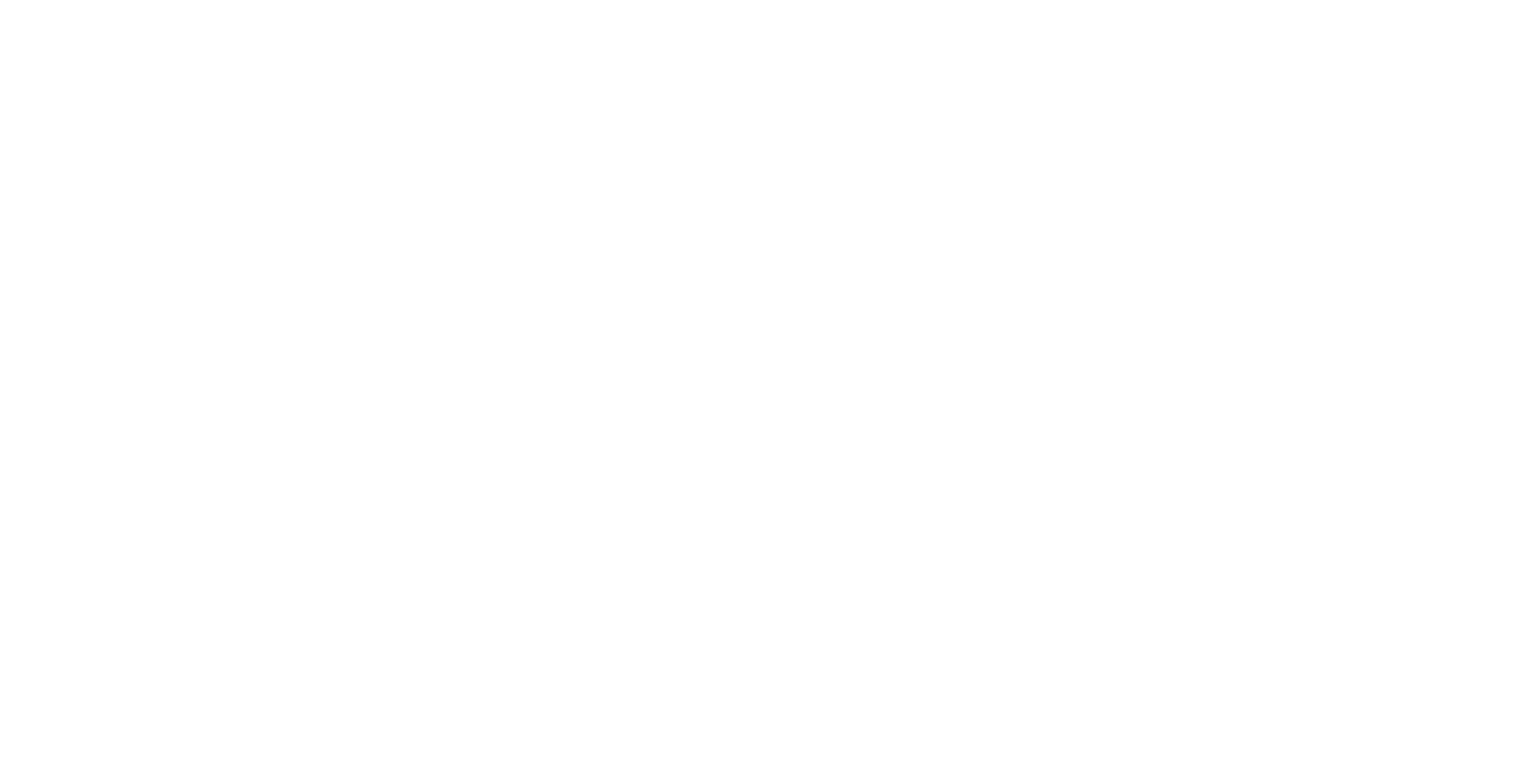 scroll, scrollTop: 0, scrollLeft: 0, axis: both 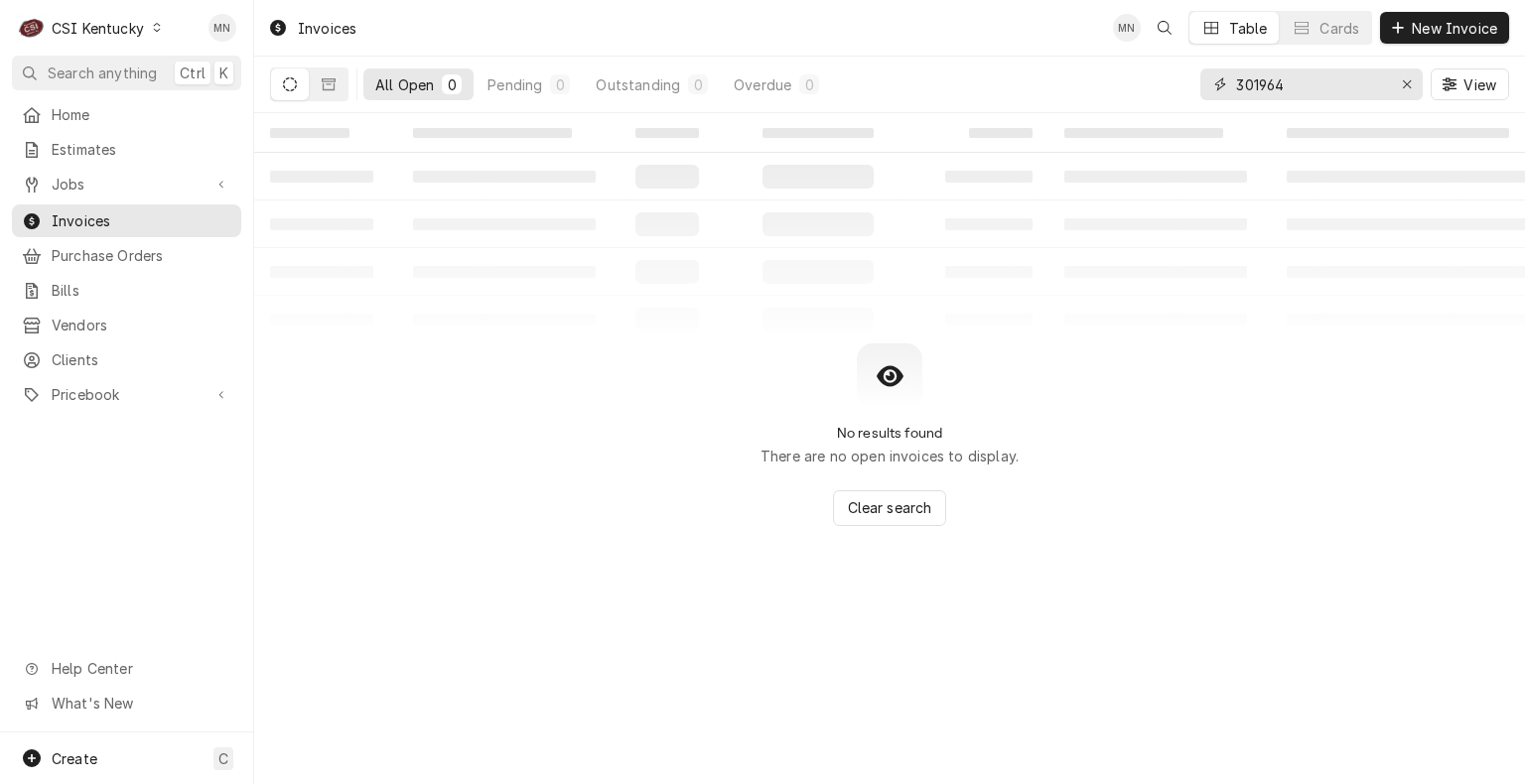 drag, startPoint x: 1322, startPoint y: 78, endPoint x: 1063, endPoint y: 84, distance: 259.06949 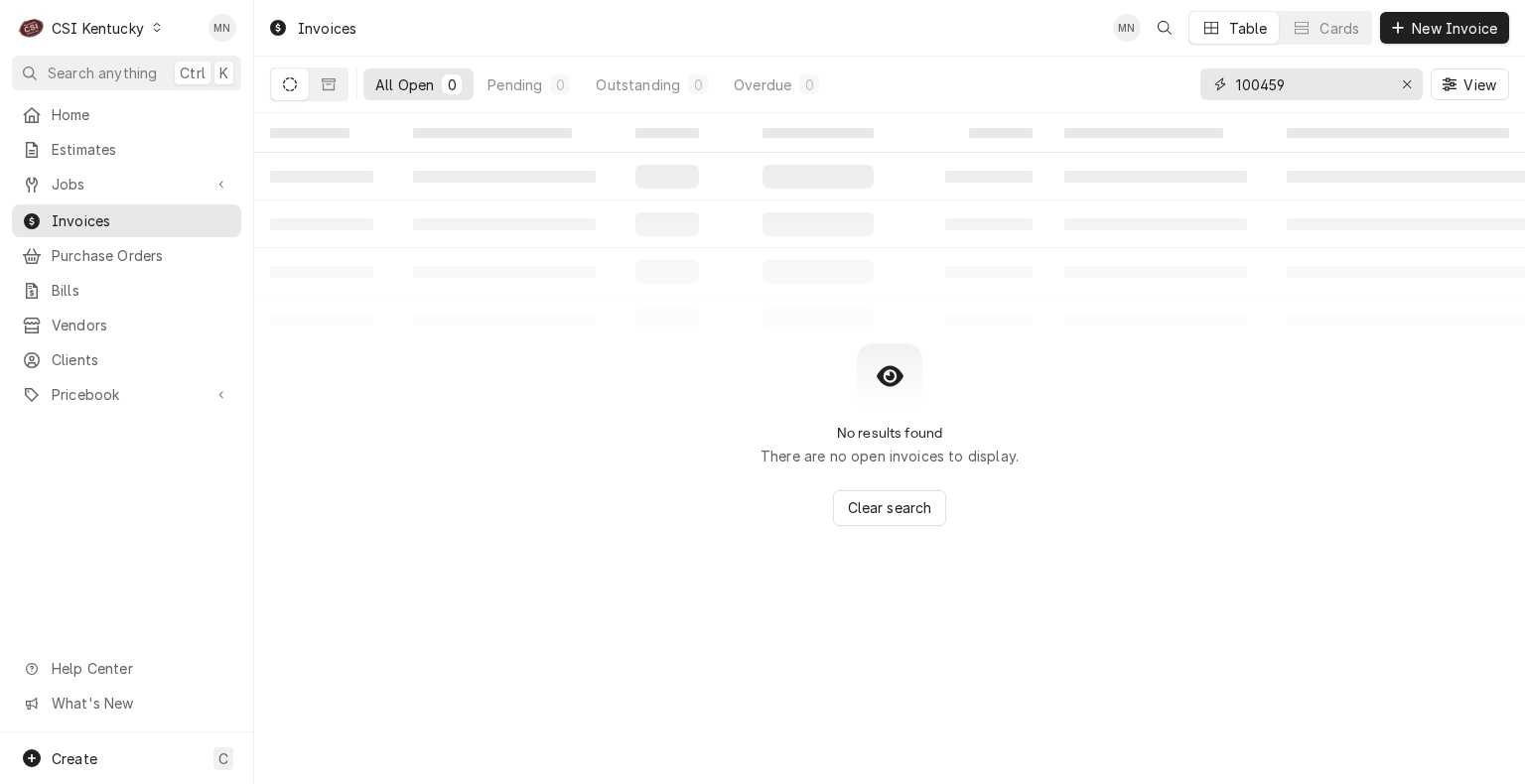 type on "100459" 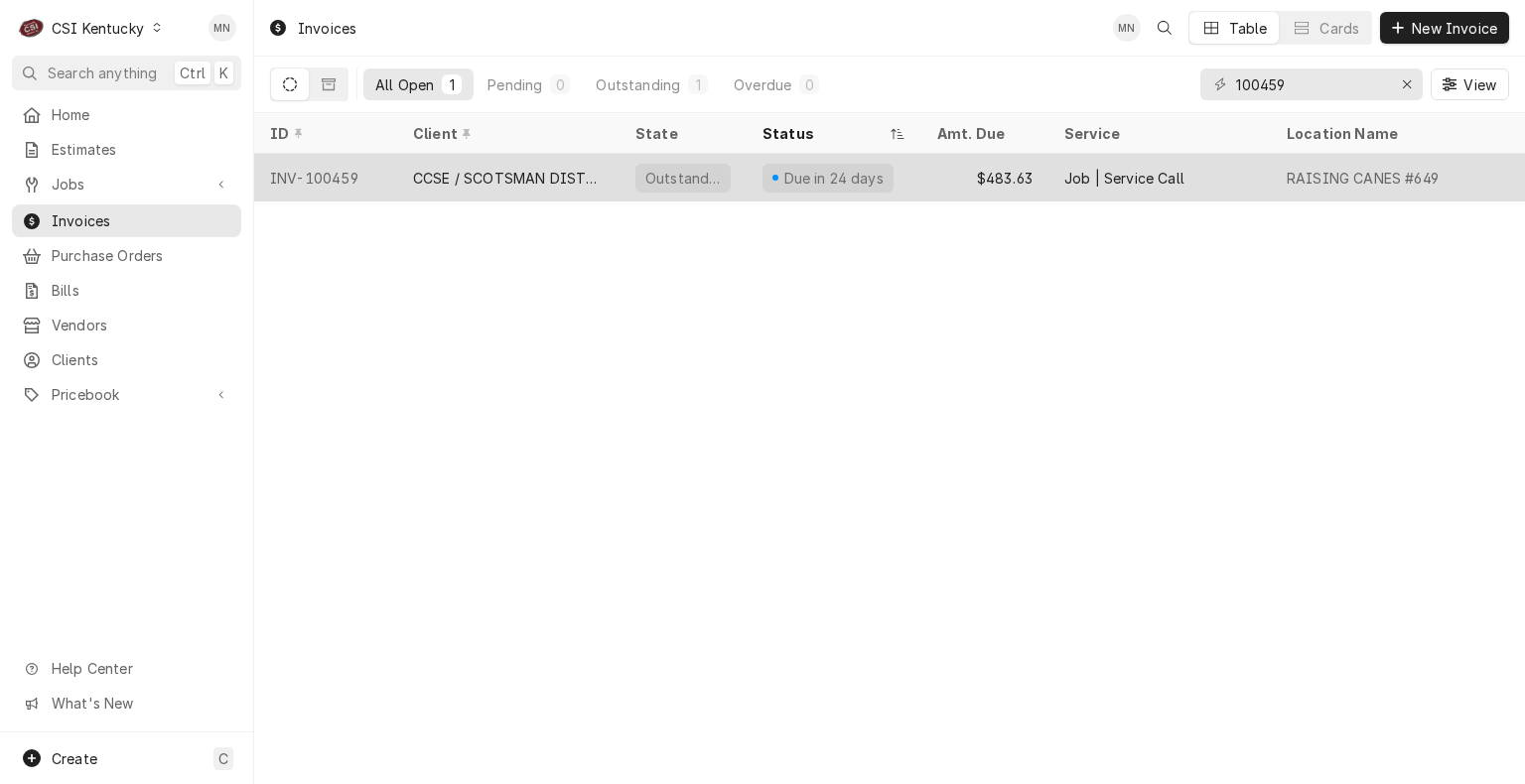 click on "CCSE / SCOTSMAN DISTRIBUTOR" at bounding box center [508, 178] 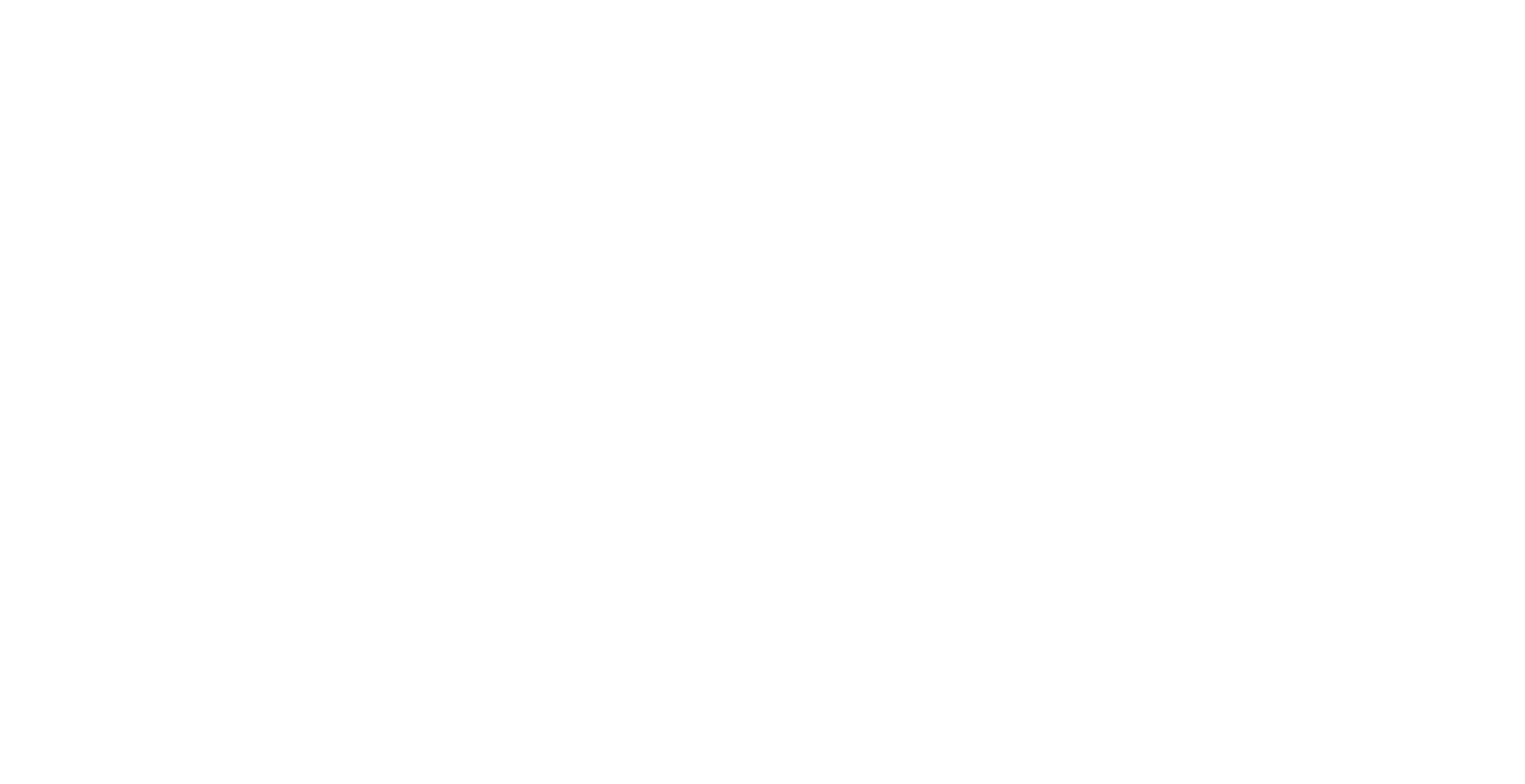 scroll, scrollTop: 0, scrollLeft: 0, axis: both 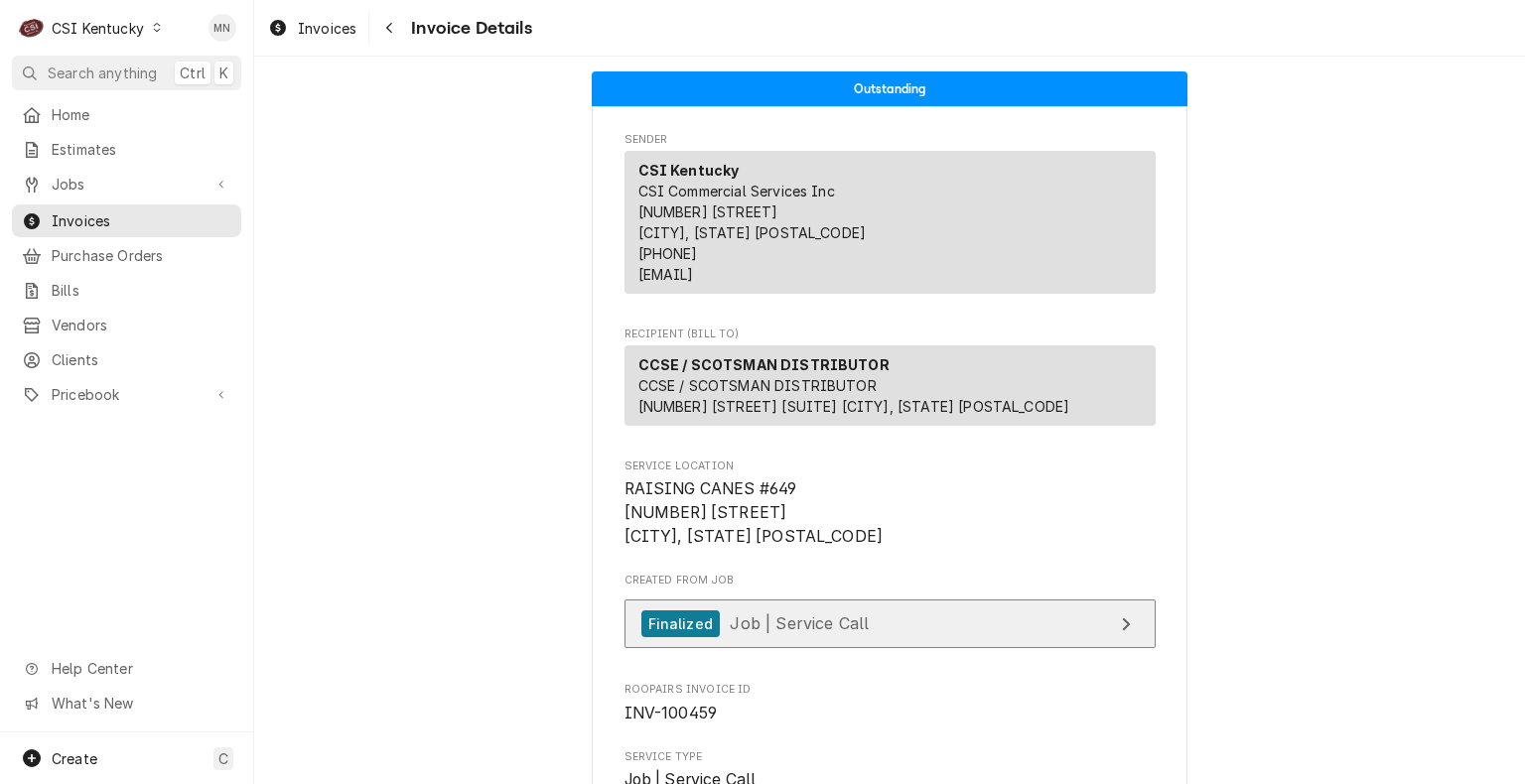click on "Finalized Job | Service Call" at bounding box center (890, 623) 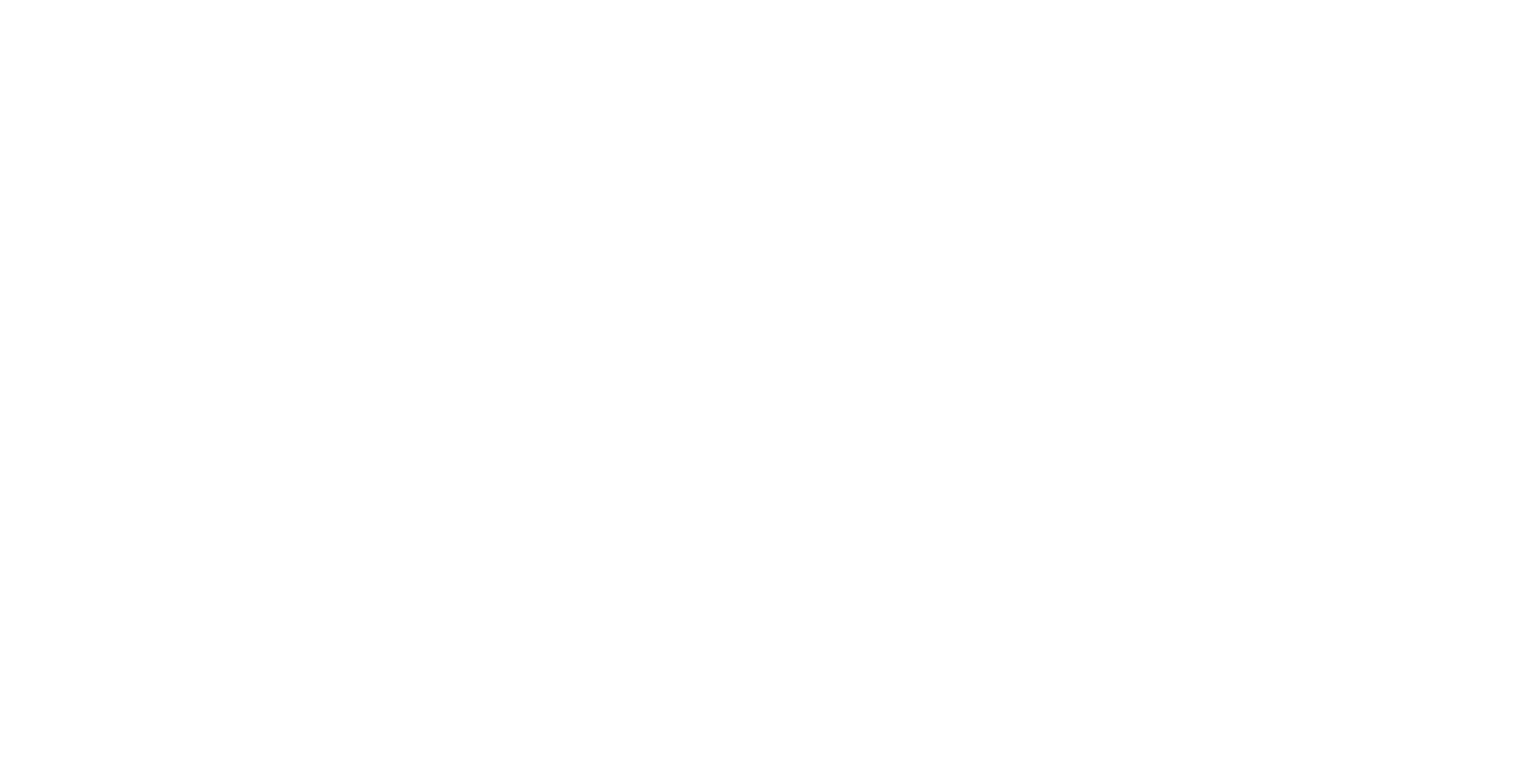 scroll, scrollTop: 0, scrollLeft: 0, axis: both 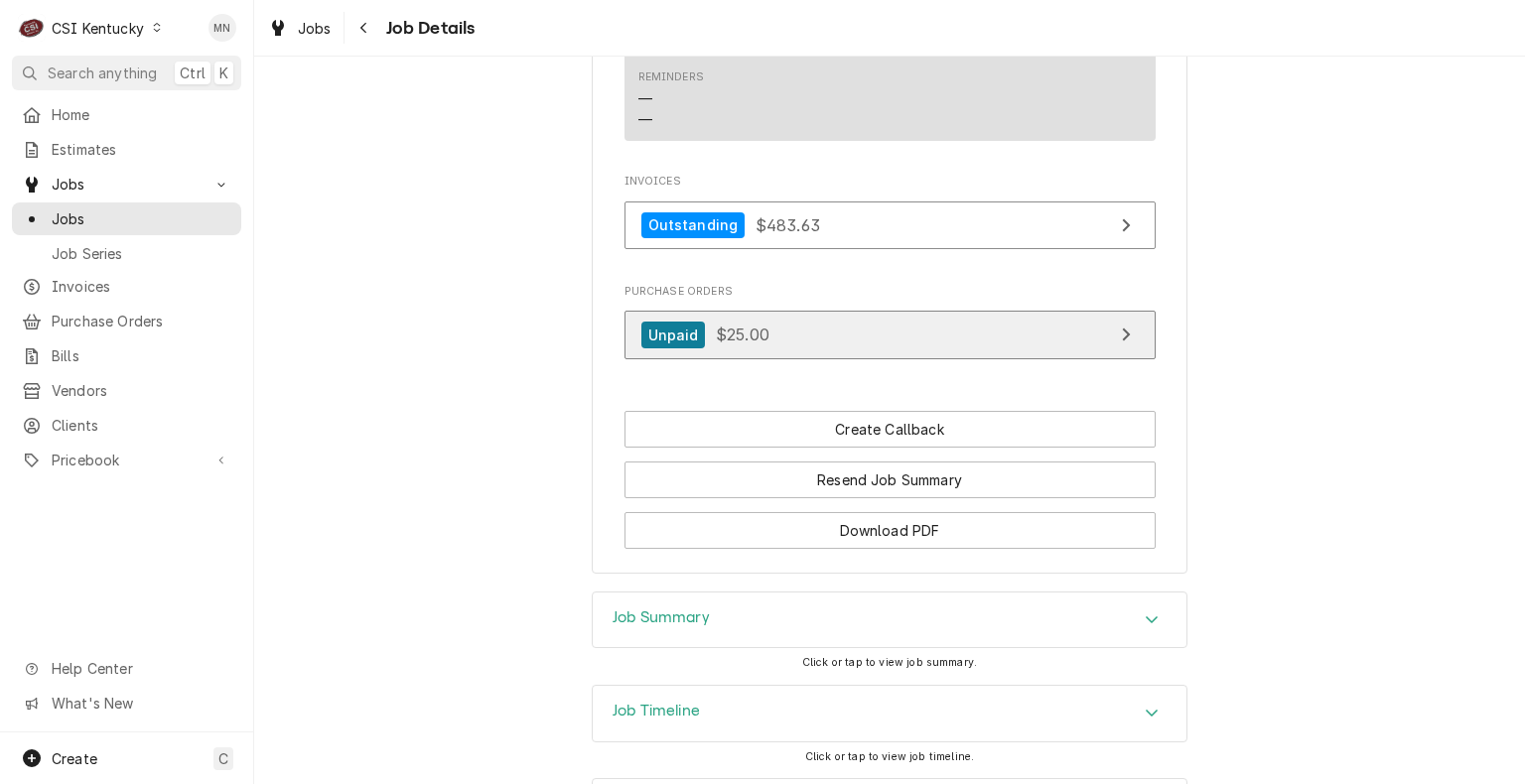 click on "Unpaid $25.00" at bounding box center (890, 334) 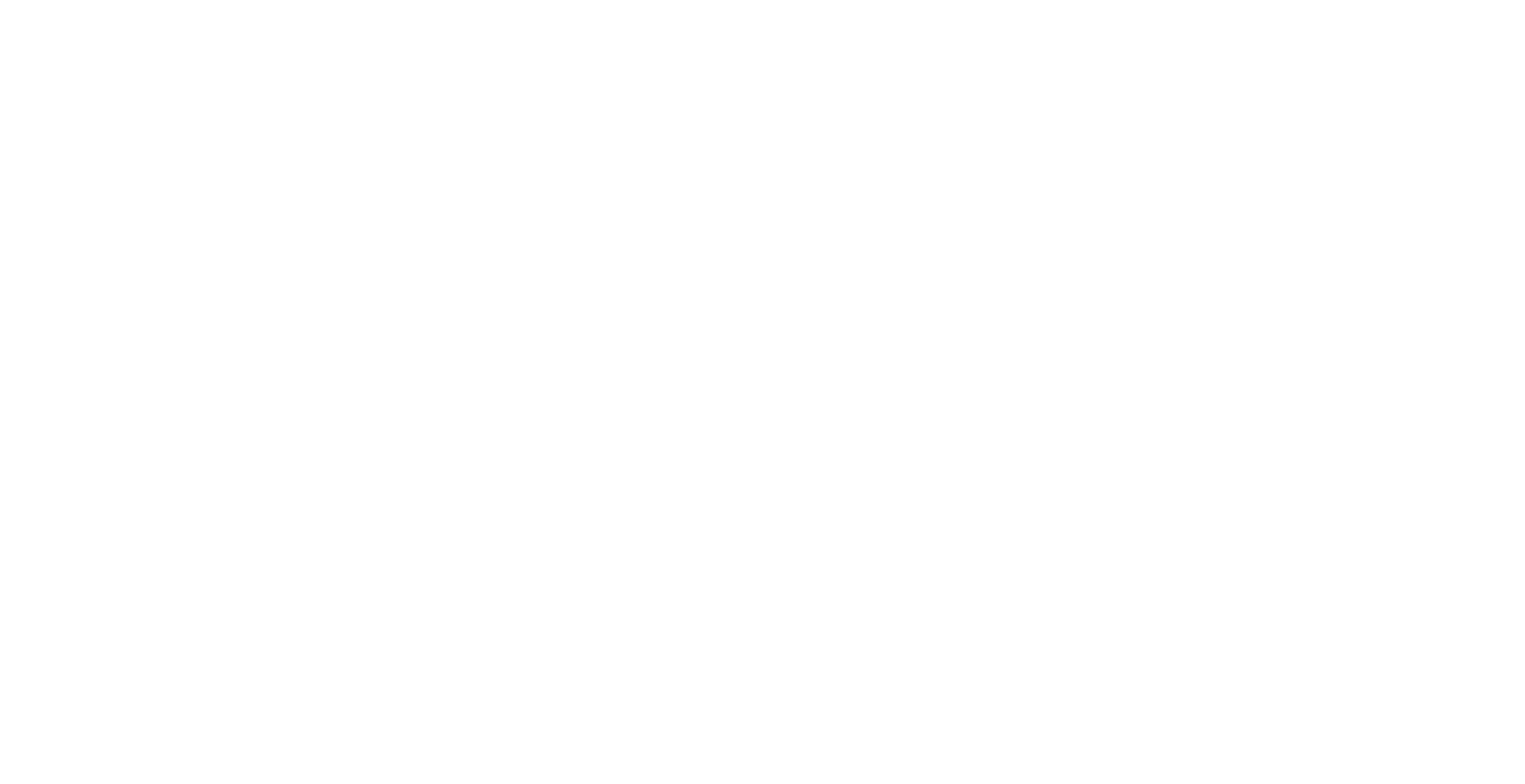 scroll, scrollTop: 0, scrollLeft: 0, axis: both 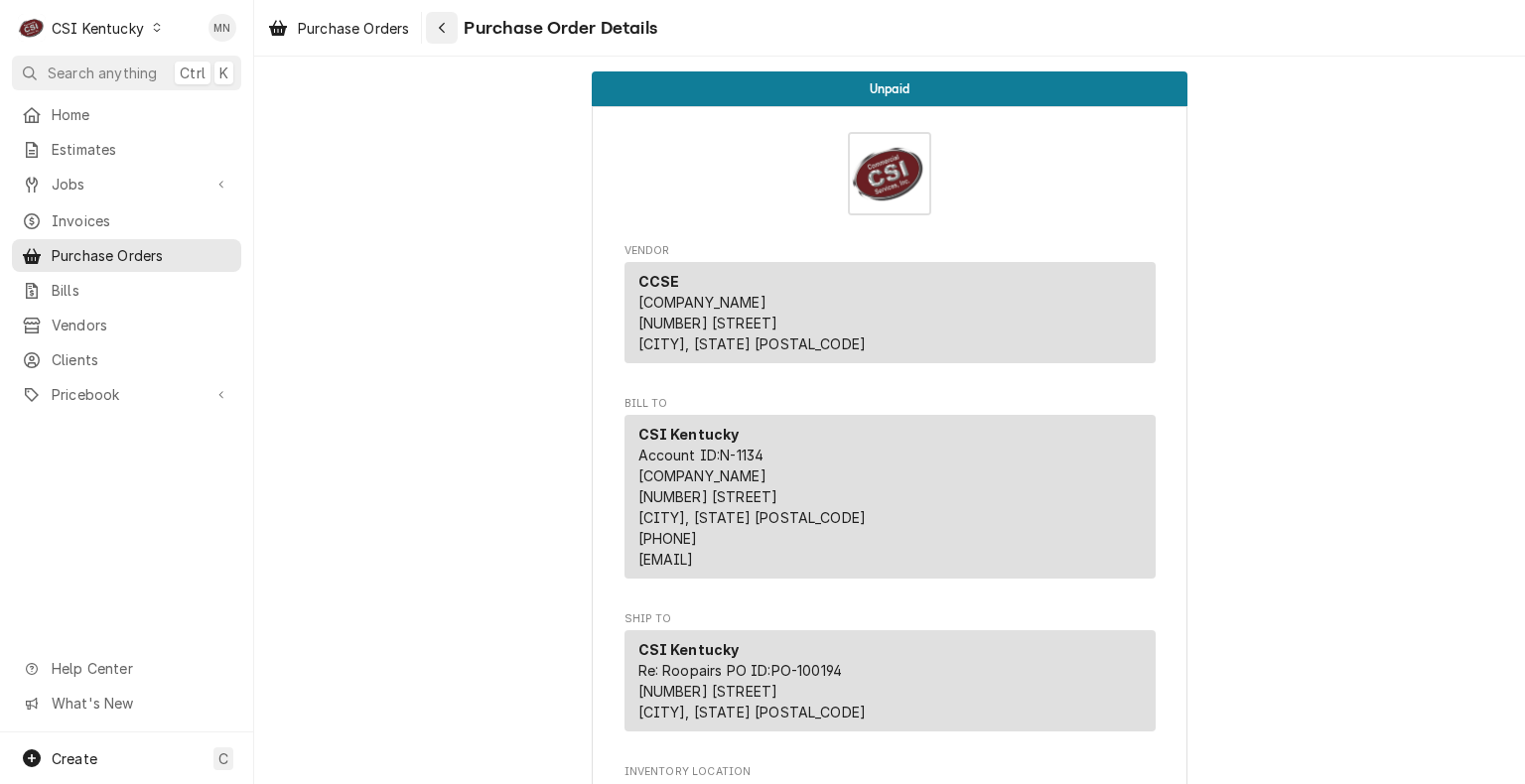 click at bounding box center (442, 28) 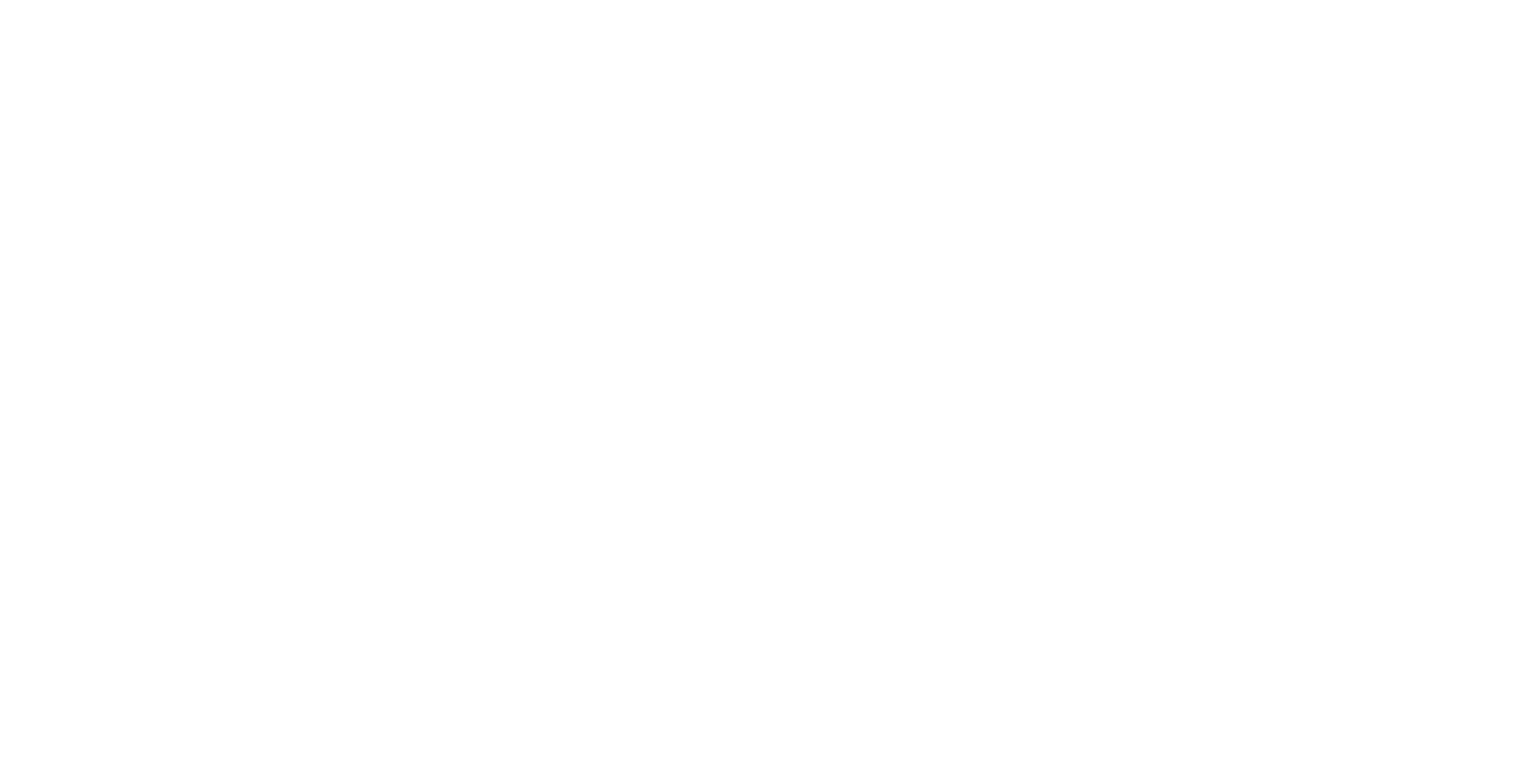 scroll, scrollTop: 0, scrollLeft: 0, axis: both 